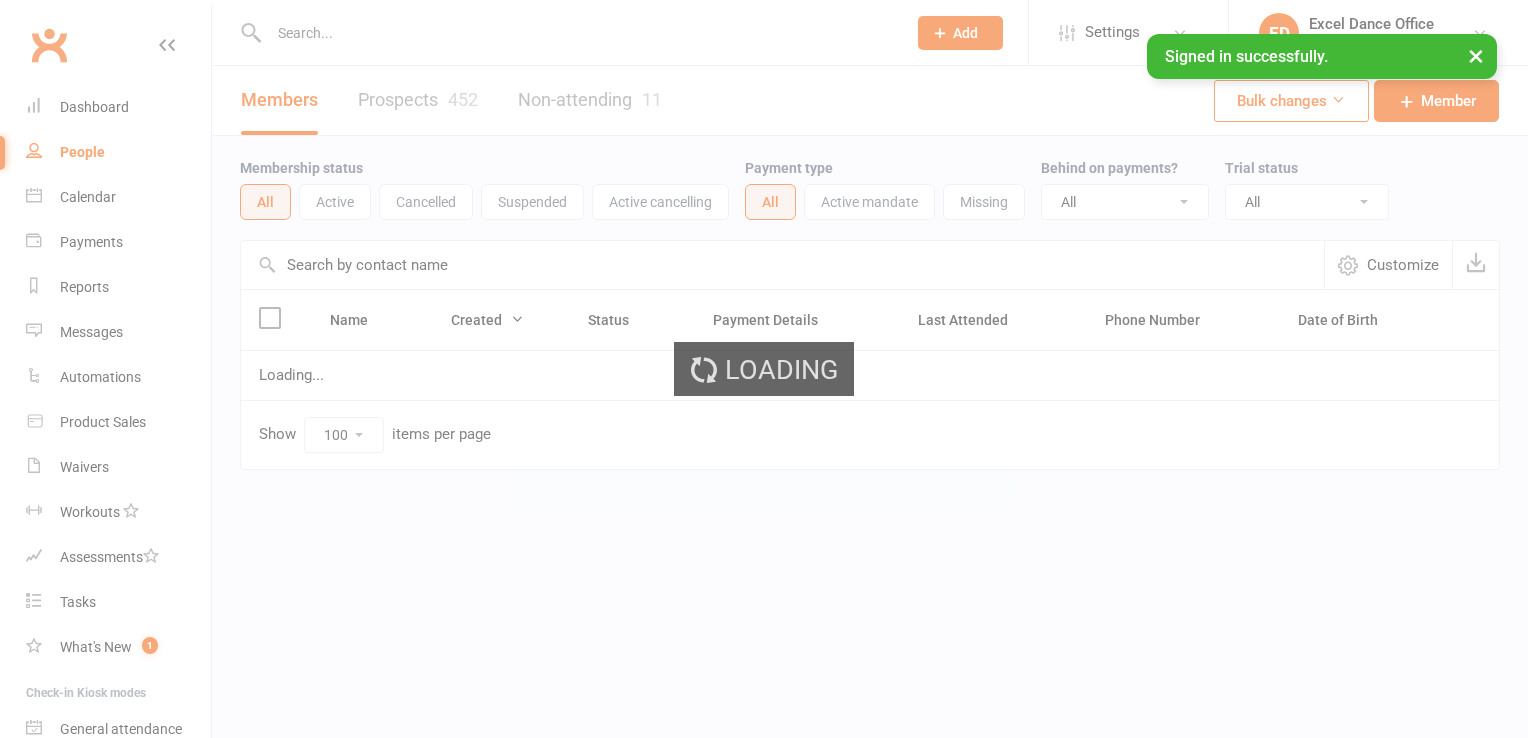 select on "100" 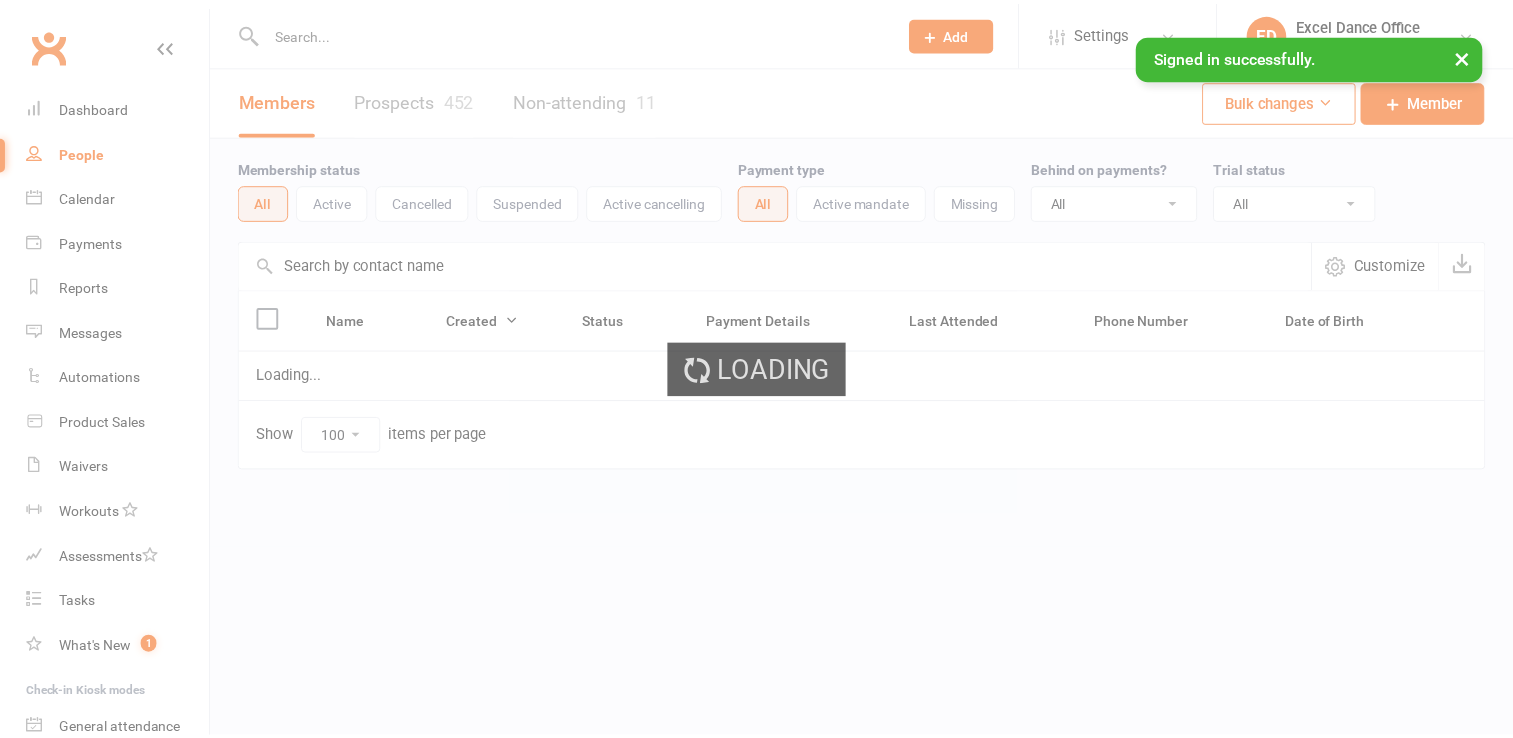 scroll, scrollTop: 0, scrollLeft: 0, axis: both 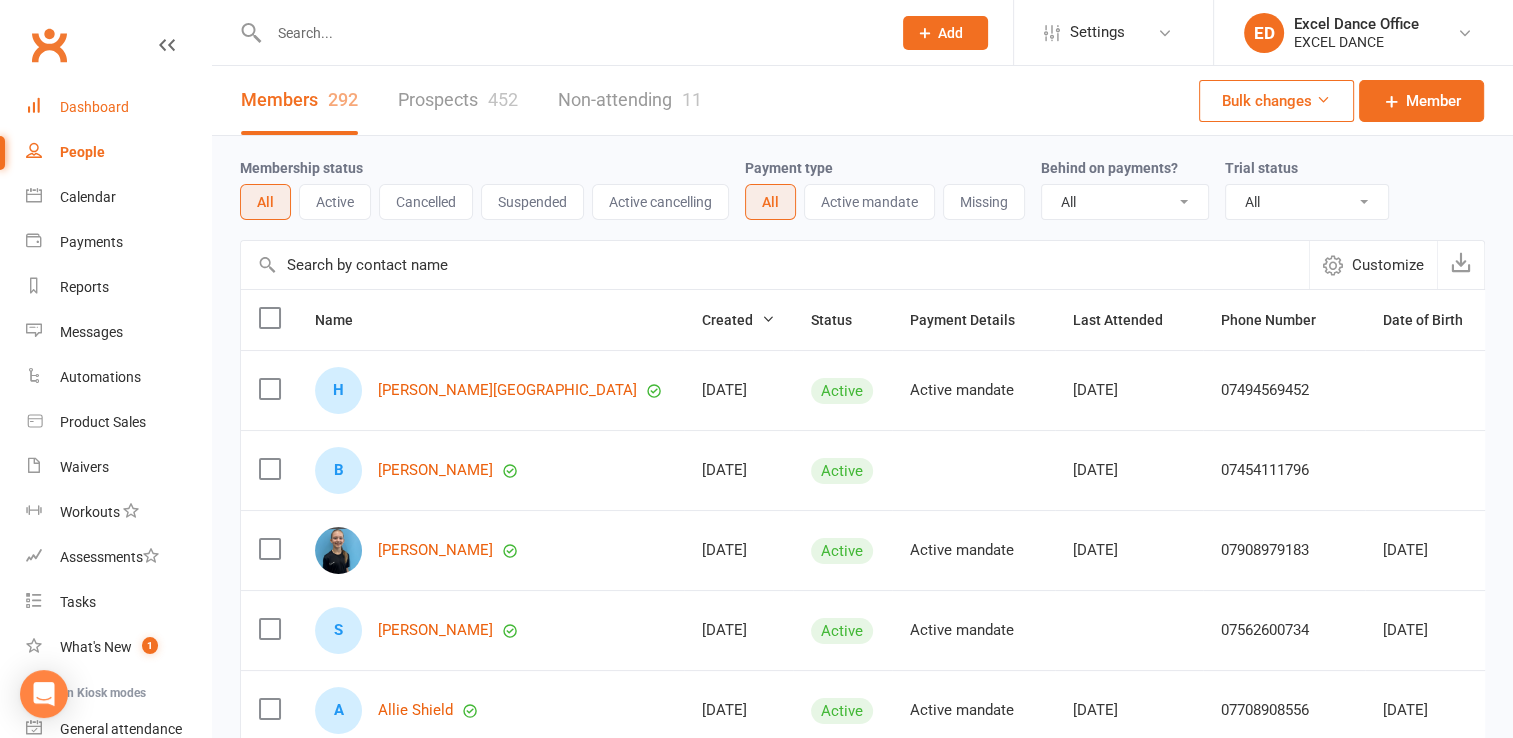 click on "Dashboard" at bounding box center [94, 107] 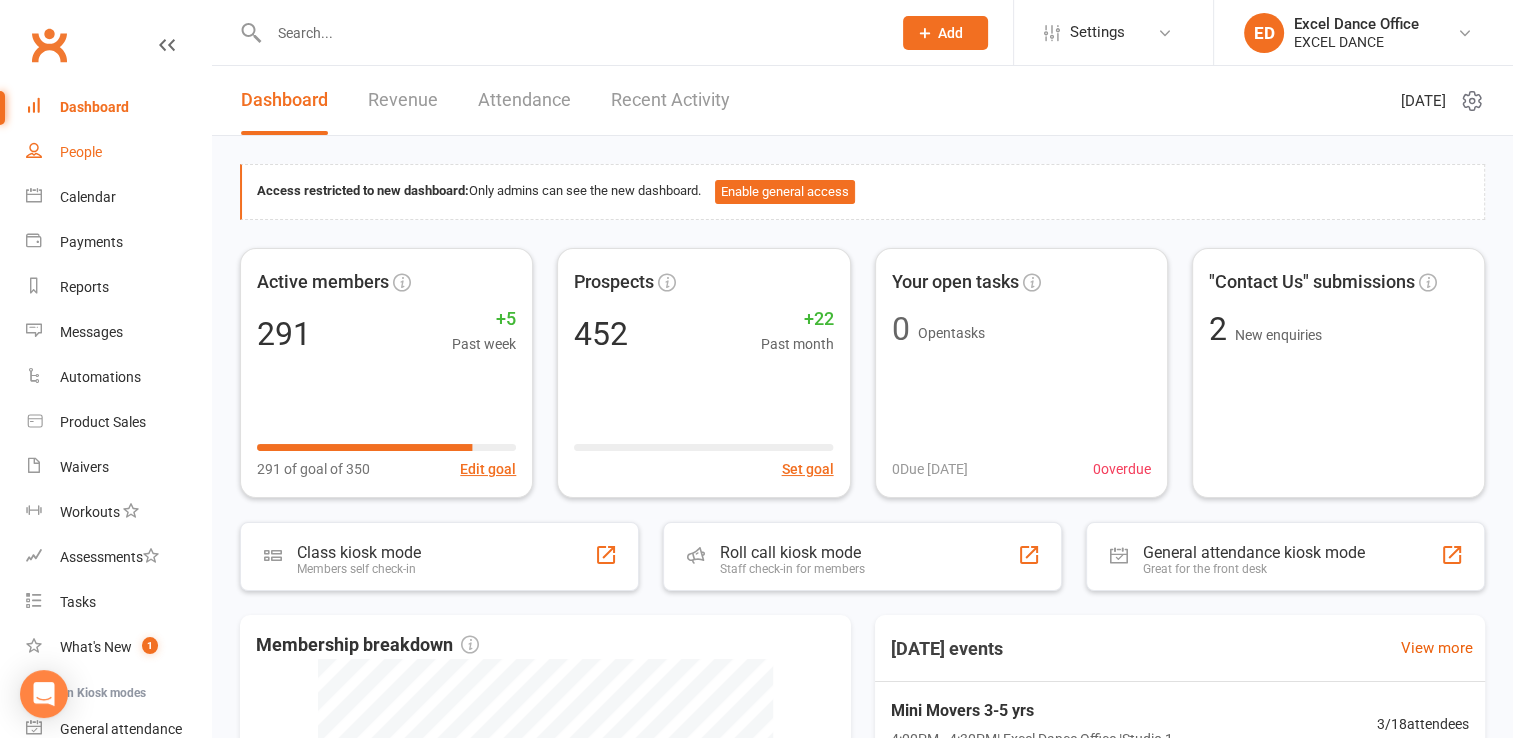 click on "People" at bounding box center [81, 152] 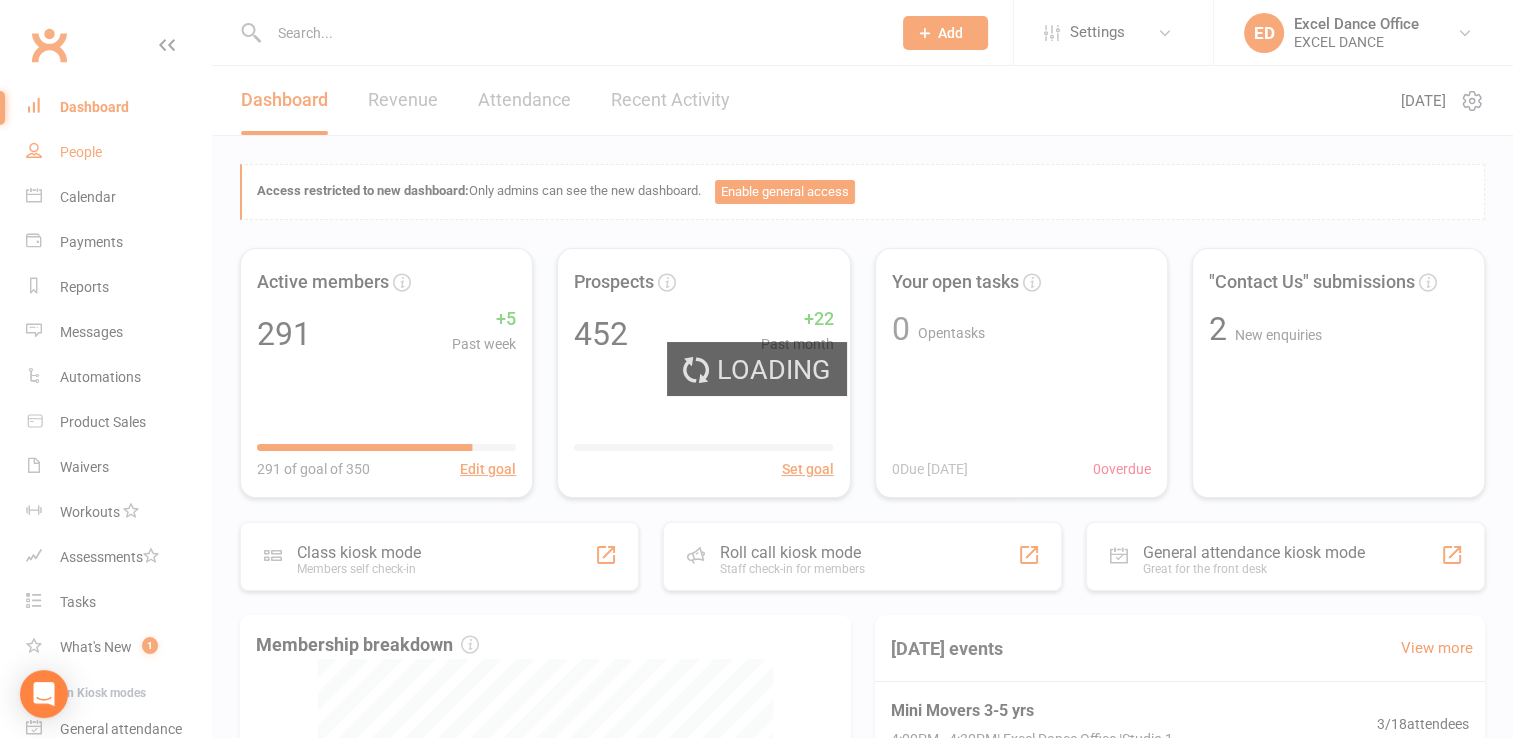select on "100" 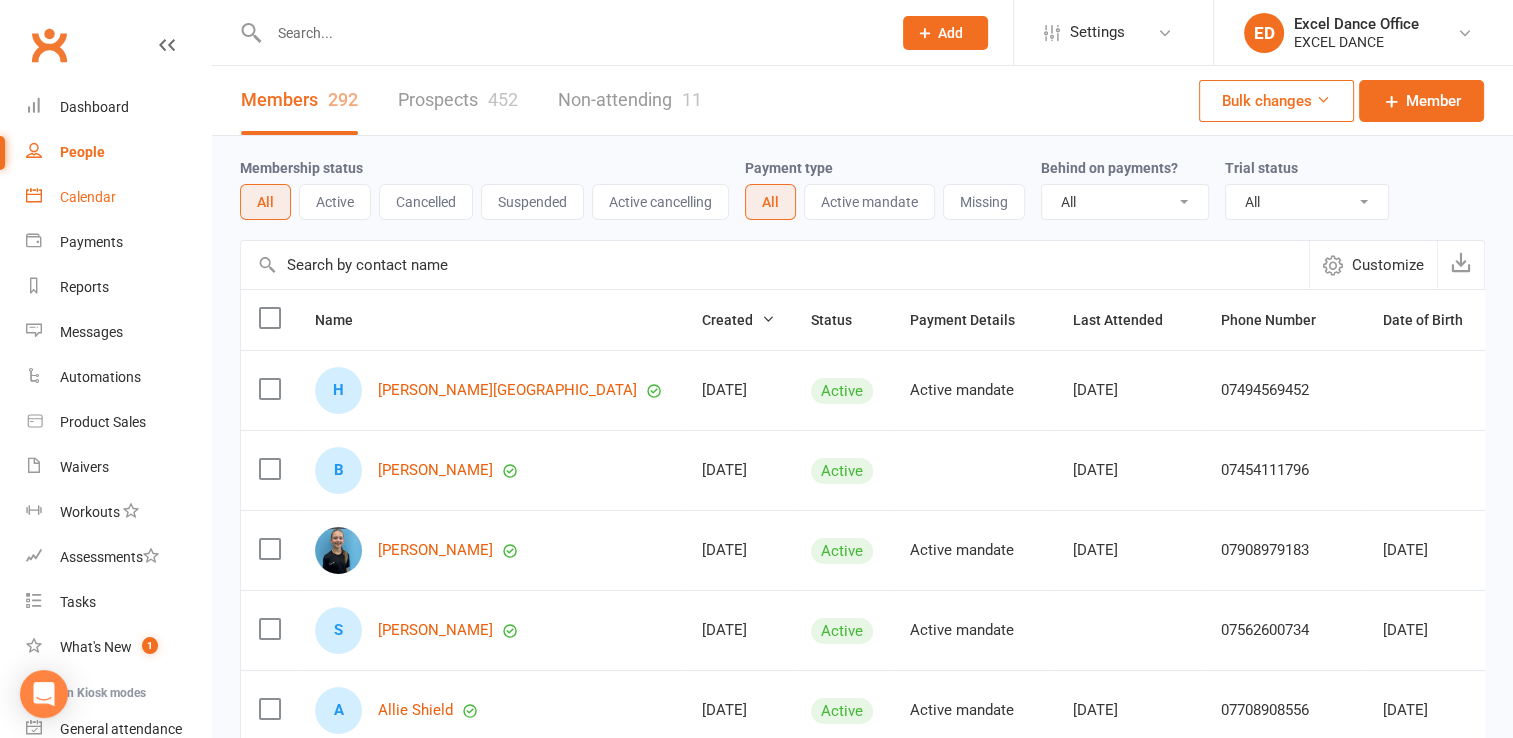 click on "Calendar" at bounding box center [118, 197] 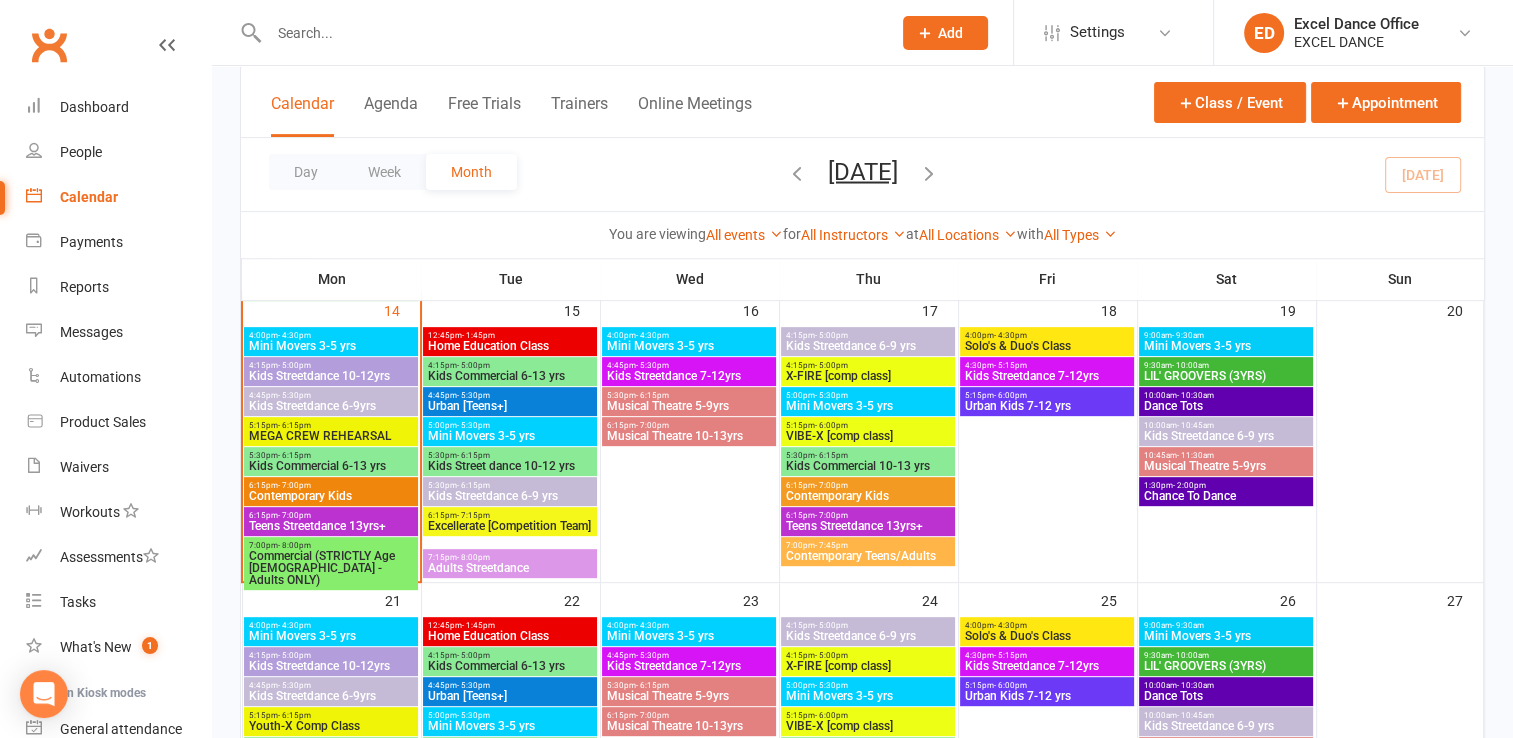 scroll, scrollTop: 725, scrollLeft: 0, axis: vertical 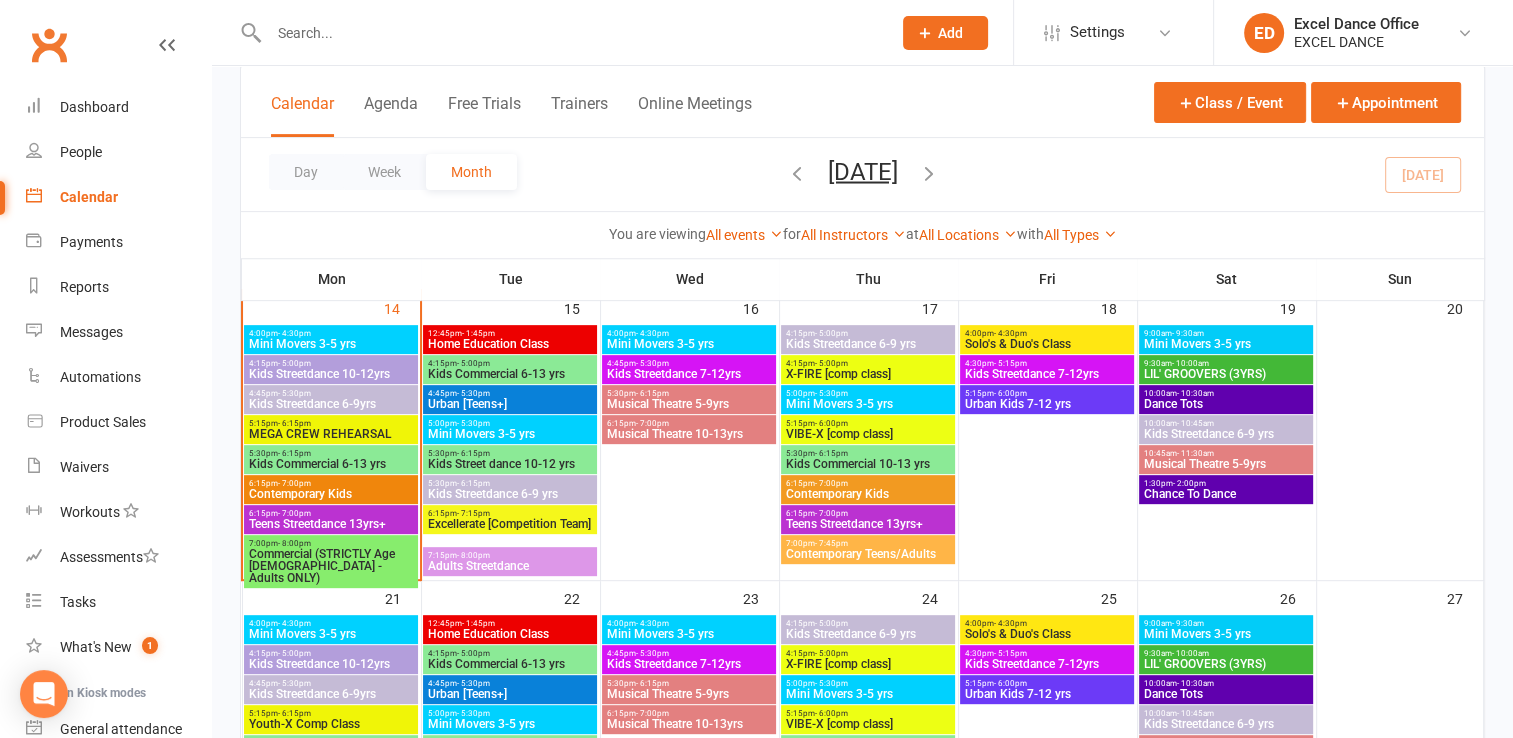 click on "Chance To Dance" at bounding box center (1226, 494) 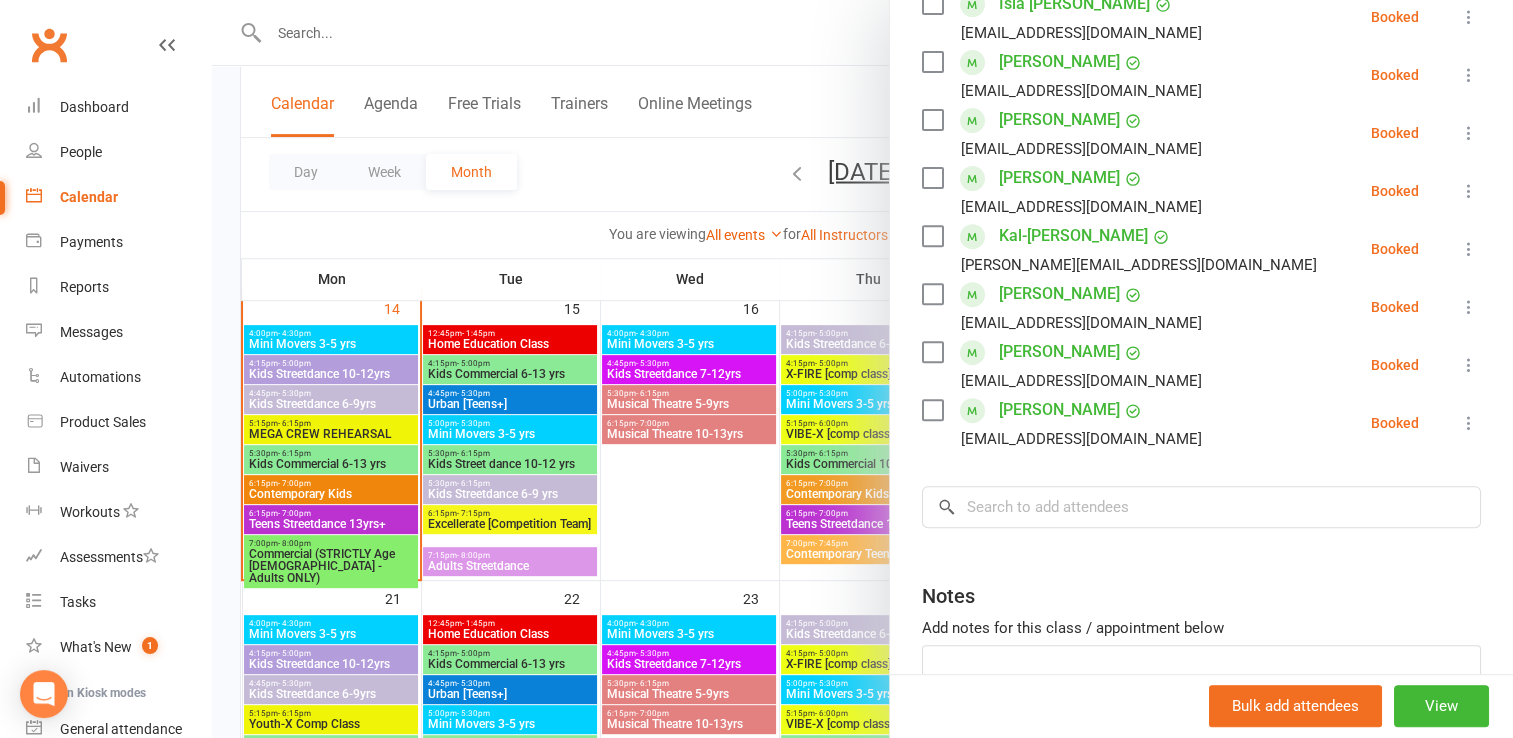 scroll, scrollTop: 730, scrollLeft: 0, axis: vertical 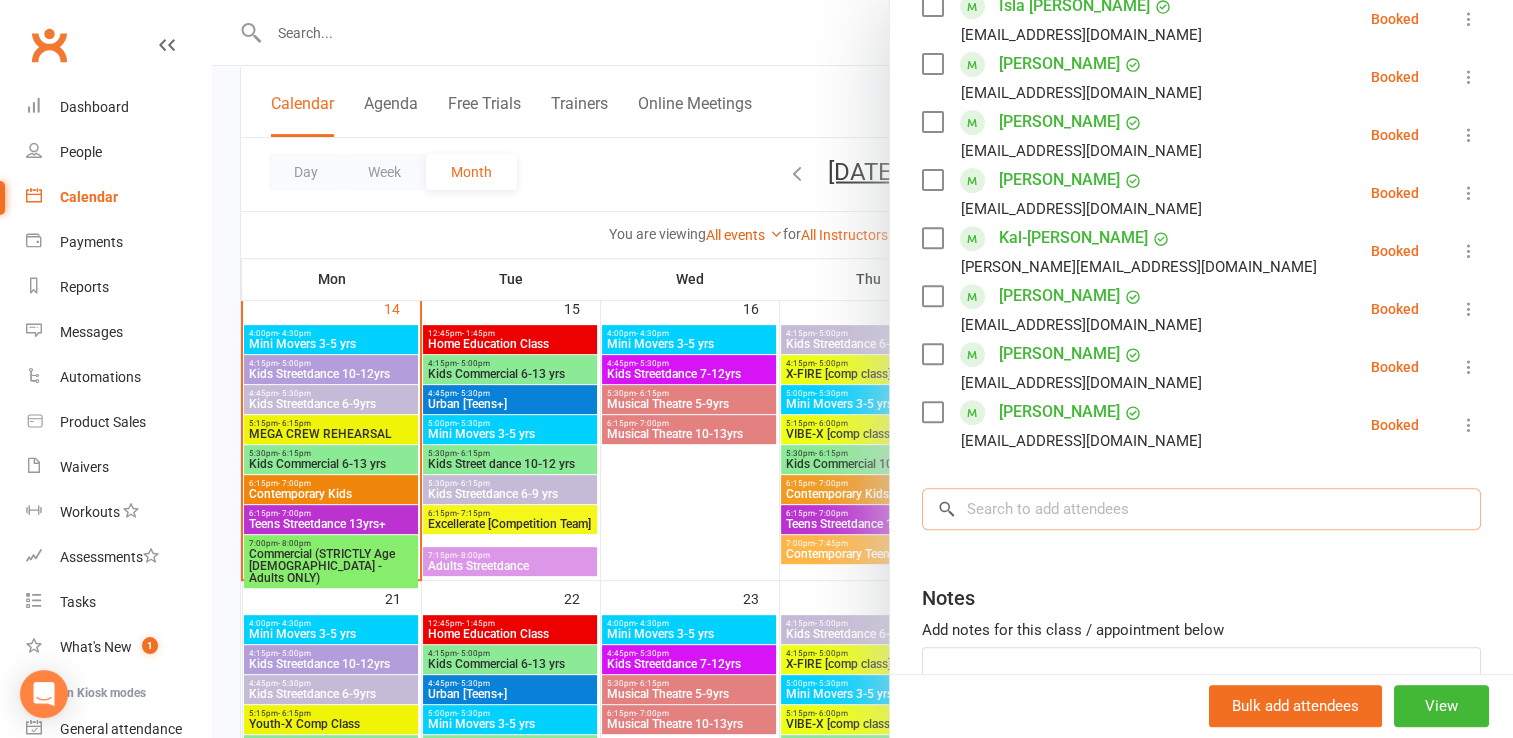 click at bounding box center (1201, 509) 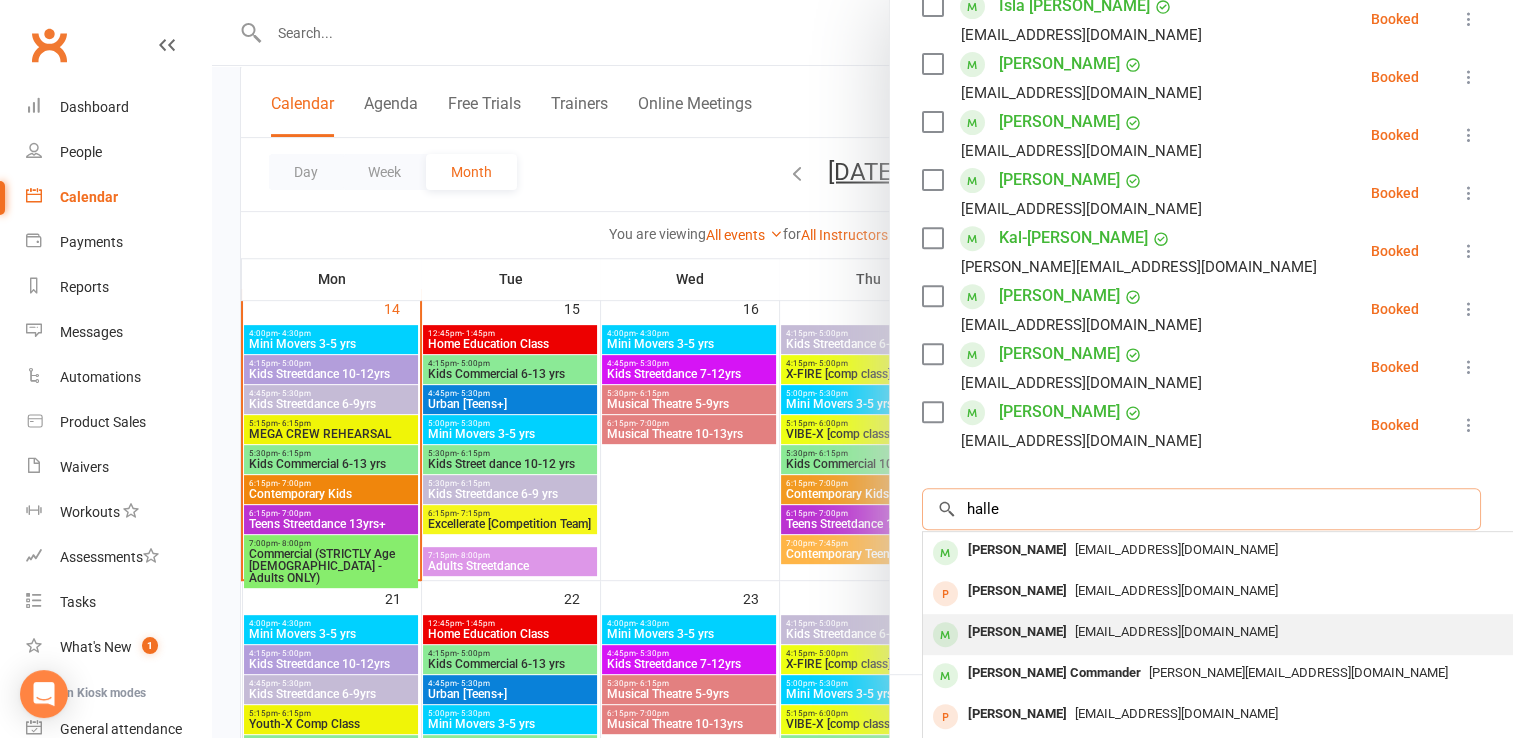 type on "halle" 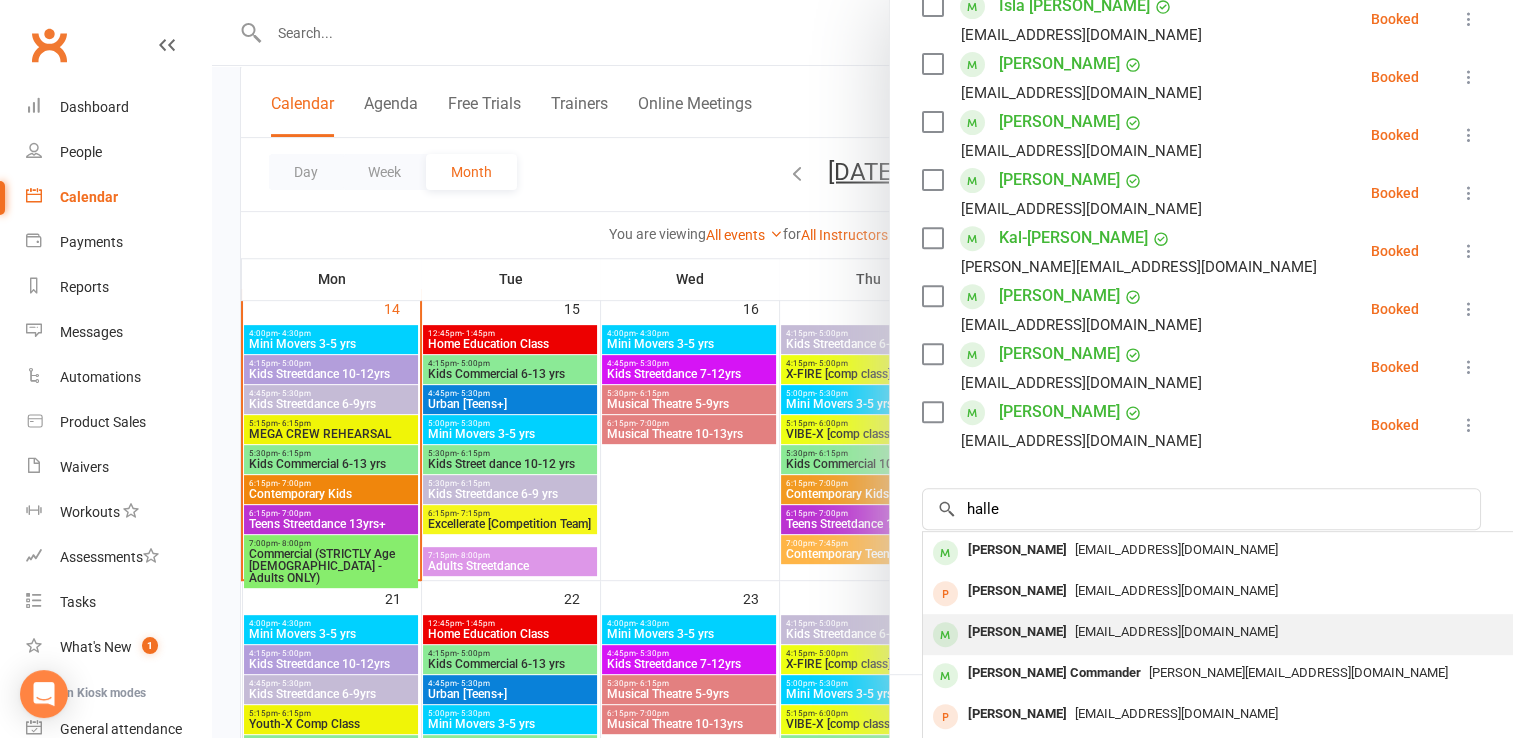click on "[PERSON_NAME] [EMAIL_ADDRESS][DOMAIN_NAME]" at bounding box center [1222, 634] 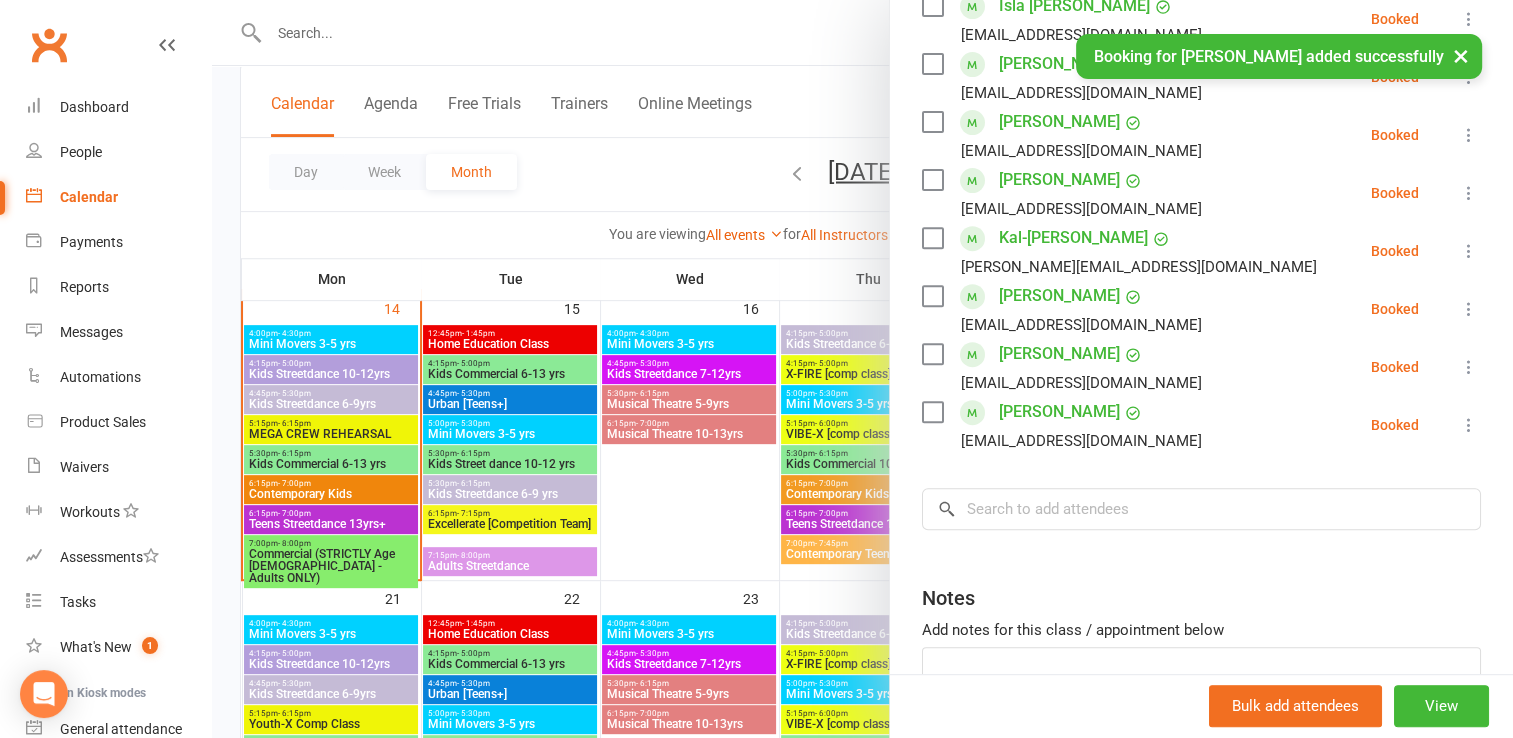scroll, scrollTop: 788, scrollLeft: 0, axis: vertical 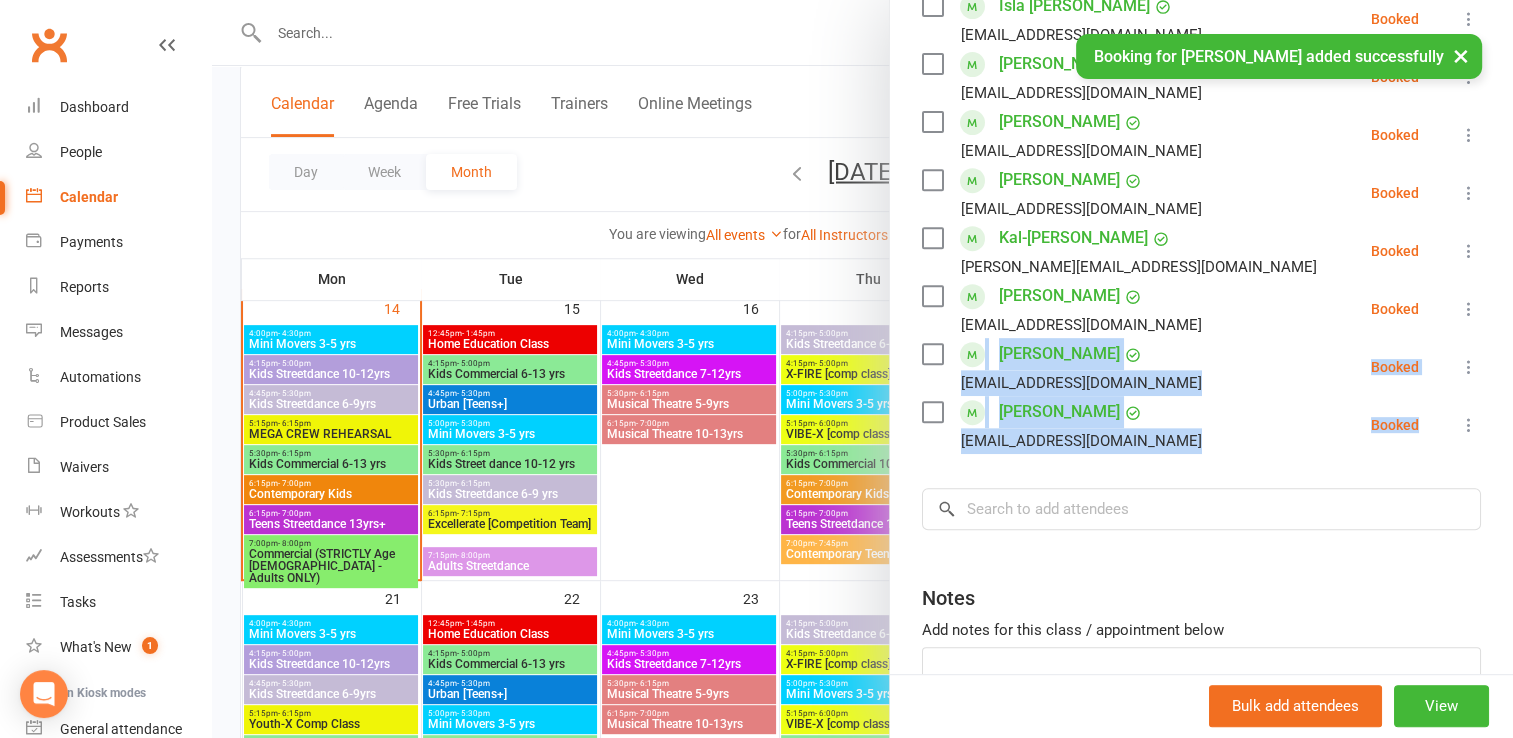 drag, startPoint x: 1477, startPoint y: 403, endPoint x: 1480, endPoint y: 298, distance: 105.04285 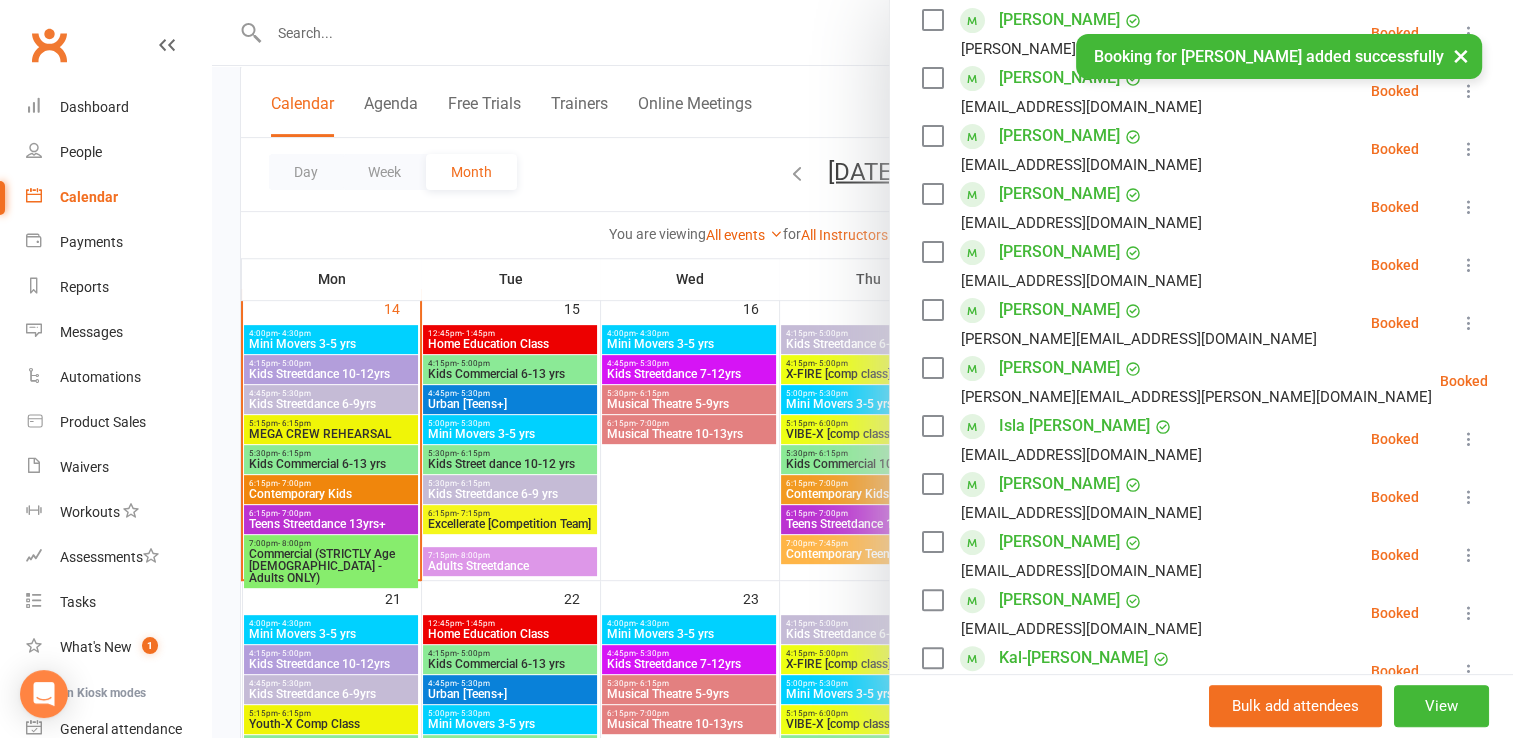 scroll, scrollTop: 0, scrollLeft: 0, axis: both 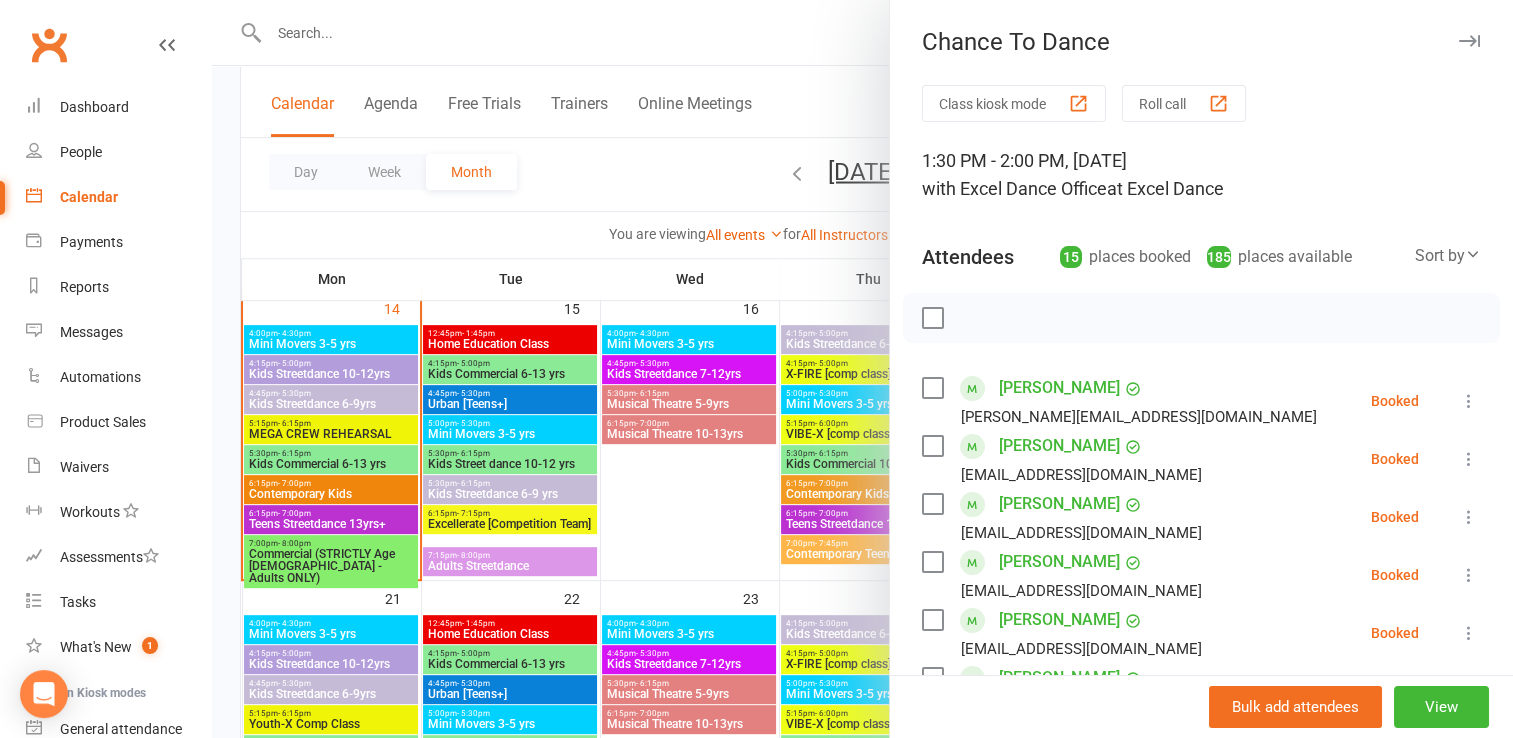 click at bounding box center (862, 369) 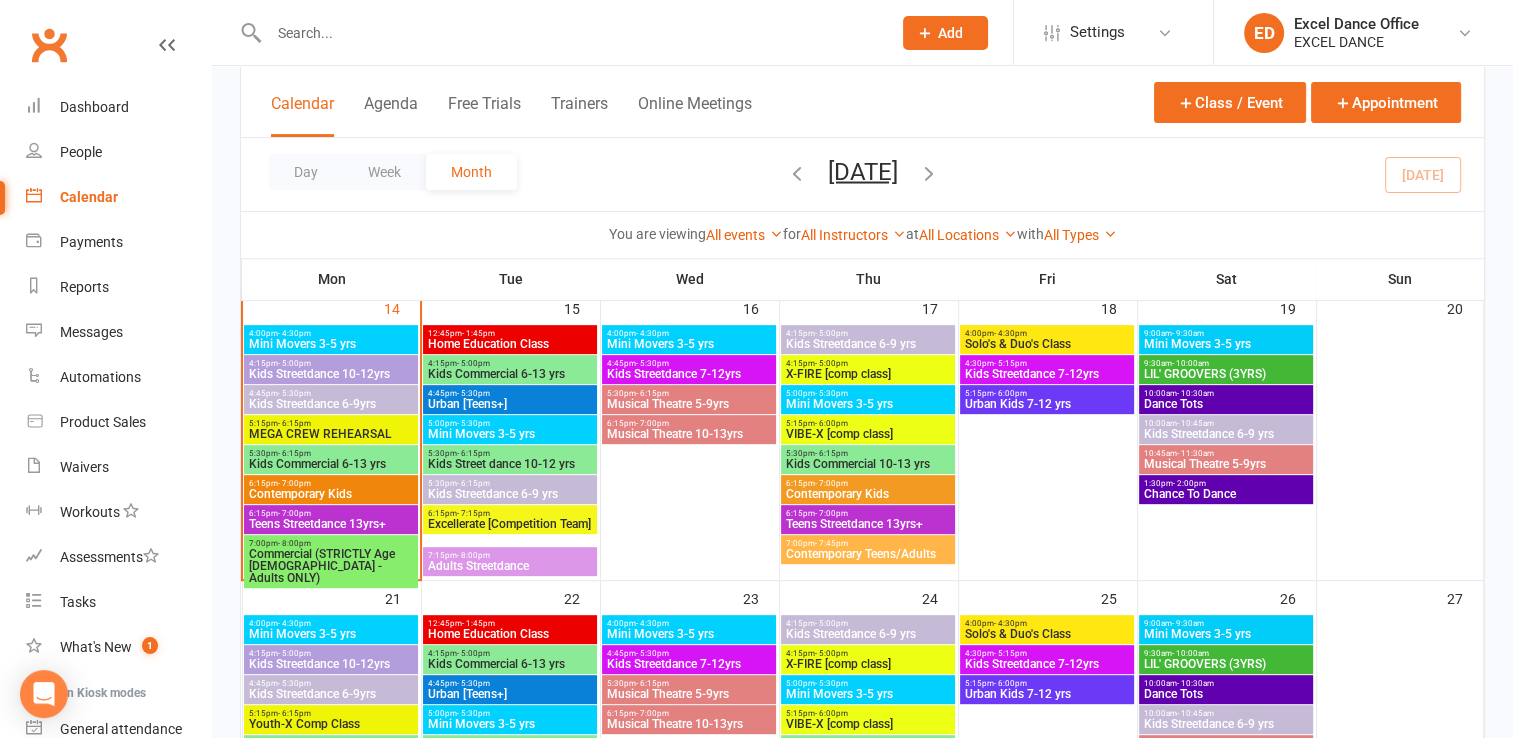 click at bounding box center (570, 33) 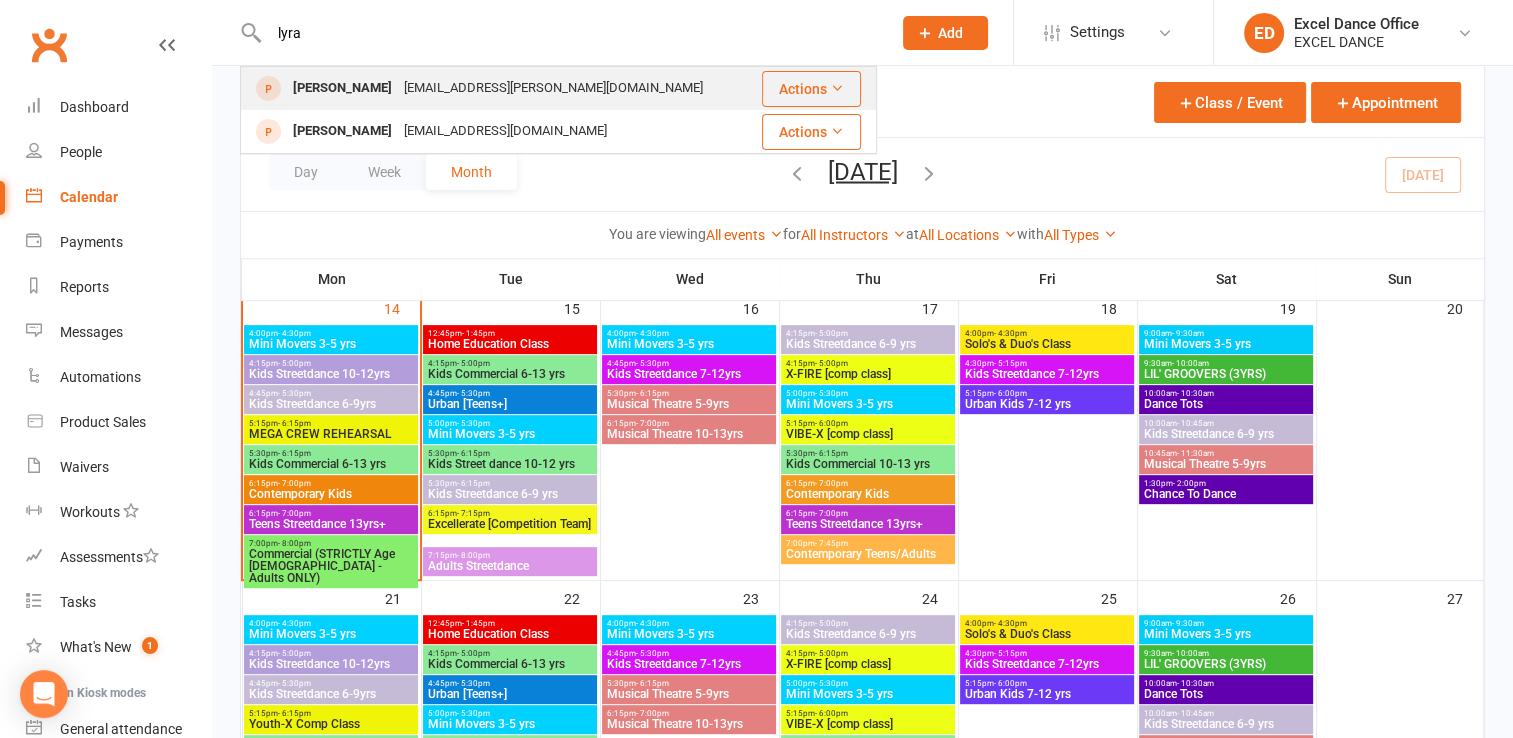 type on "lyra" 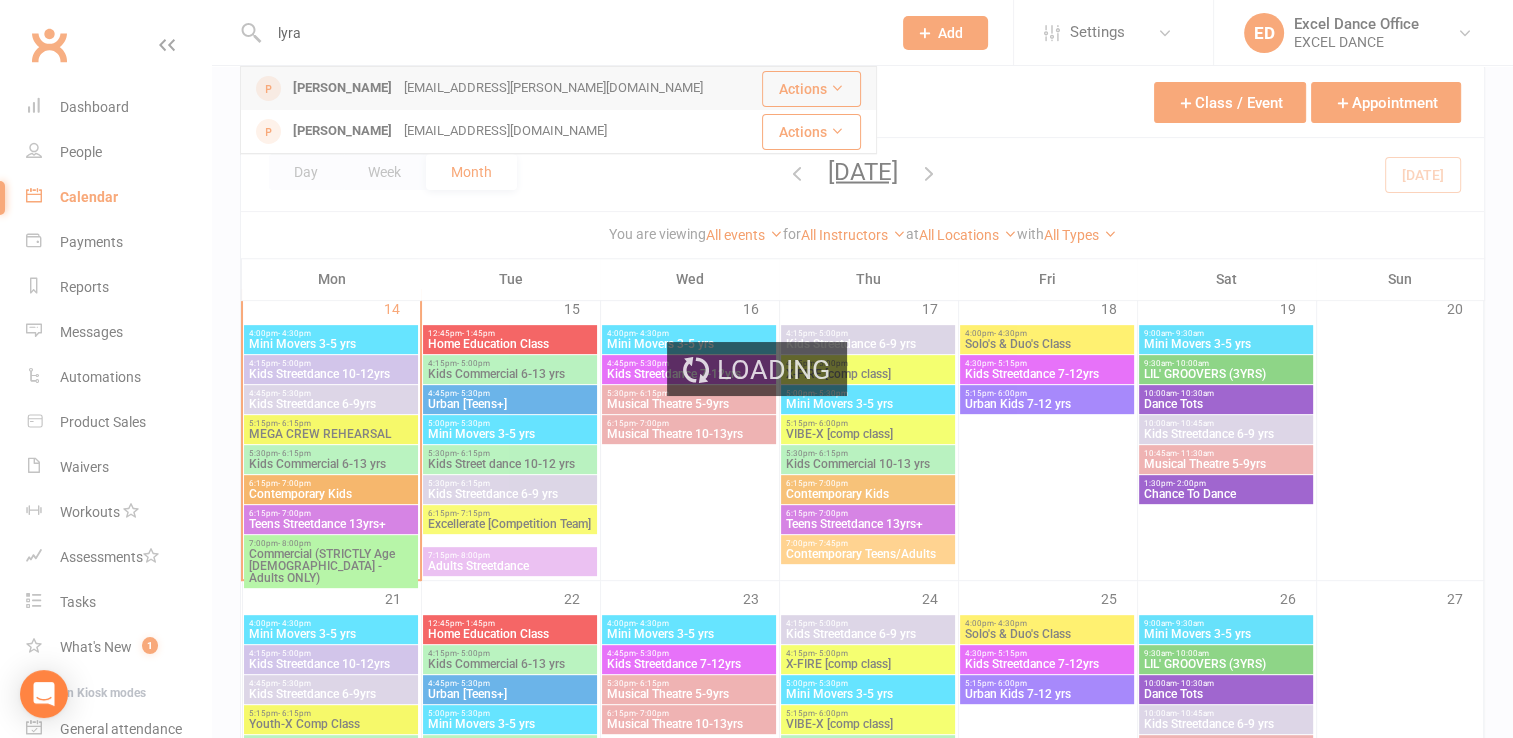 type 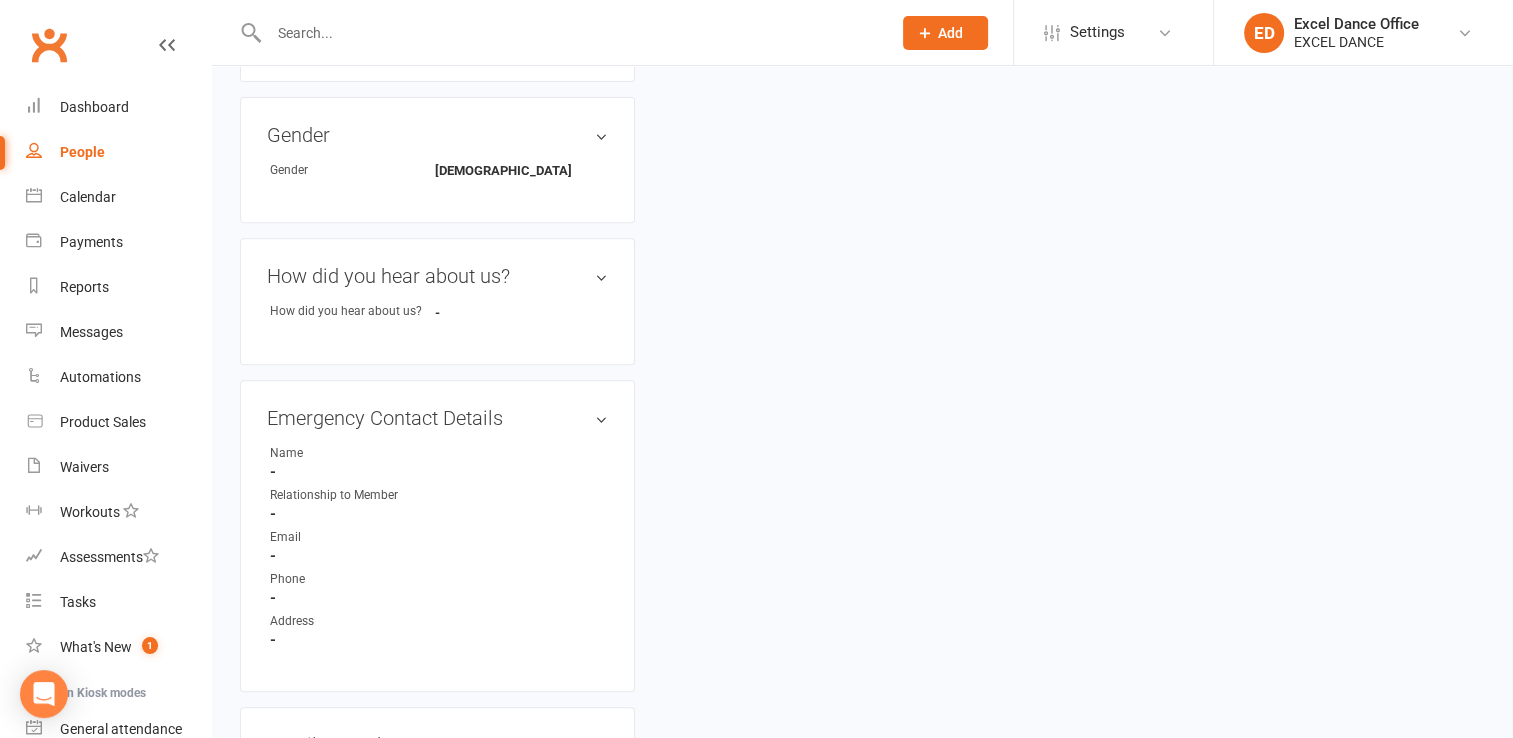 scroll, scrollTop: 0, scrollLeft: 0, axis: both 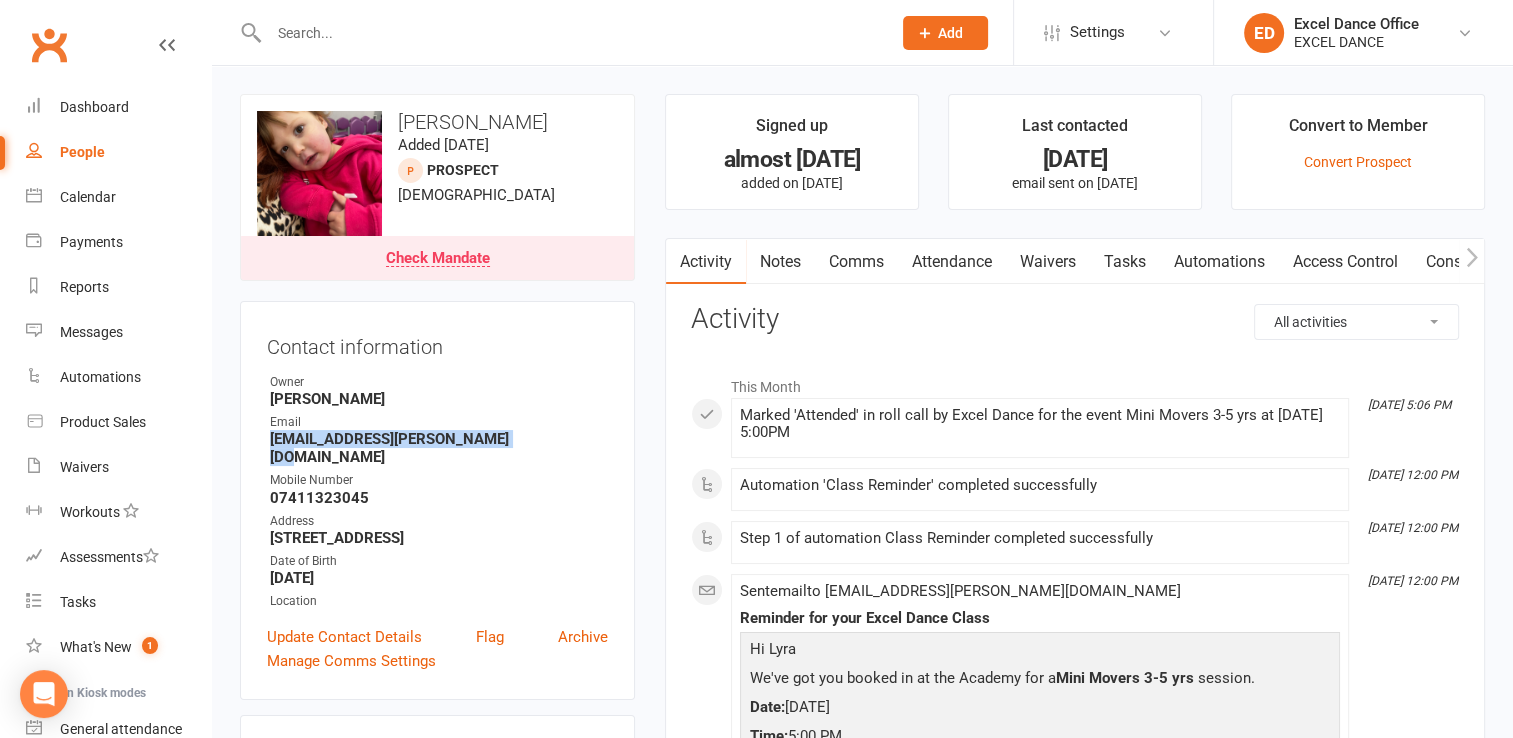 drag, startPoint x: 512, startPoint y: 438, endPoint x: 256, endPoint y: 440, distance: 256.0078 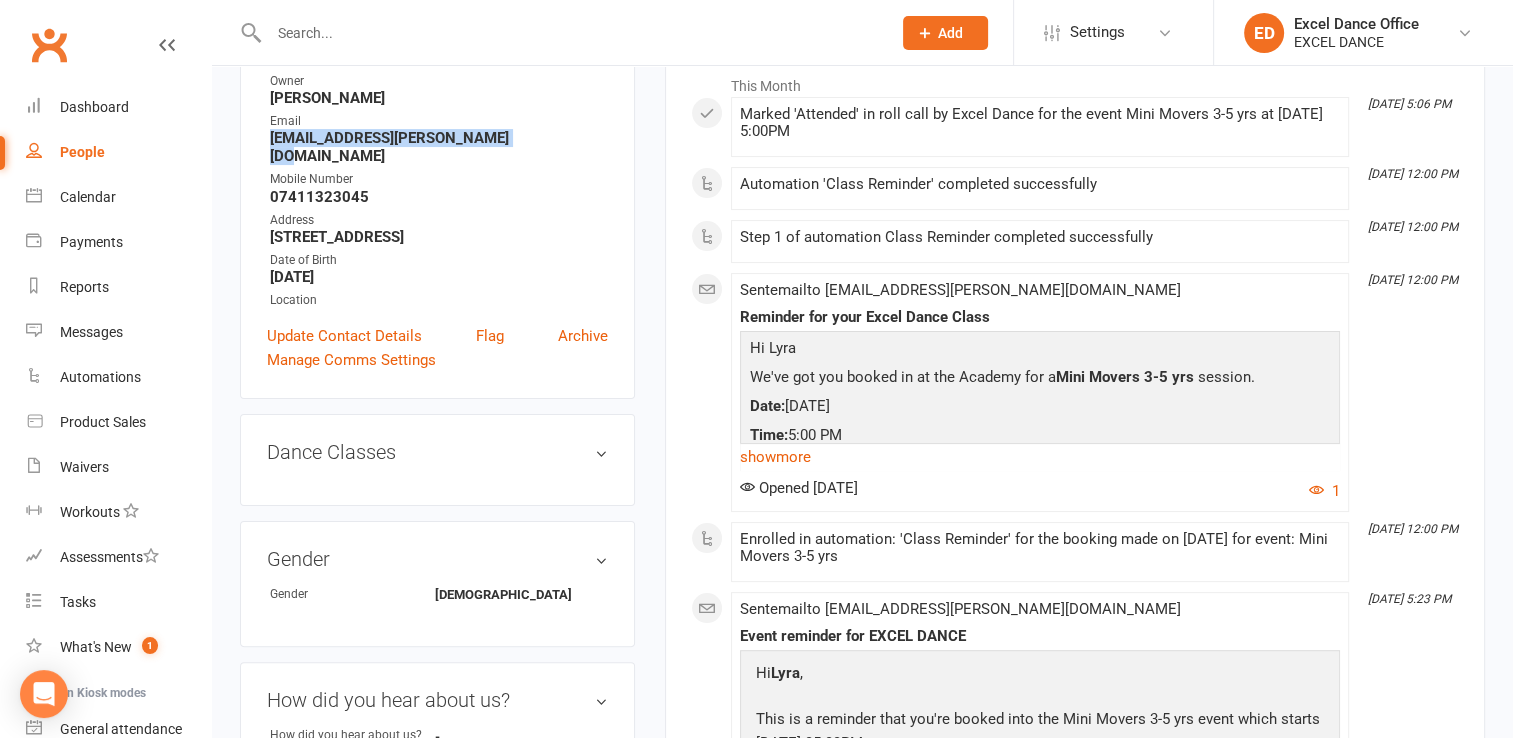 scroll, scrollTop: 0, scrollLeft: 0, axis: both 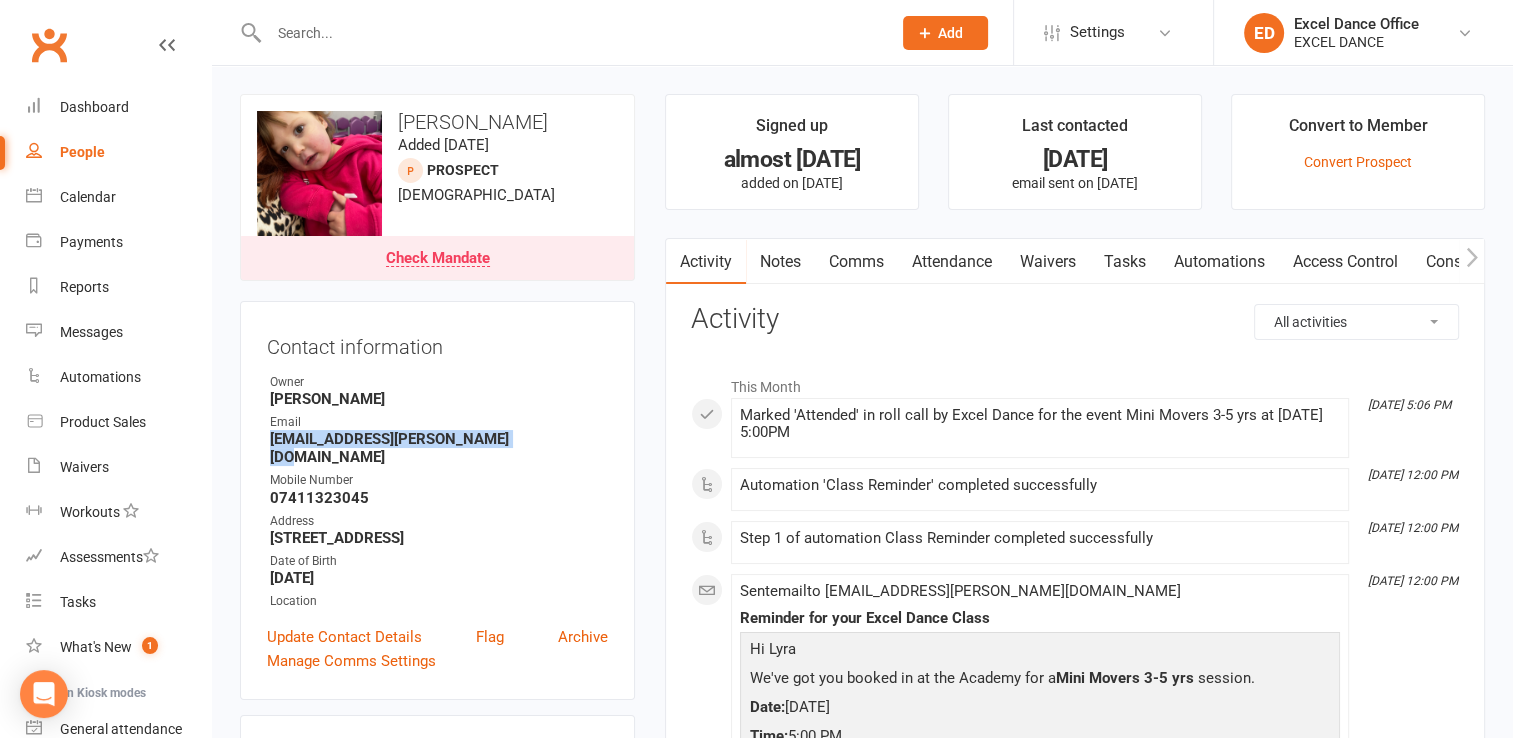 click on "Add" 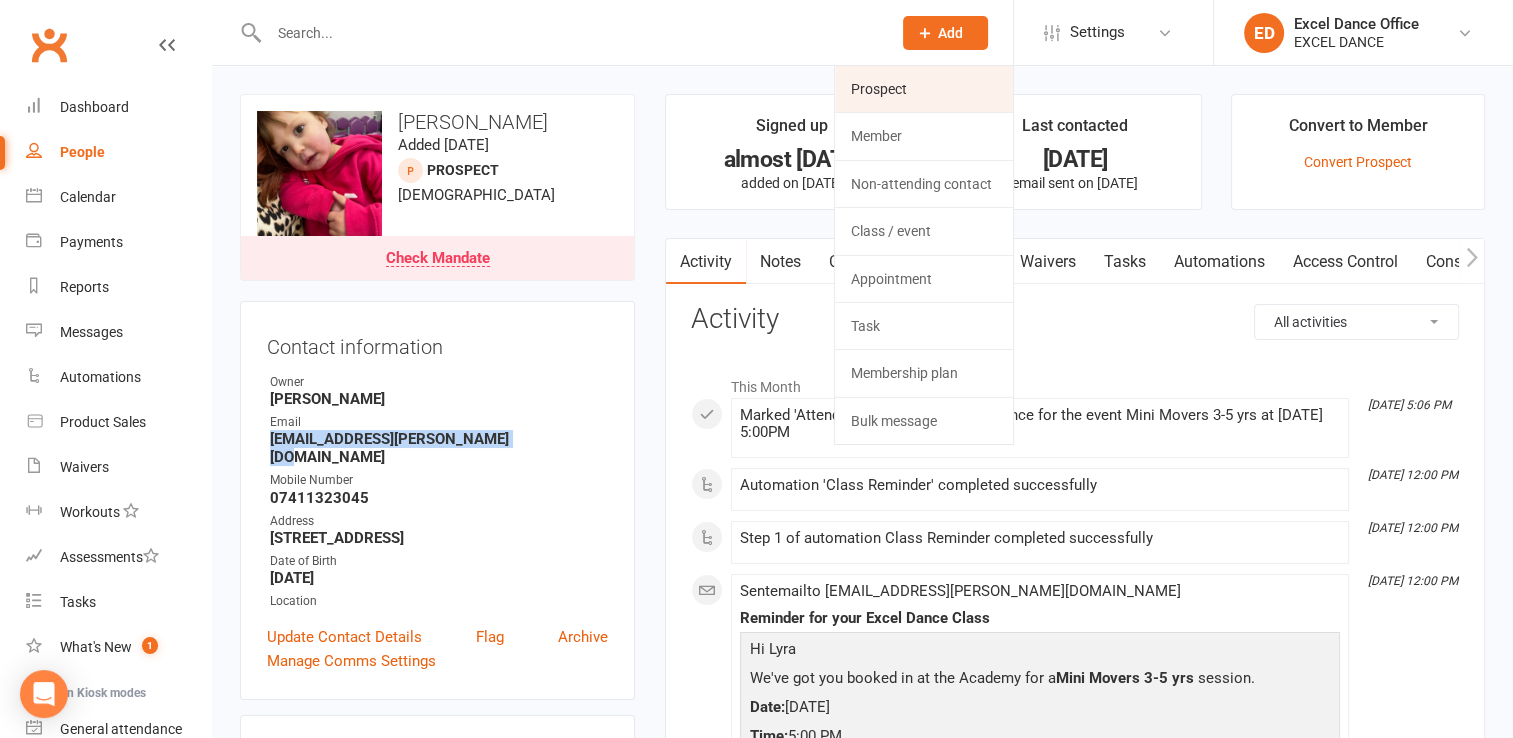 click on "Prospect" 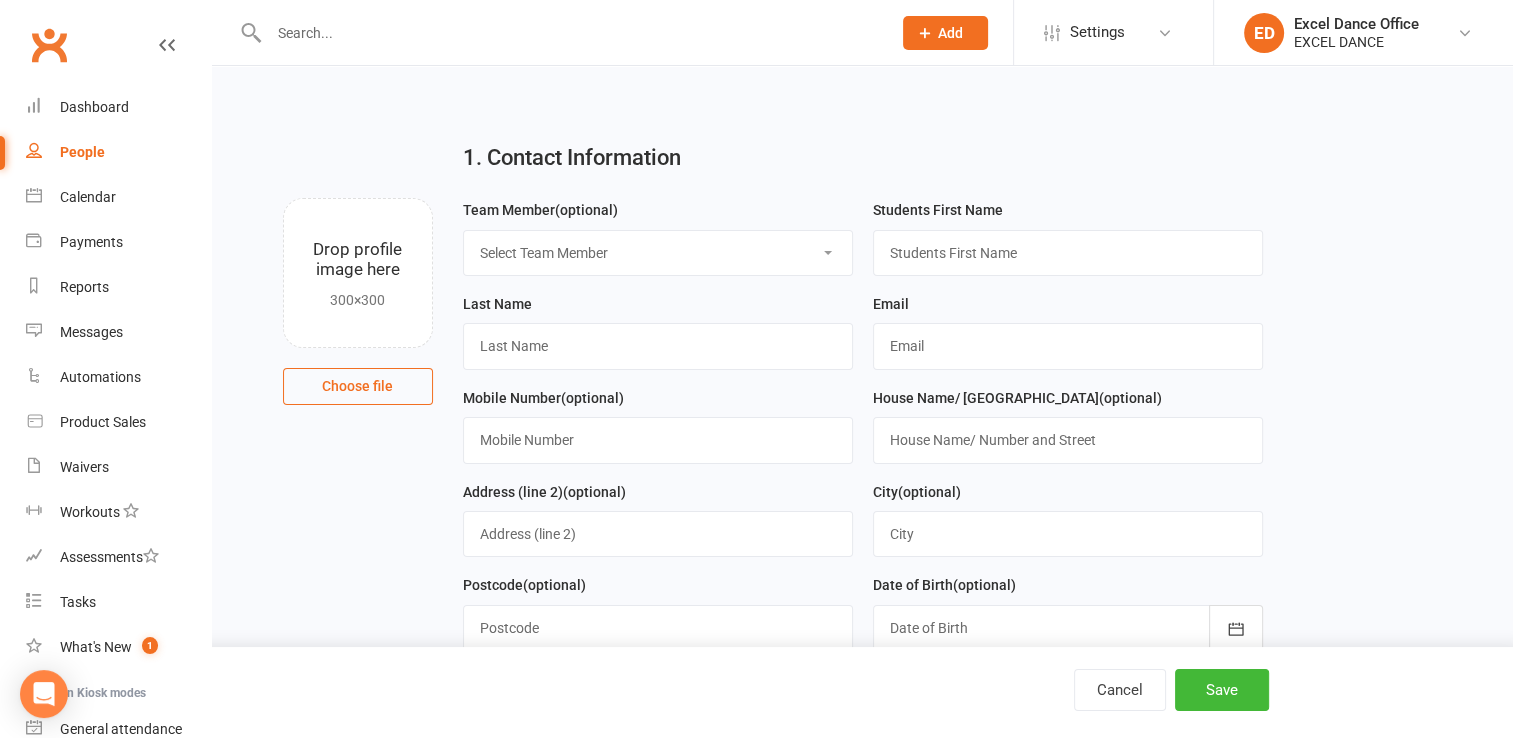 click on "Select Team Member Excel Dance Office [PERSON_NAME] Excel Dance [PERSON_NAME] [PERSON_NAME]" at bounding box center [658, 253] 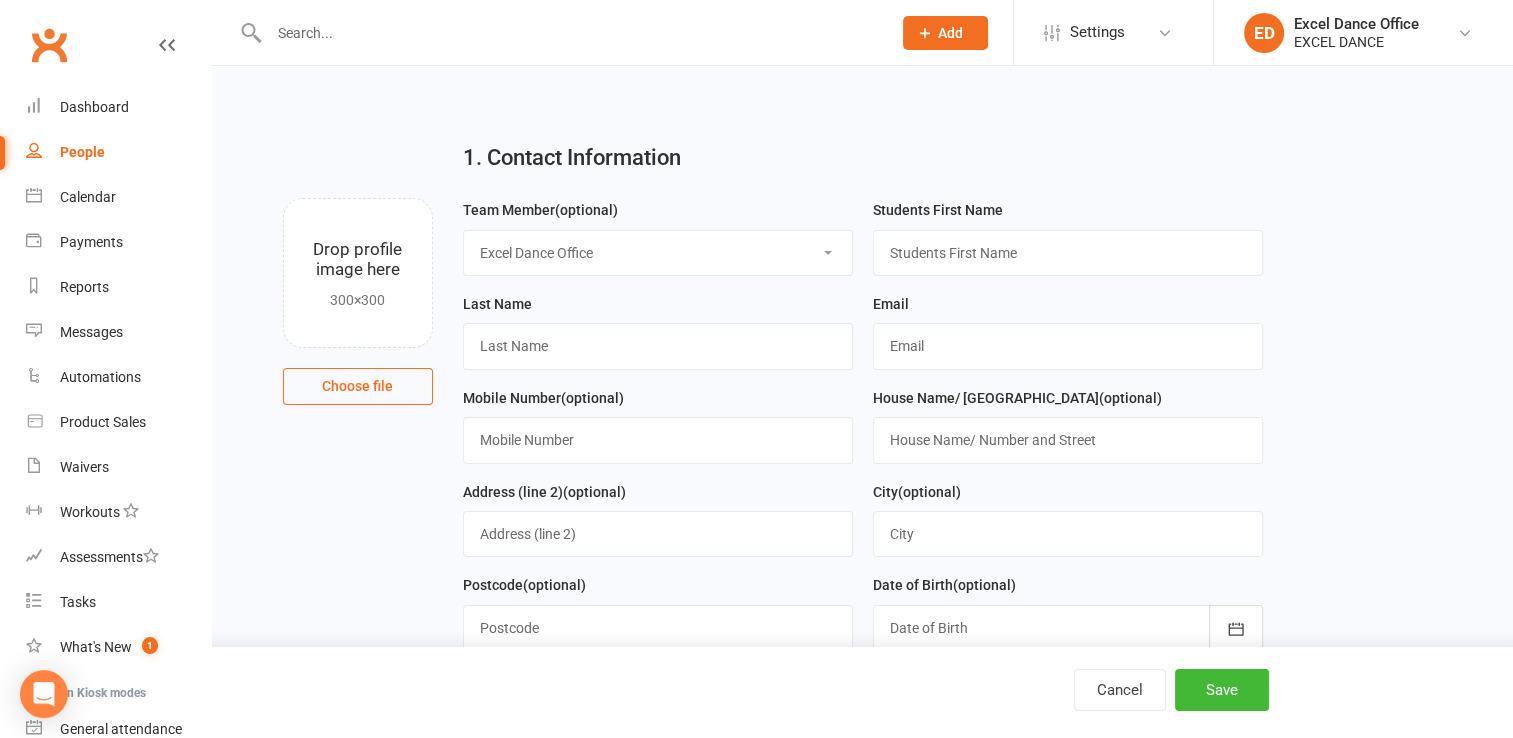click on "Select Team Member Excel Dance Office [PERSON_NAME] Excel Dance [PERSON_NAME] [PERSON_NAME]" at bounding box center [658, 253] 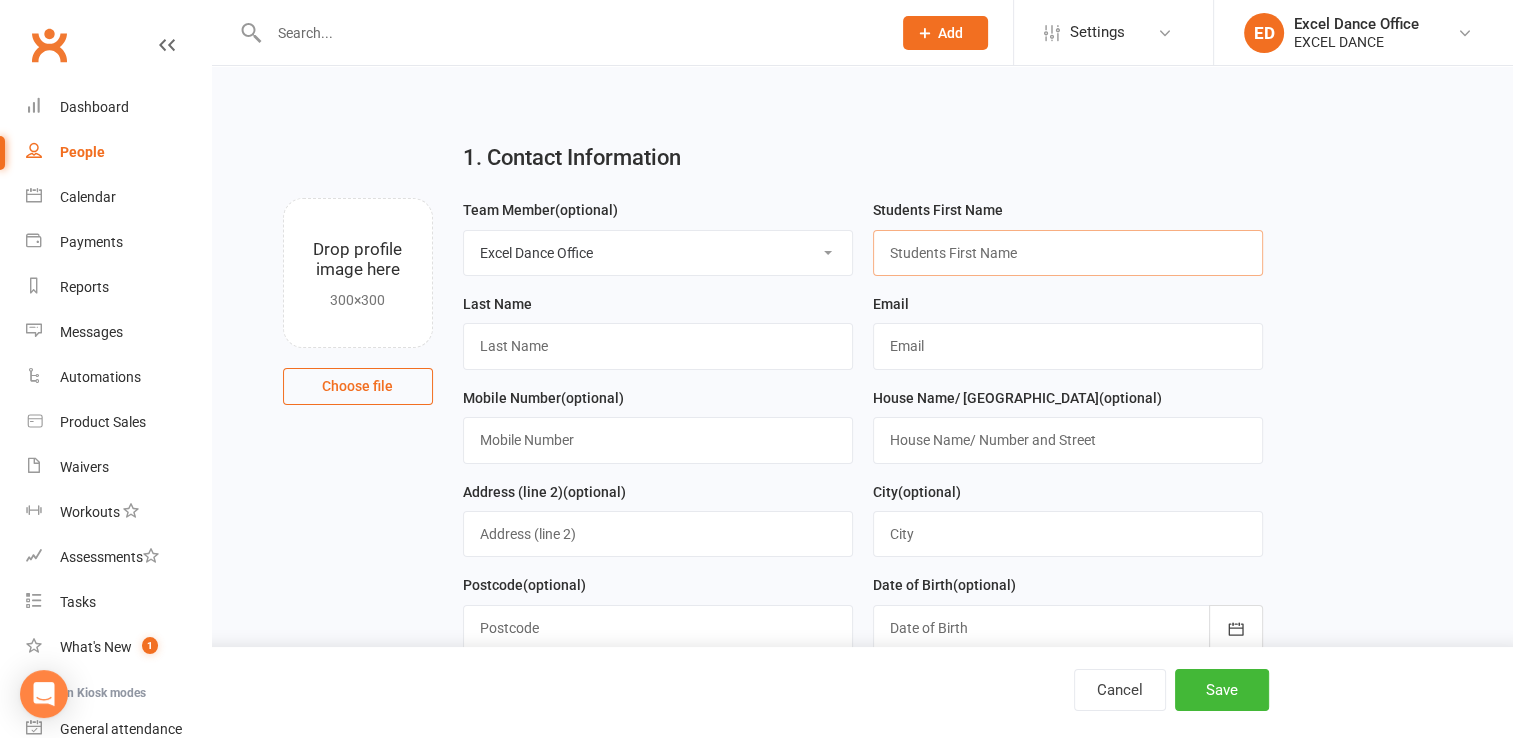 click at bounding box center [1068, 253] 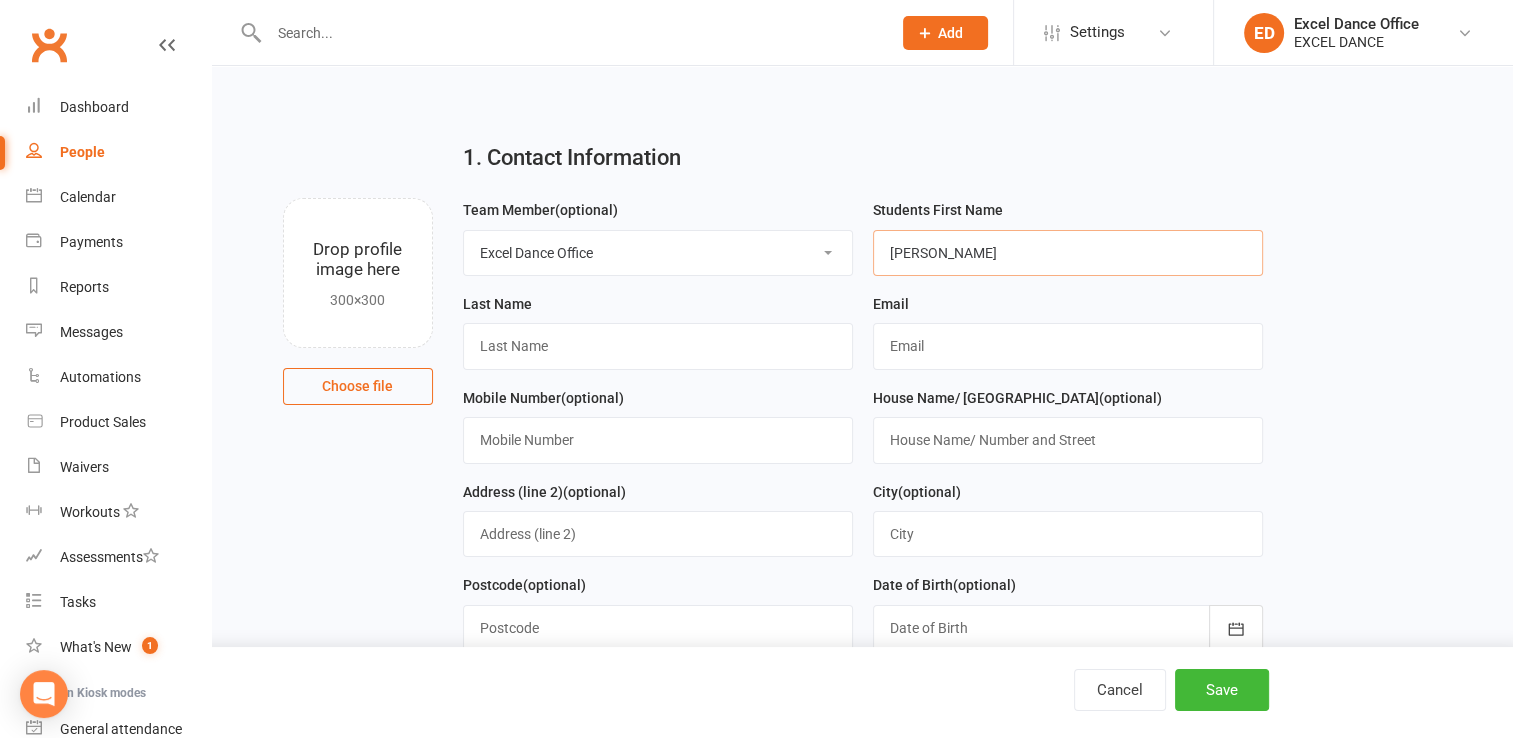 type on "[PERSON_NAME]" 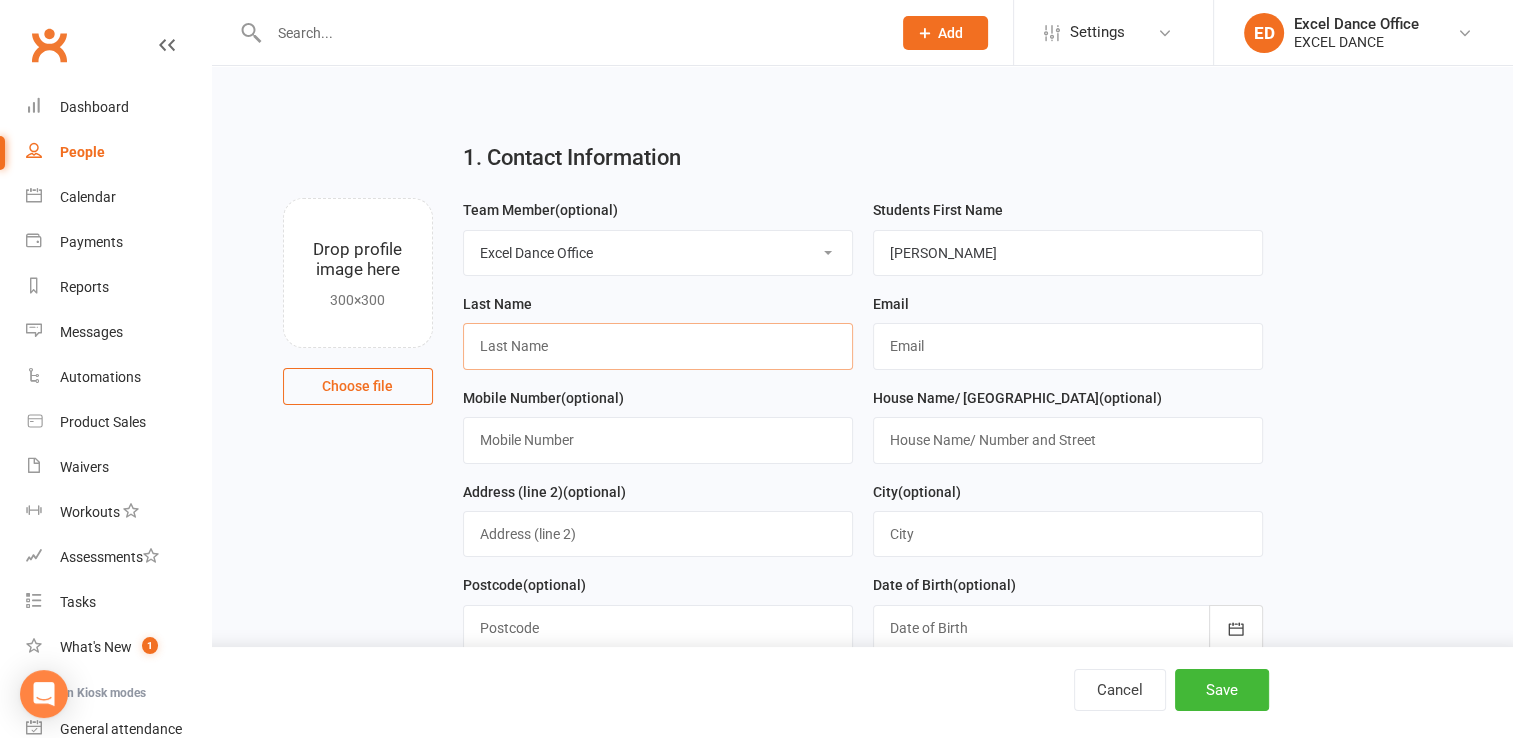 click at bounding box center (658, 346) 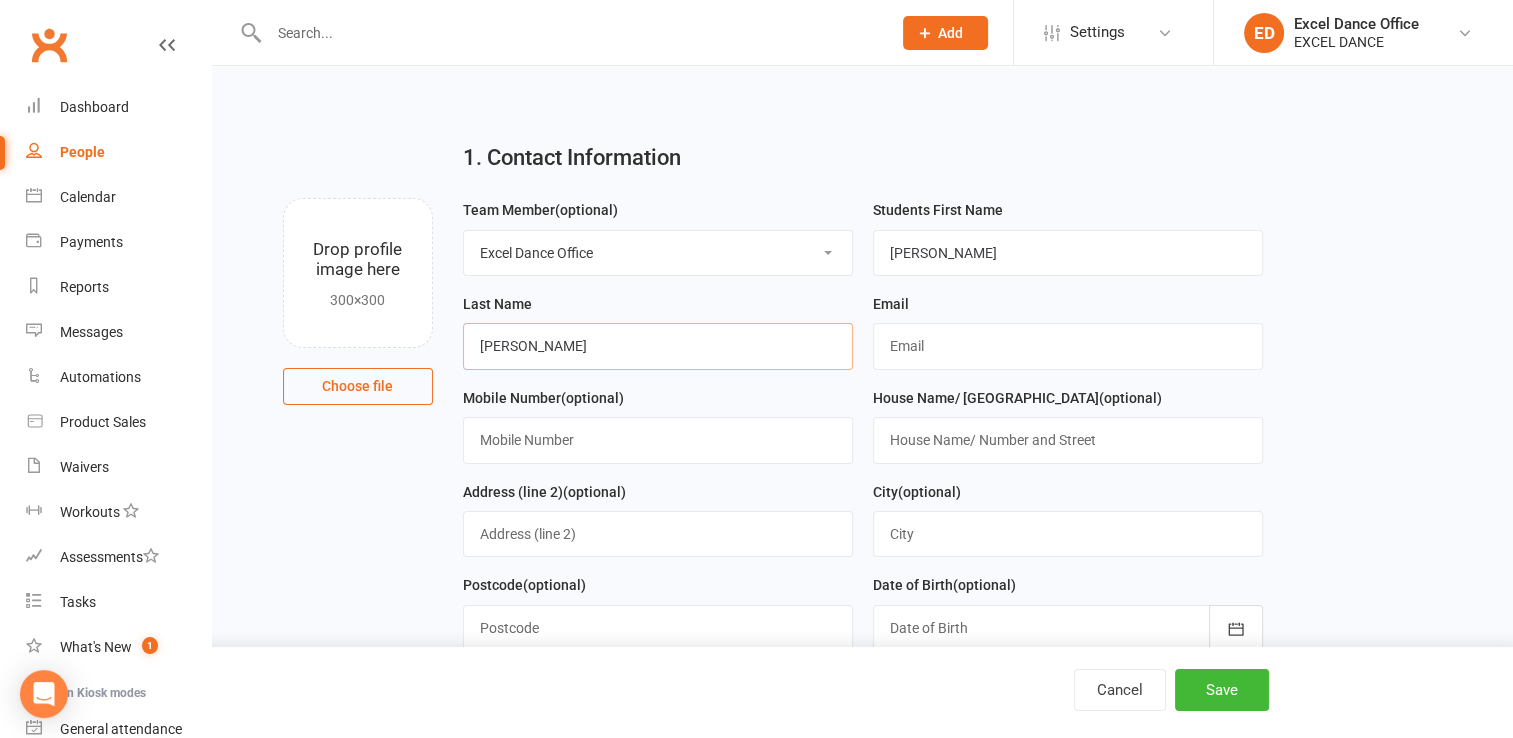 type on "[PERSON_NAME]" 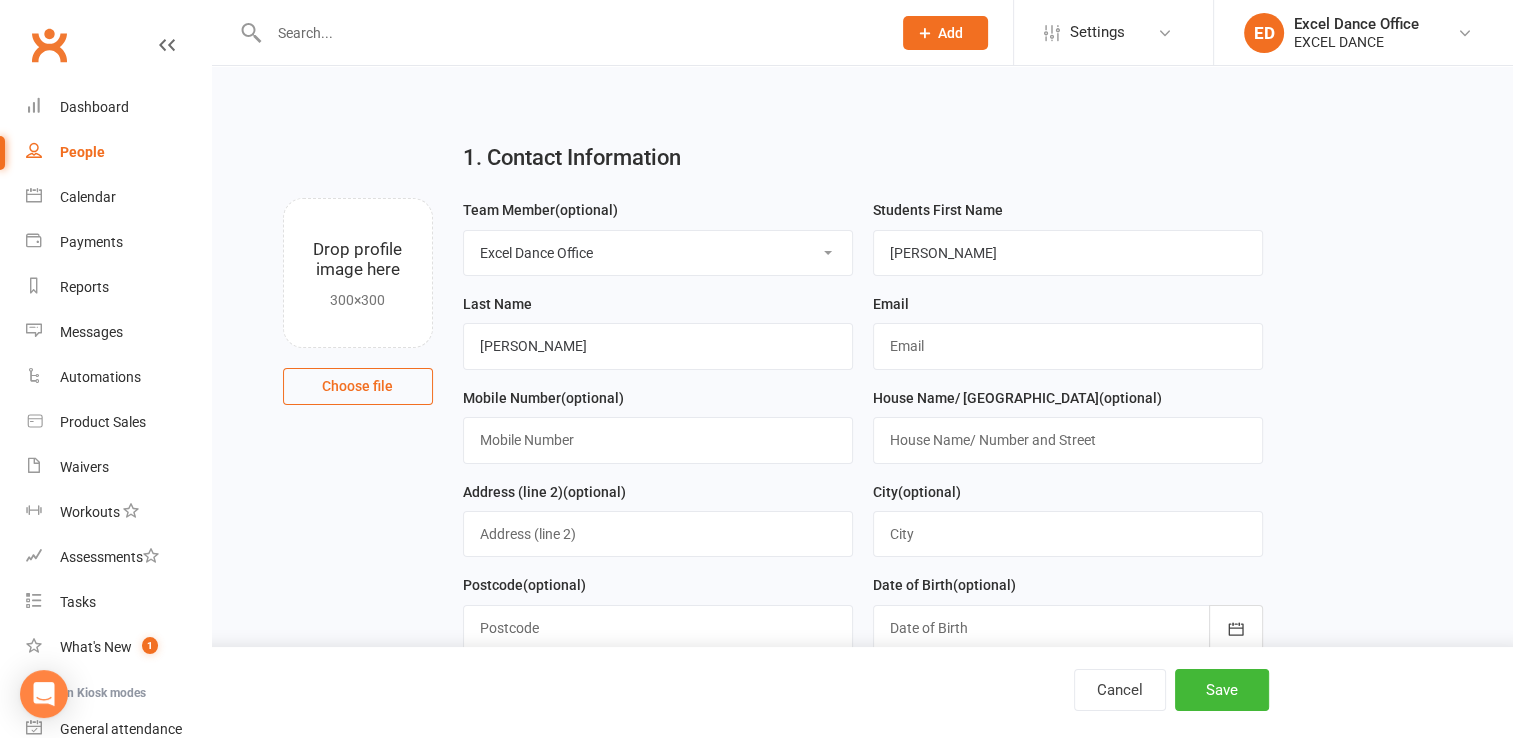 click on "Email" at bounding box center (1068, 339) 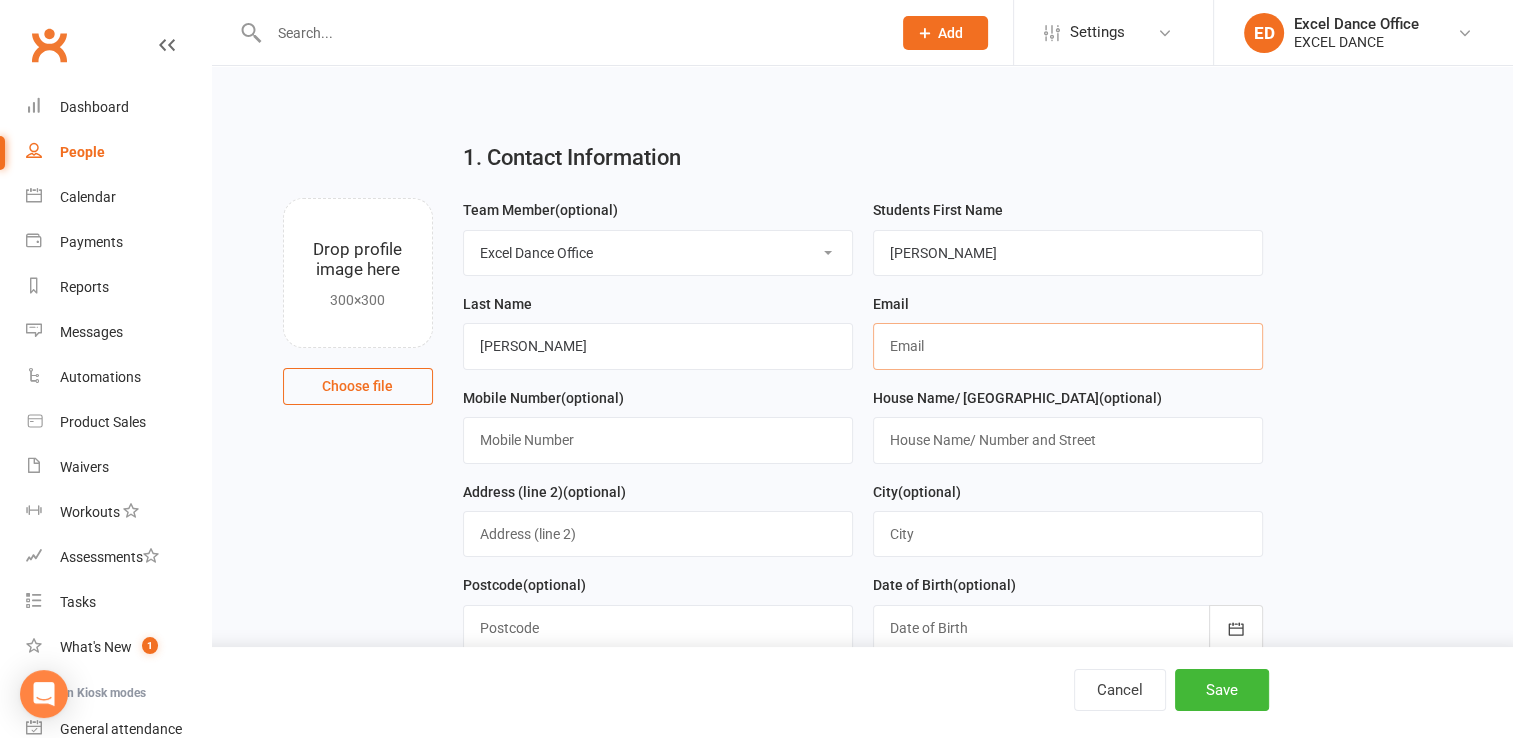 click at bounding box center [1068, 346] 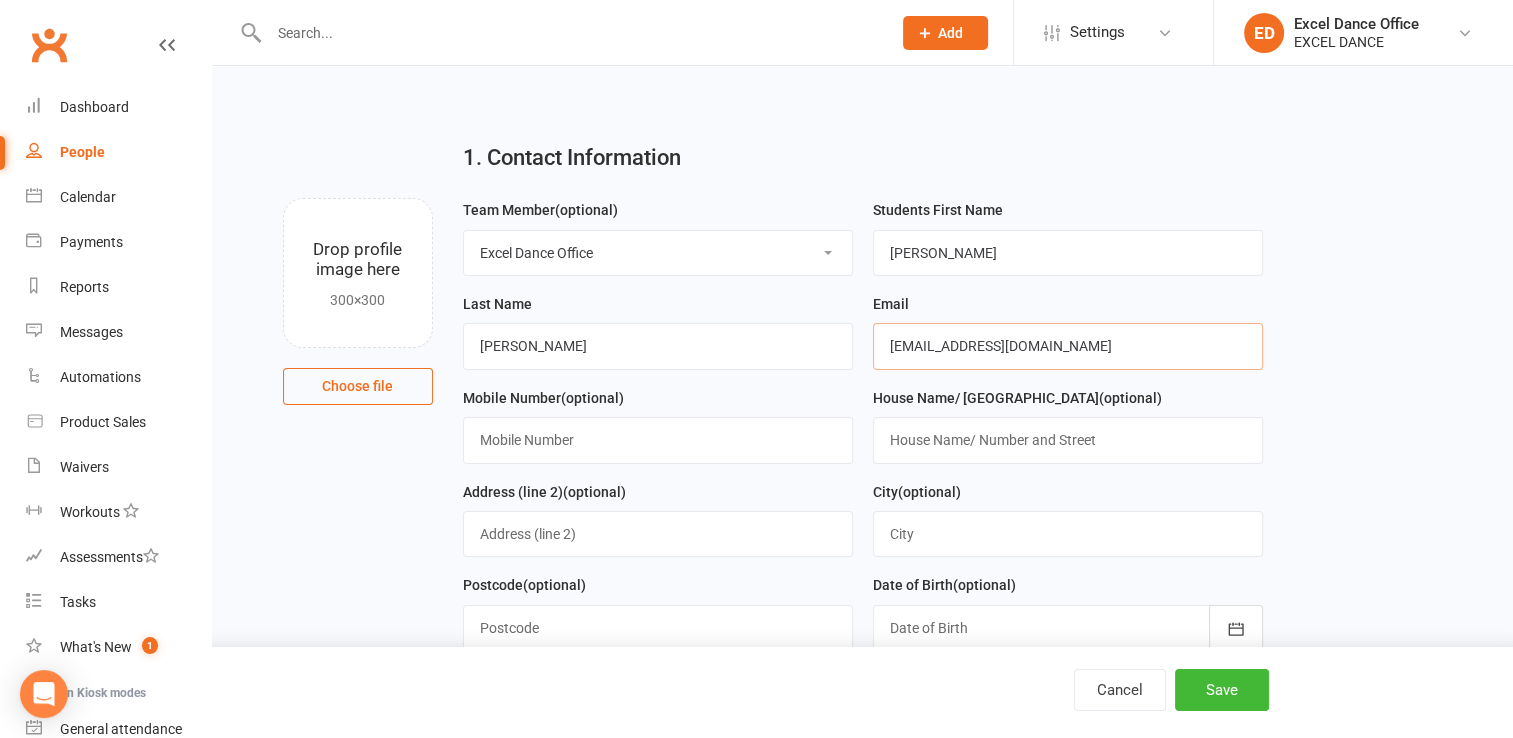 type on "[EMAIL_ADDRESS][DOMAIN_NAME]" 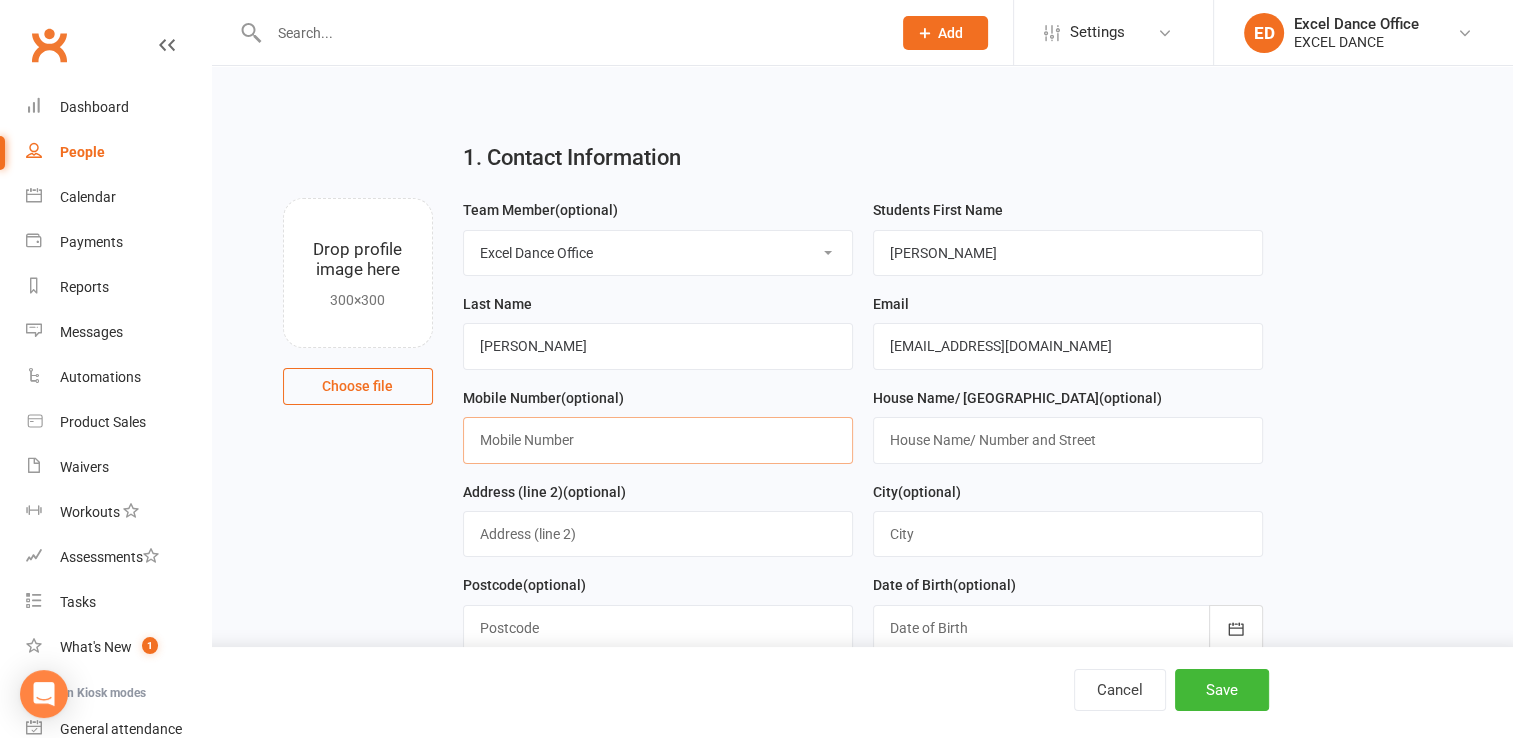 click at bounding box center (658, 440) 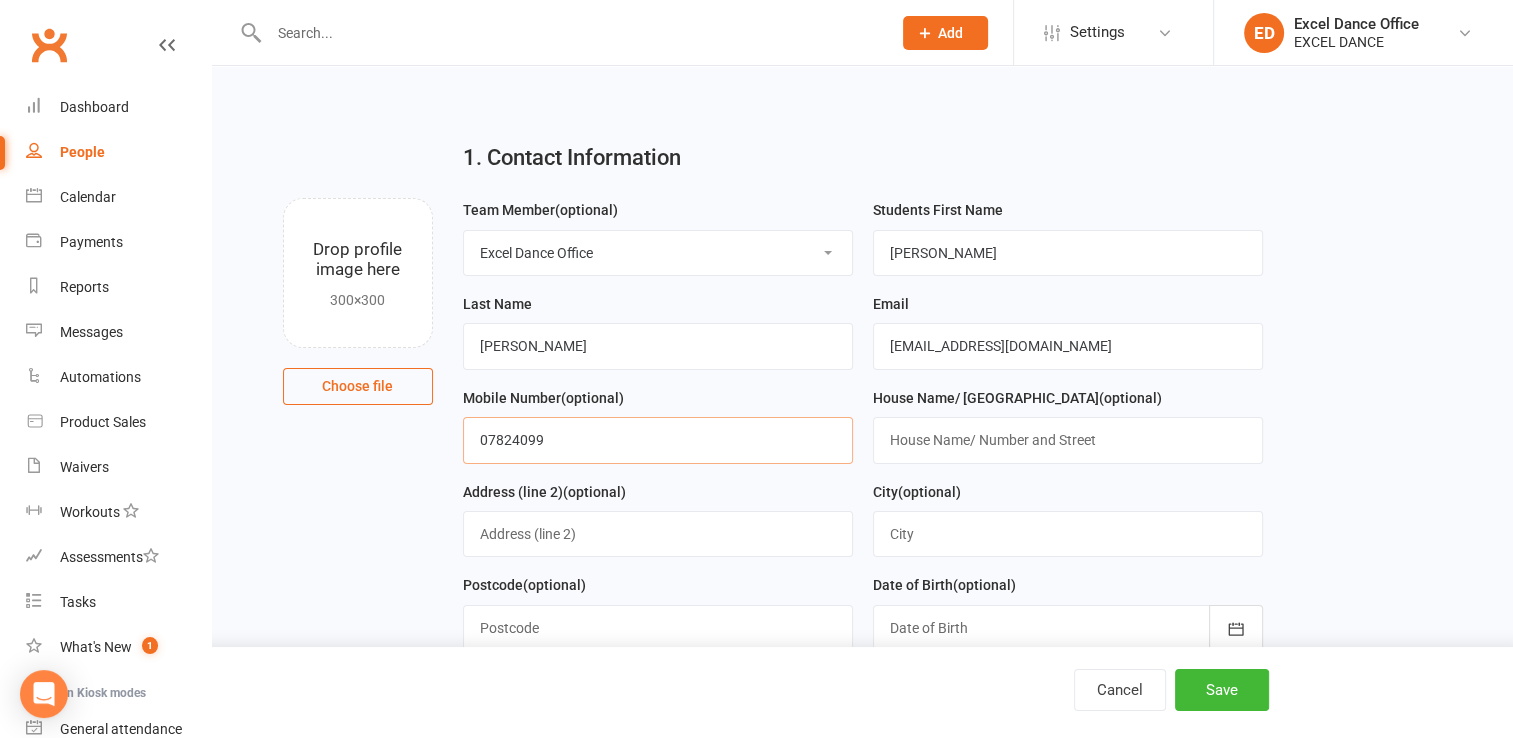 click on "07824099" at bounding box center [658, 440] 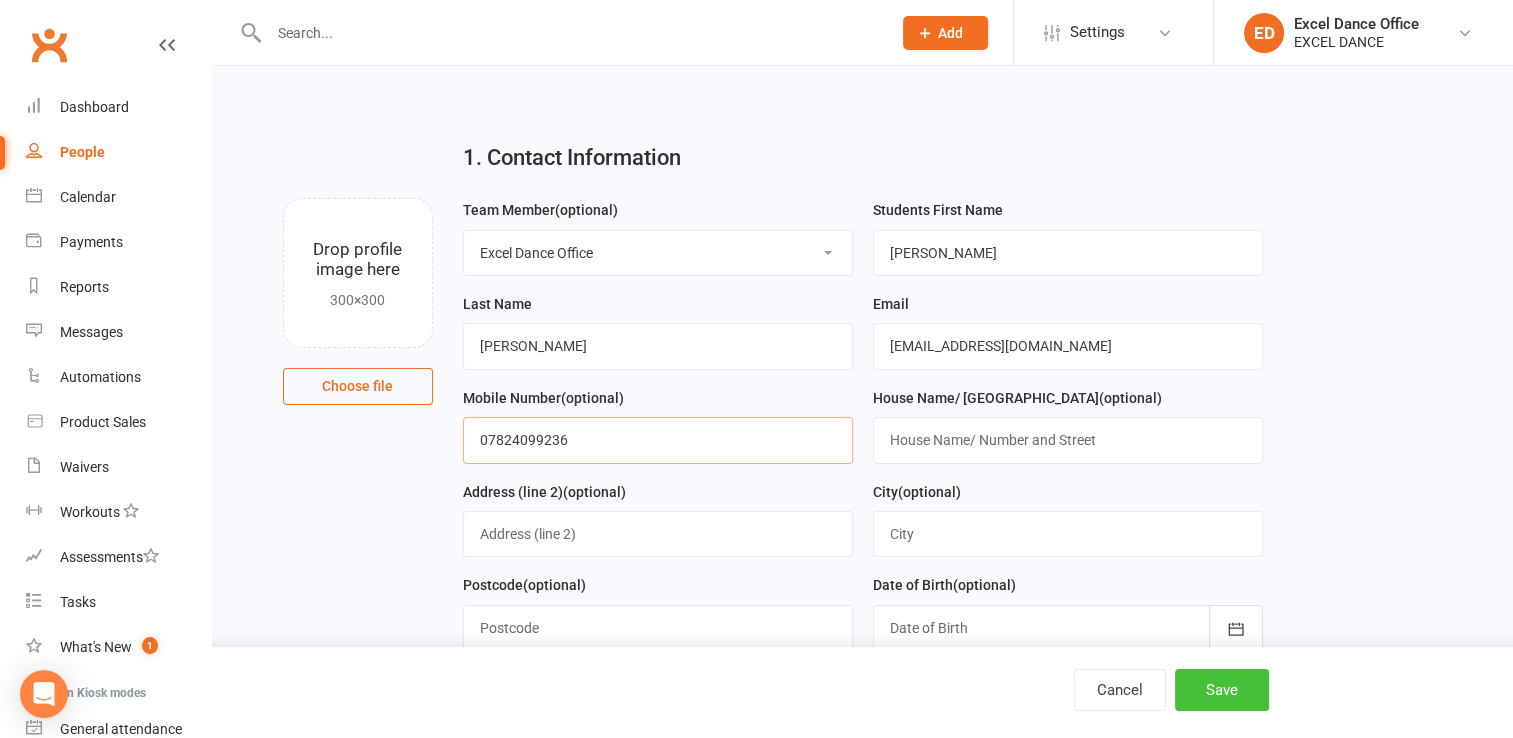 type on "07824099236" 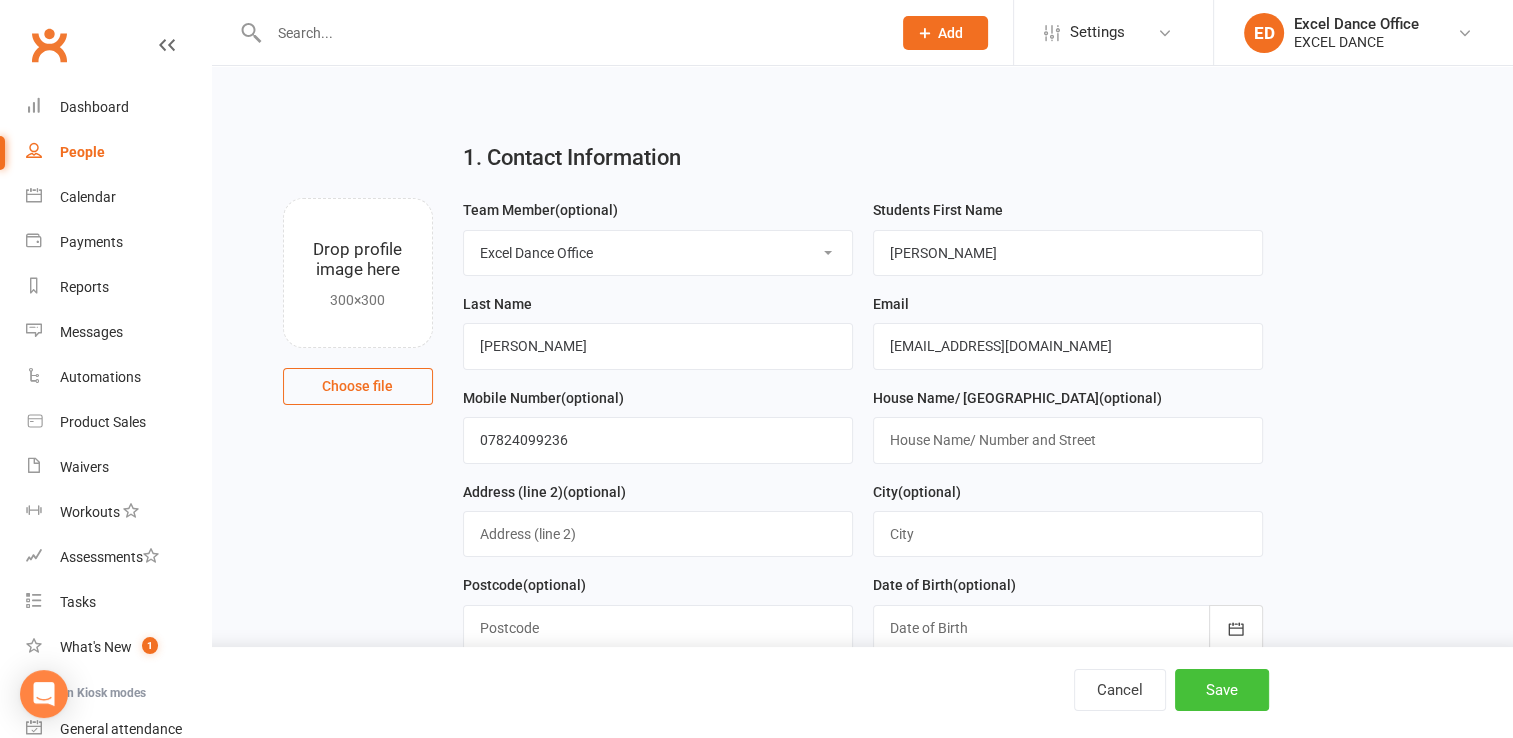 click on "Save" at bounding box center [1222, 690] 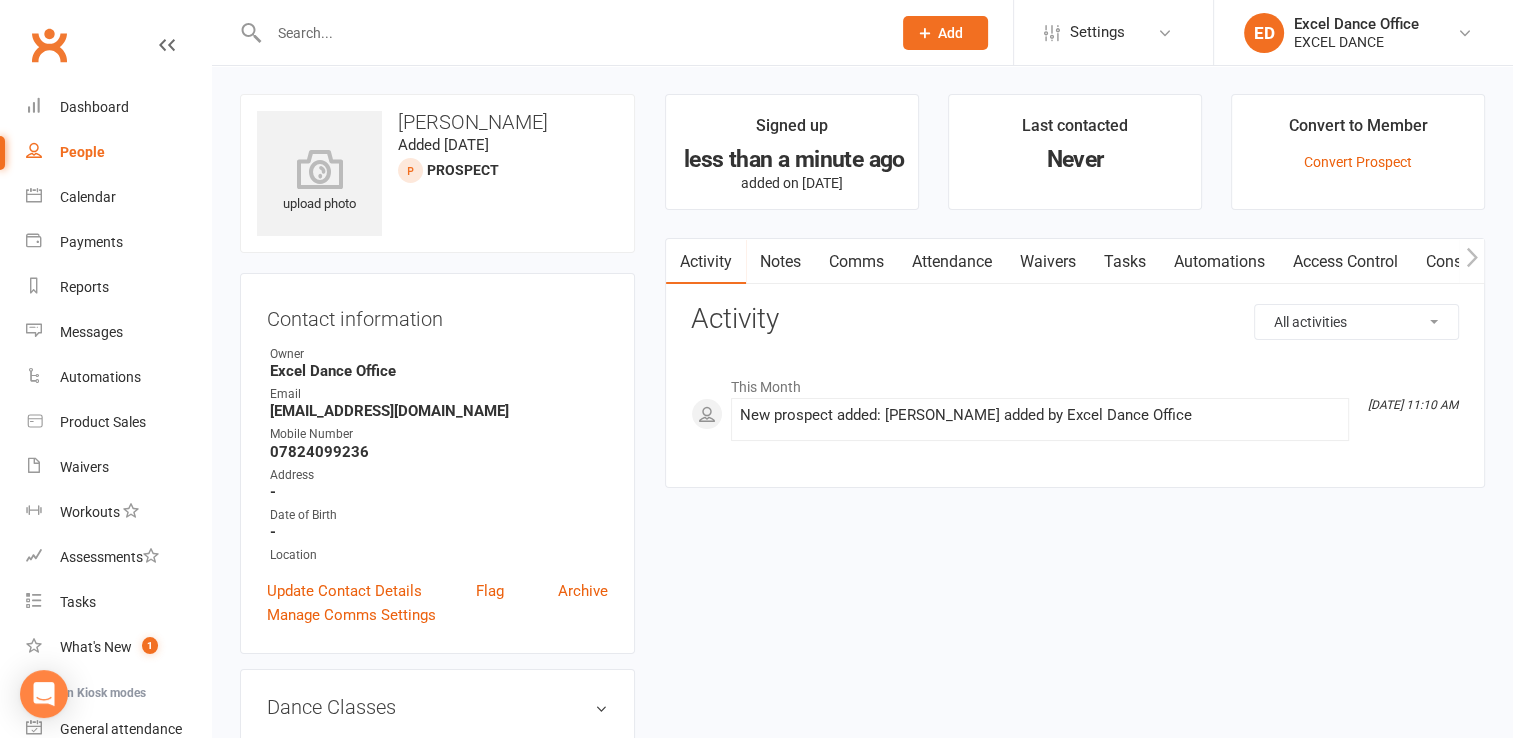 click on "Activity Notes Comms Attendance Waivers Tasks Automations Access Control Consent
All activities Bookings / Attendances Communications Notes Failed SMSes Gradings Members Memberships POS Sales Payments Credit Vouchers Prospects Reports Automations Tasks Waivers Workouts Kiosk Mode Consent Assessments Contact Flags Family Relationships Activity This Month [DATE] 11:10 AM New prospect added: [PERSON_NAME] added by Excel Dance Office" at bounding box center (1075, 363) 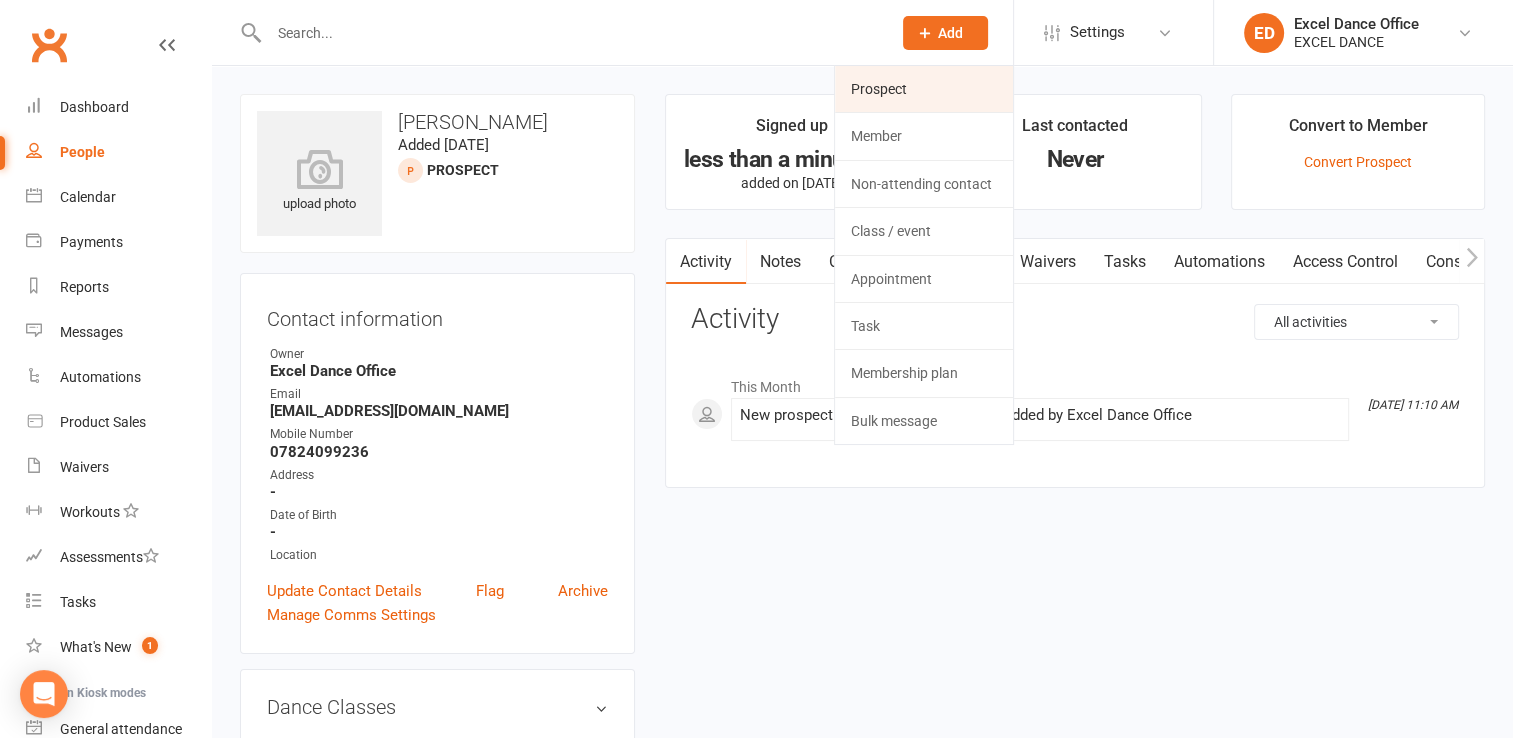 click on "Prospect" 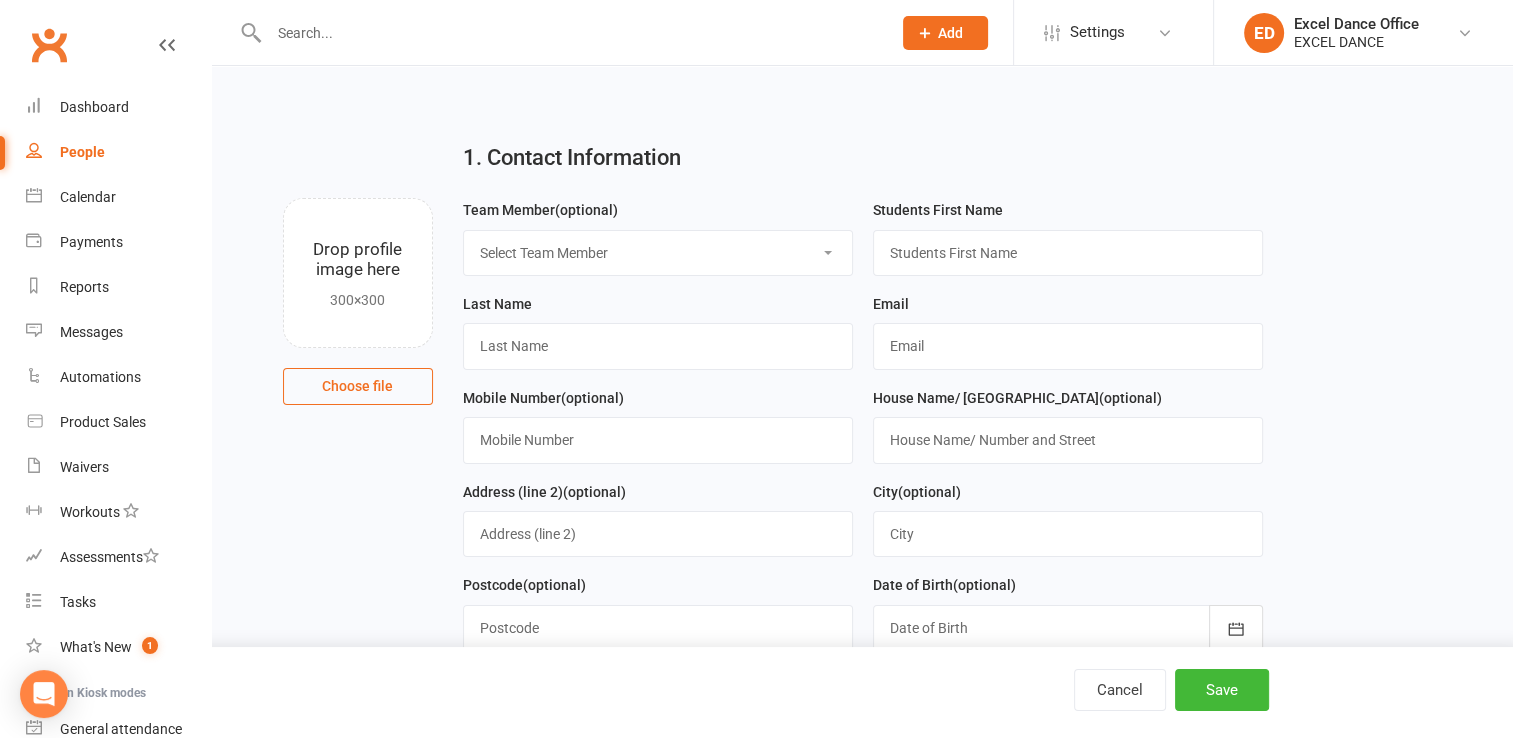 click on "Select Team Member Excel Dance Office [PERSON_NAME] Excel Dance [PERSON_NAME] [PERSON_NAME]" at bounding box center (658, 253) 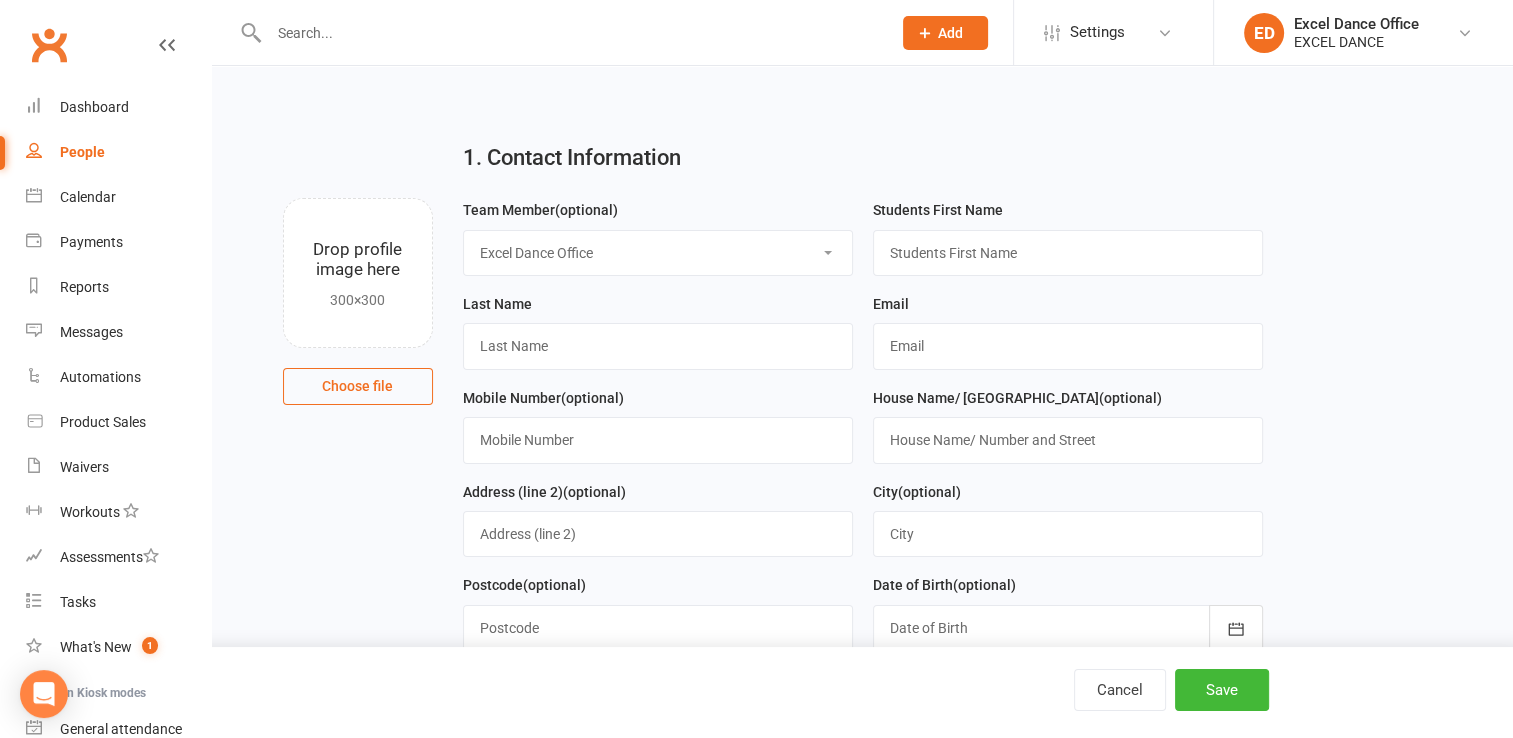 click on "Select Team Member Excel Dance Office [PERSON_NAME] Excel Dance [PERSON_NAME] [PERSON_NAME]" at bounding box center (658, 253) 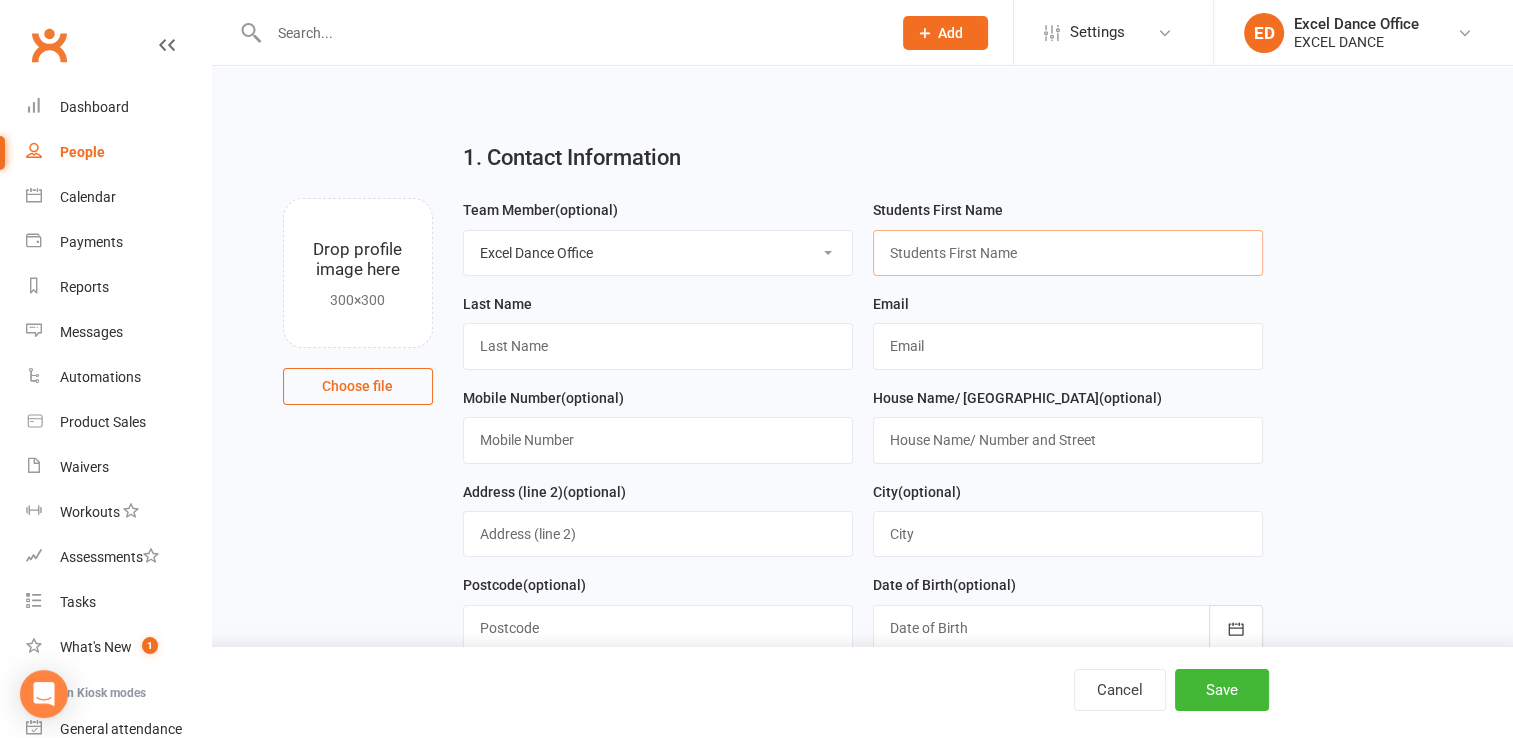 click at bounding box center (1068, 253) 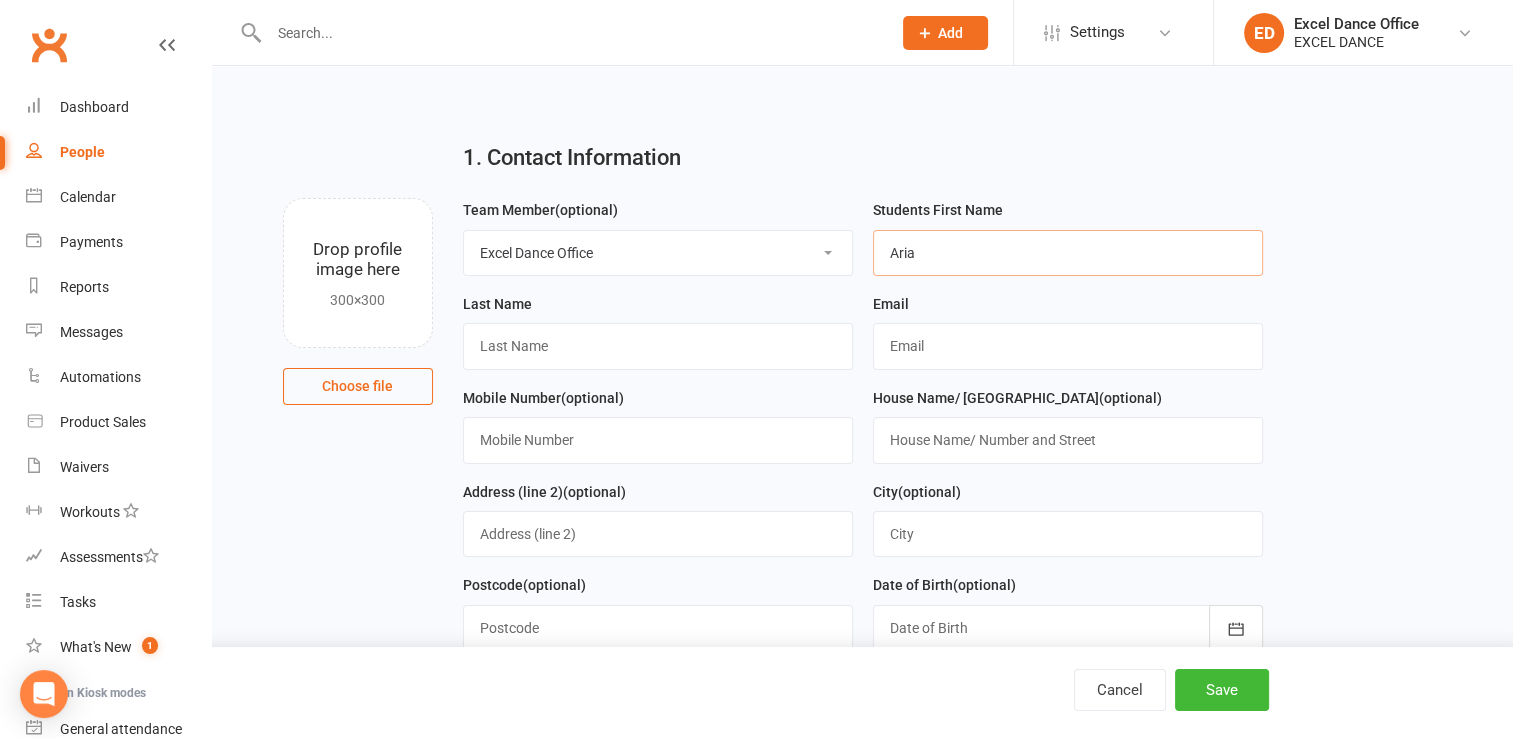 type on "Aria" 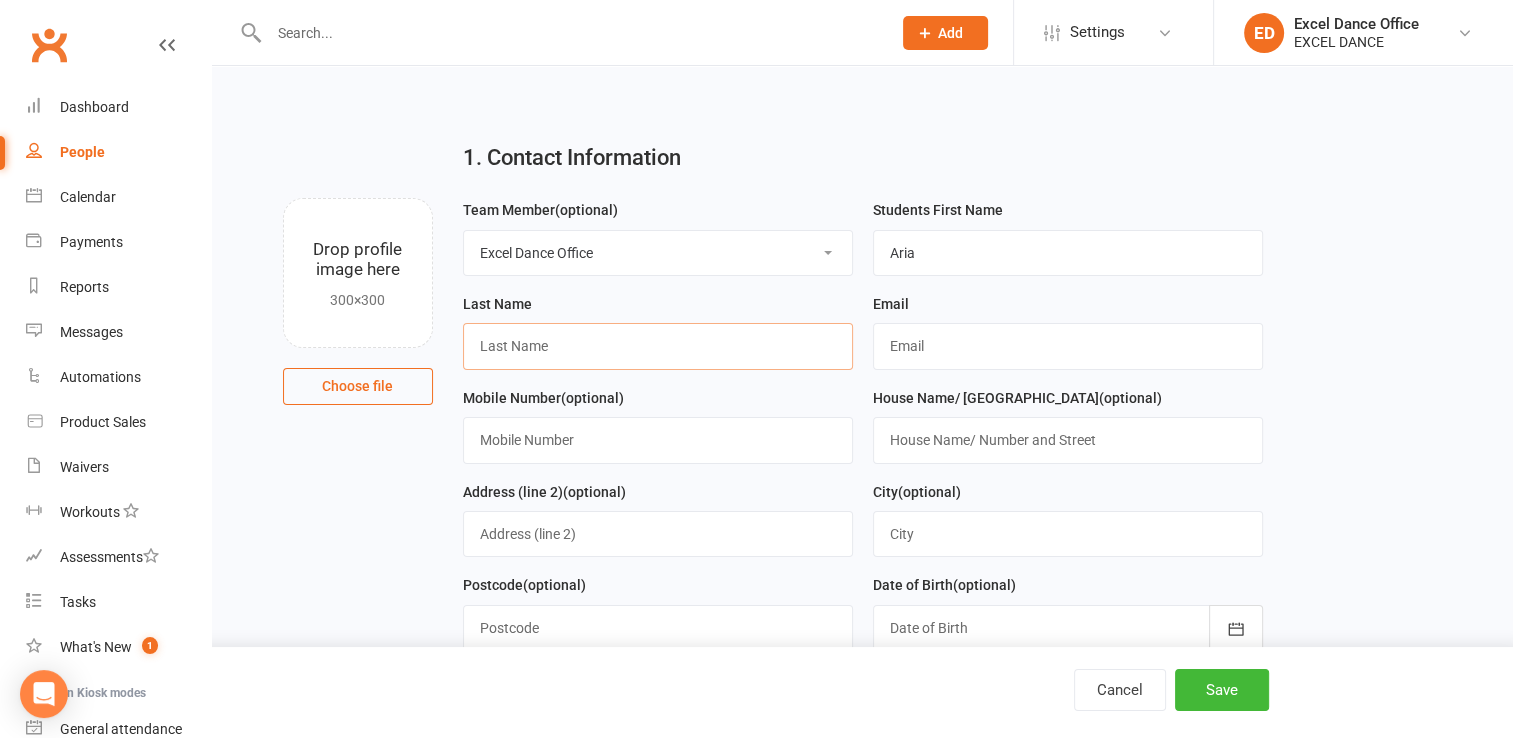 click at bounding box center [658, 346] 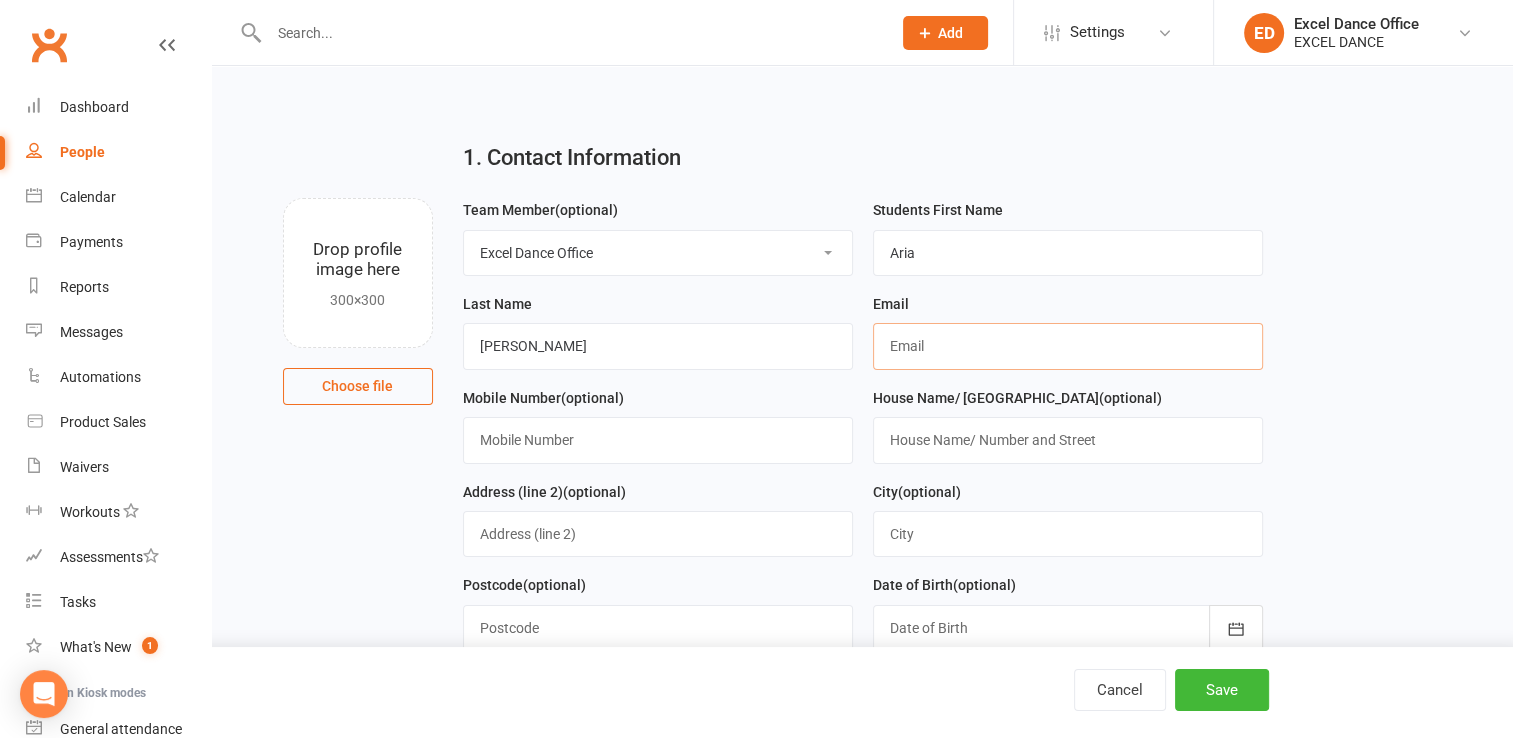 type on "[EMAIL_ADDRESS][DOMAIN_NAME]" 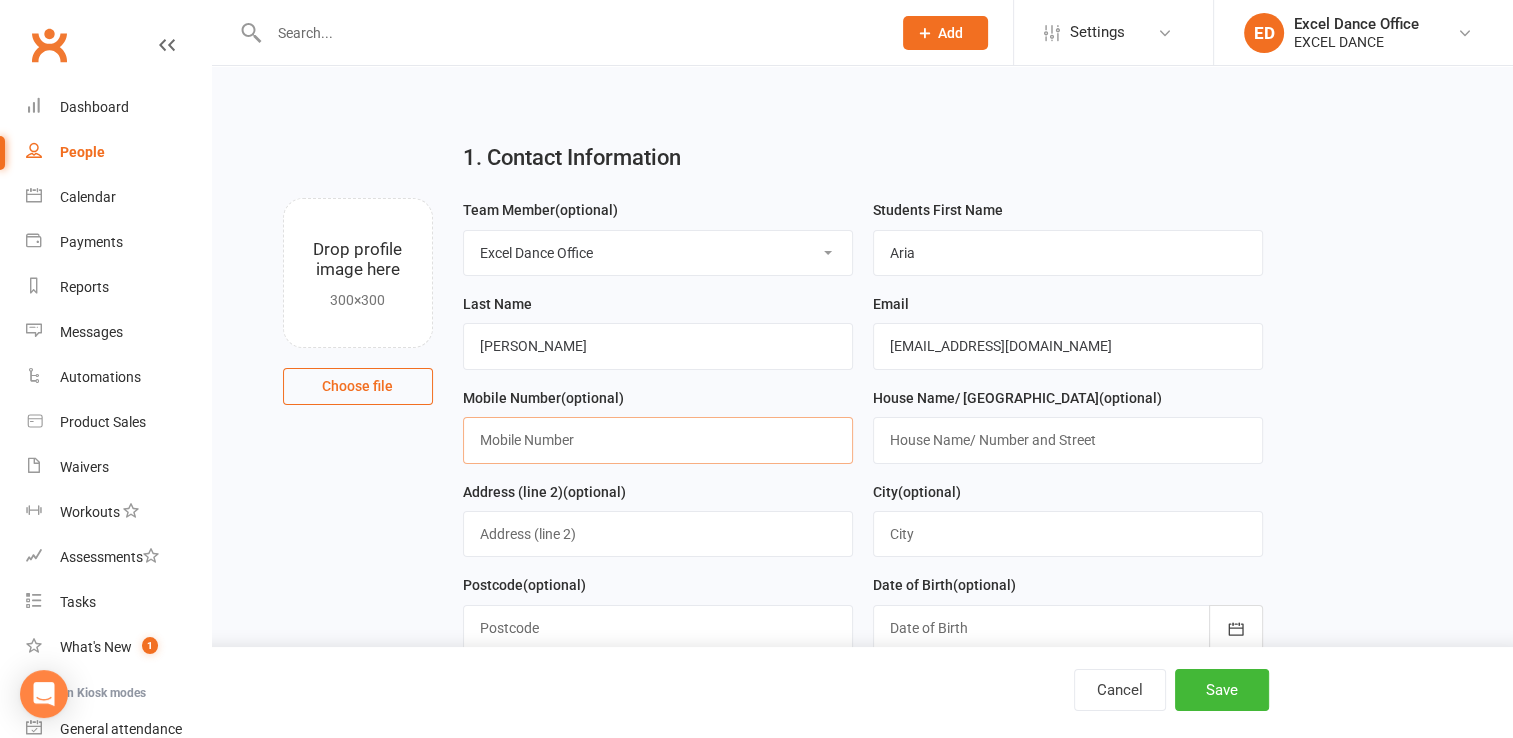 type on "07824099236" 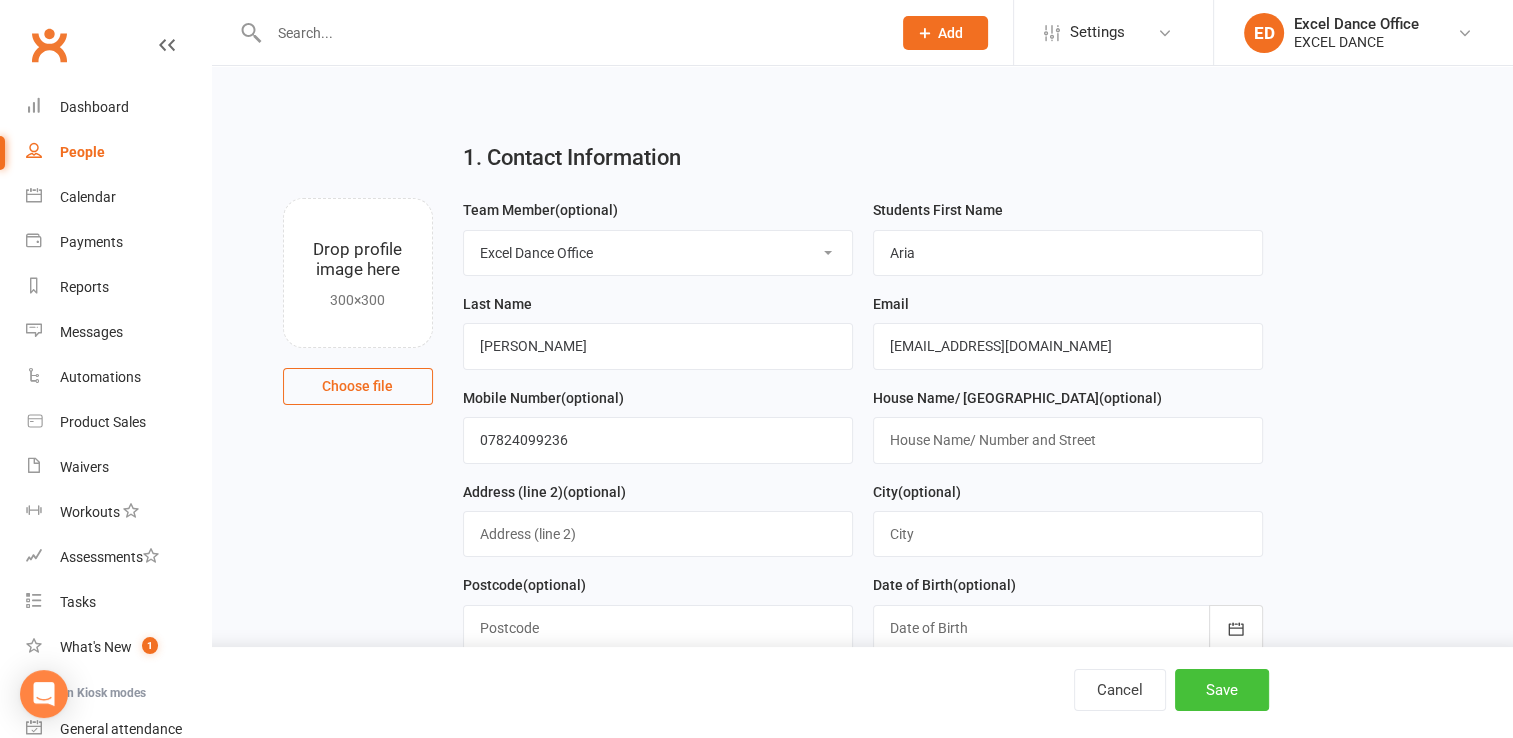 click on "Save" at bounding box center (1222, 690) 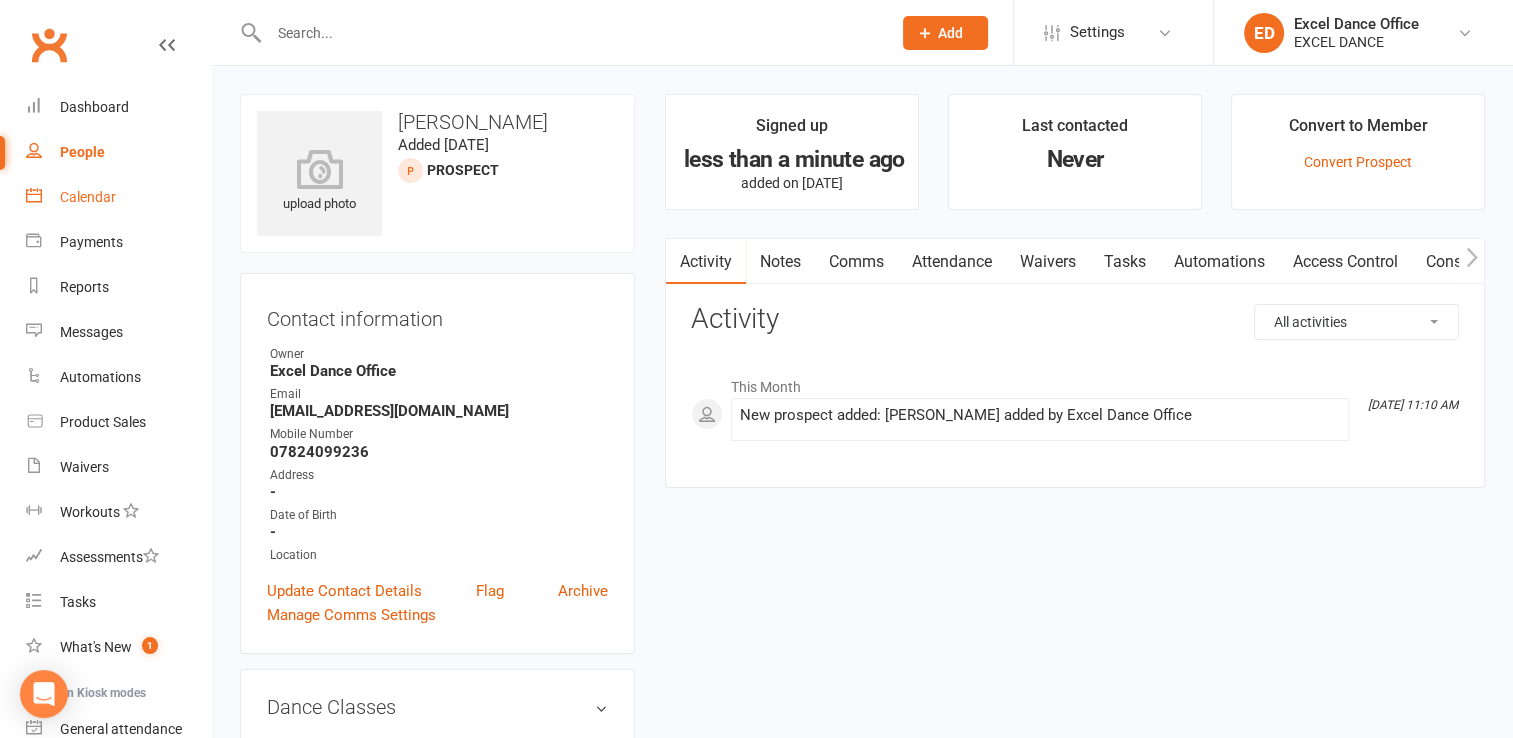 click on "Calendar" at bounding box center [118, 197] 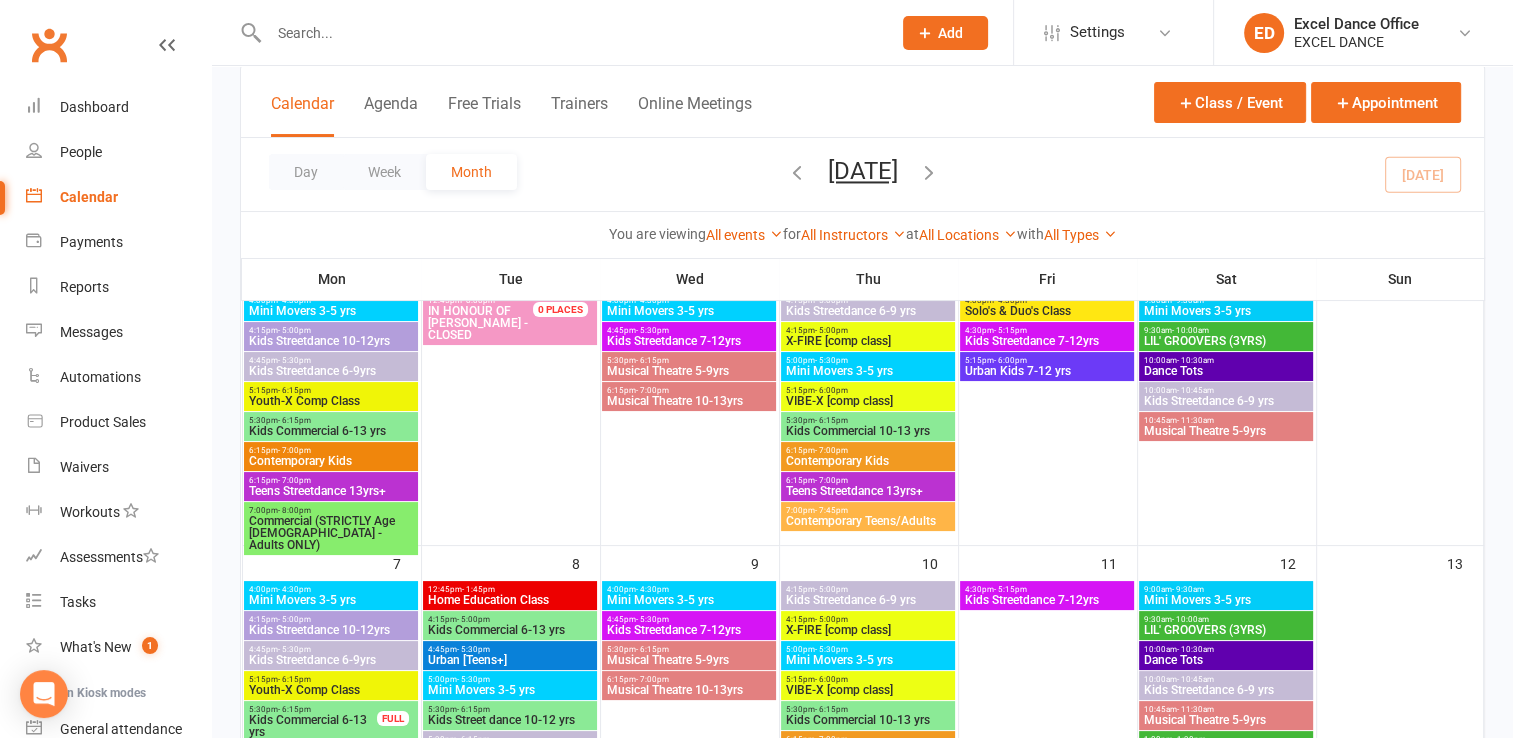 scroll, scrollTop: 160, scrollLeft: 0, axis: vertical 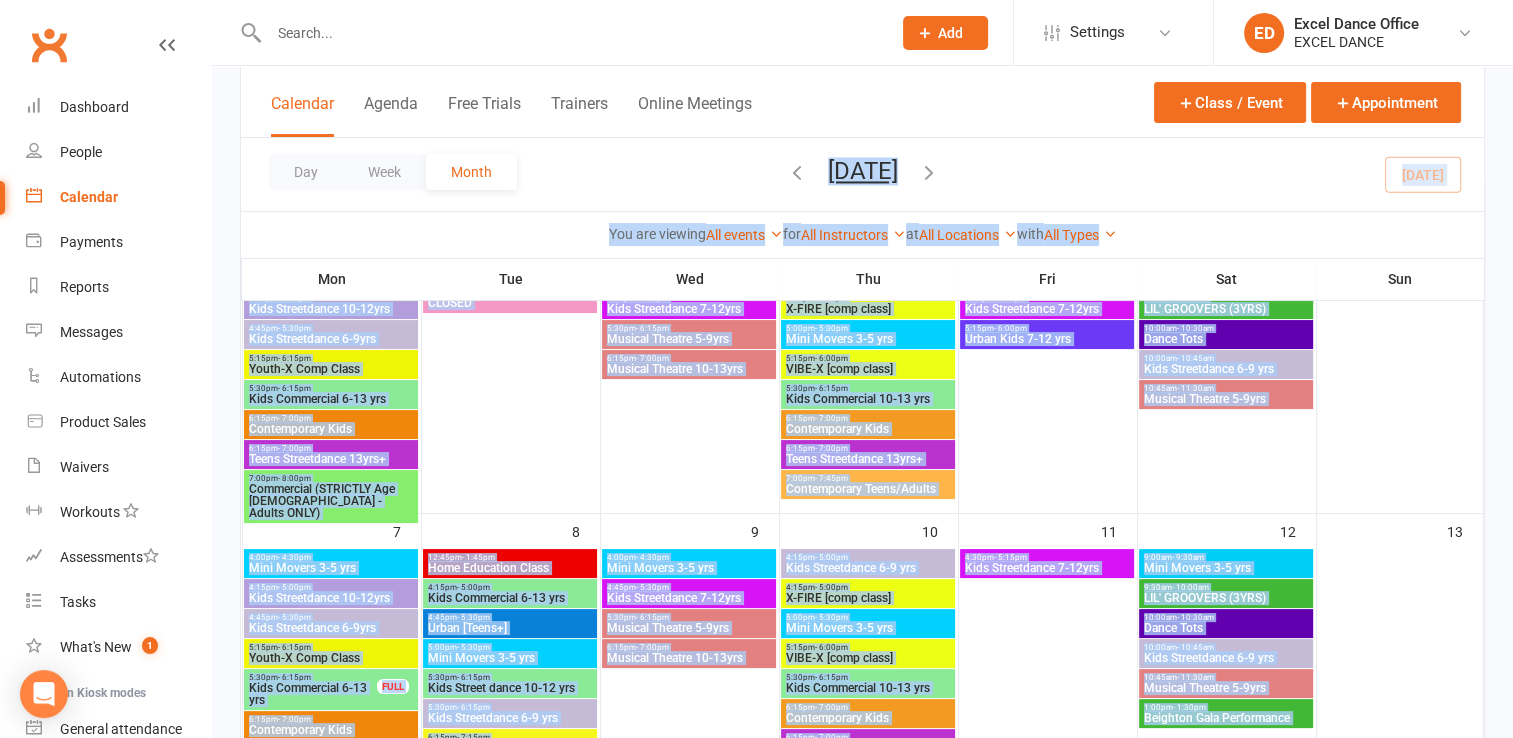 drag, startPoint x: 1509, startPoint y: 257, endPoint x: 1510, endPoint y: 93, distance: 164.00305 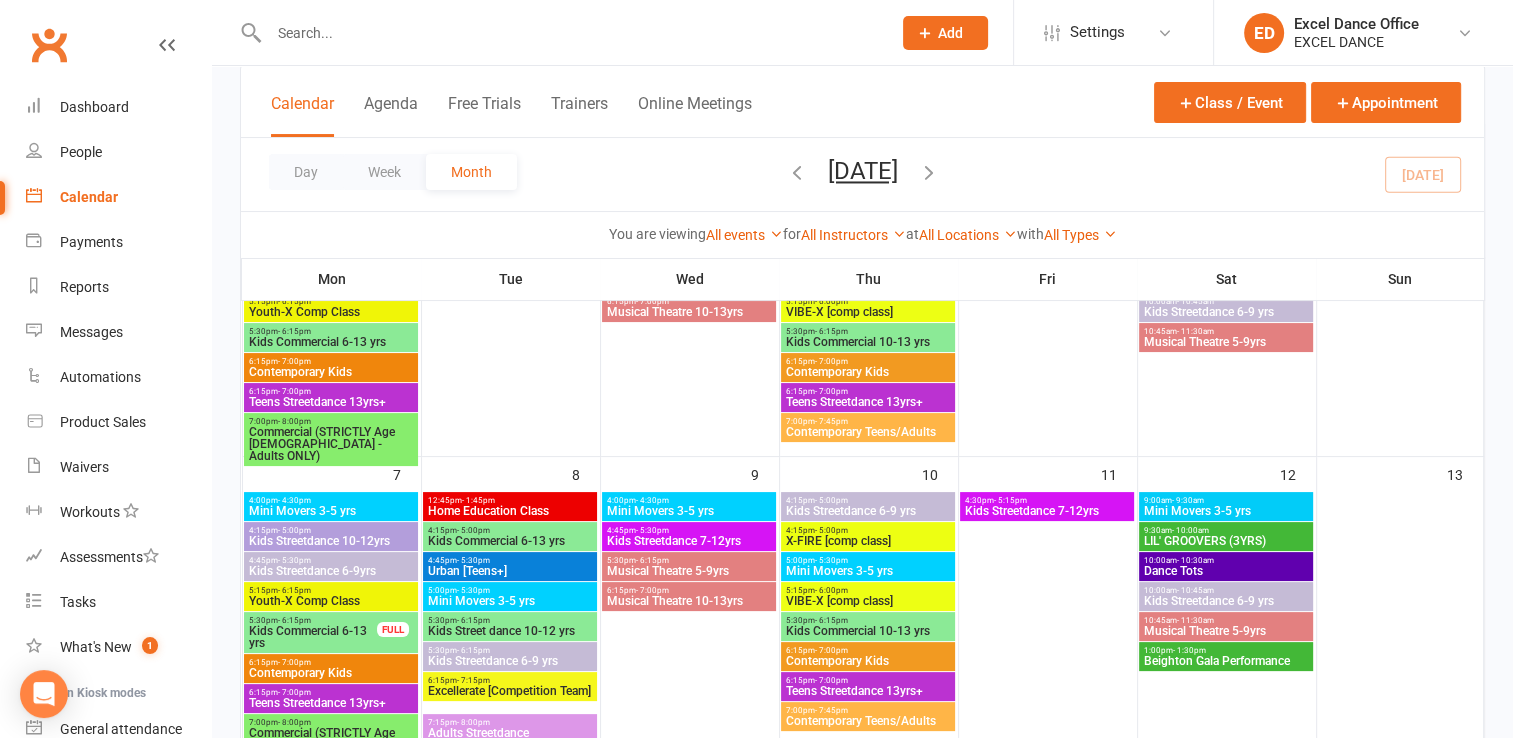 scroll, scrollTop: 252, scrollLeft: 0, axis: vertical 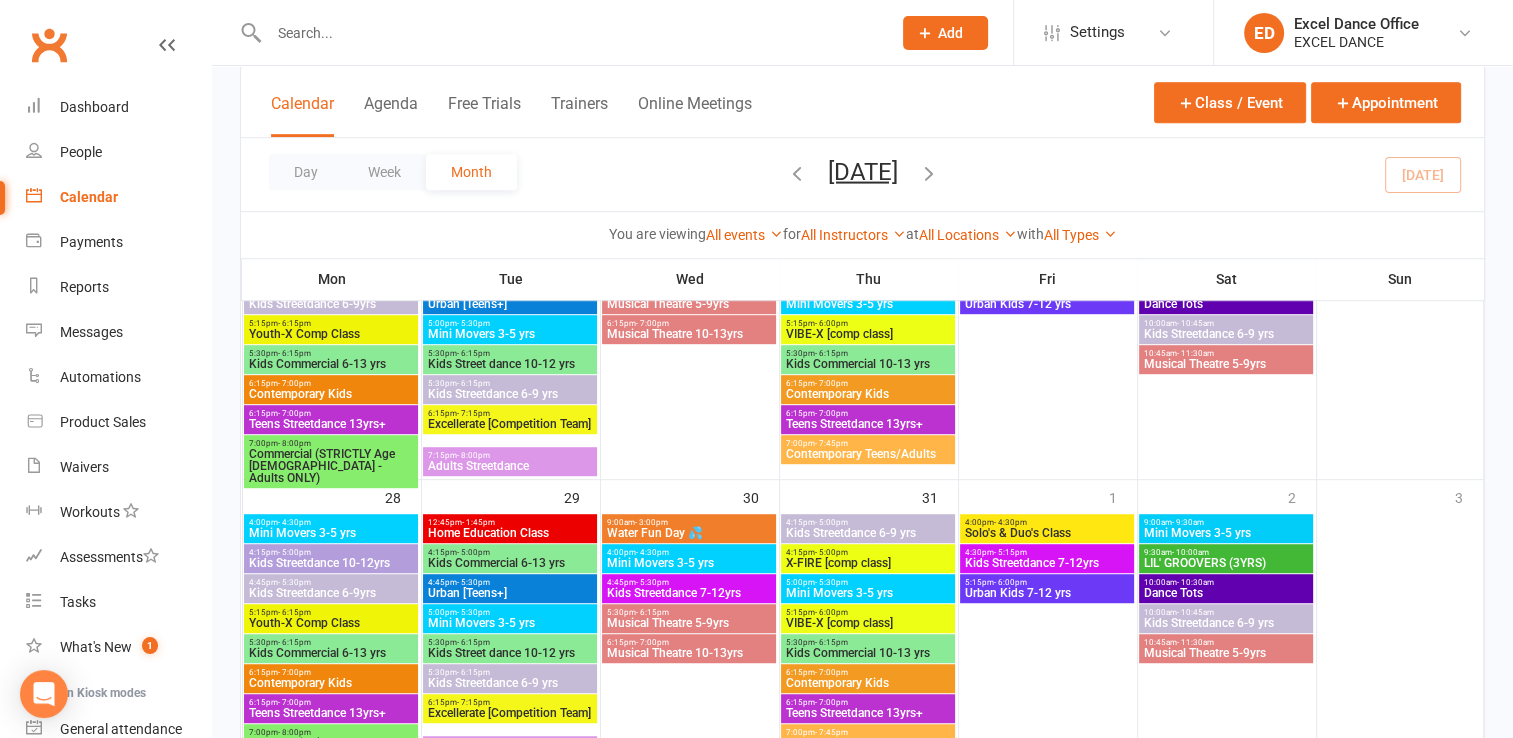 click on "Water Fun Day 💦" at bounding box center [689, 533] 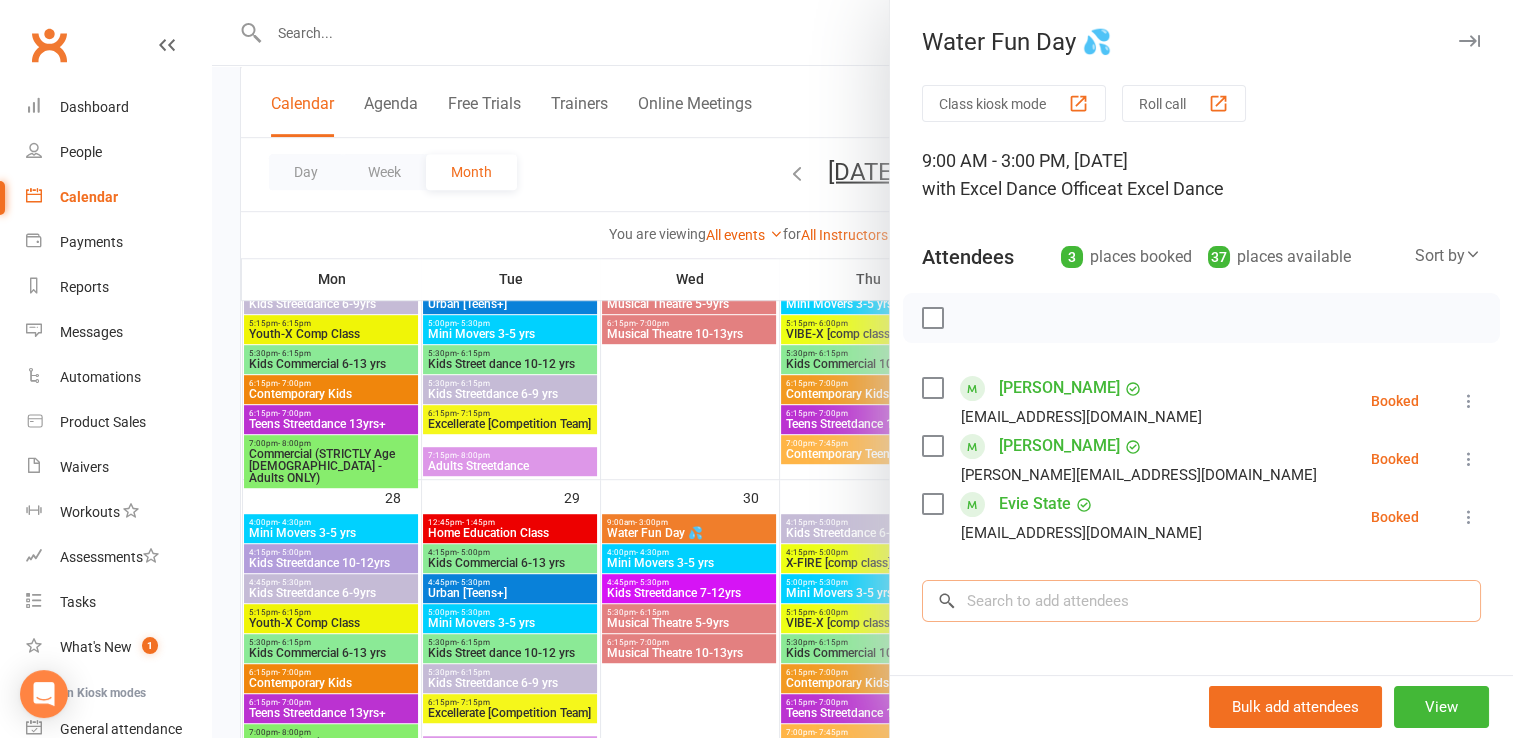 click at bounding box center (1201, 601) 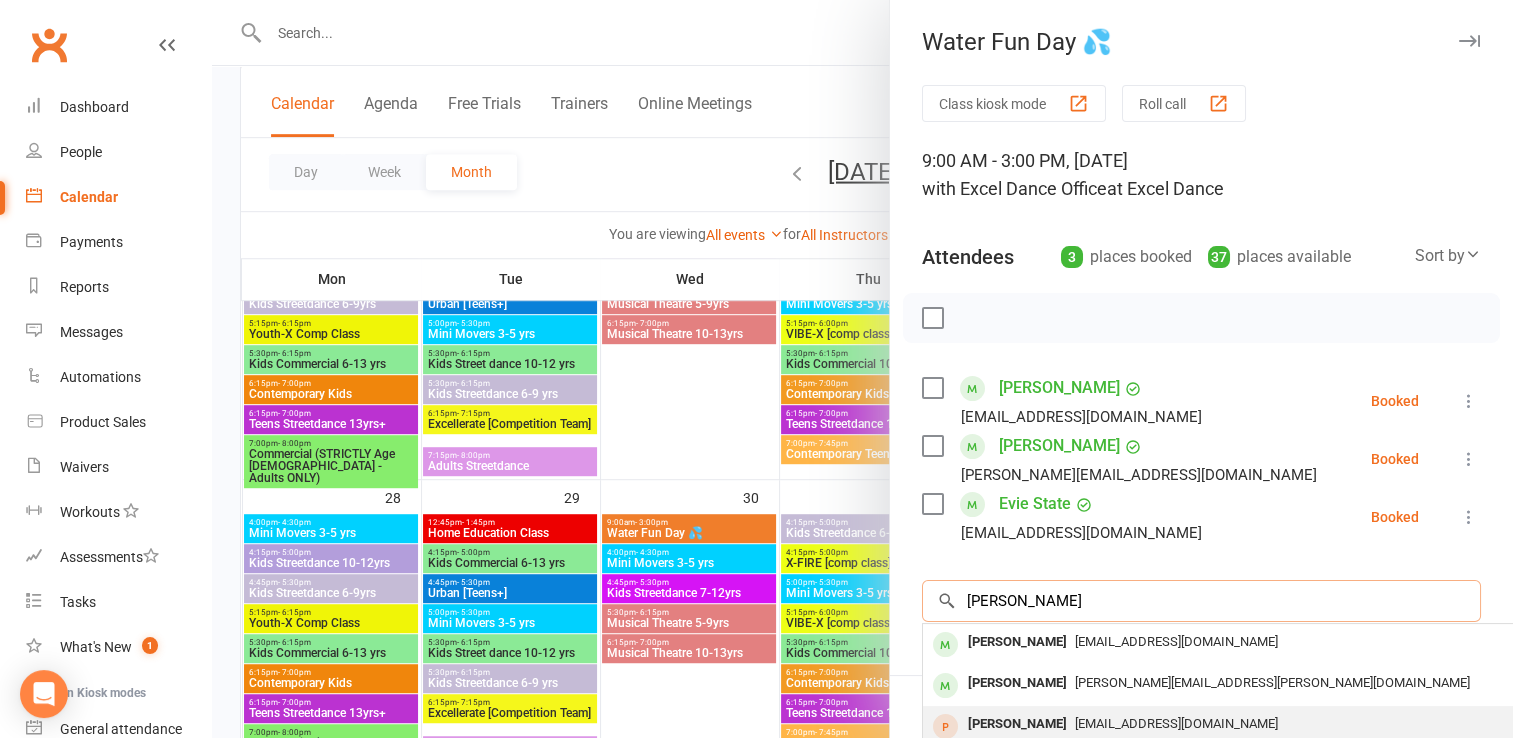 type on "[PERSON_NAME]" 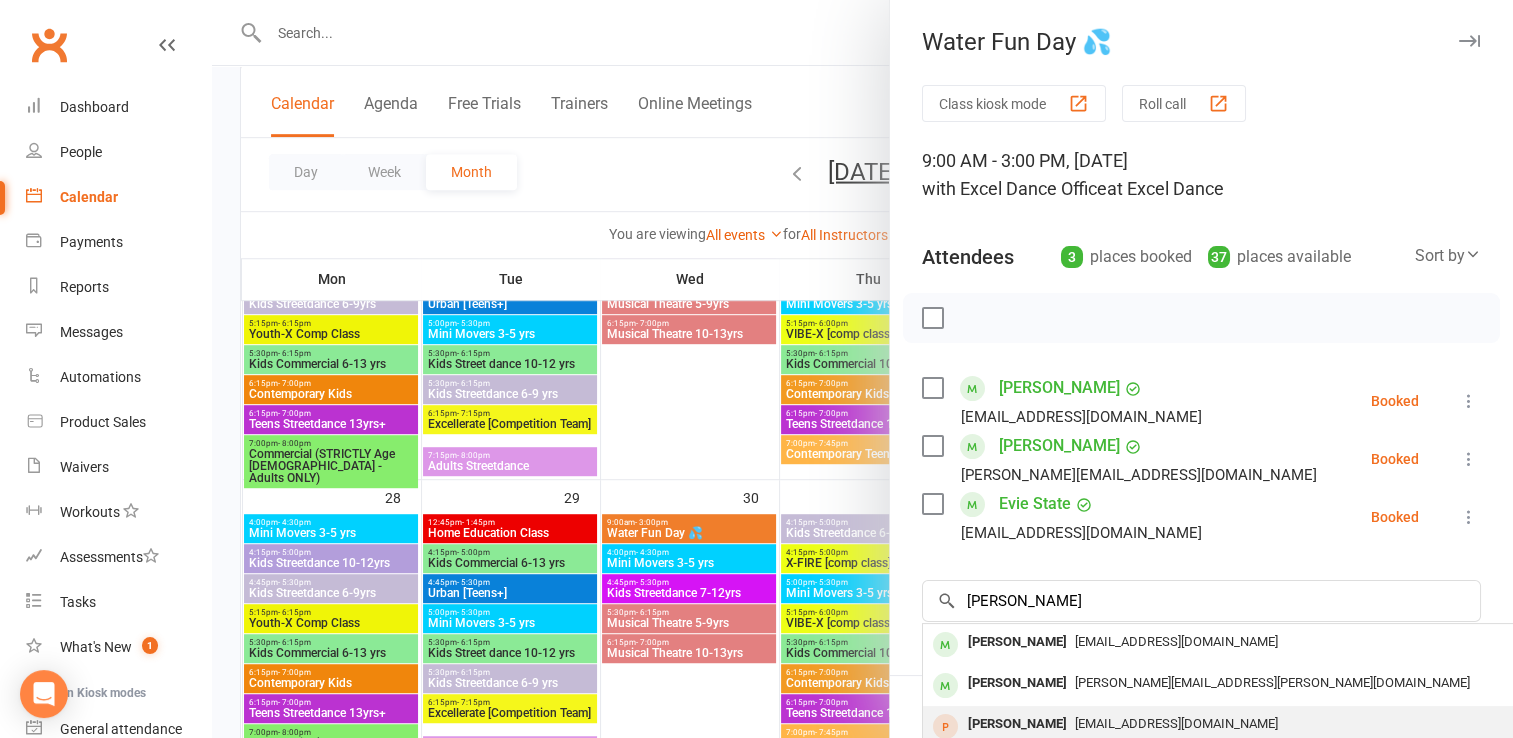 click on "[PERSON_NAME] [EMAIL_ADDRESS][DOMAIN_NAME]" at bounding box center (1222, 726) 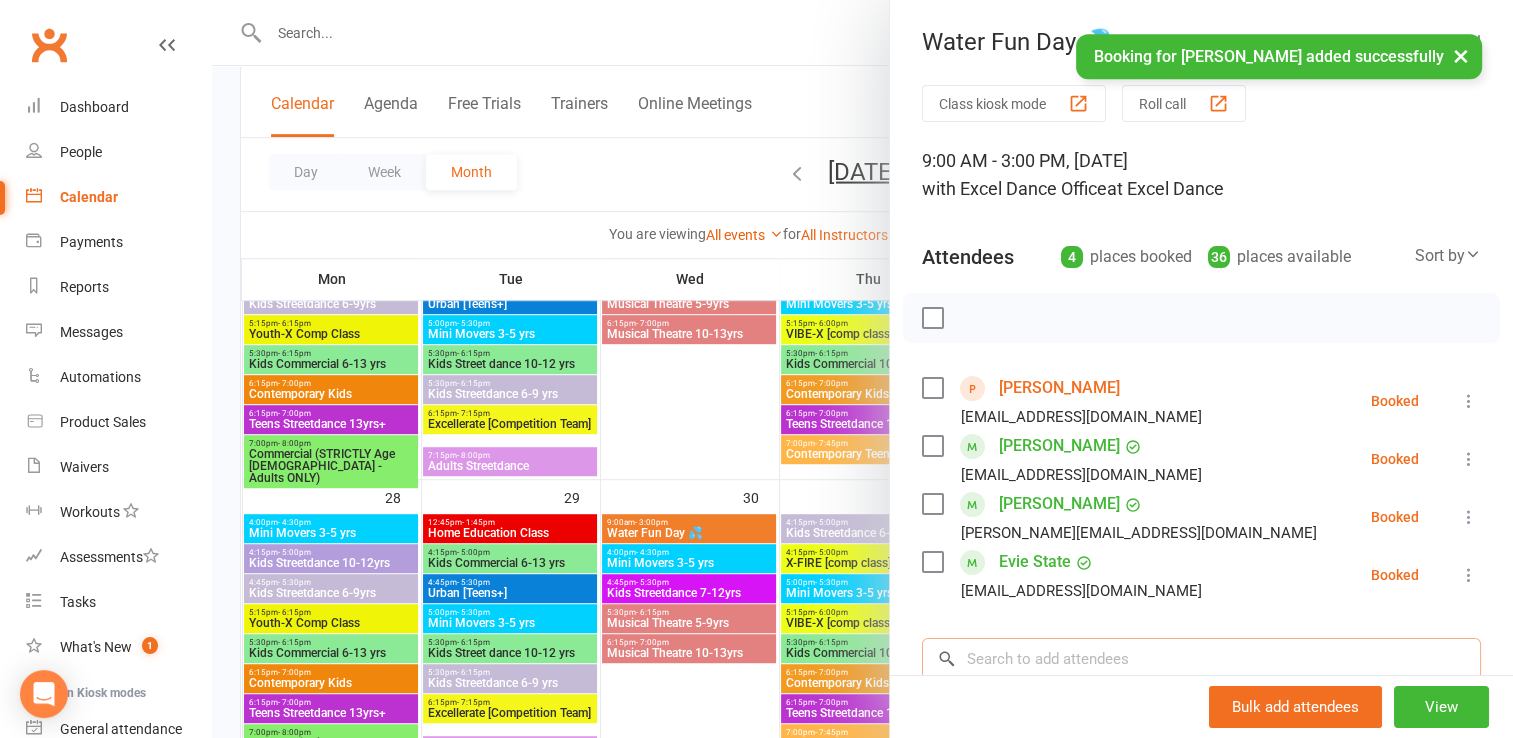 click at bounding box center [1201, 659] 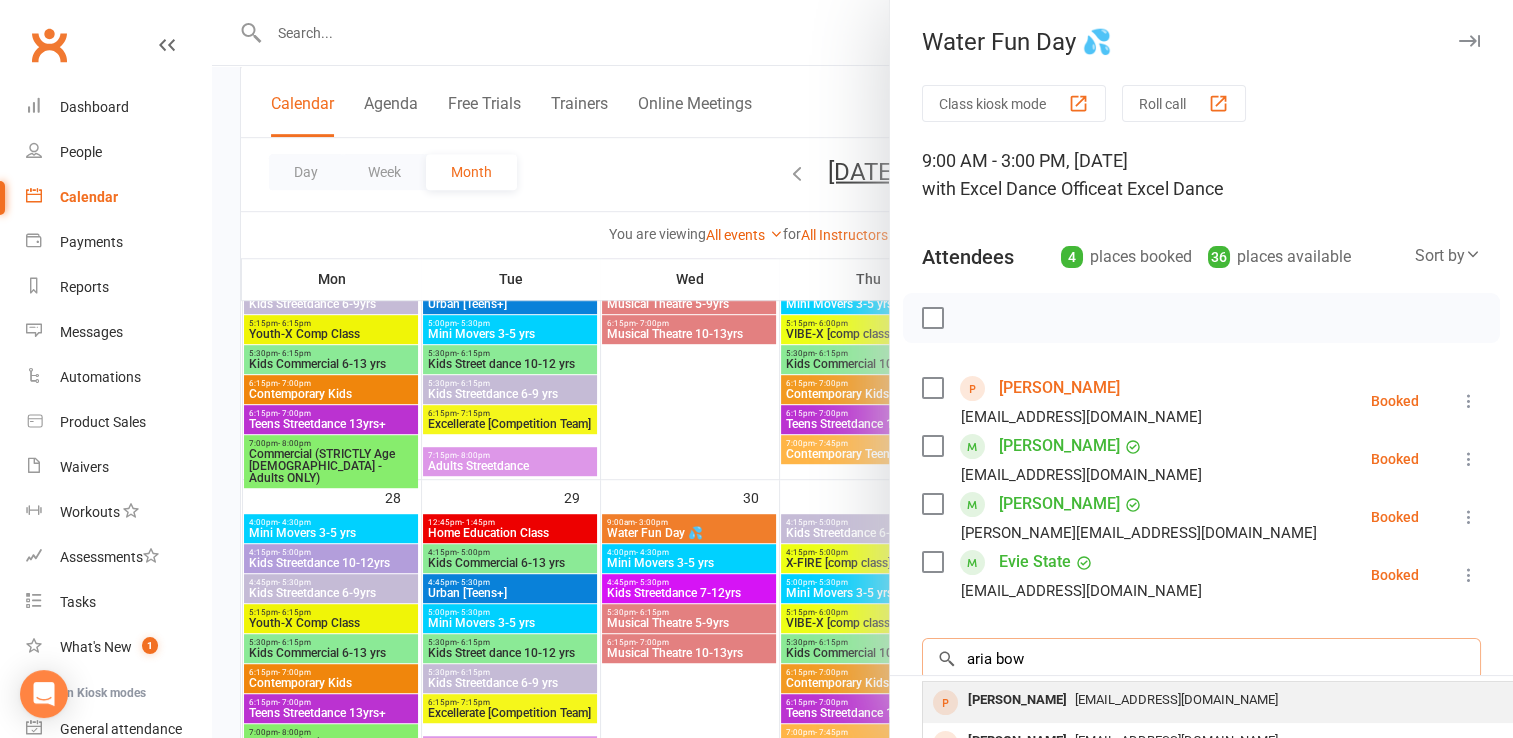 type on "aria bow" 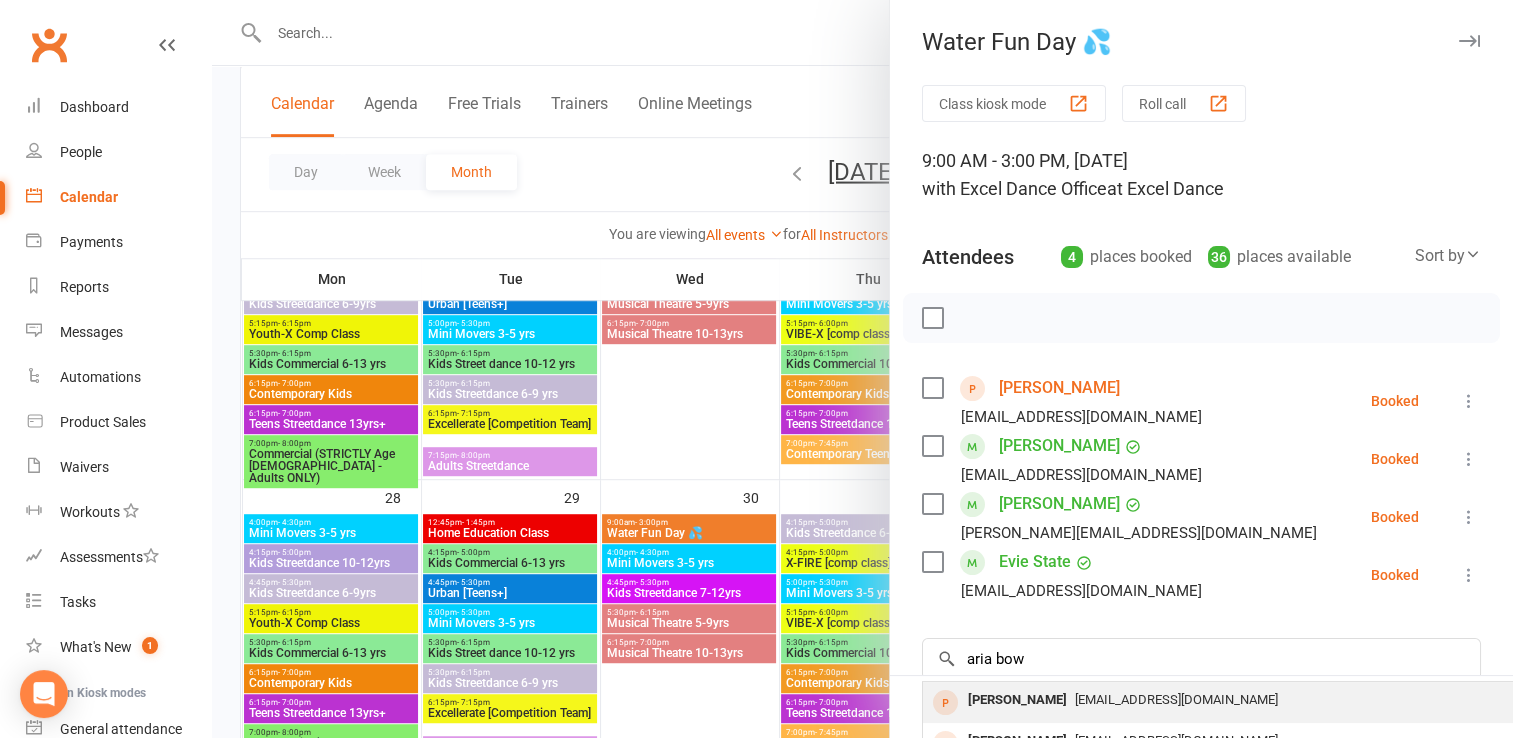 click on "[PERSON_NAME]" at bounding box center (1017, 700) 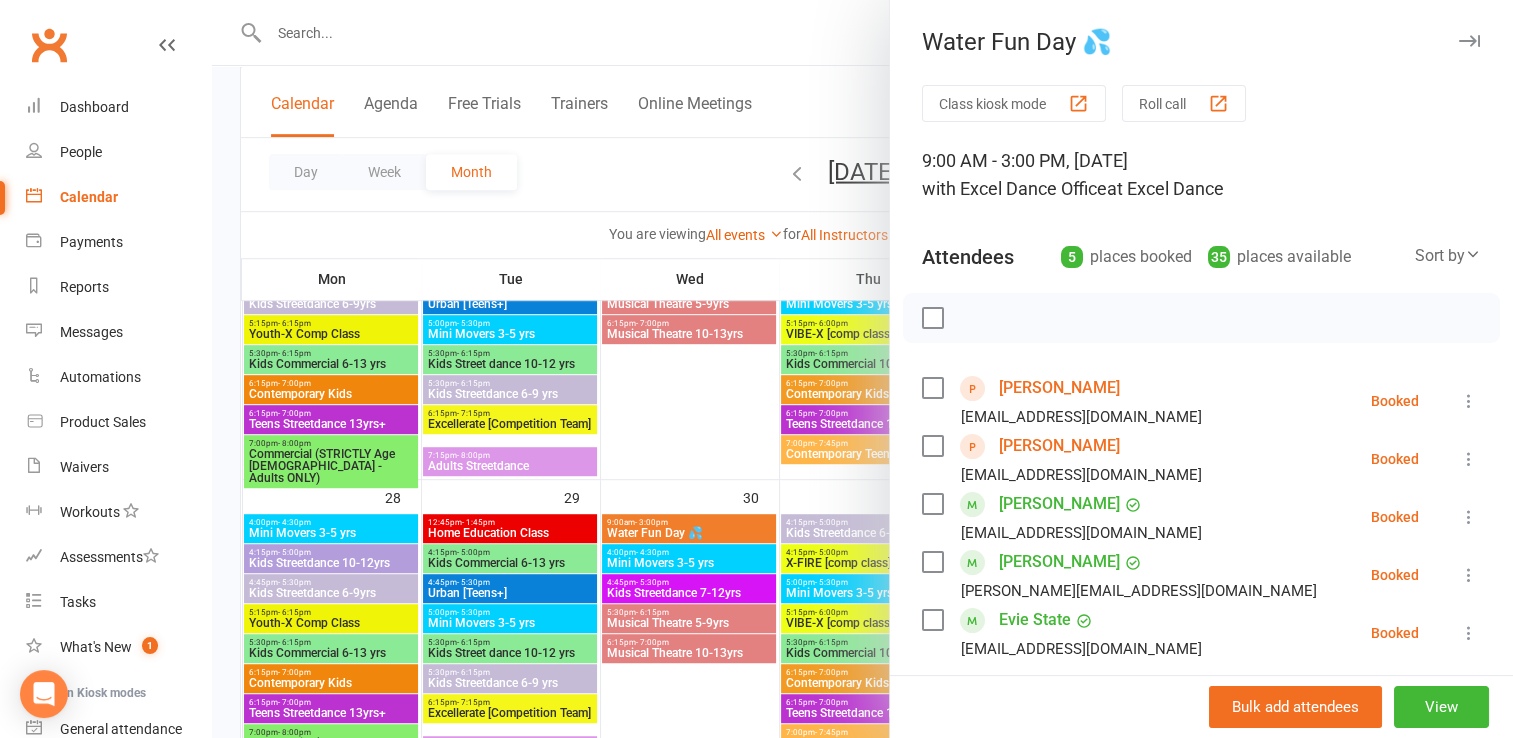 click at bounding box center [862, 369] 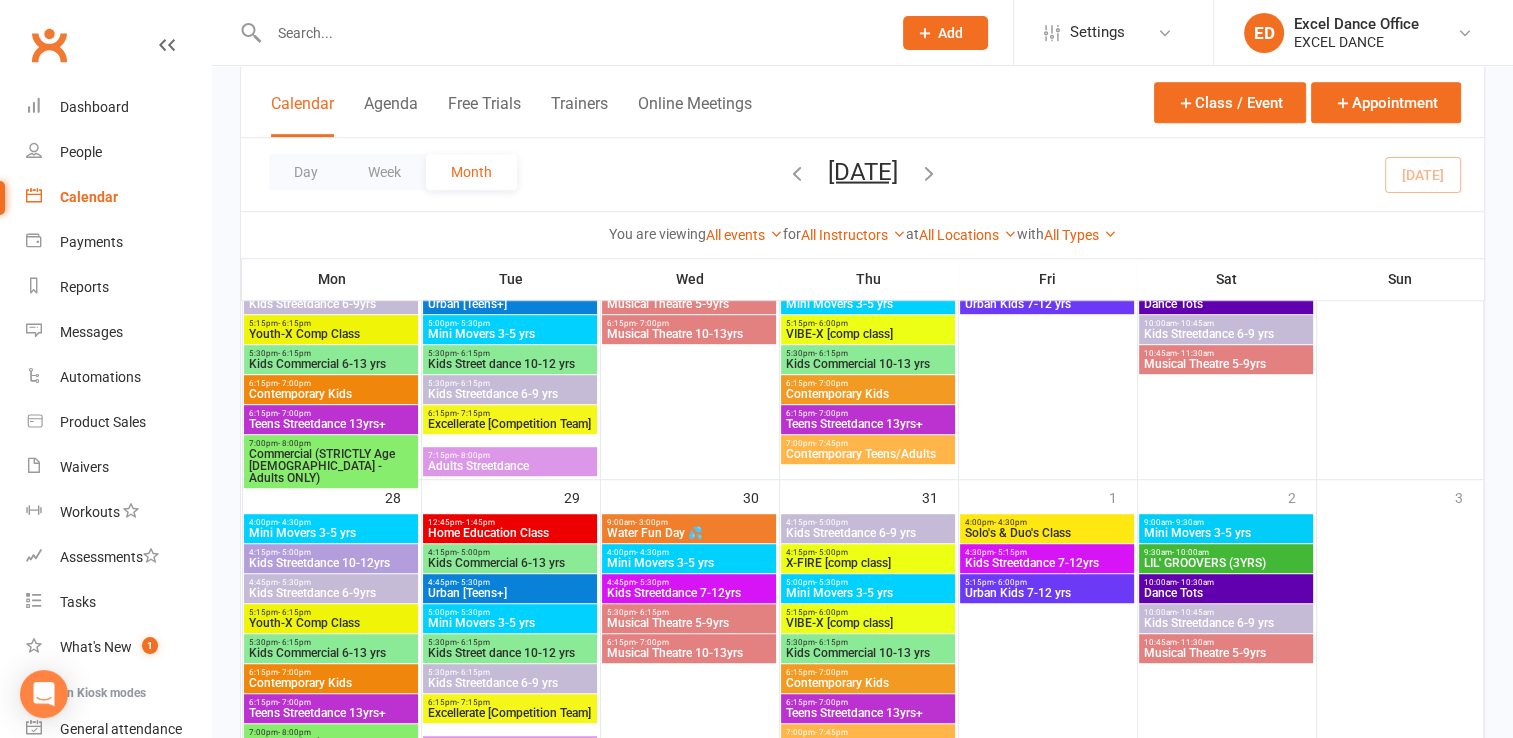 click on "Add" 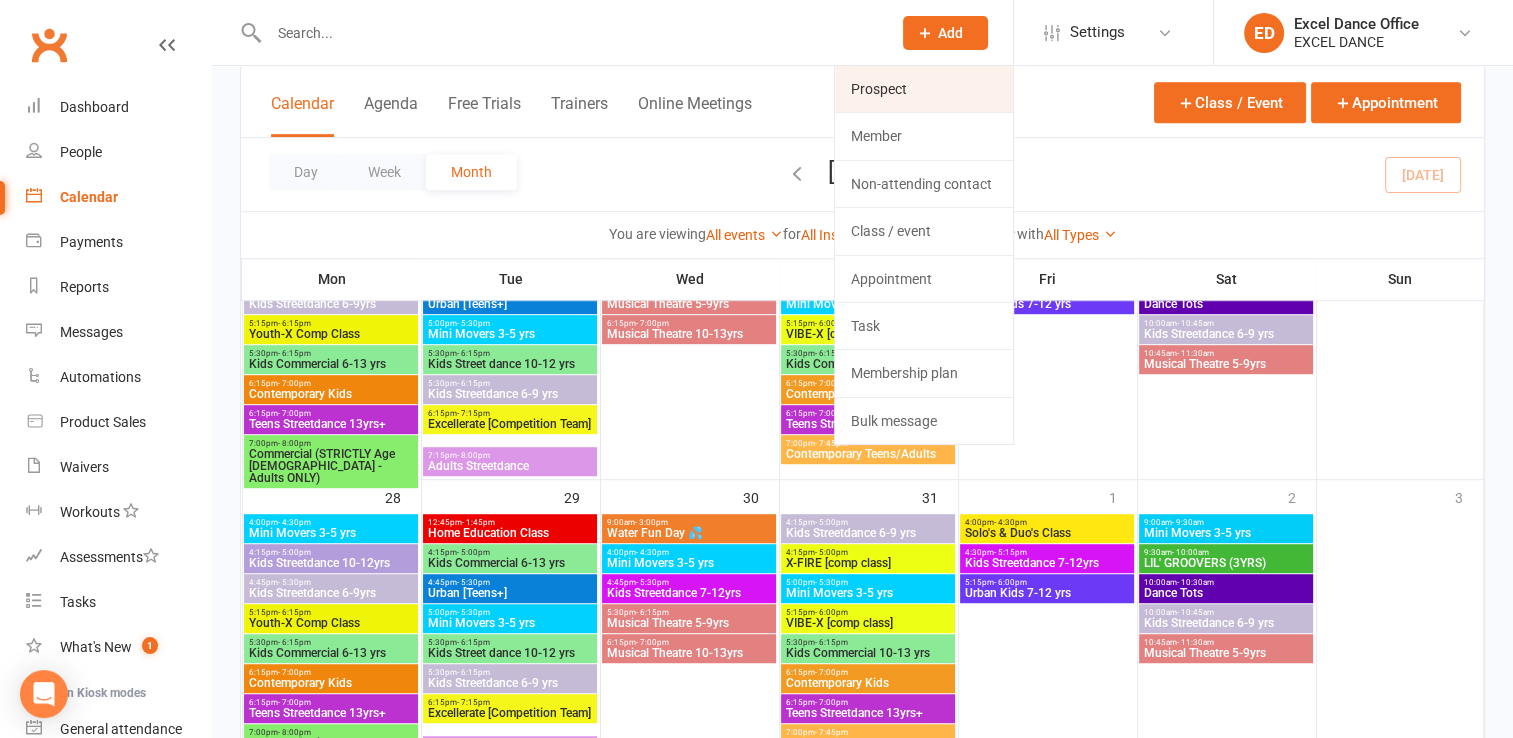 click on "Prospect" 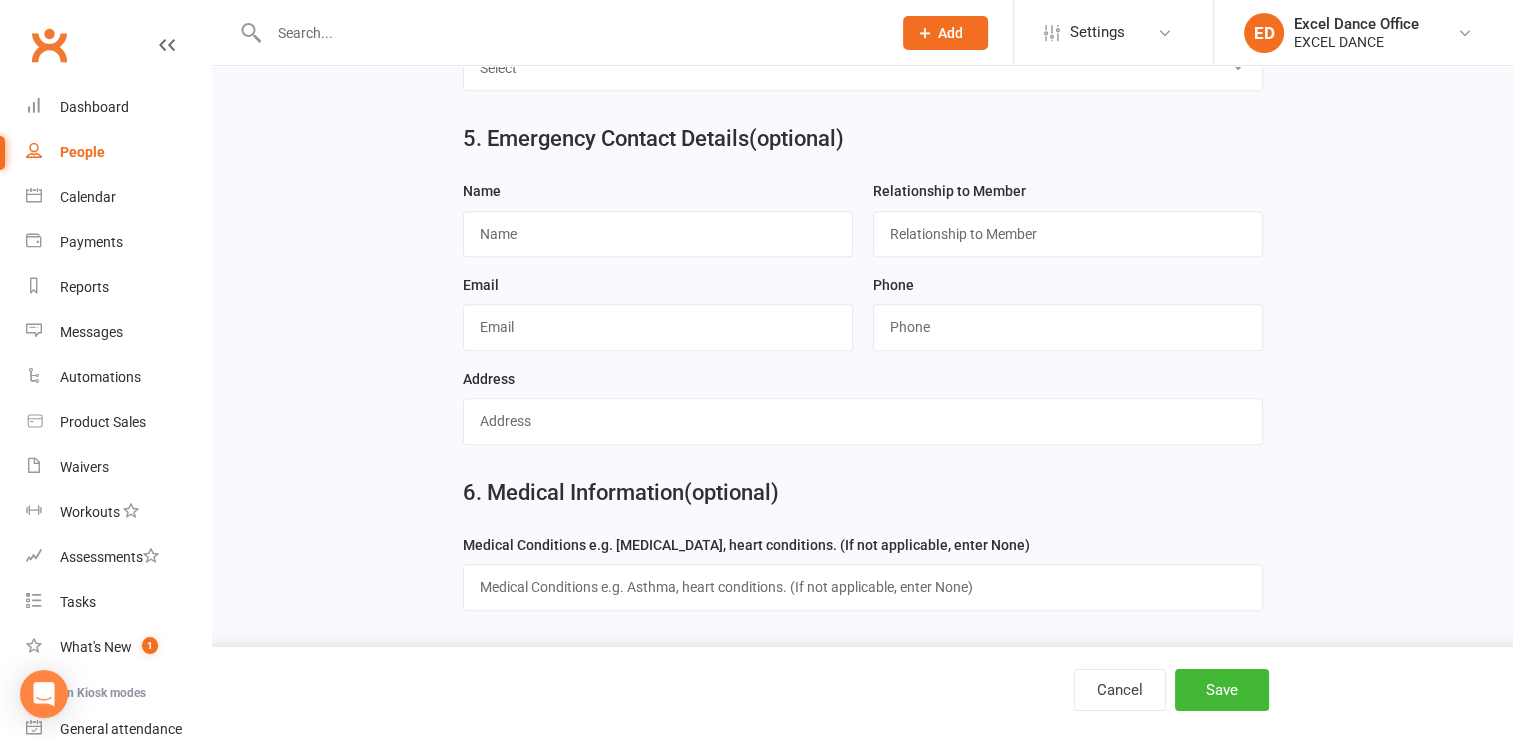 scroll, scrollTop: 0, scrollLeft: 0, axis: both 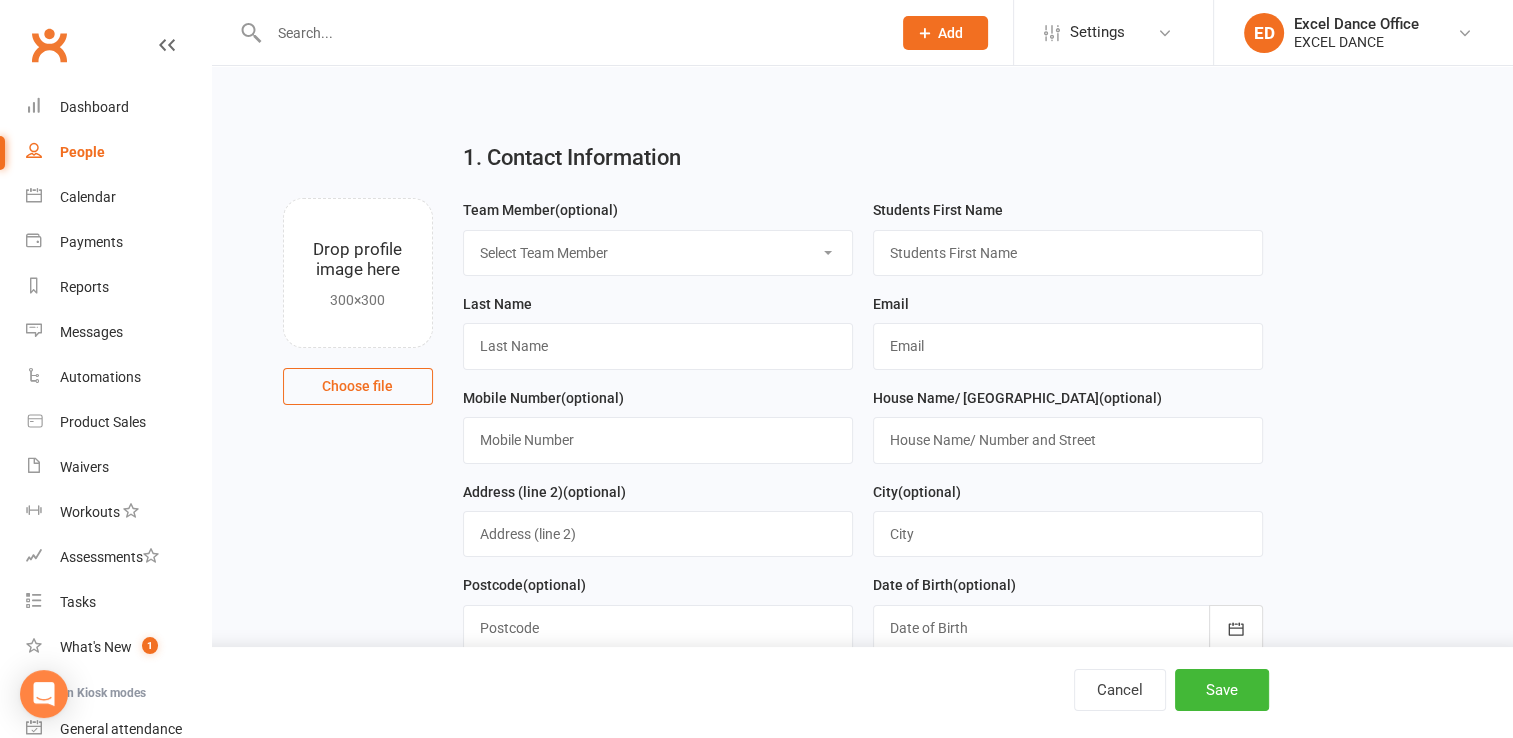 click on "Select Team Member Excel Dance Office [PERSON_NAME] Excel Dance [PERSON_NAME] [PERSON_NAME]" at bounding box center [658, 253] 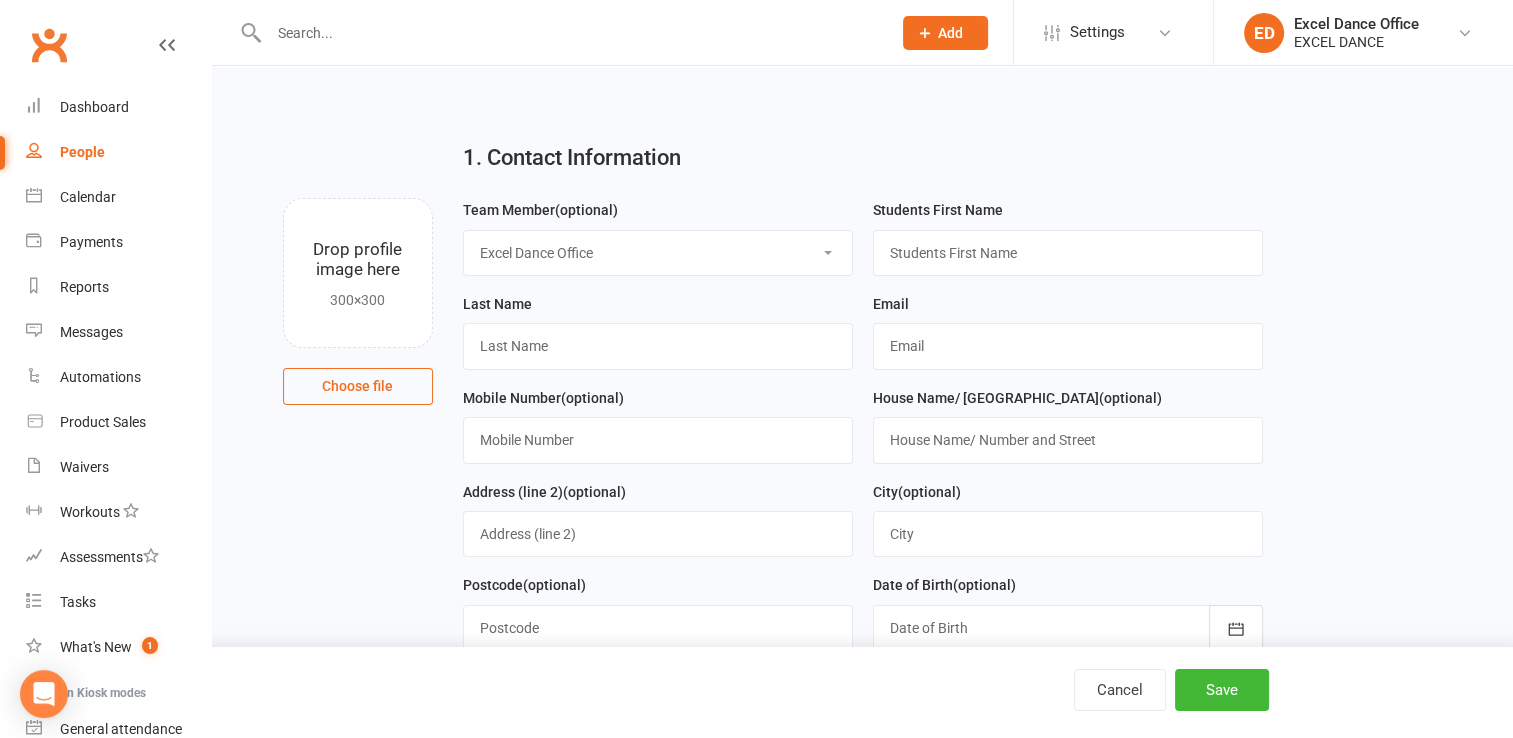 click on "Select Team Member Excel Dance Office [PERSON_NAME] Excel Dance [PERSON_NAME] [PERSON_NAME]" at bounding box center (658, 253) 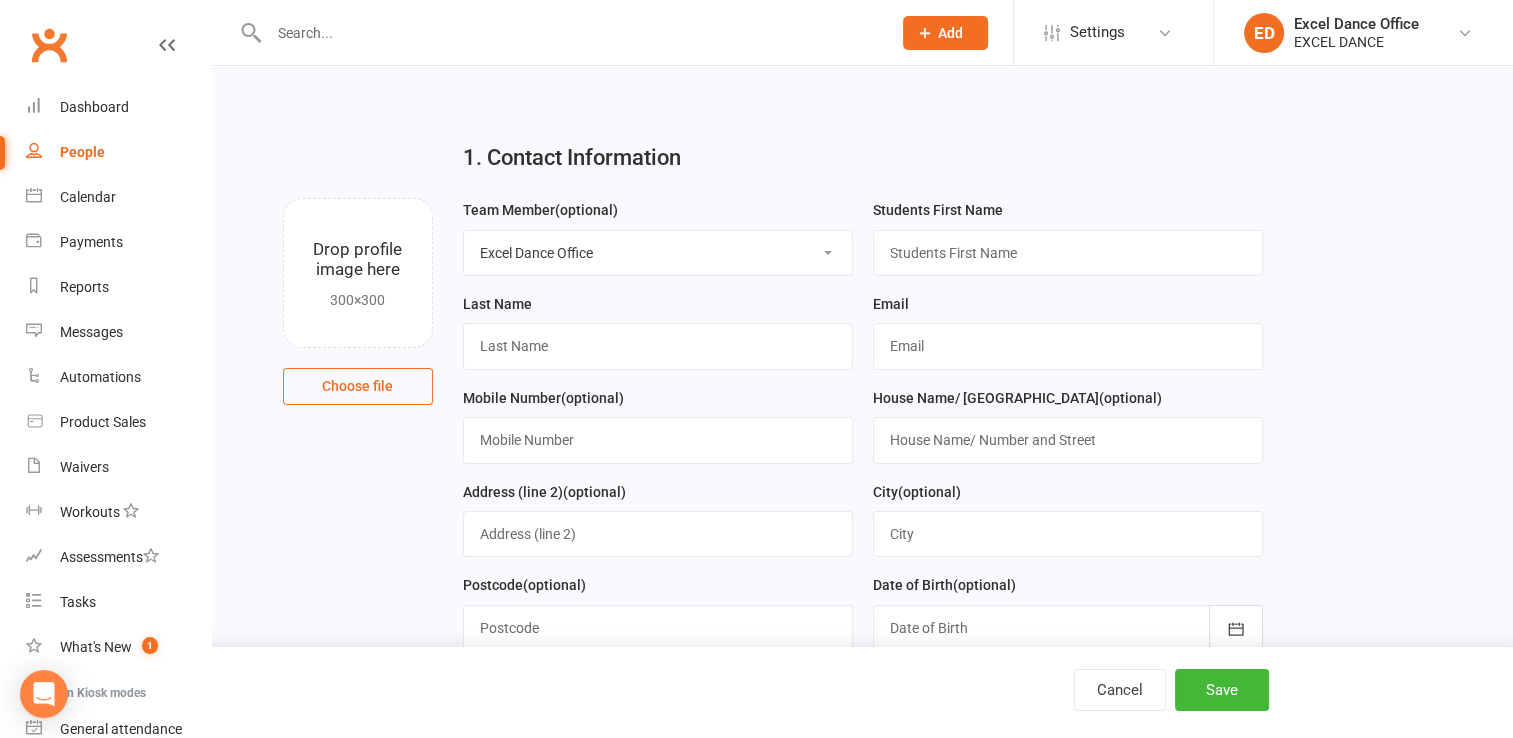 click on "Students First Name" at bounding box center (1068, 245) 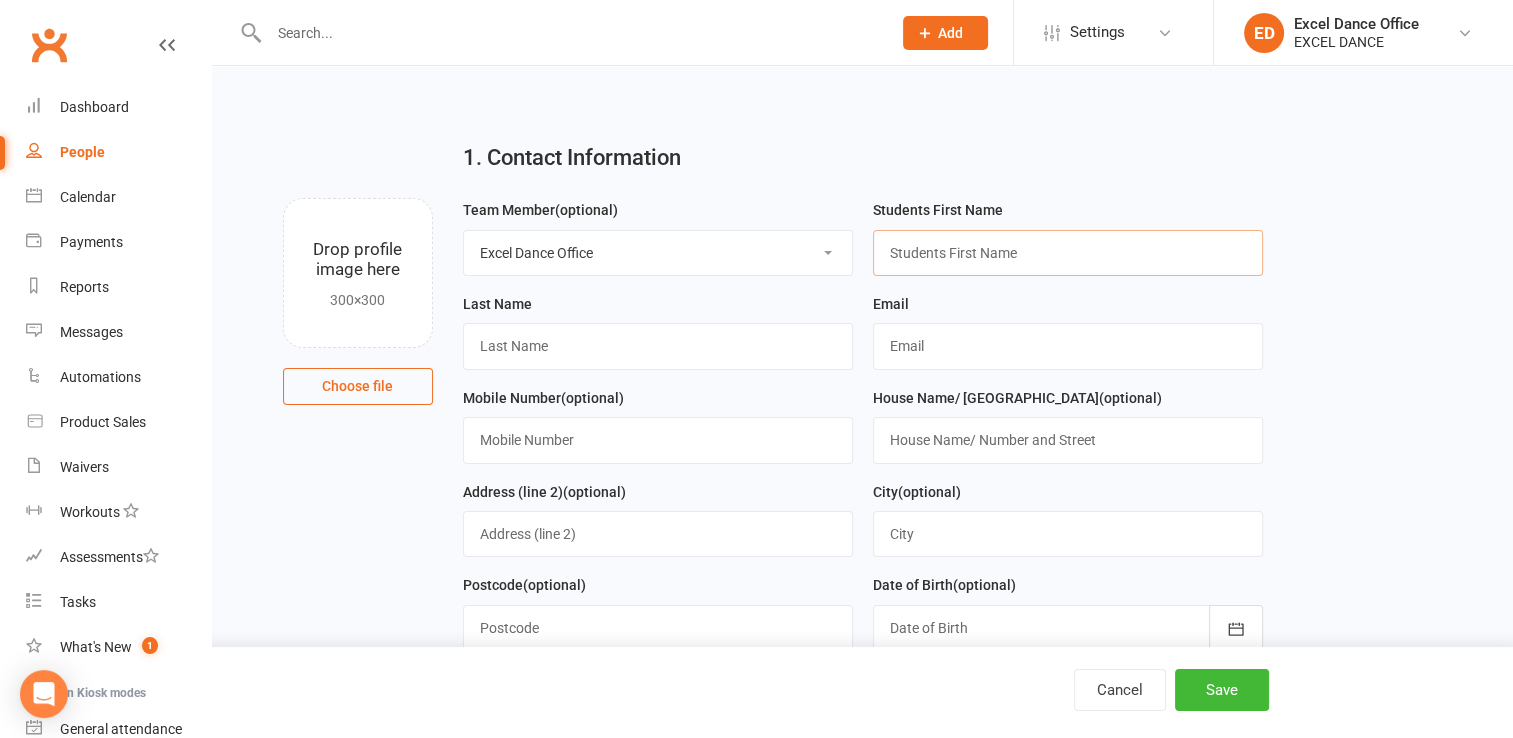 drag, startPoint x: 956, startPoint y: 285, endPoint x: 946, endPoint y: 250, distance: 36.40055 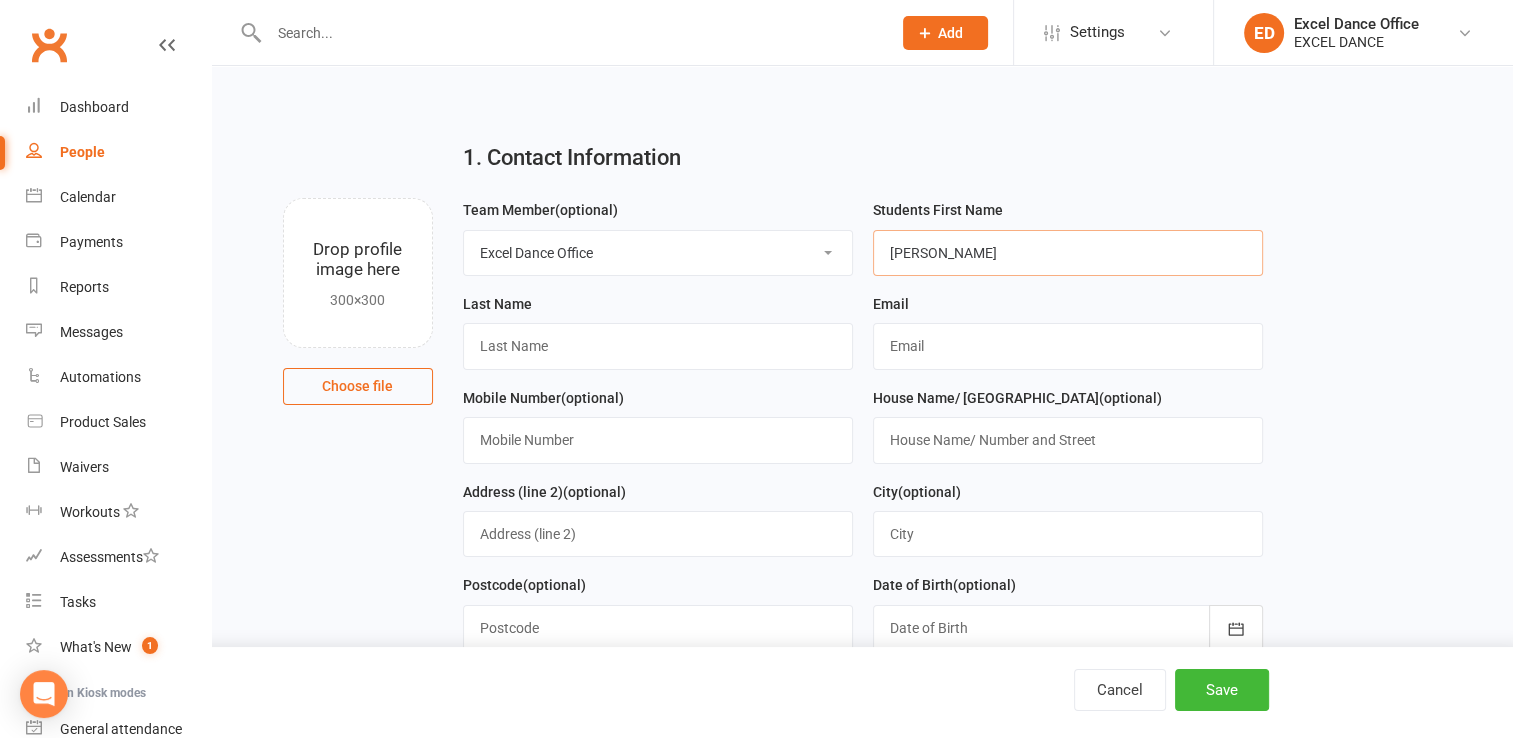 type on "[PERSON_NAME]" 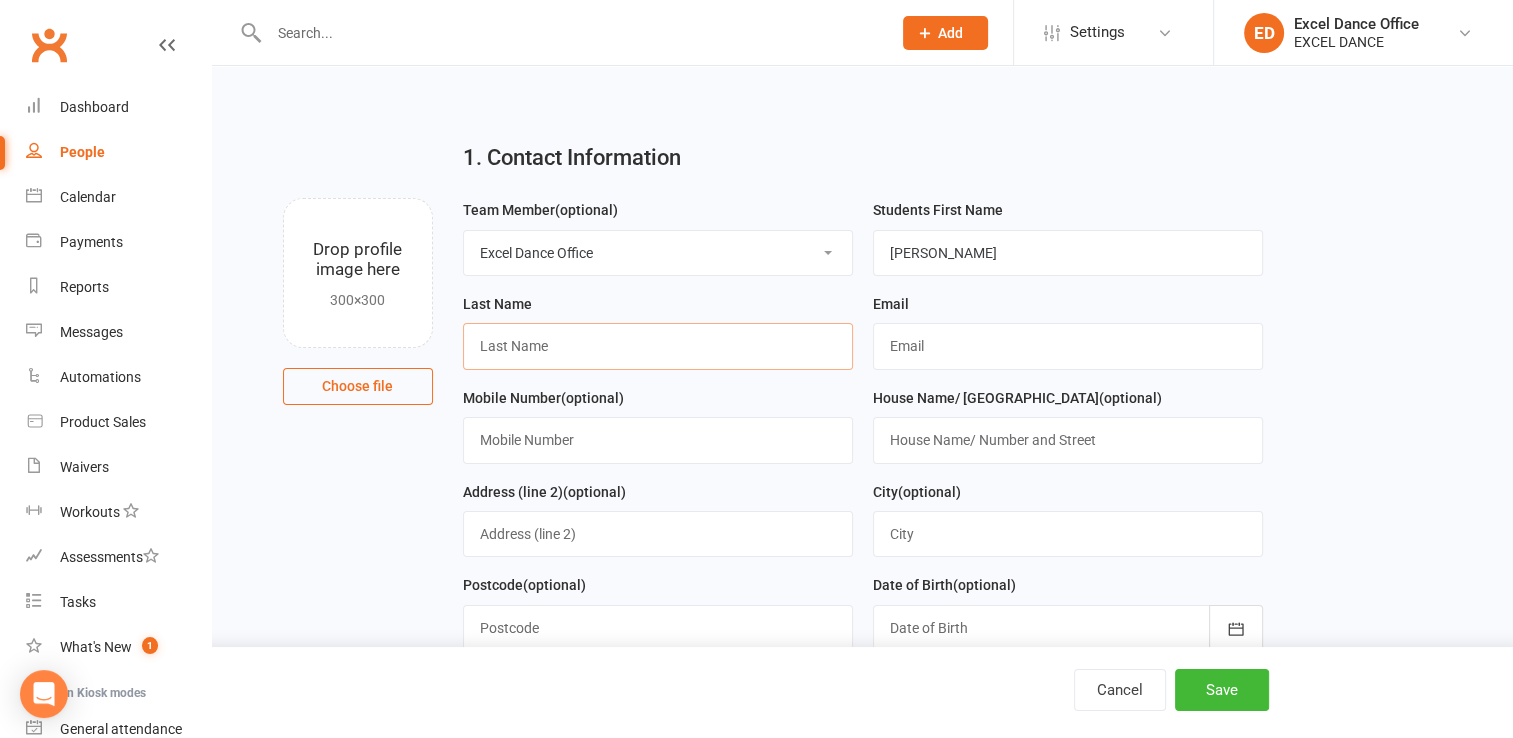 click at bounding box center (658, 346) 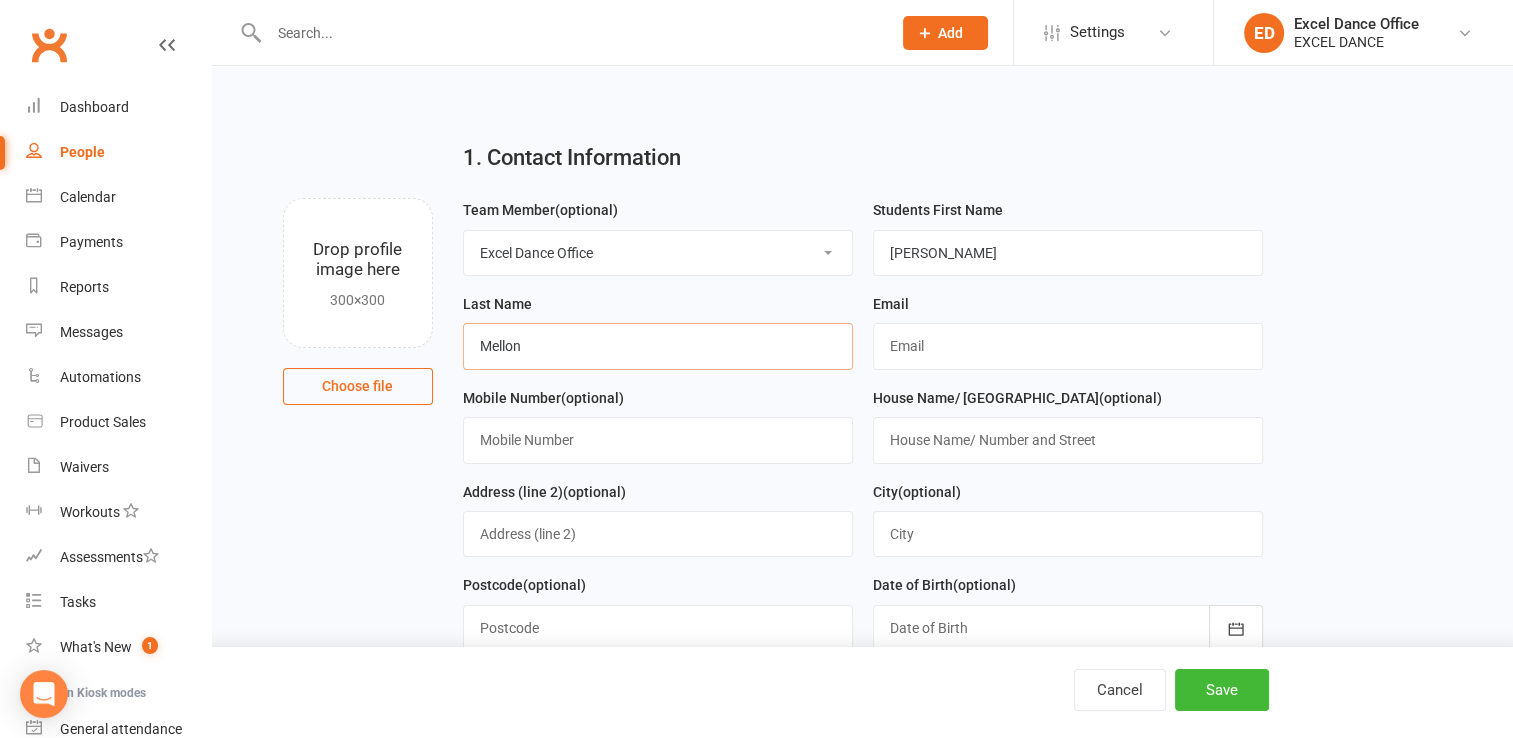 type on "Mellon" 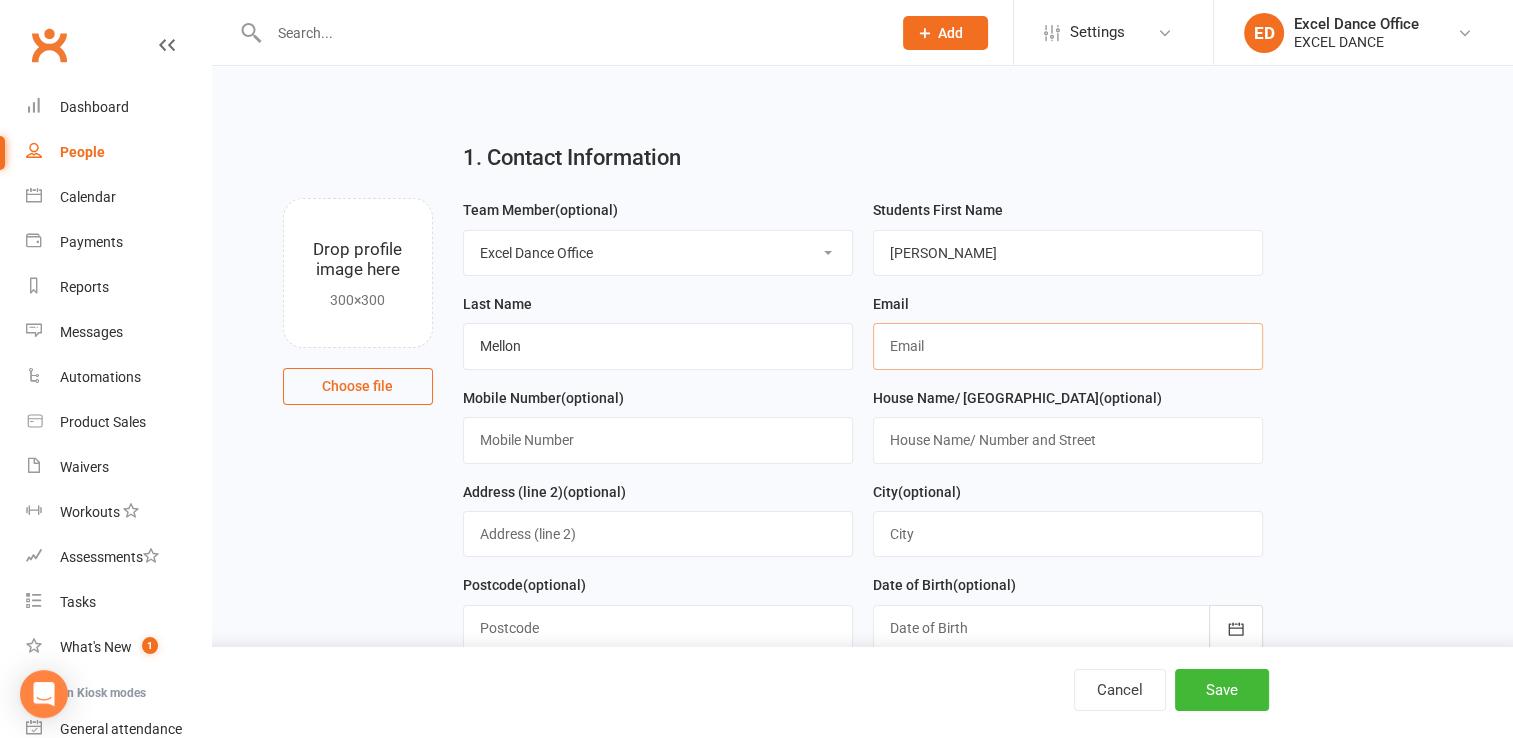 click at bounding box center (1068, 346) 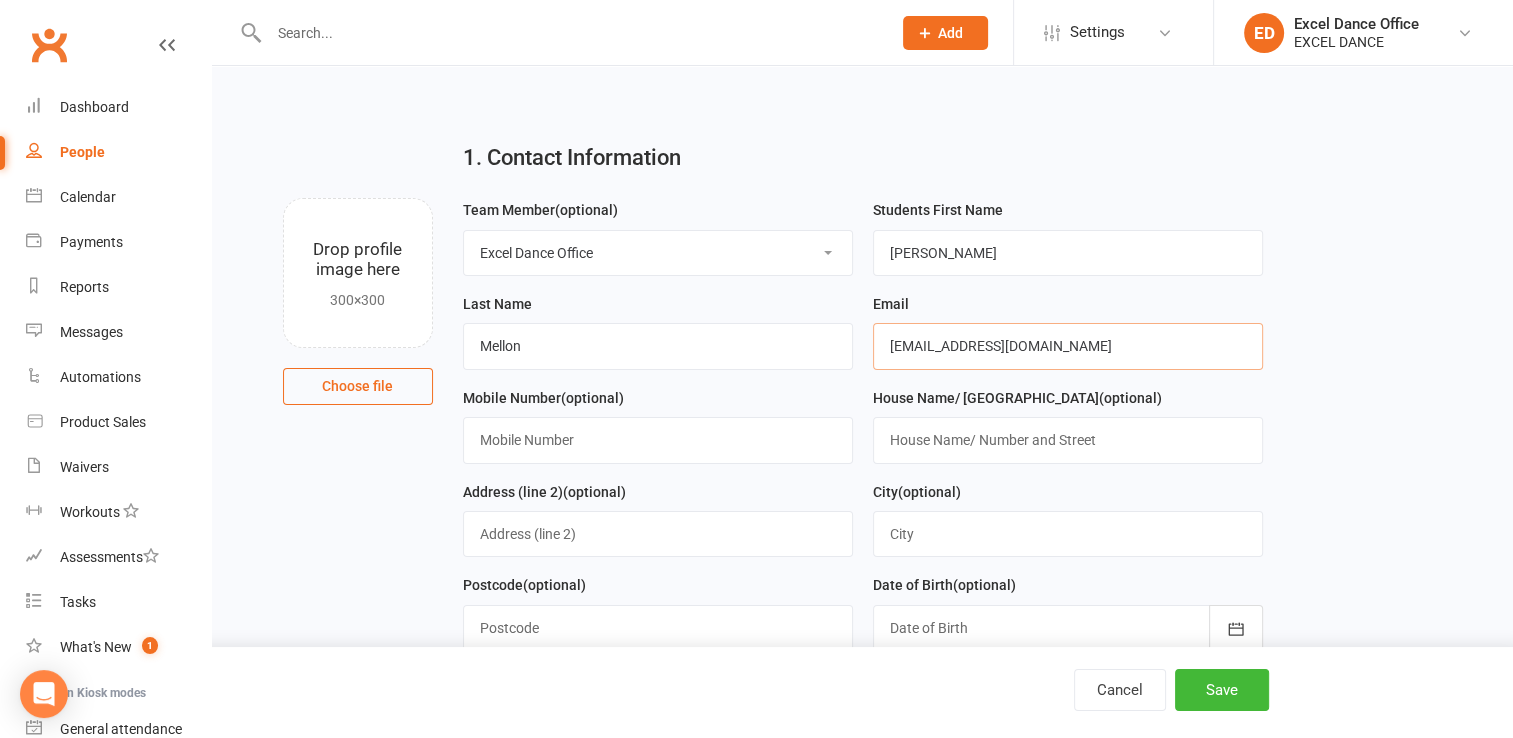 type on "[EMAIL_ADDRESS][DOMAIN_NAME]" 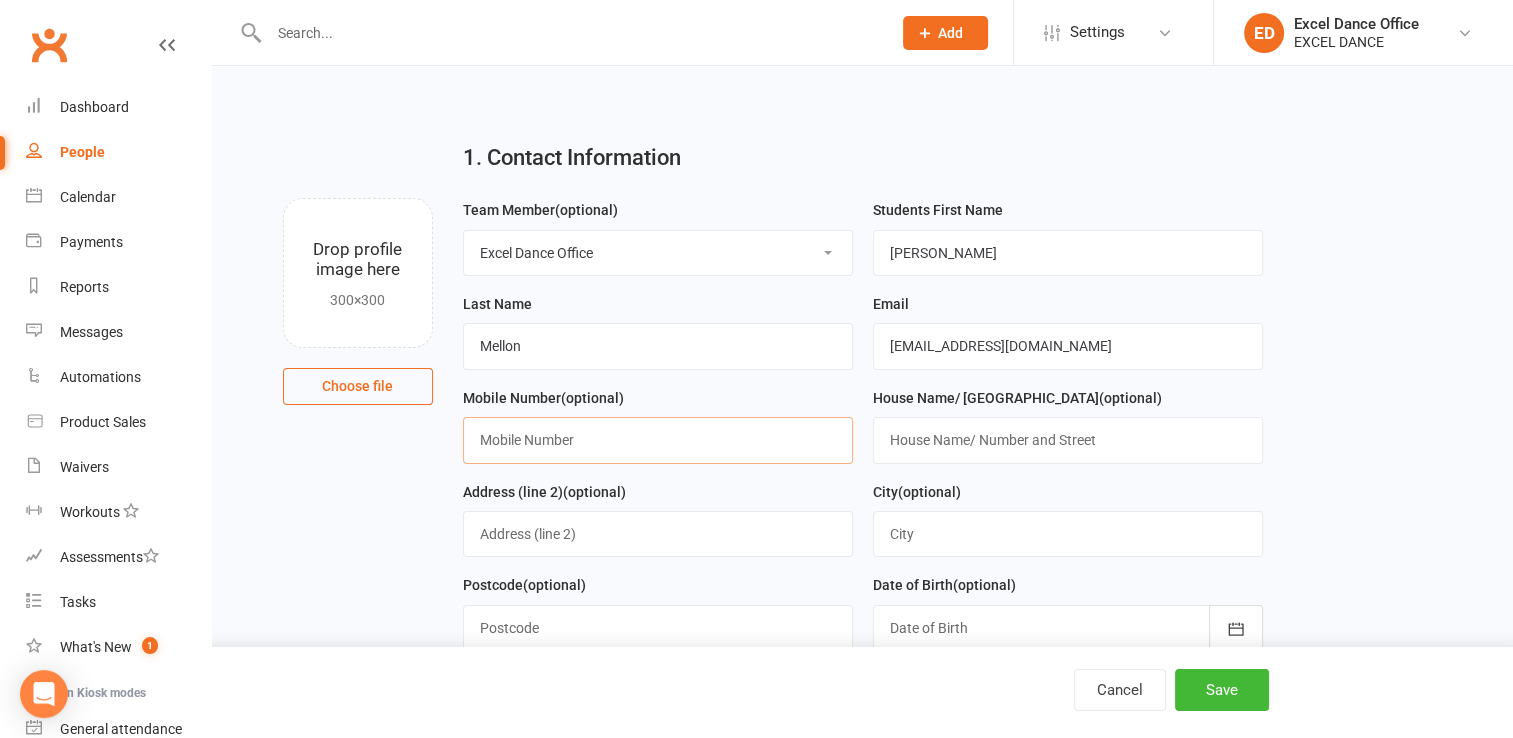 click at bounding box center (658, 440) 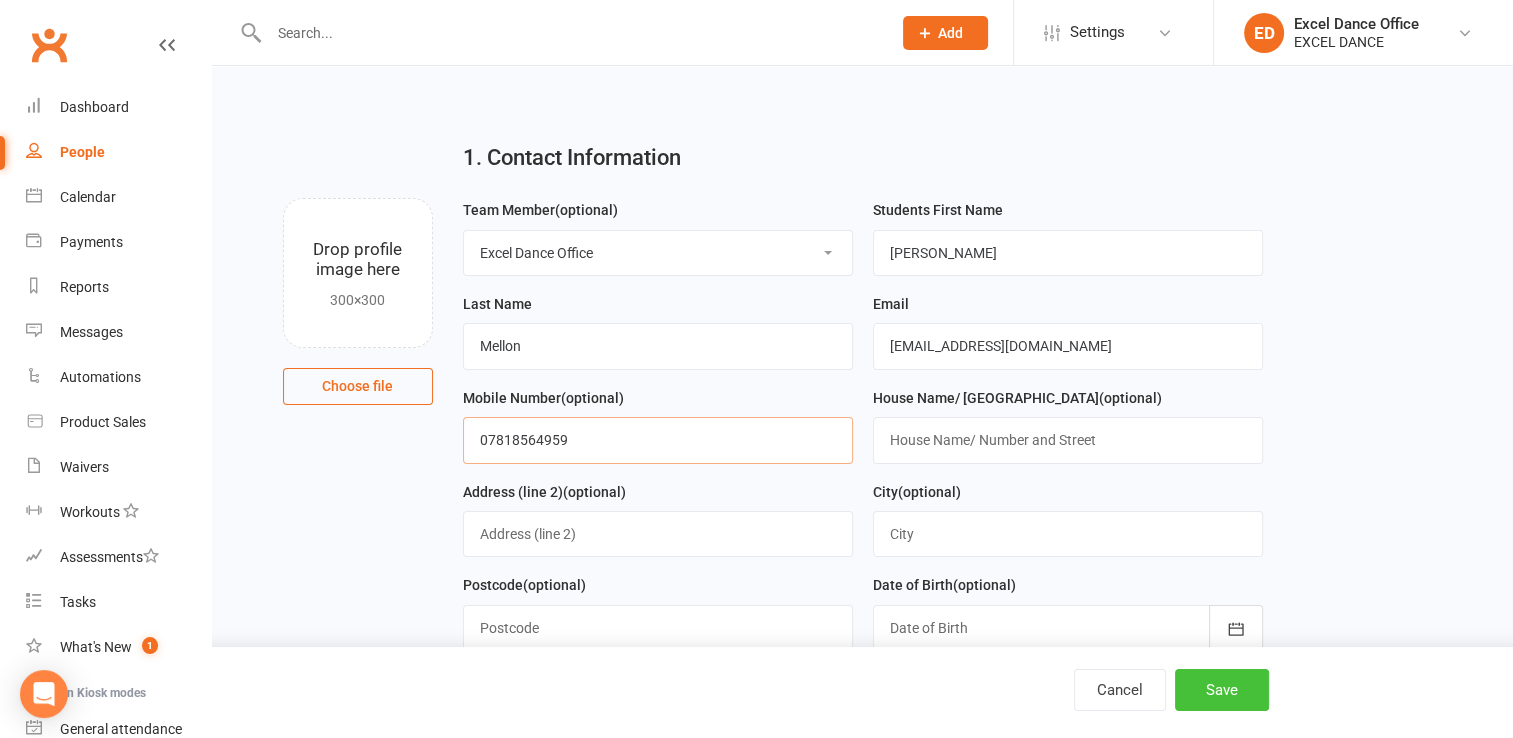 type on "07818564959" 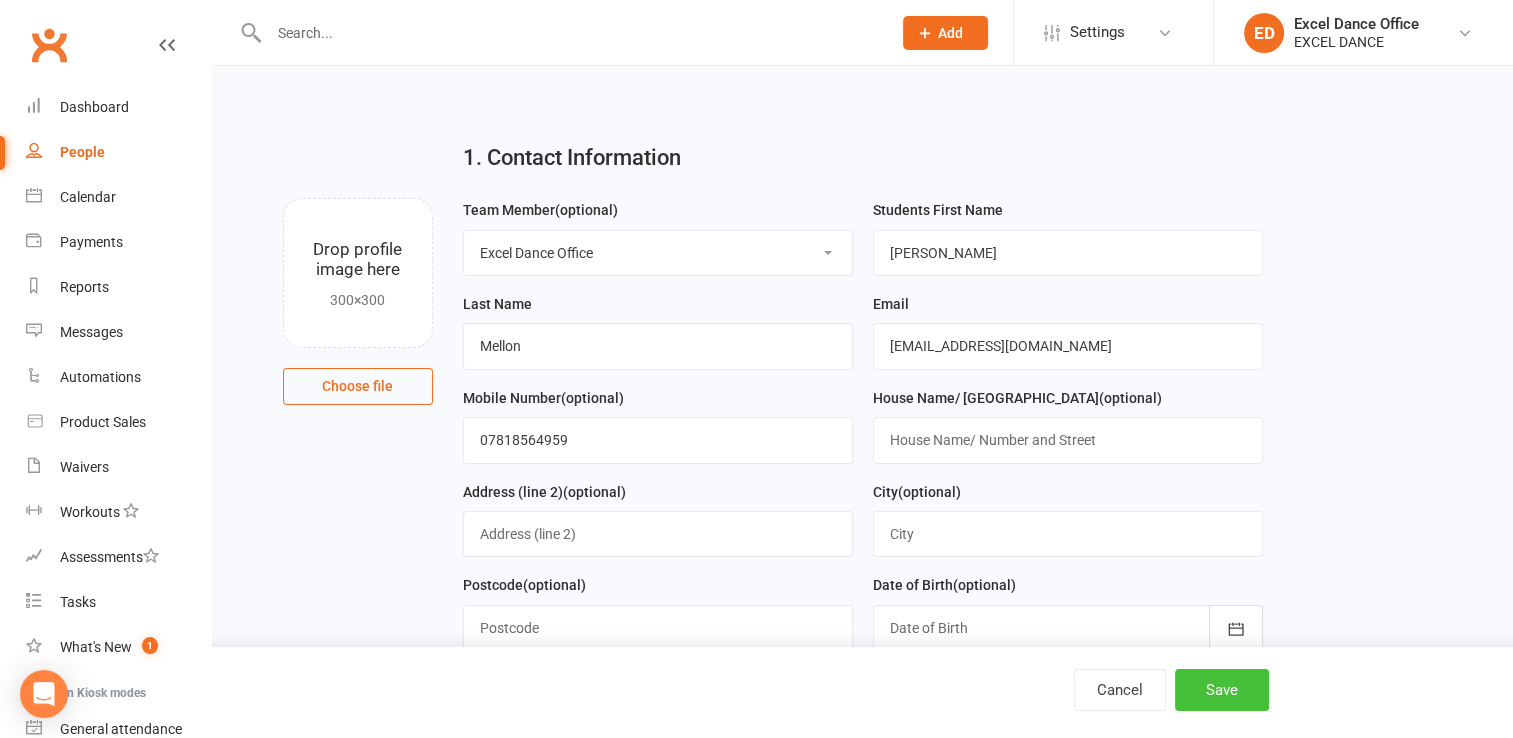click on "Save" at bounding box center [1222, 690] 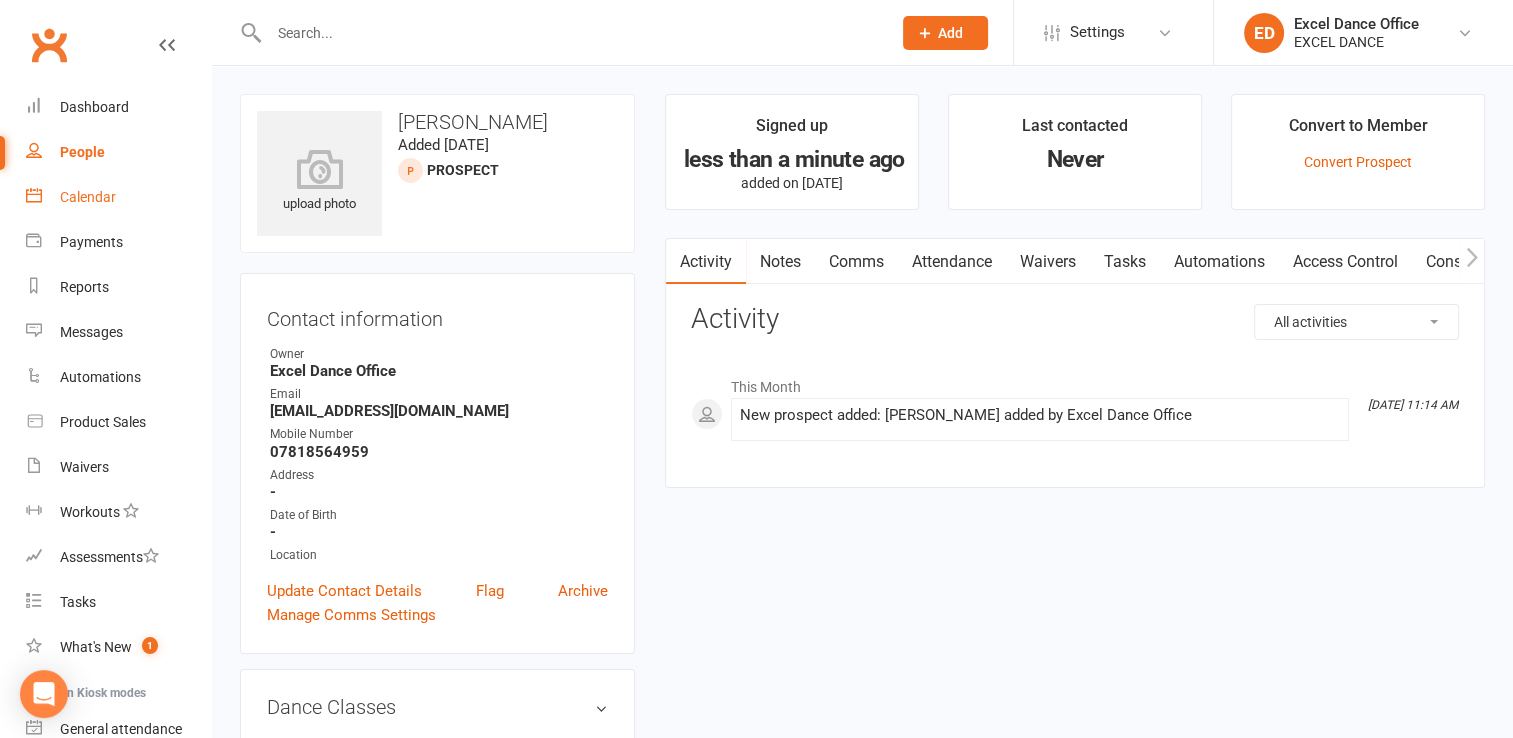 click on "Calendar" at bounding box center (118, 197) 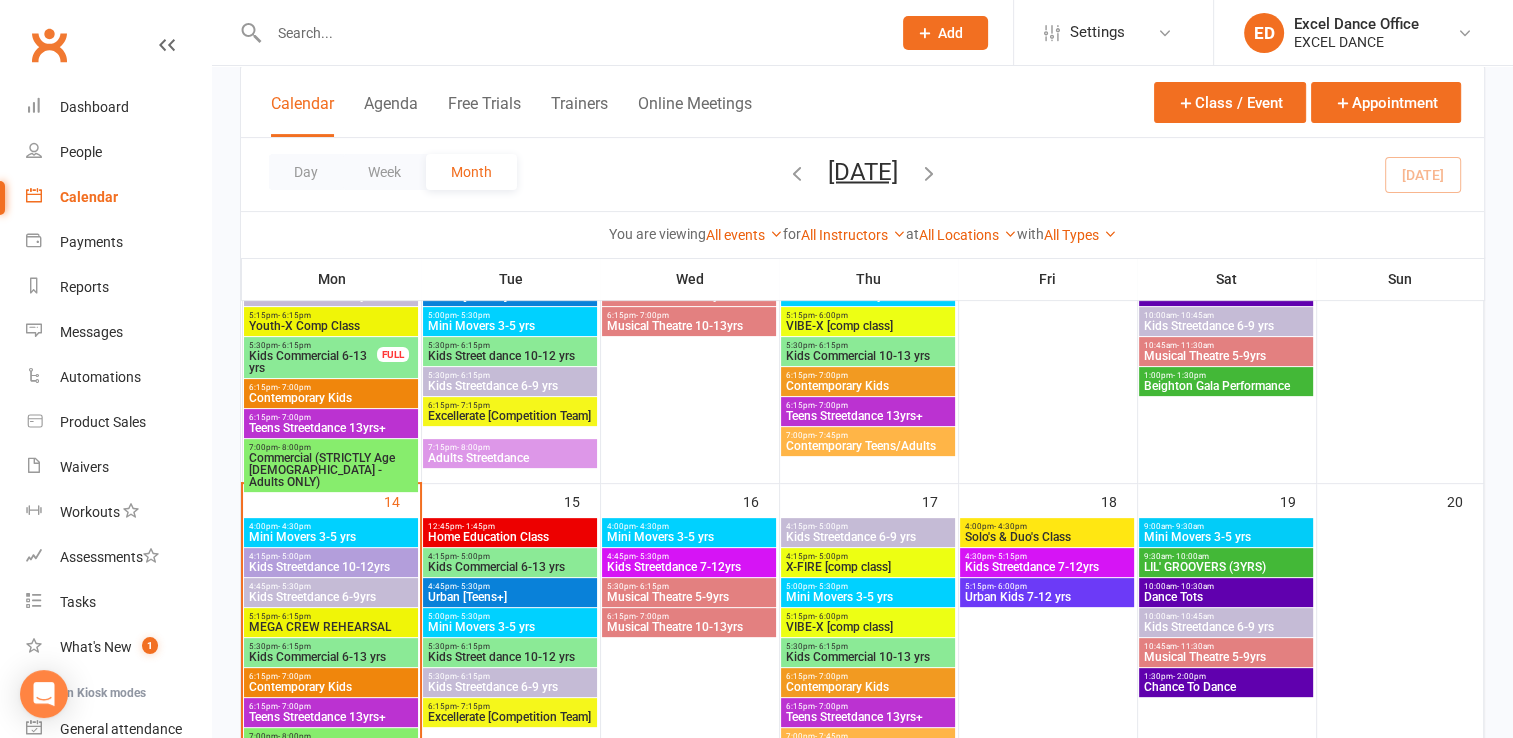 scroll, scrollTop: 535, scrollLeft: 0, axis: vertical 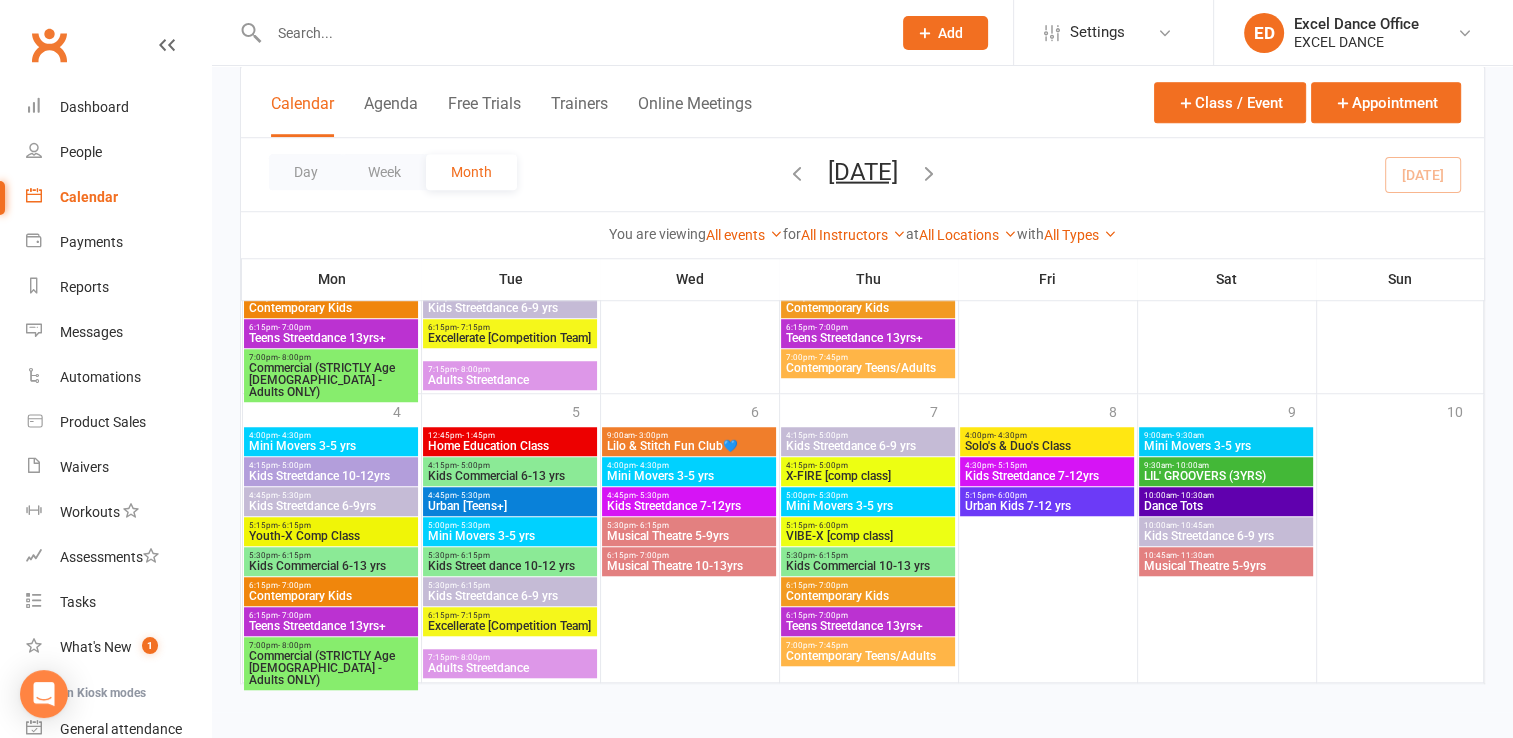 click on "Lilo & Stitch Fun Club💙" at bounding box center (689, 446) 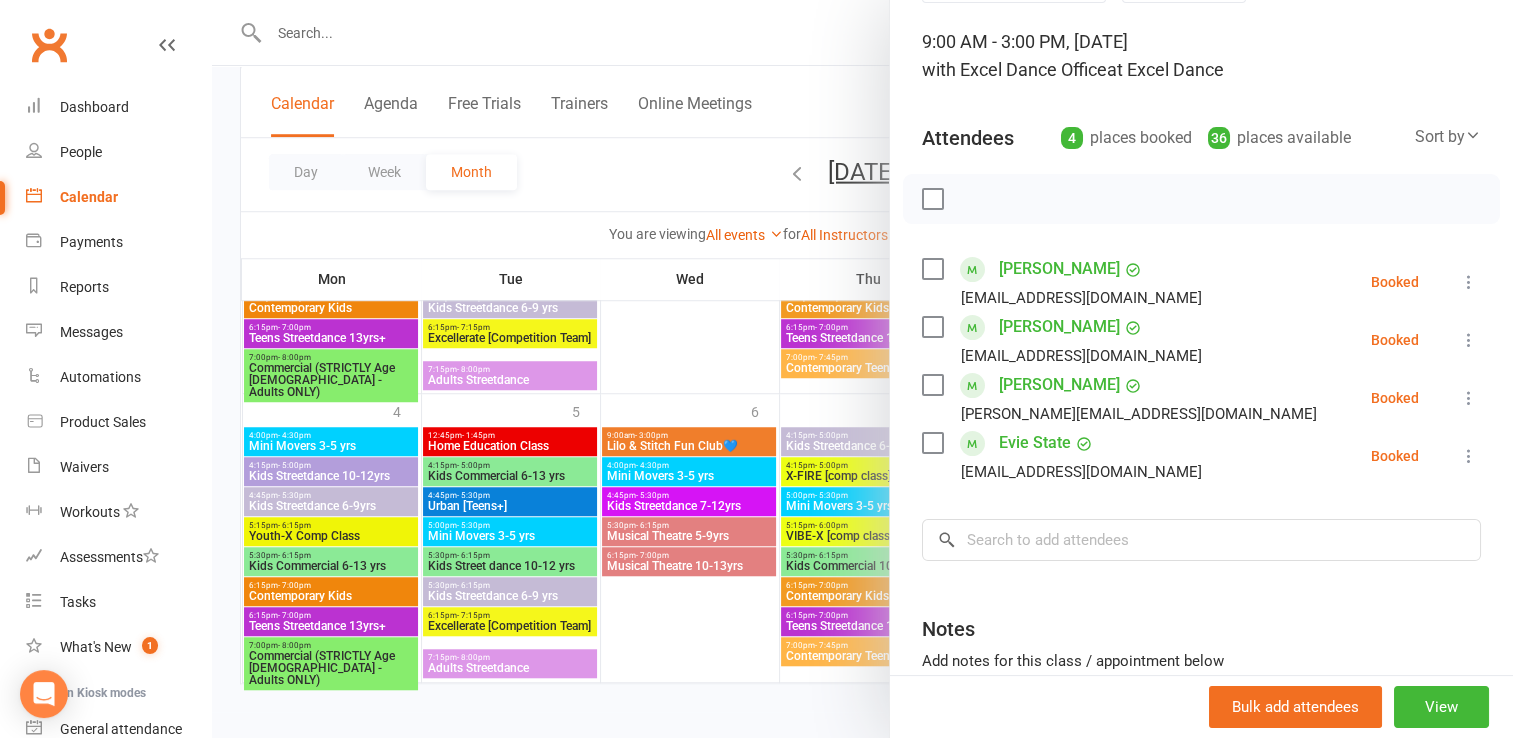 scroll, scrollTop: 121, scrollLeft: 0, axis: vertical 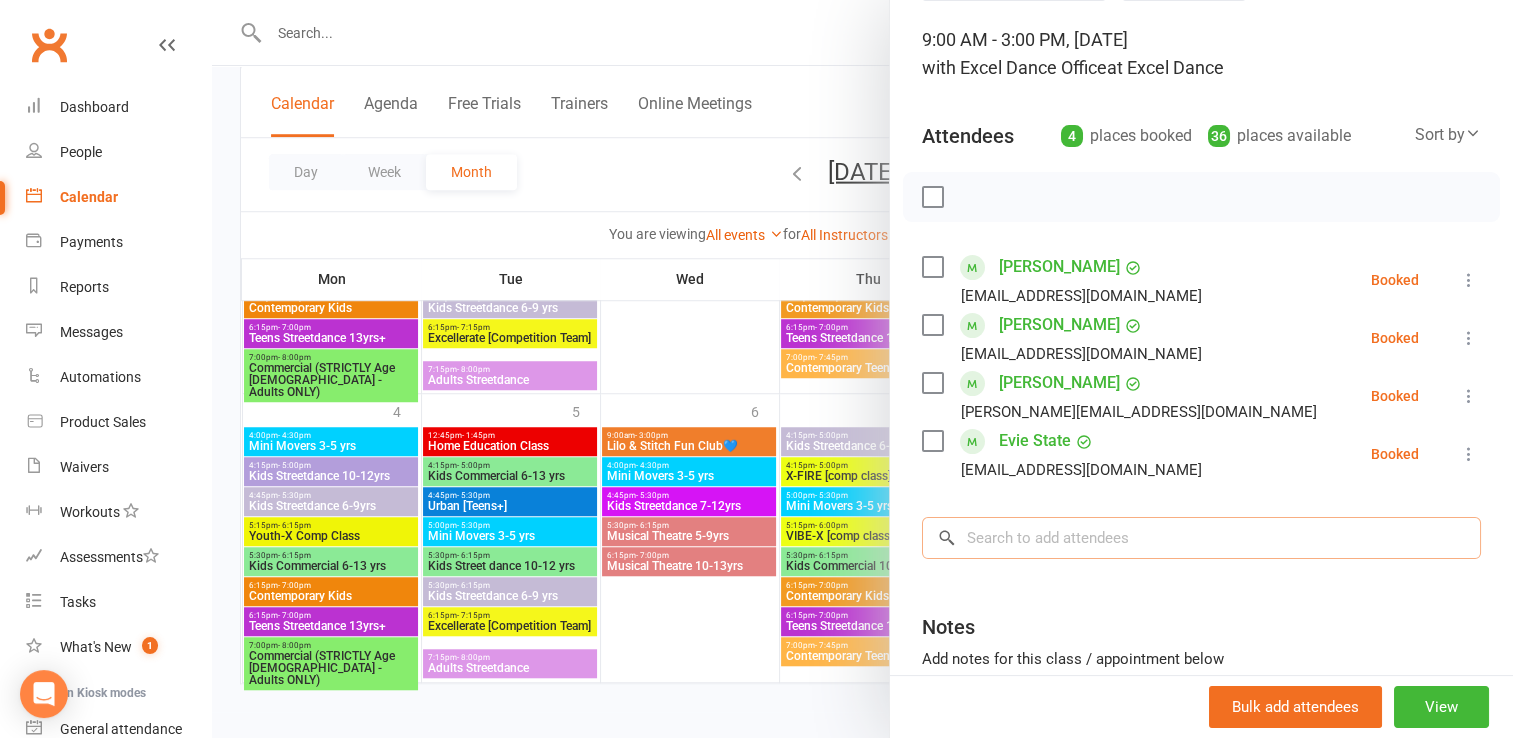 click at bounding box center (1201, 538) 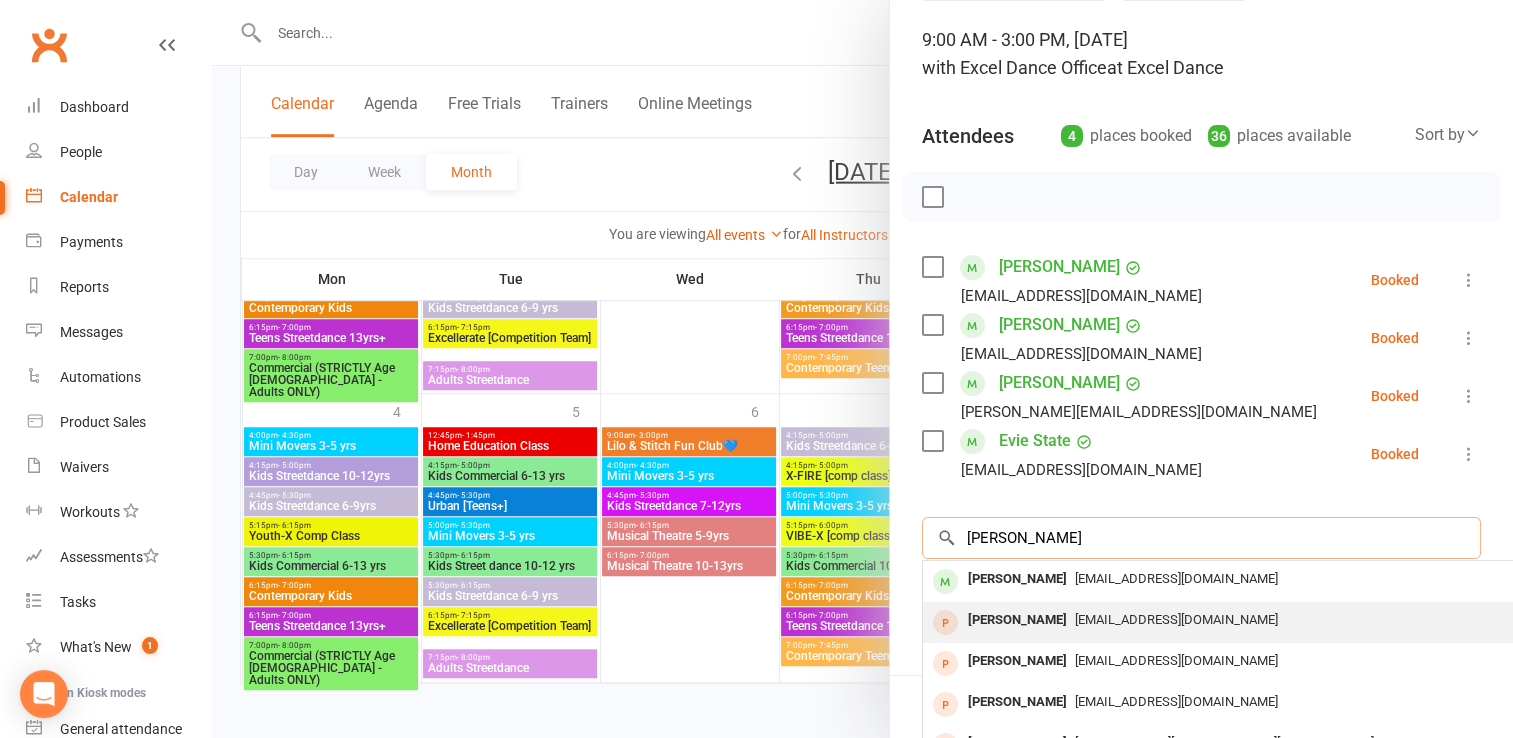 type on "[PERSON_NAME]" 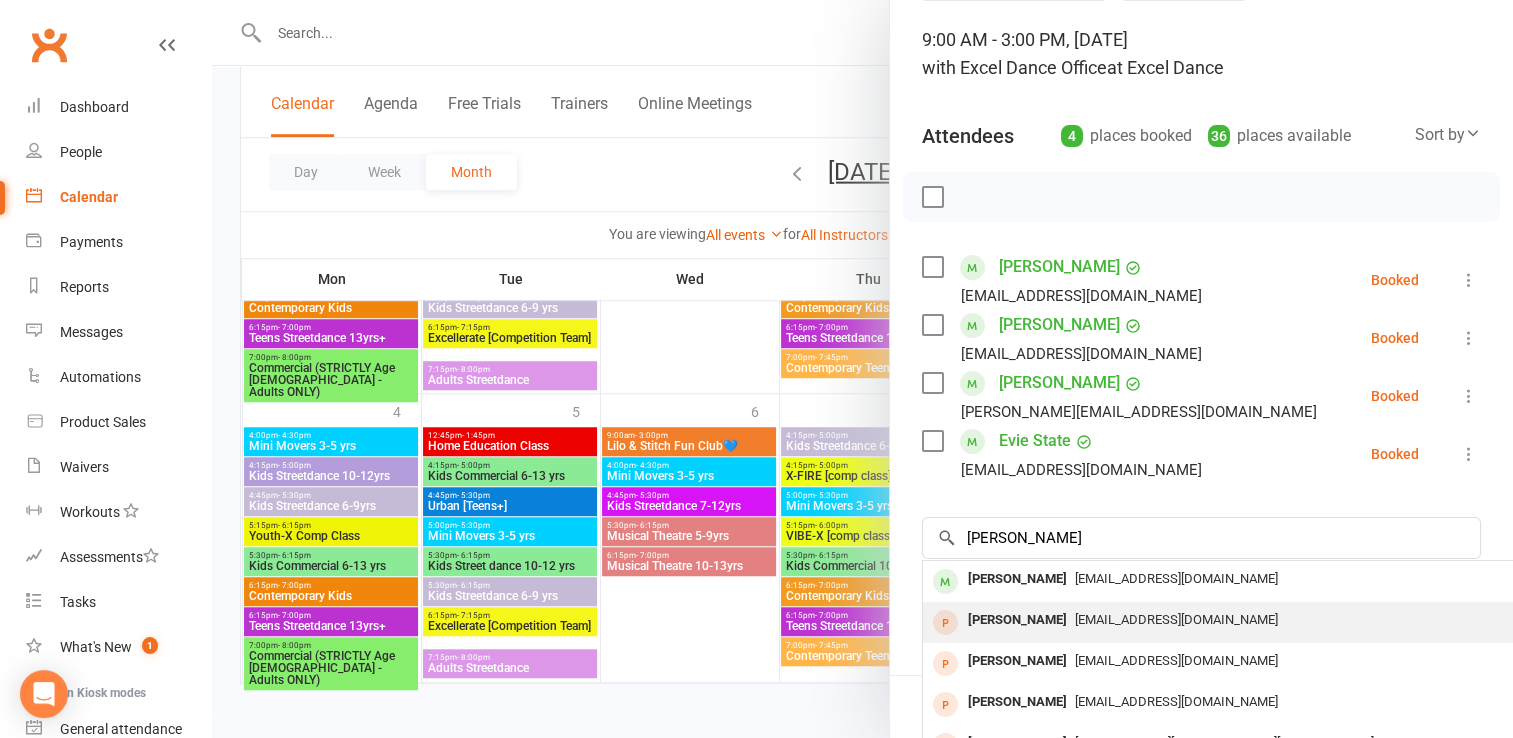 click on "[EMAIL_ADDRESS][DOMAIN_NAME]" at bounding box center [1176, 619] 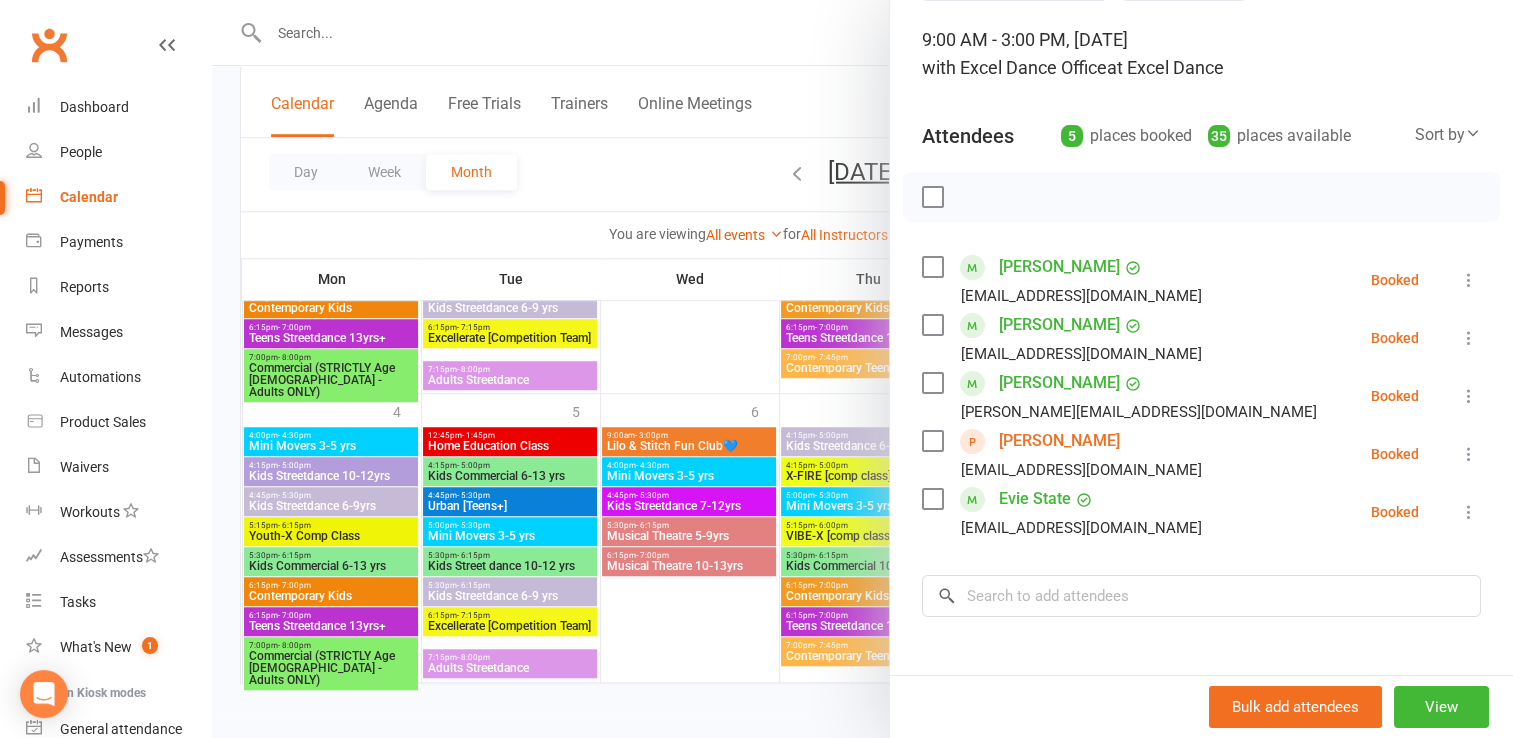 click at bounding box center [862, 369] 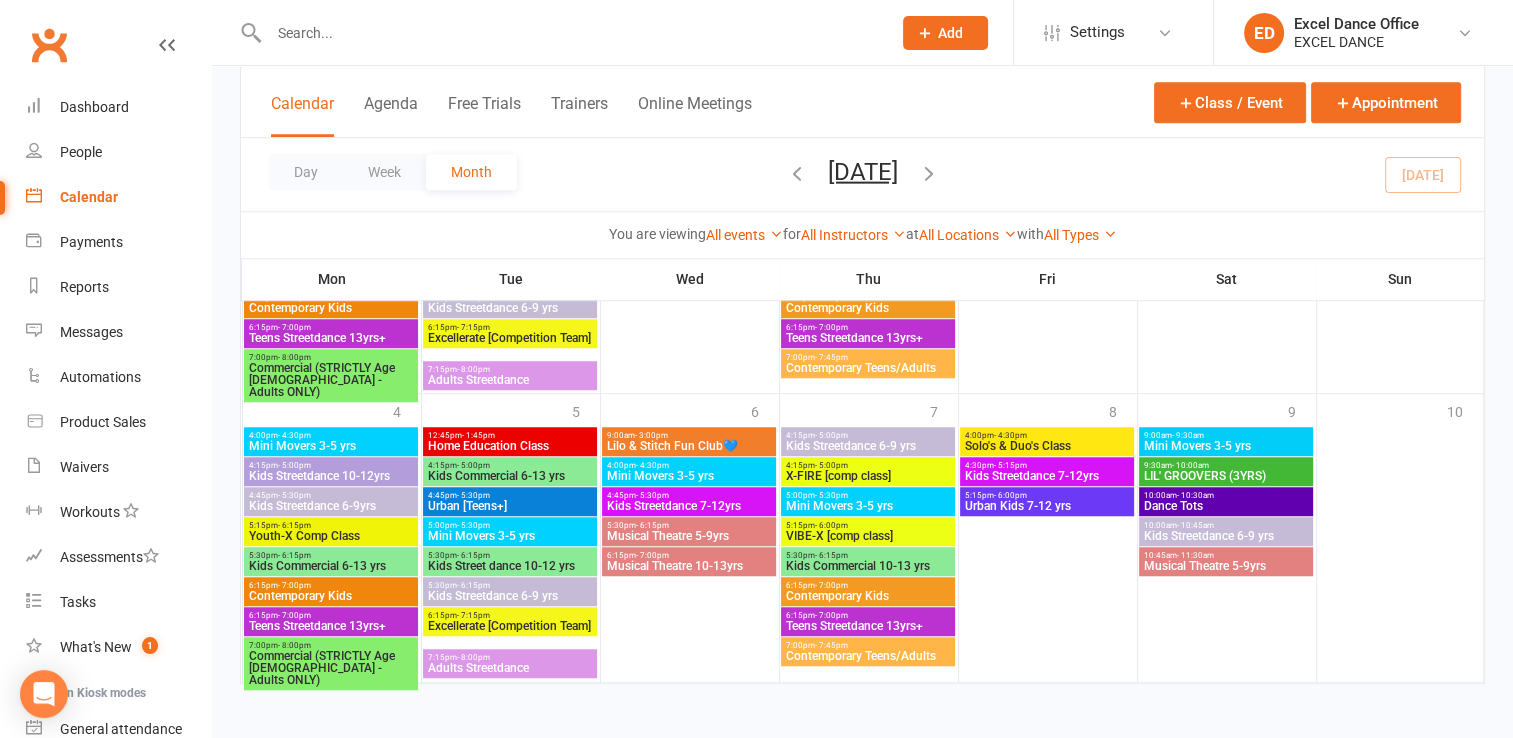 click on "Add" 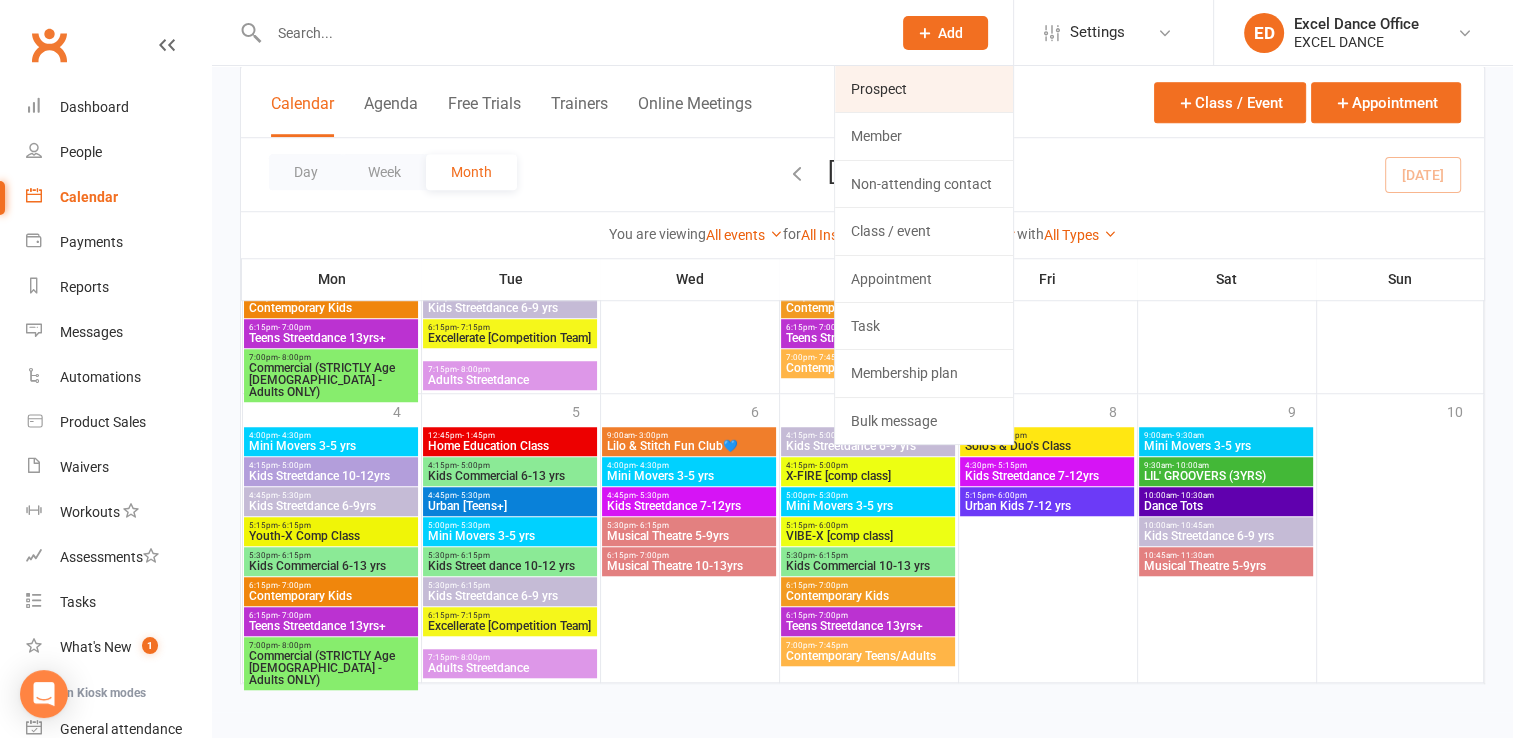 click on "Prospect" 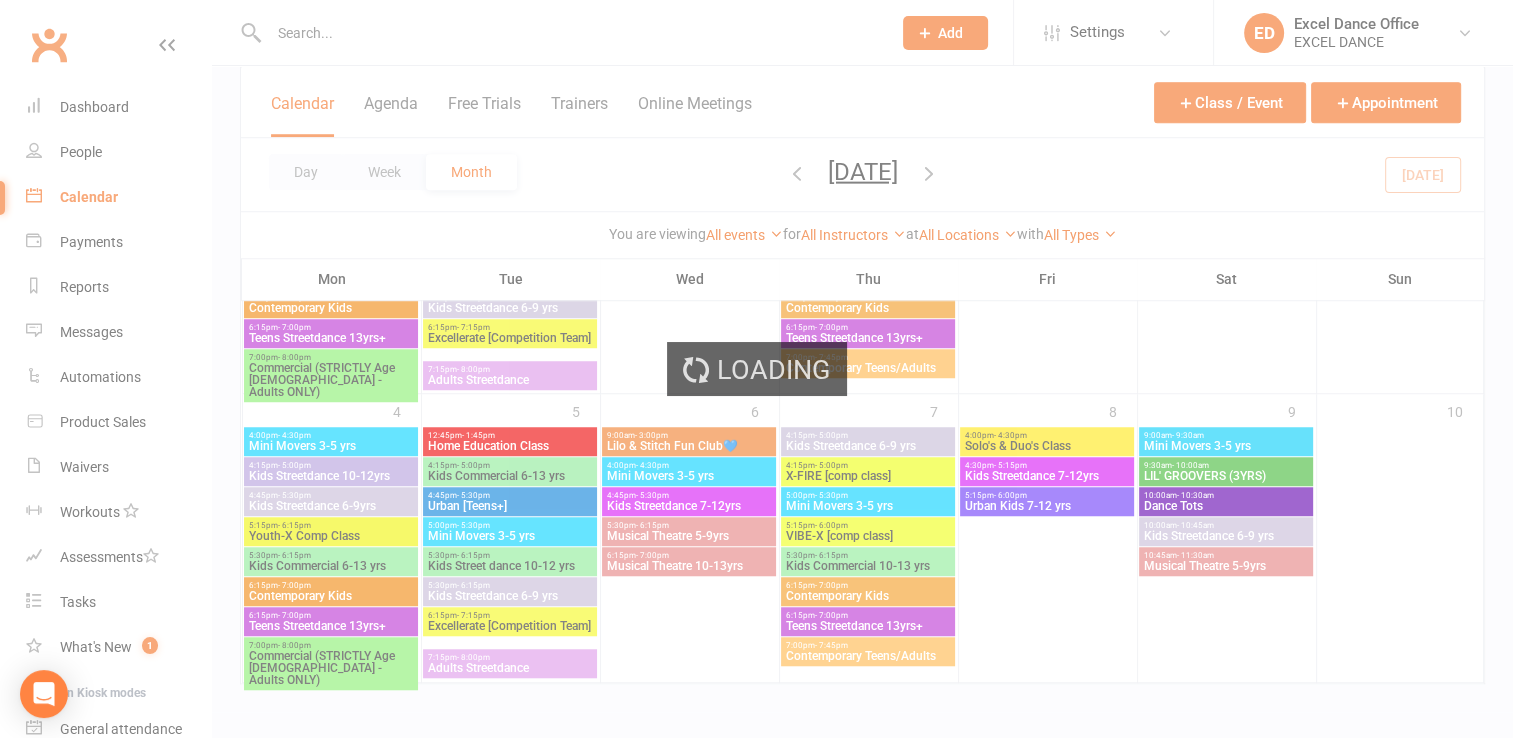 scroll, scrollTop: 0, scrollLeft: 0, axis: both 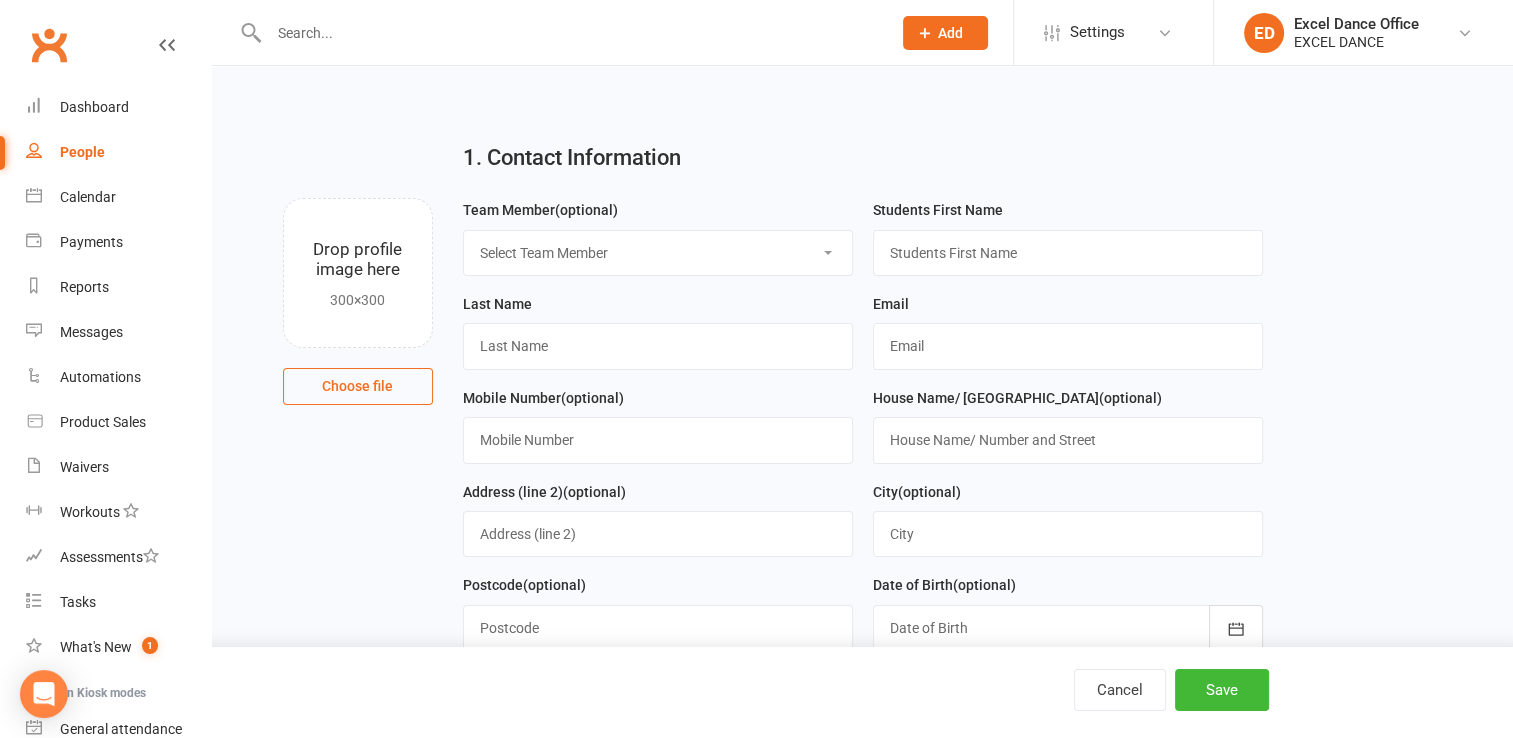 click on "Select Team Member Excel Dance Office [PERSON_NAME] Excel Dance [PERSON_NAME] [PERSON_NAME]" at bounding box center (658, 253) 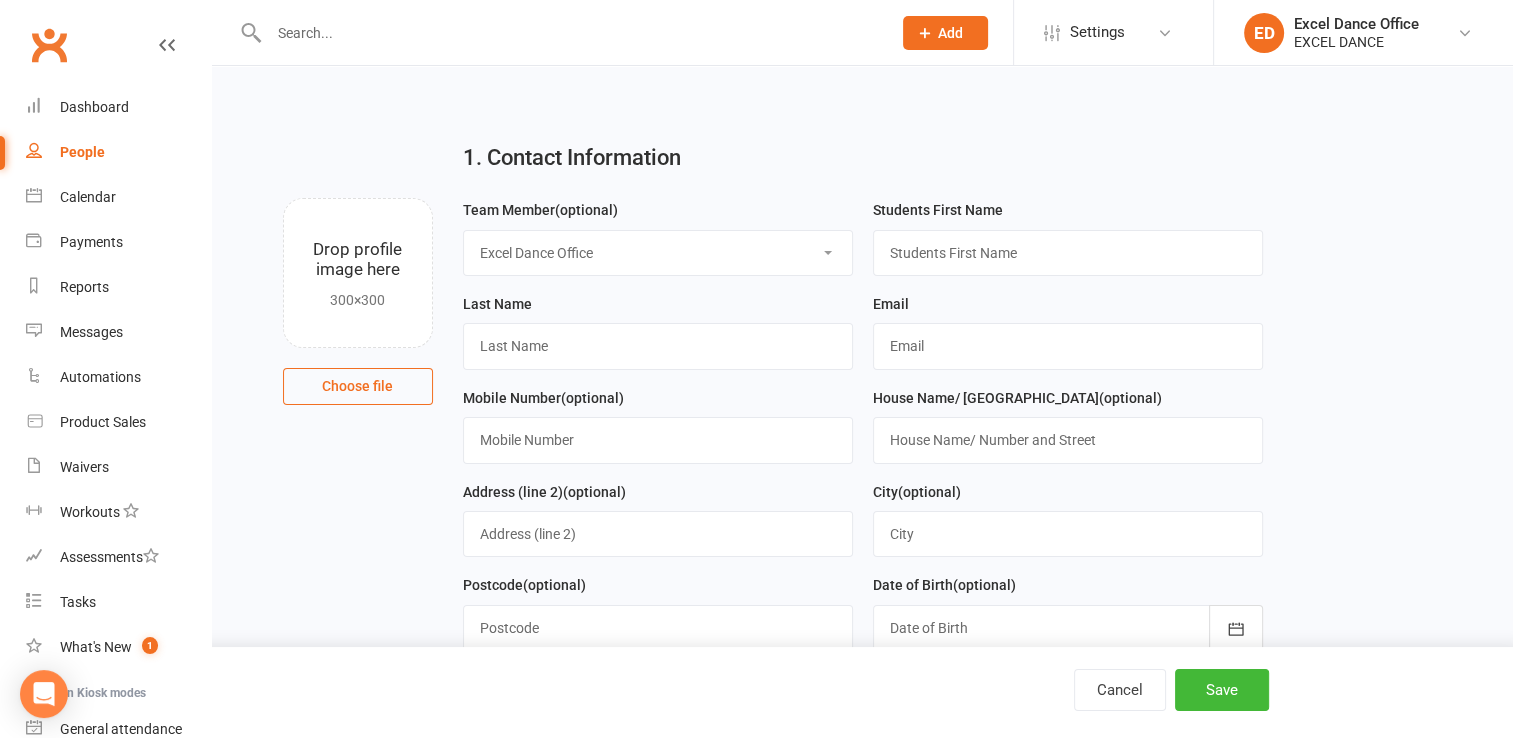 click on "Select Team Member Excel Dance Office [PERSON_NAME] Excel Dance [PERSON_NAME] [PERSON_NAME]" at bounding box center (658, 253) 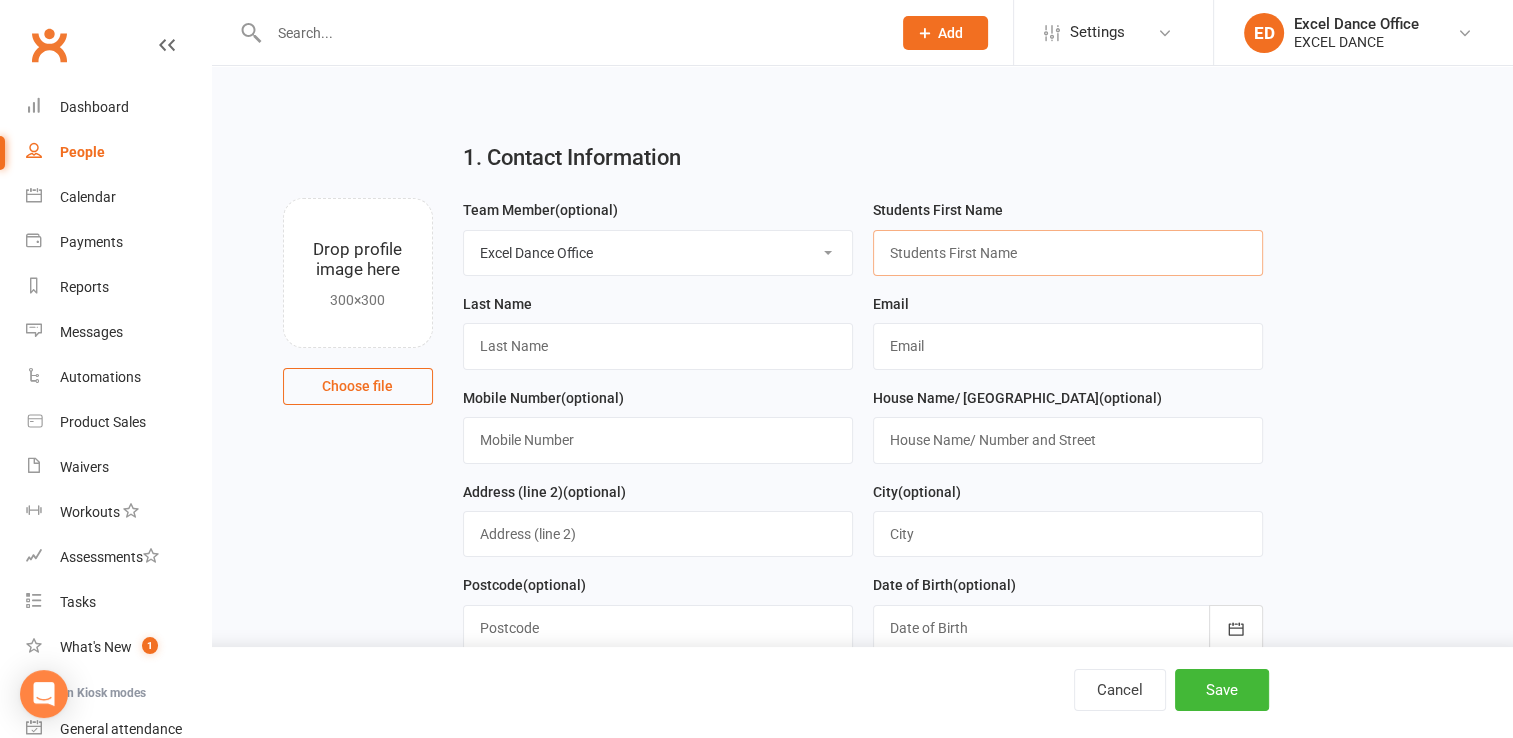 click at bounding box center [1068, 253] 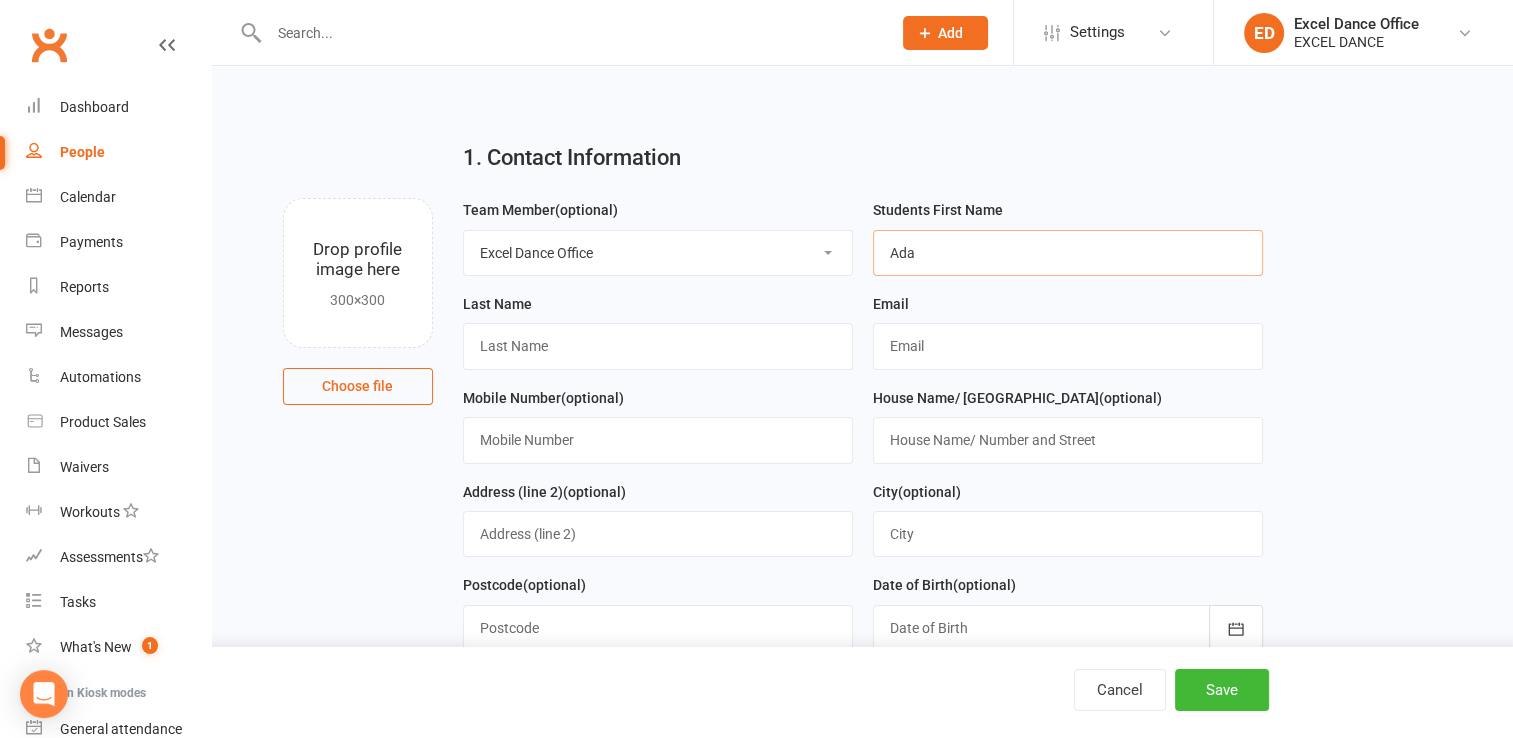 type on "Ada" 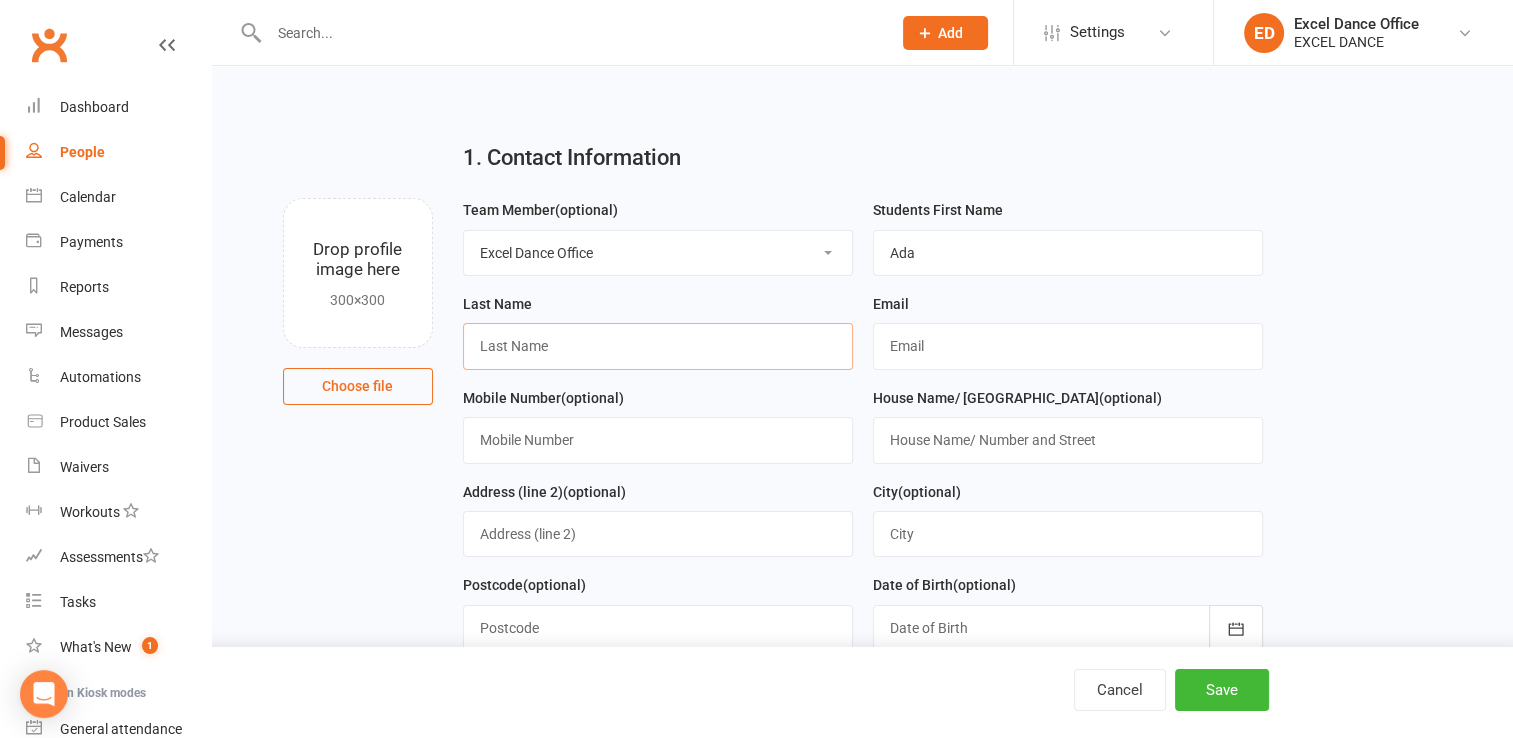 click at bounding box center [658, 346] 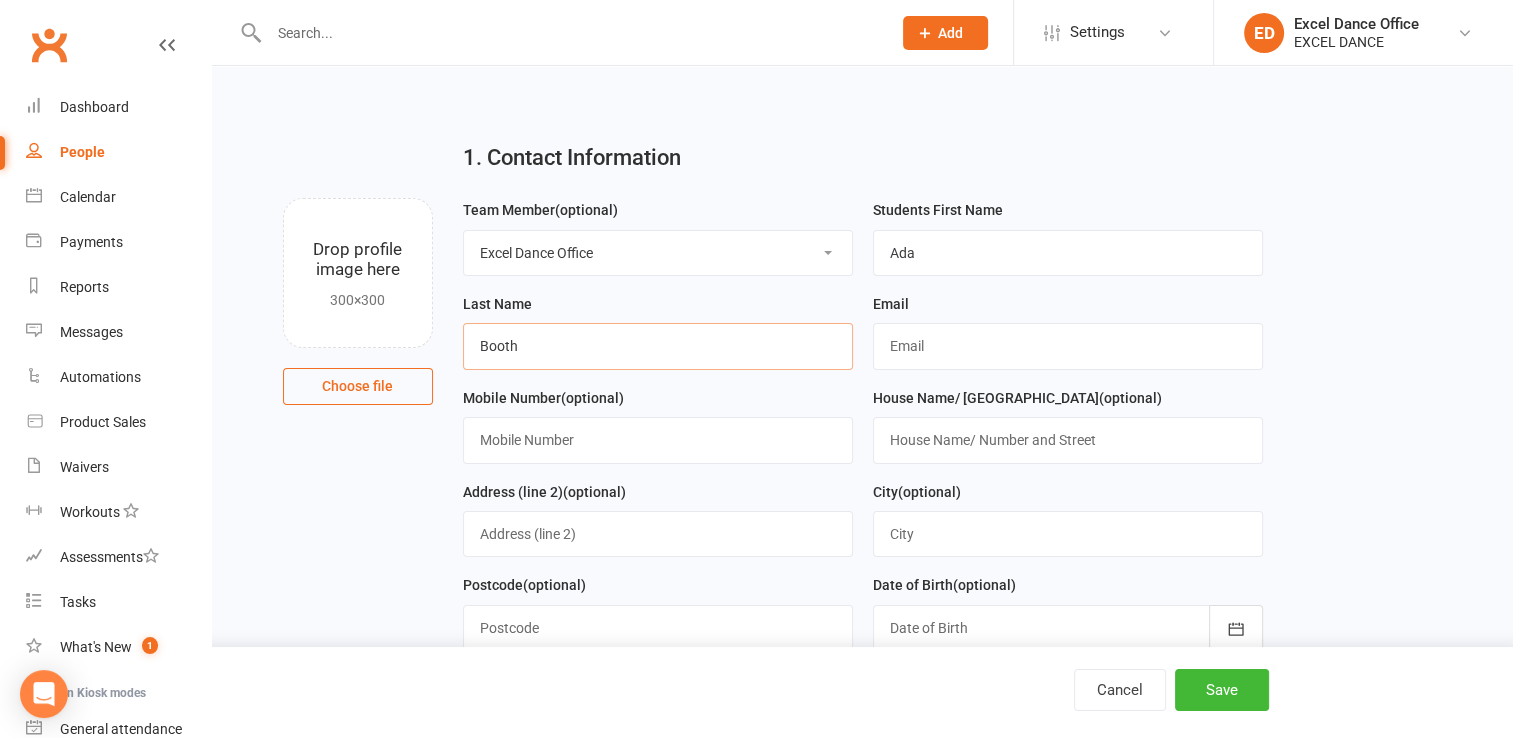 type on "Booth" 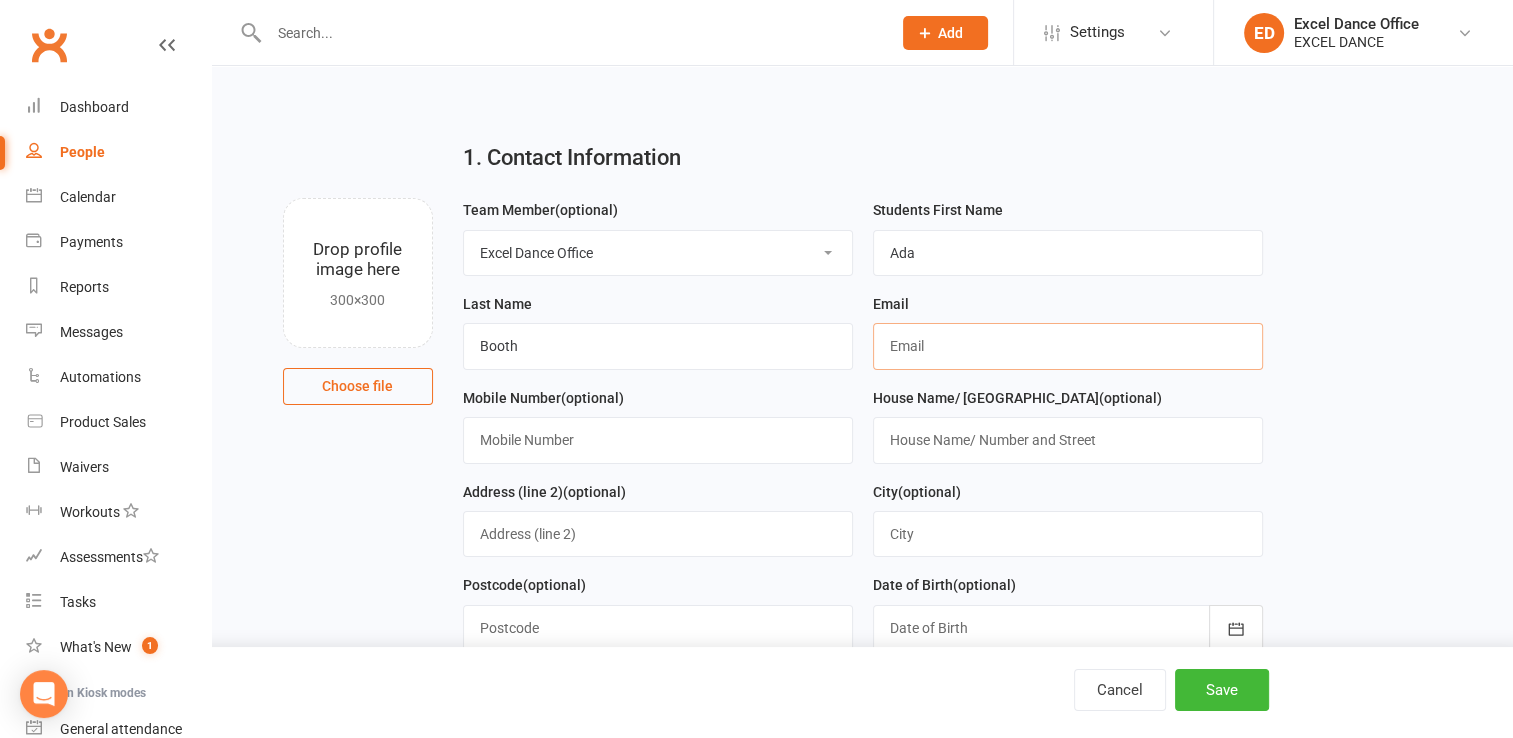 click at bounding box center (1068, 346) 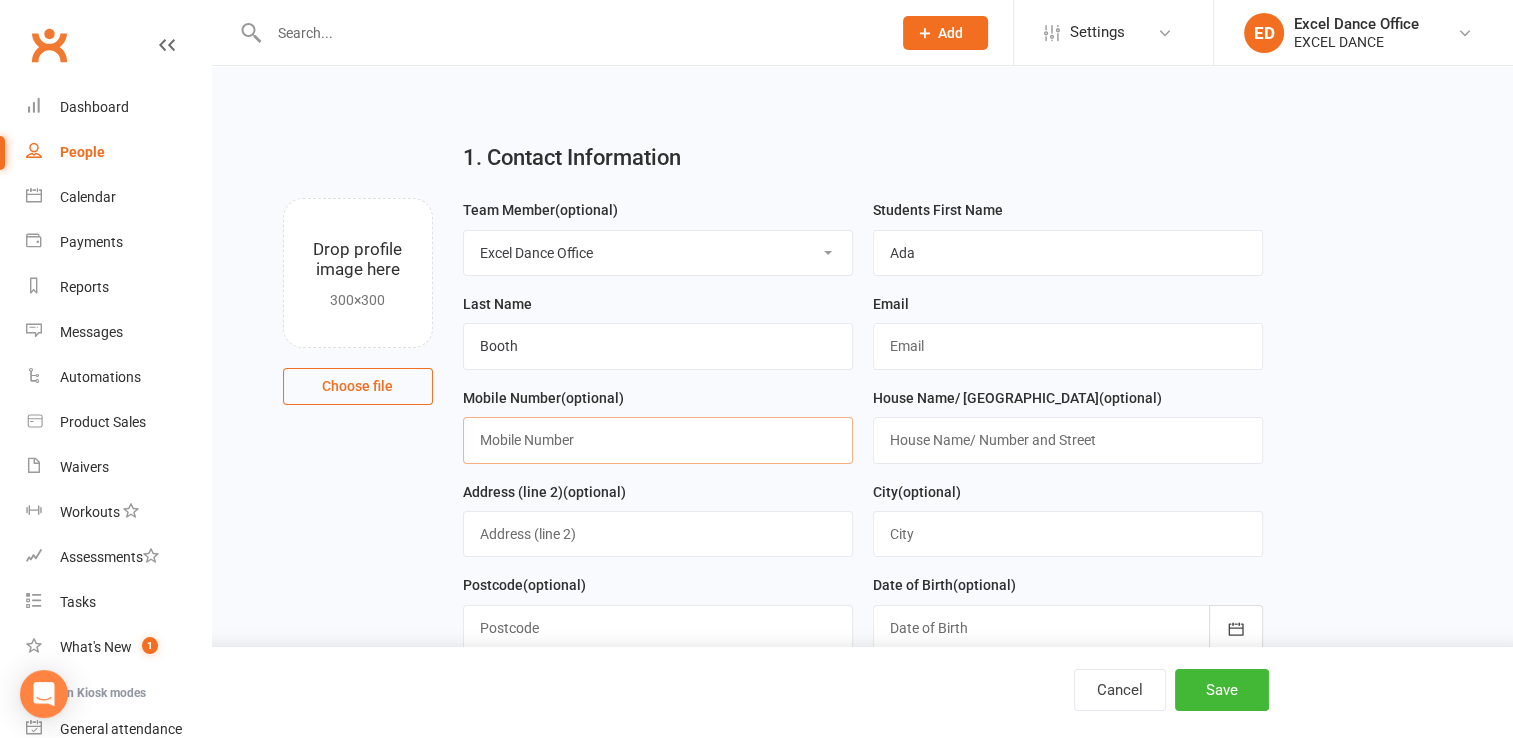 click at bounding box center [658, 440] 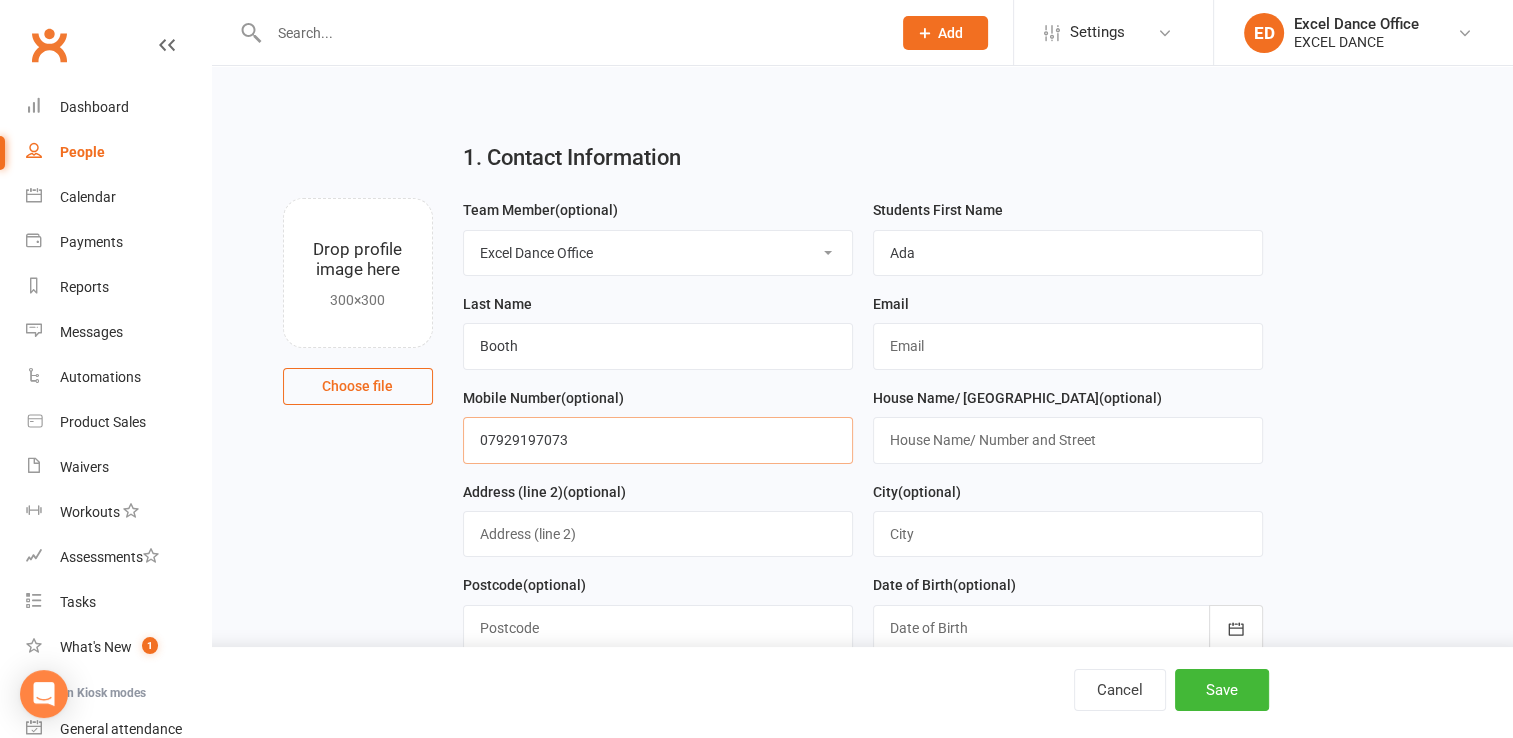 type on "07929197073" 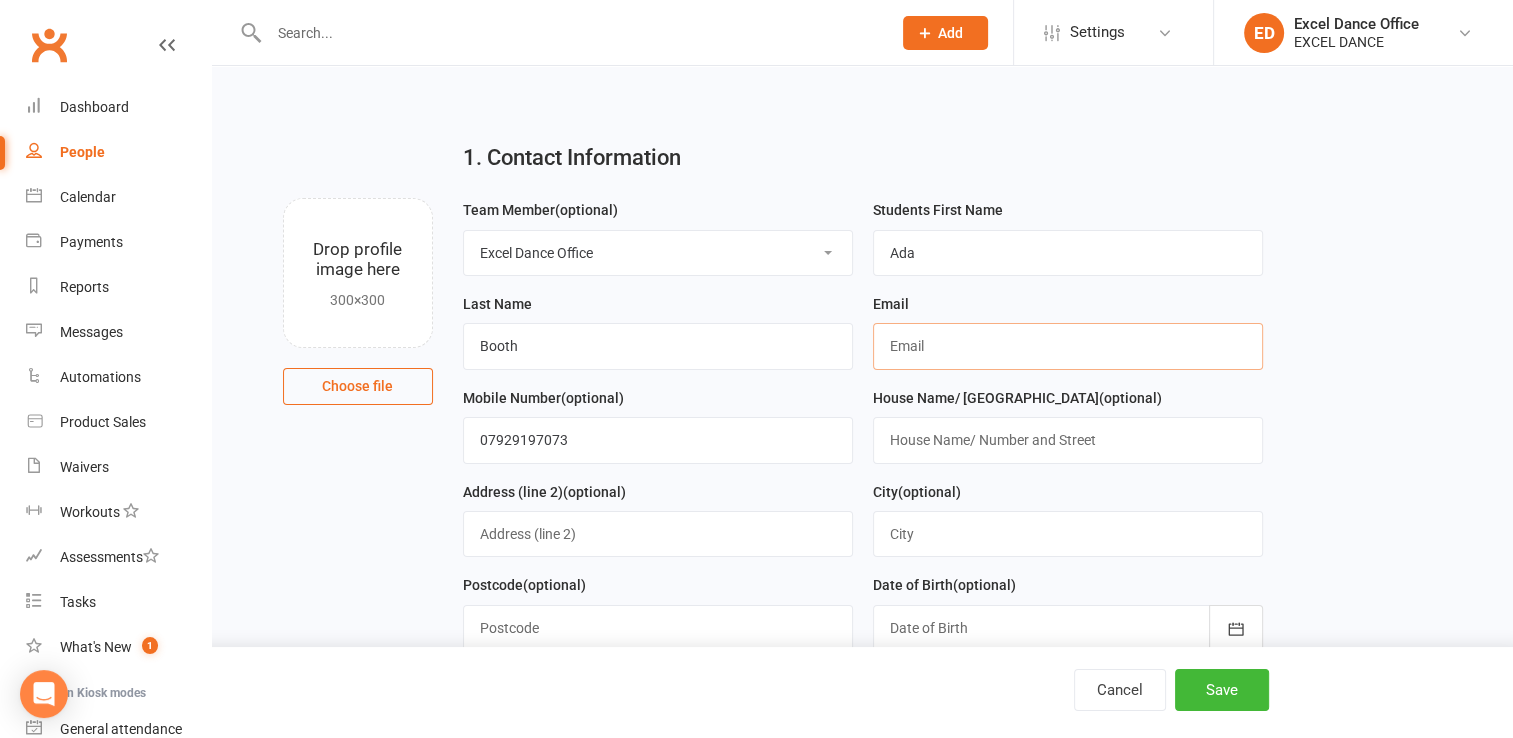 click at bounding box center (1068, 346) 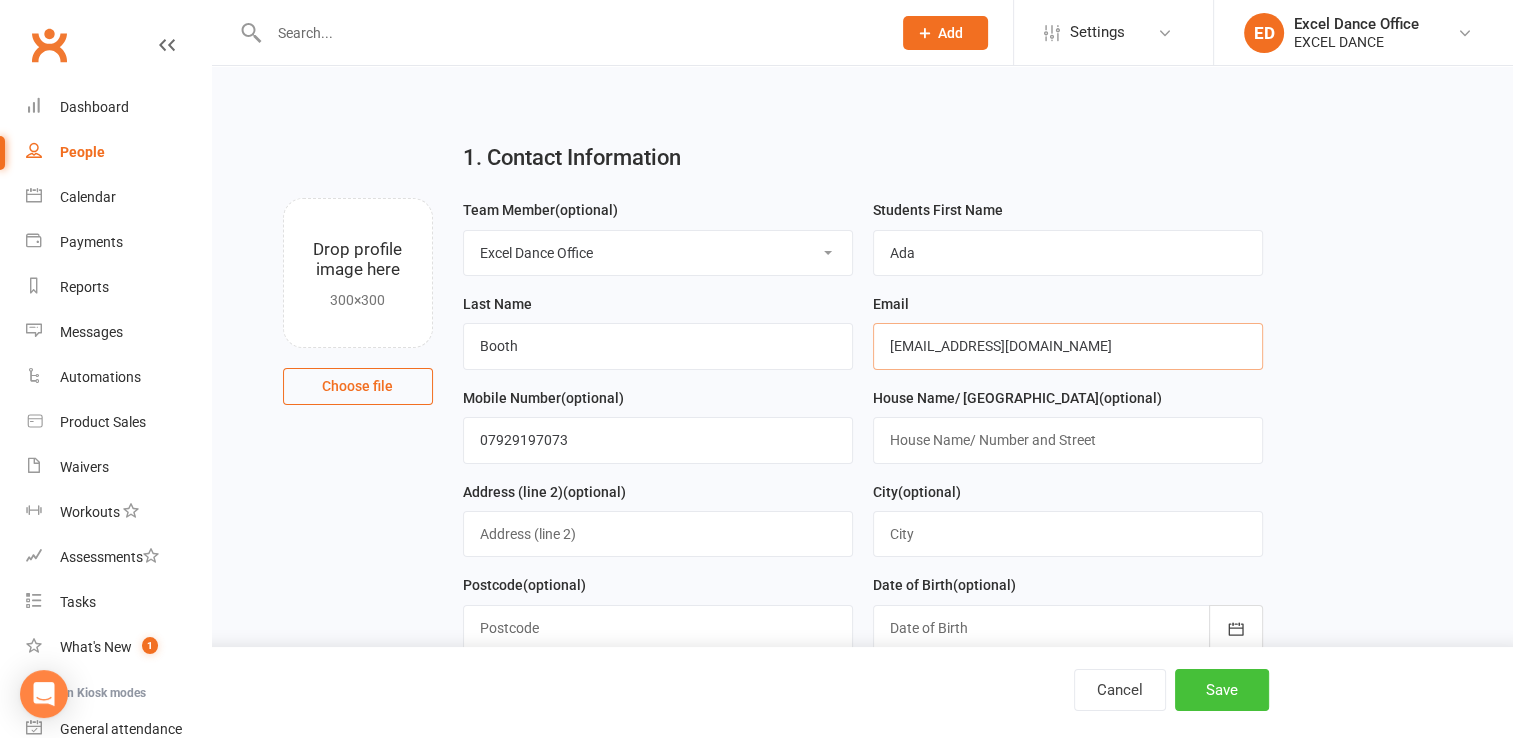 type on "[EMAIL_ADDRESS][DOMAIN_NAME]" 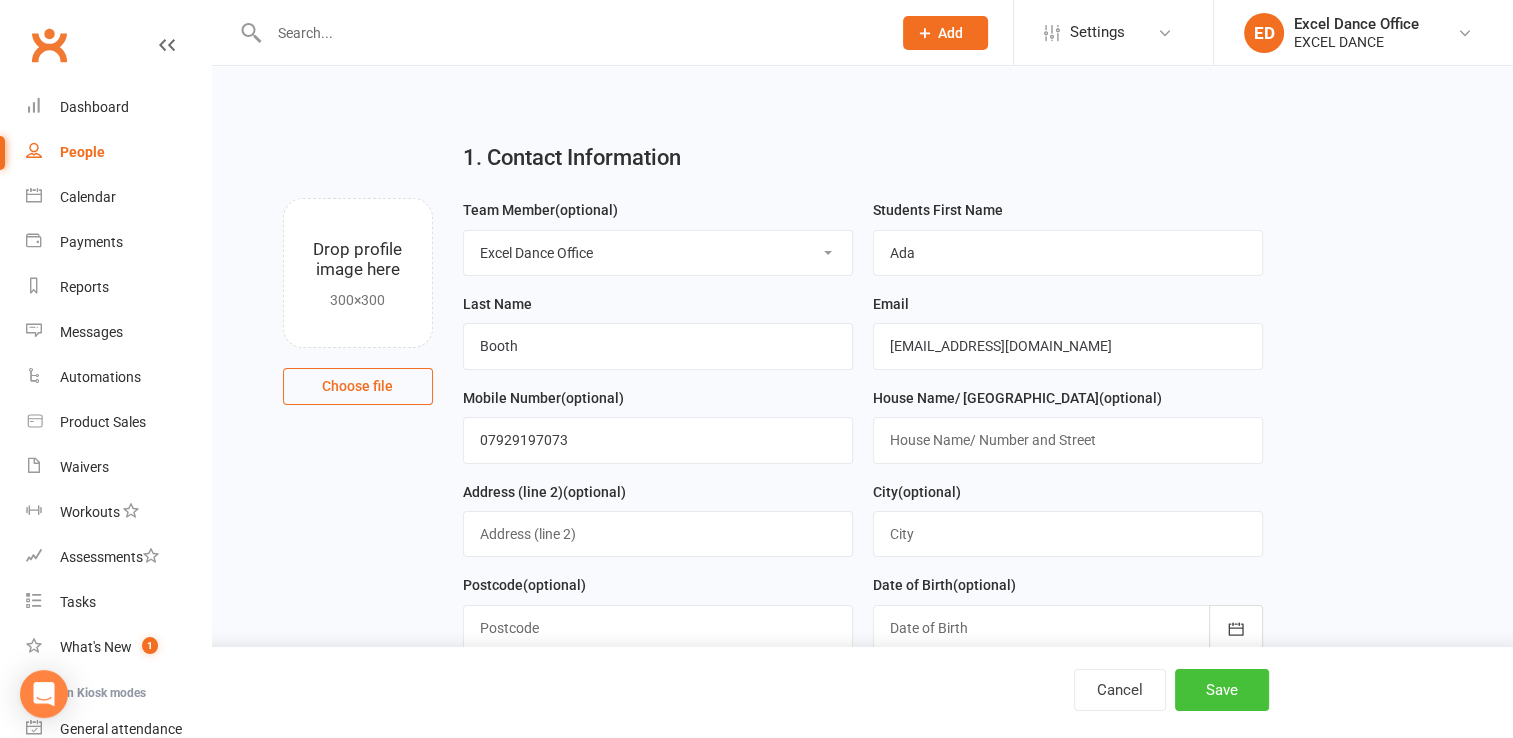 click on "Save" at bounding box center (1222, 690) 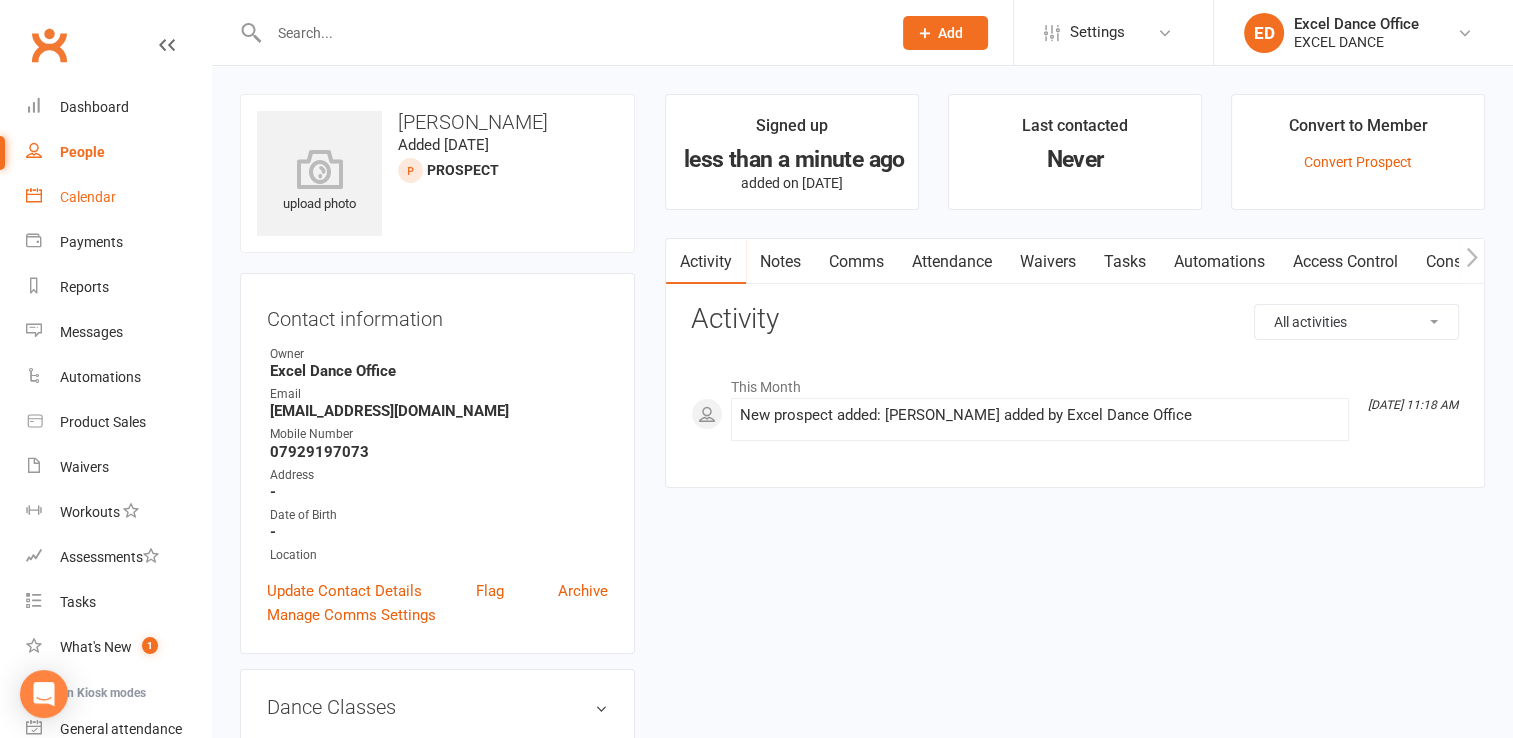 click on "Calendar" at bounding box center (118, 197) 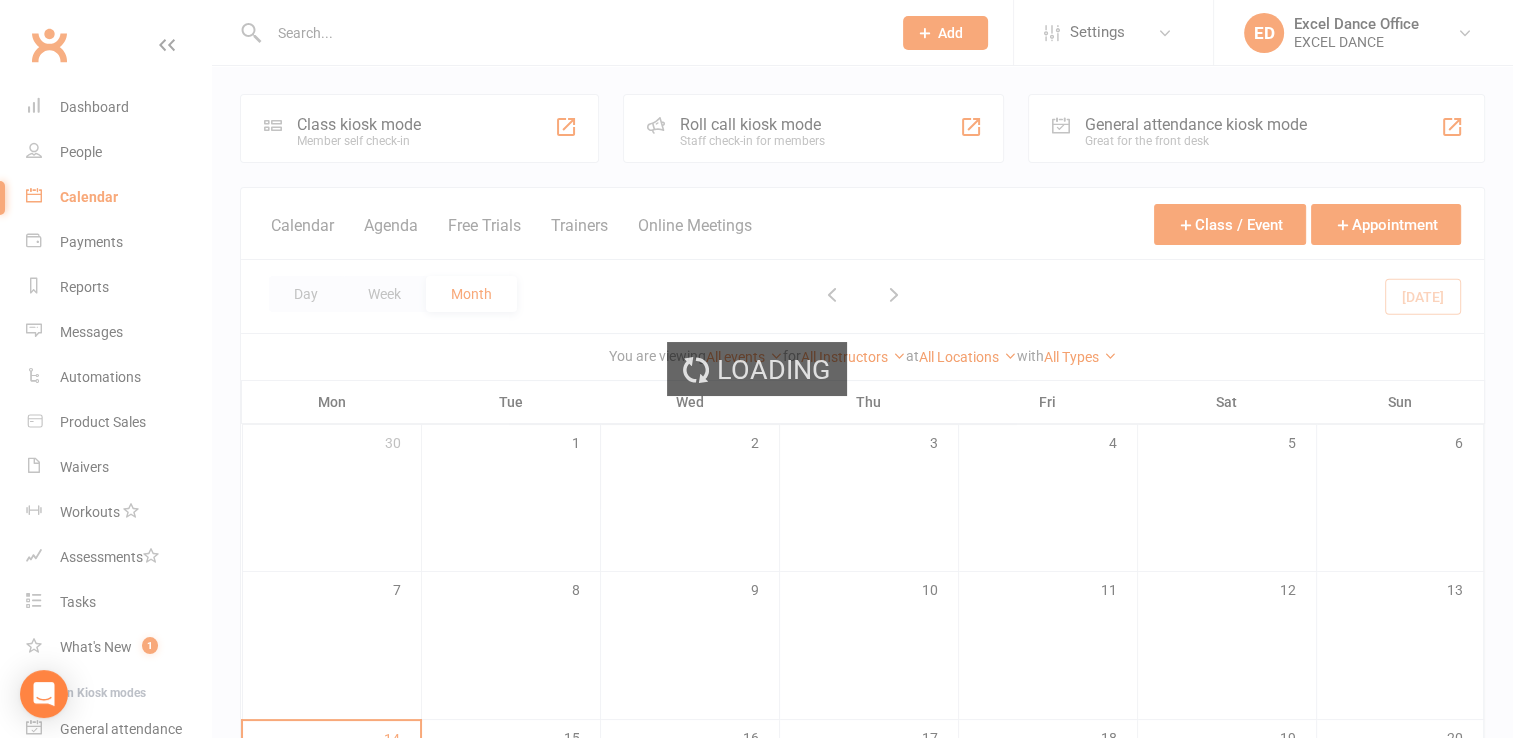 click on "Prospect
Member
Non-attending contact
Class / event
Appointment
Task
Membership plan
Bulk message
Add
Settings Membership Plans Event Templates Appointment Types Mobile App  Website Image Library Customize Contacts Bulk Imports Access Control Users Account Profile Clubworx API Consent Clauses ED Excel Dance Office EXCEL DANCE My profile My subscription Help Terms & conditions  Privacy policy  Sign out Clubworx Dashboard People Calendar Payments Reports Messages   Automations   Product Sales Waivers   Workouts   Assessments  Tasks   What's New 1 Check-in Kiosk modes General attendance Roll call Class check-in Signed in successfully. × × Contact [PERSON_NAME] created × × Class kiosk mode Member self check-in Roll call kiosk mode Staff check-in for members Kiosk modes:" at bounding box center [756, 672] 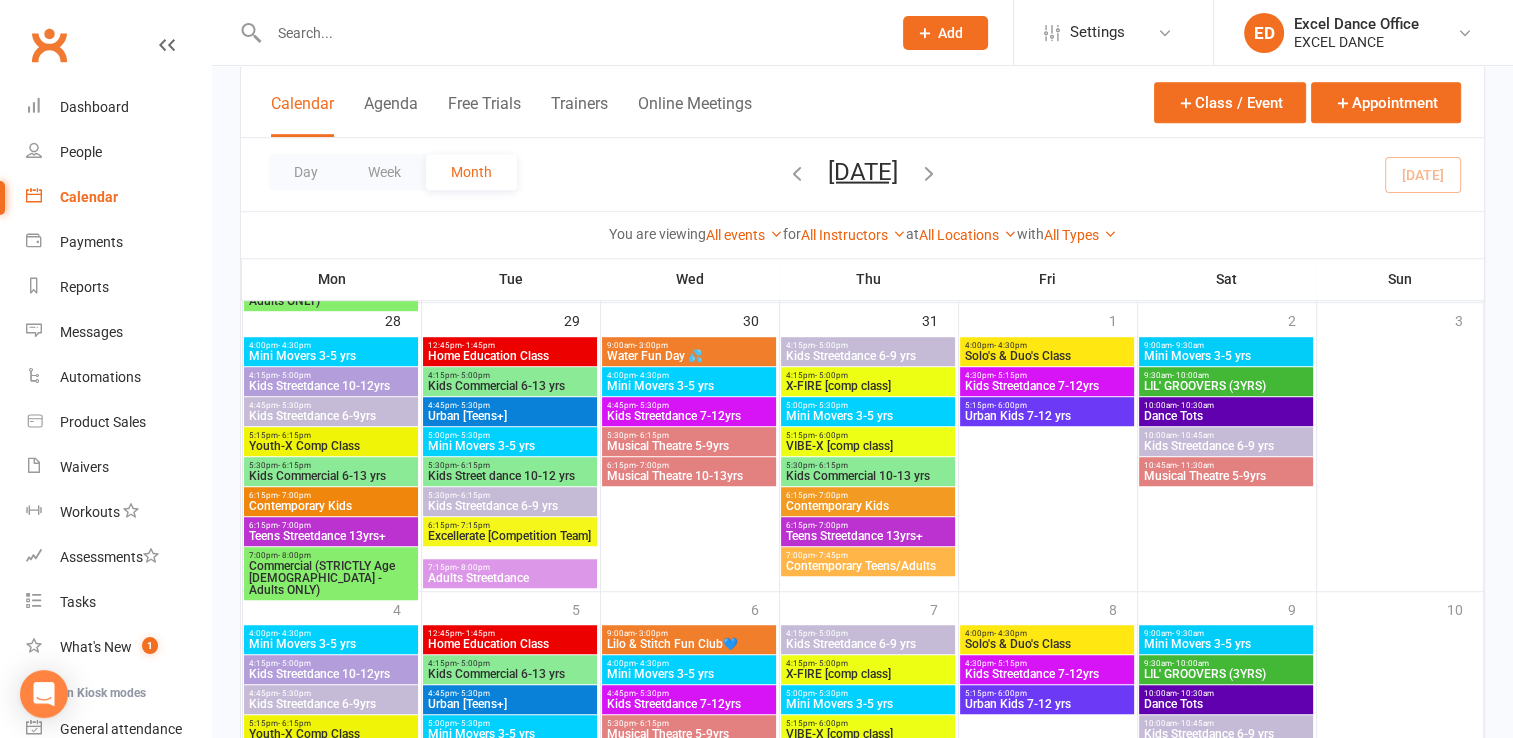 scroll, scrollTop: 1288, scrollLeft: 0, axis: vertical 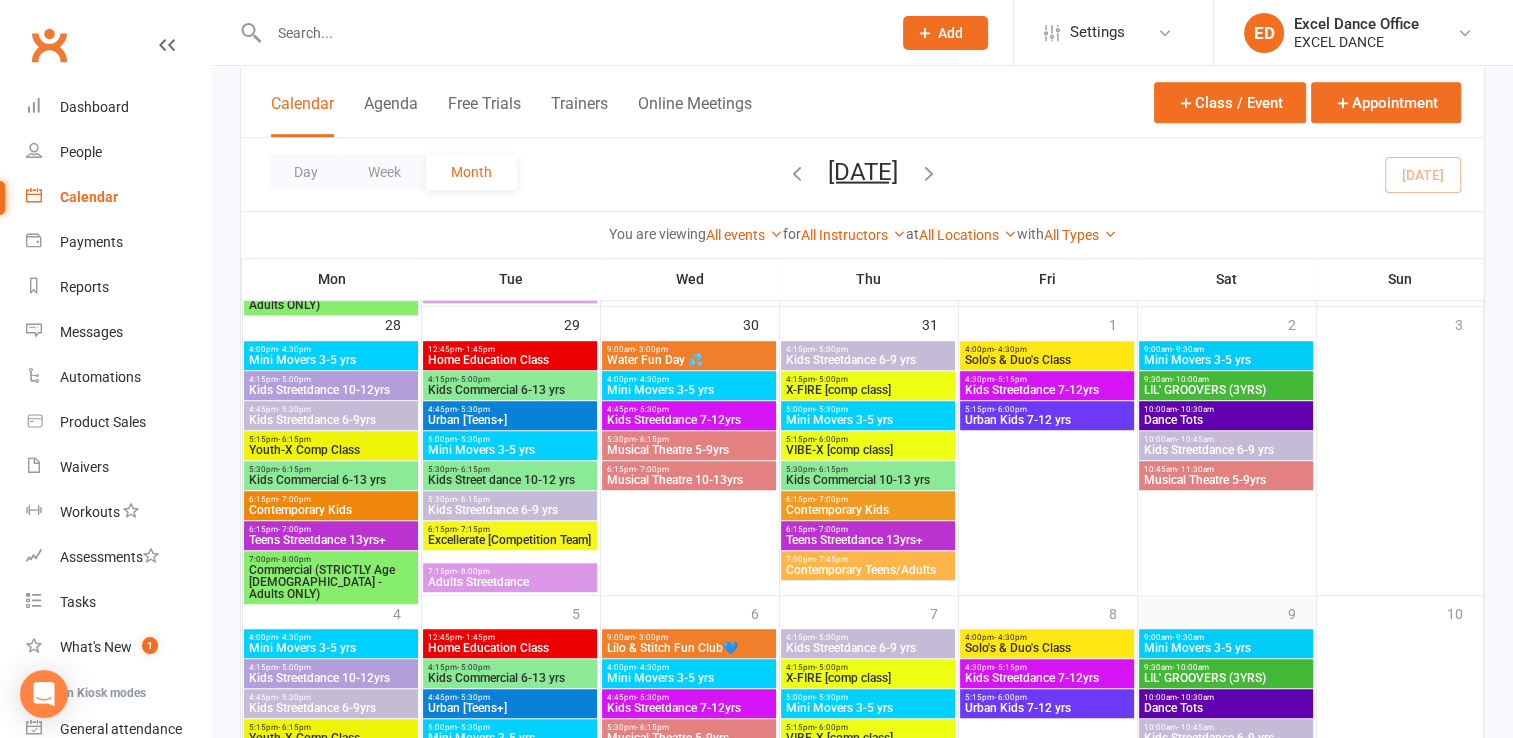 click on "9" at bounding box center [1227, 740] 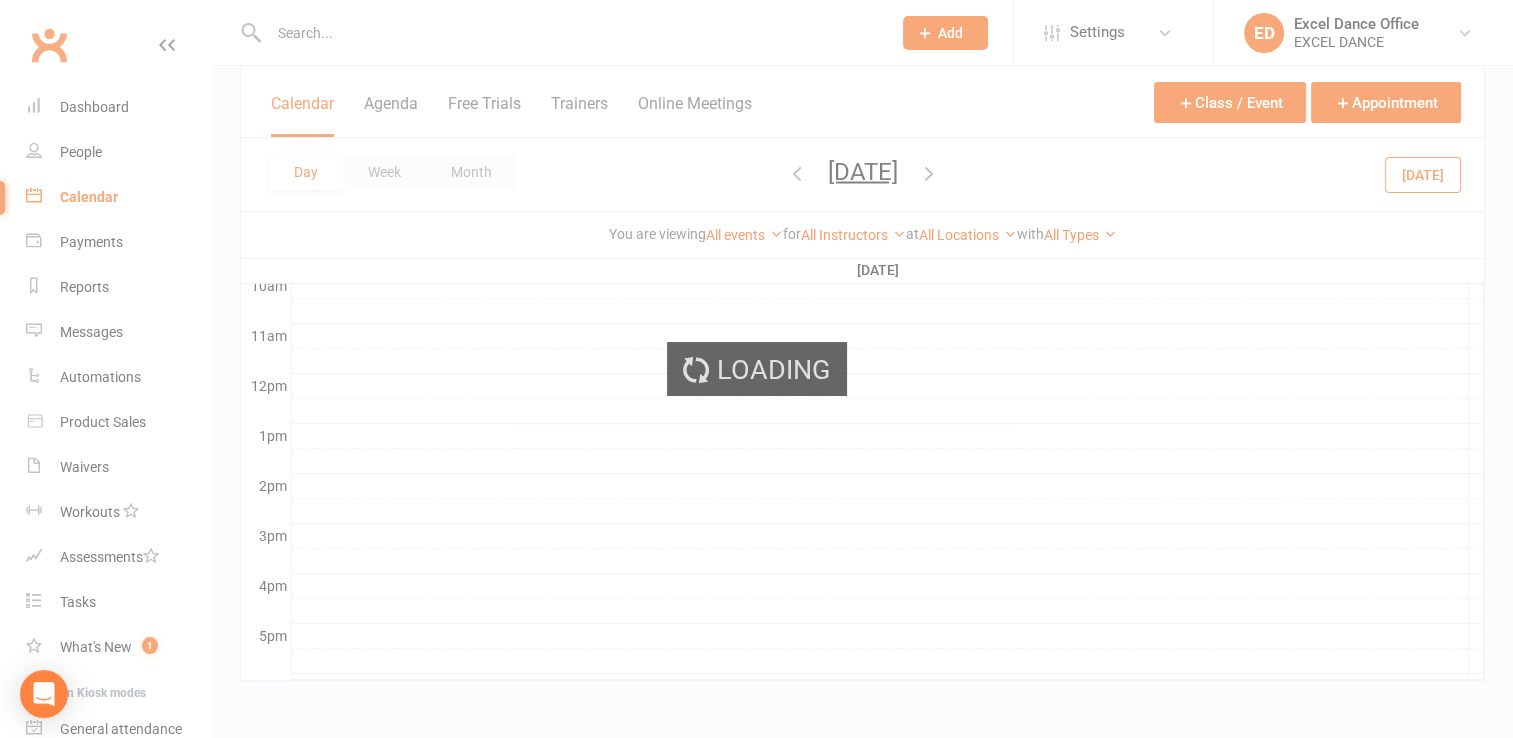 scroll, scrollTop: 632, scrollLeft: 0, axis: vertical 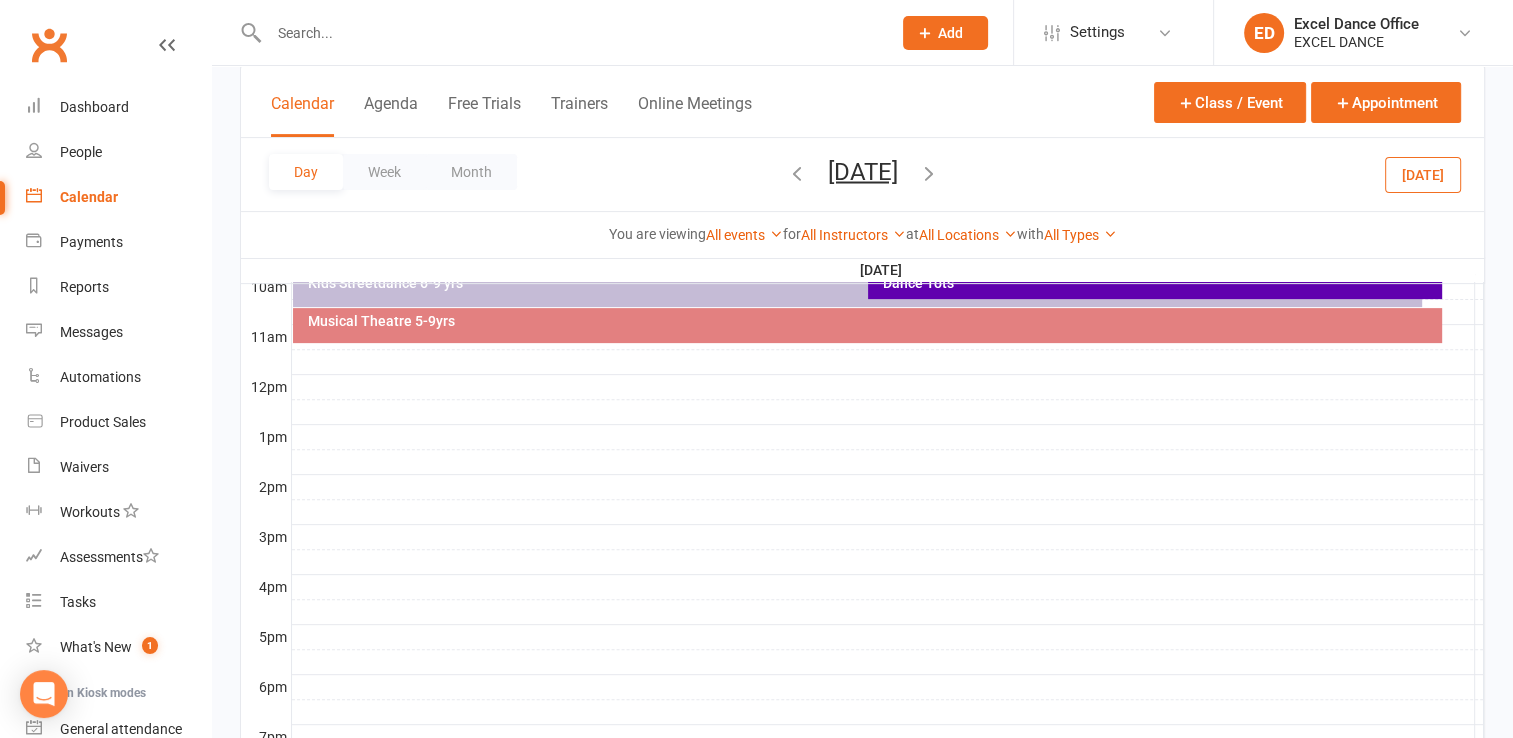 click on "Calendar" at bounding box center (118, 197) 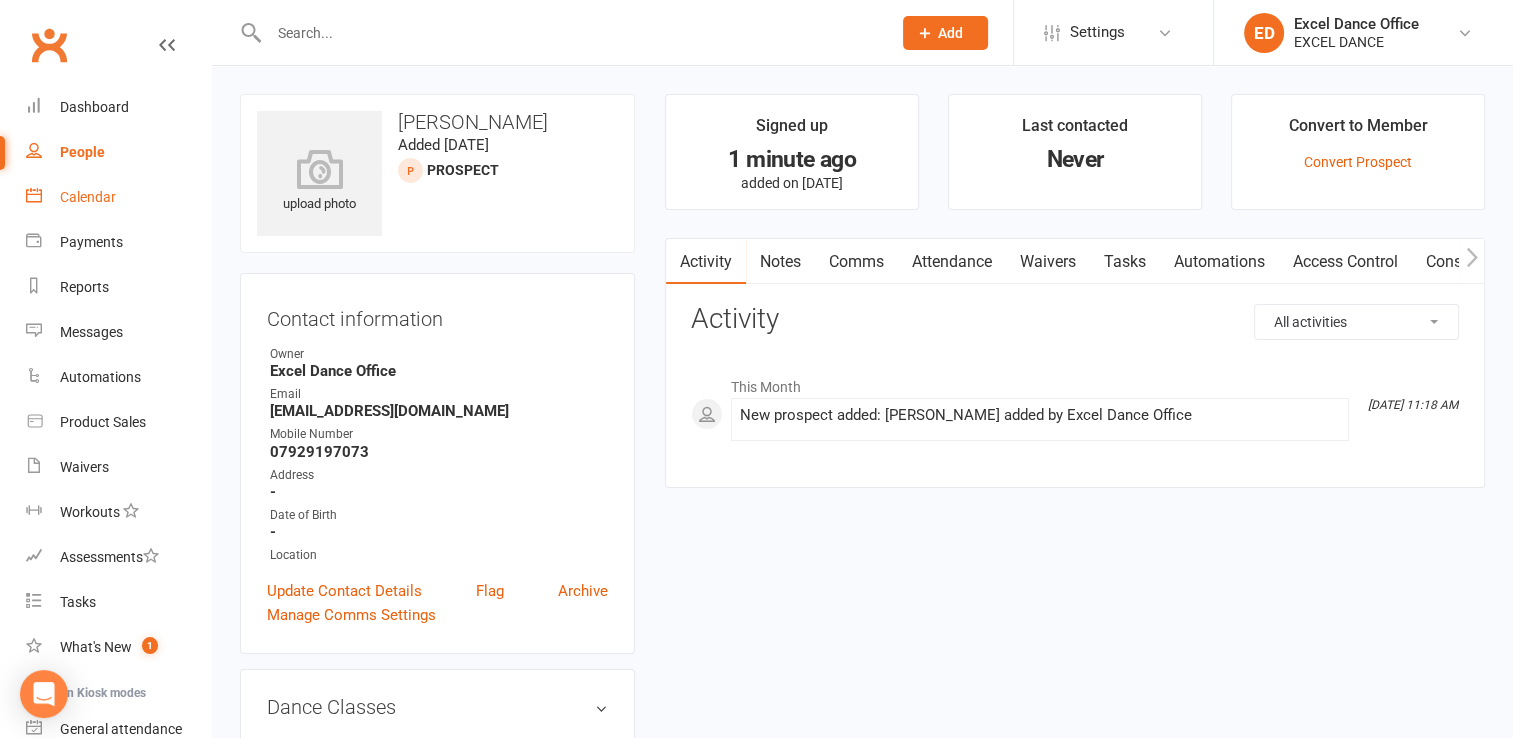 click on "Calendar" at bounding box center (118, 197) 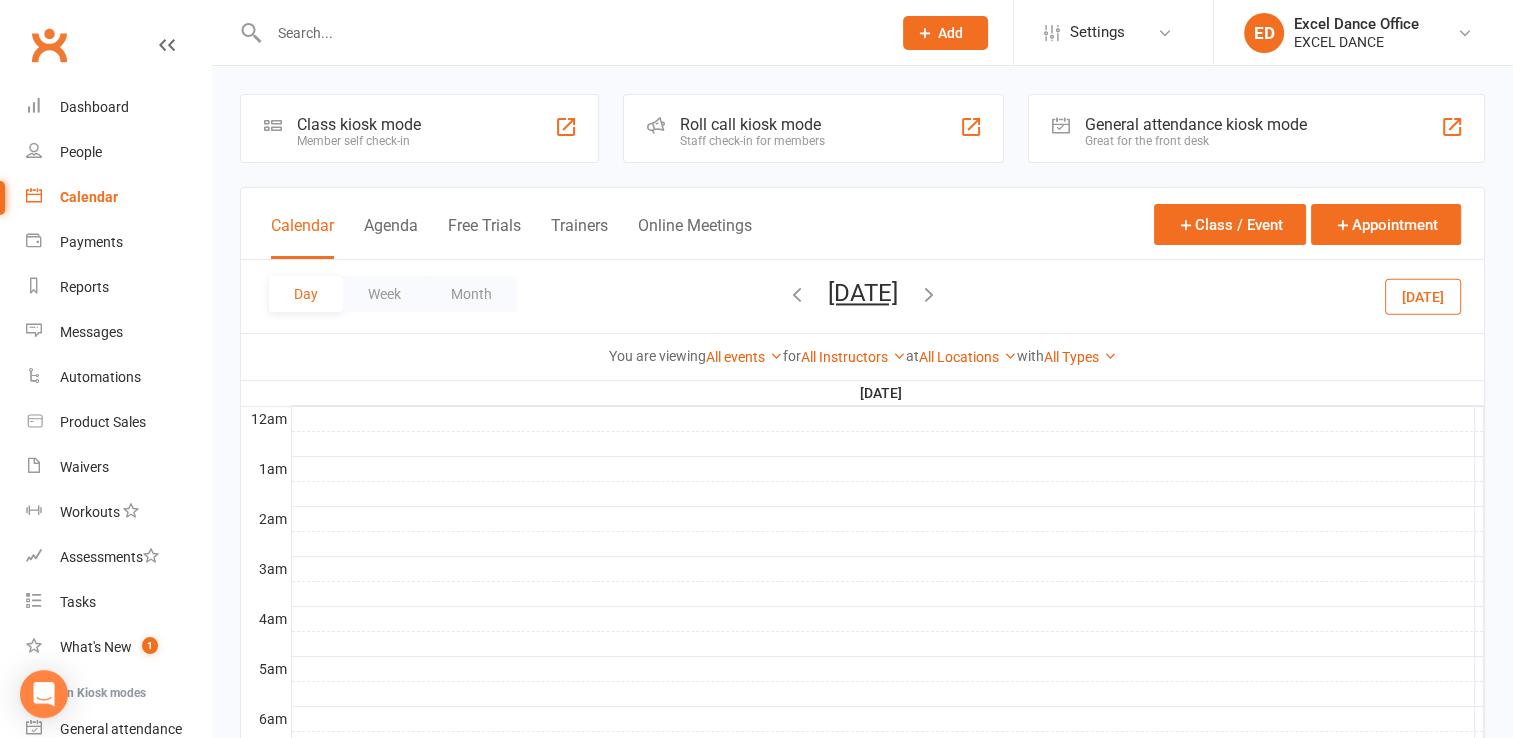 click on "Day Week Month [DATE]
[DATE]
Sun Mon Tue Wed Thu Fri Sat
29
30
01
02
03
04
05
06
07
08
09
10
11
12
13
14
15
16
17
18
19
20
21
22
23
24
25
26
27
28
29
30
31
01
02
03" at bounding box center [862, 296] 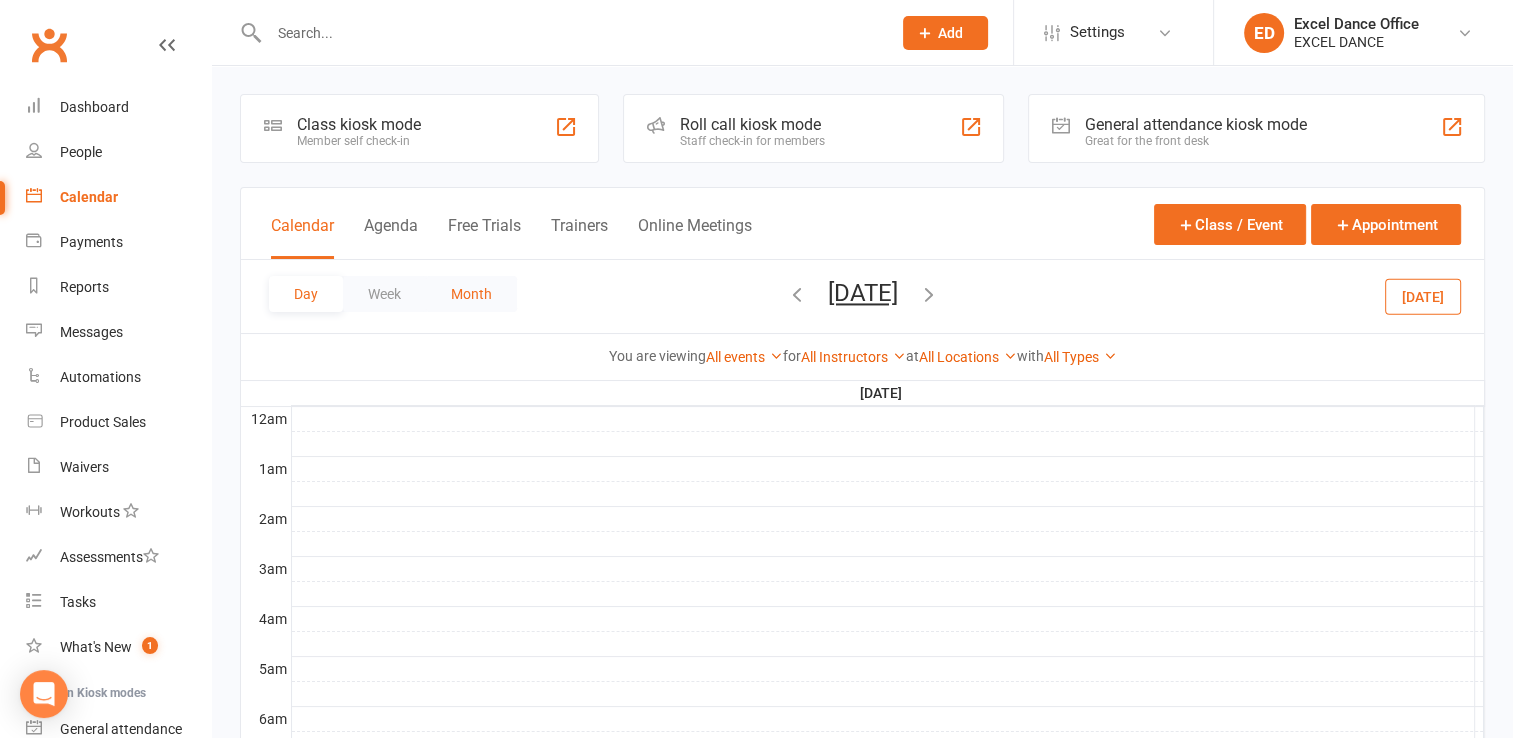 click on "Month" at bounding box center (471, 294) 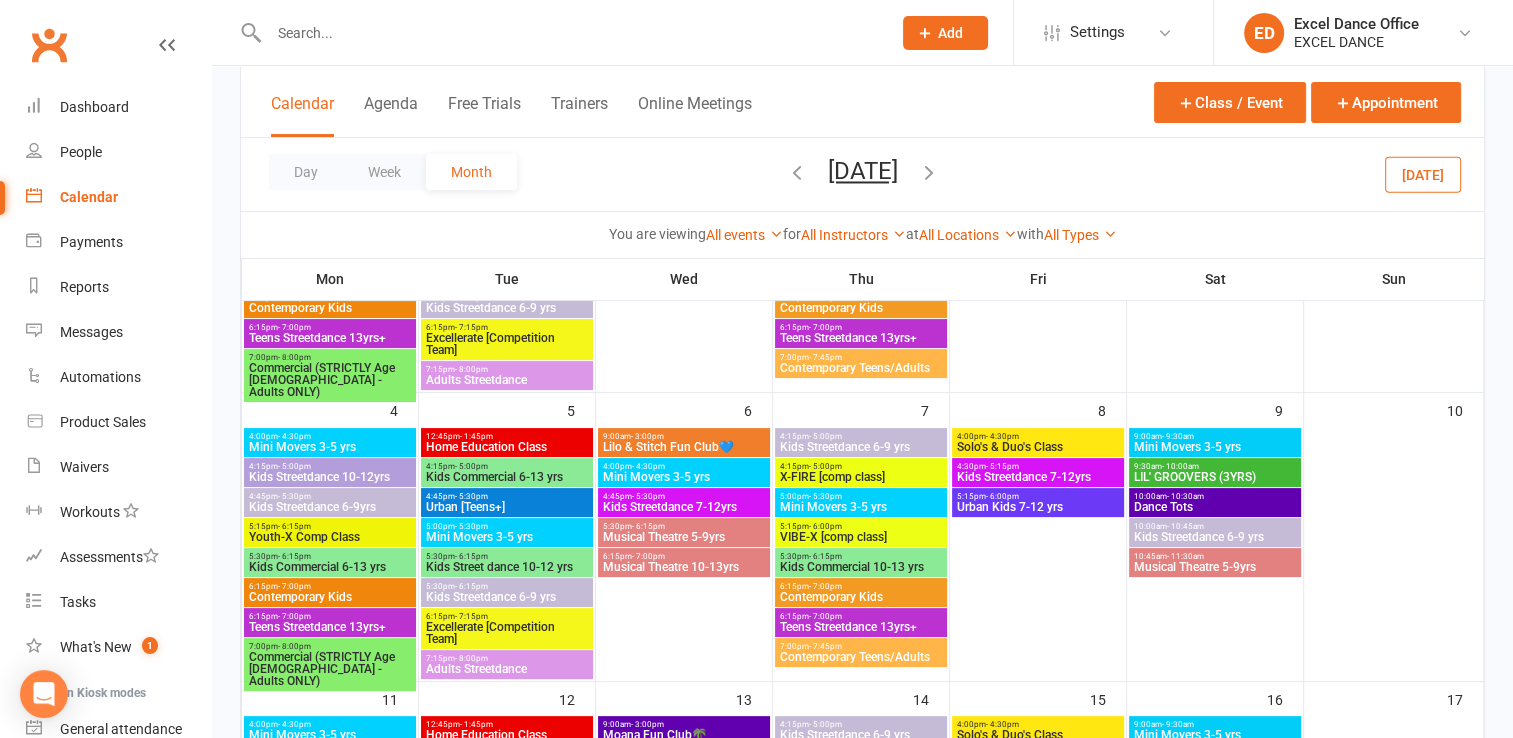 scroll, scrollTop: 318, scrollLeft: 0, axis: vertical 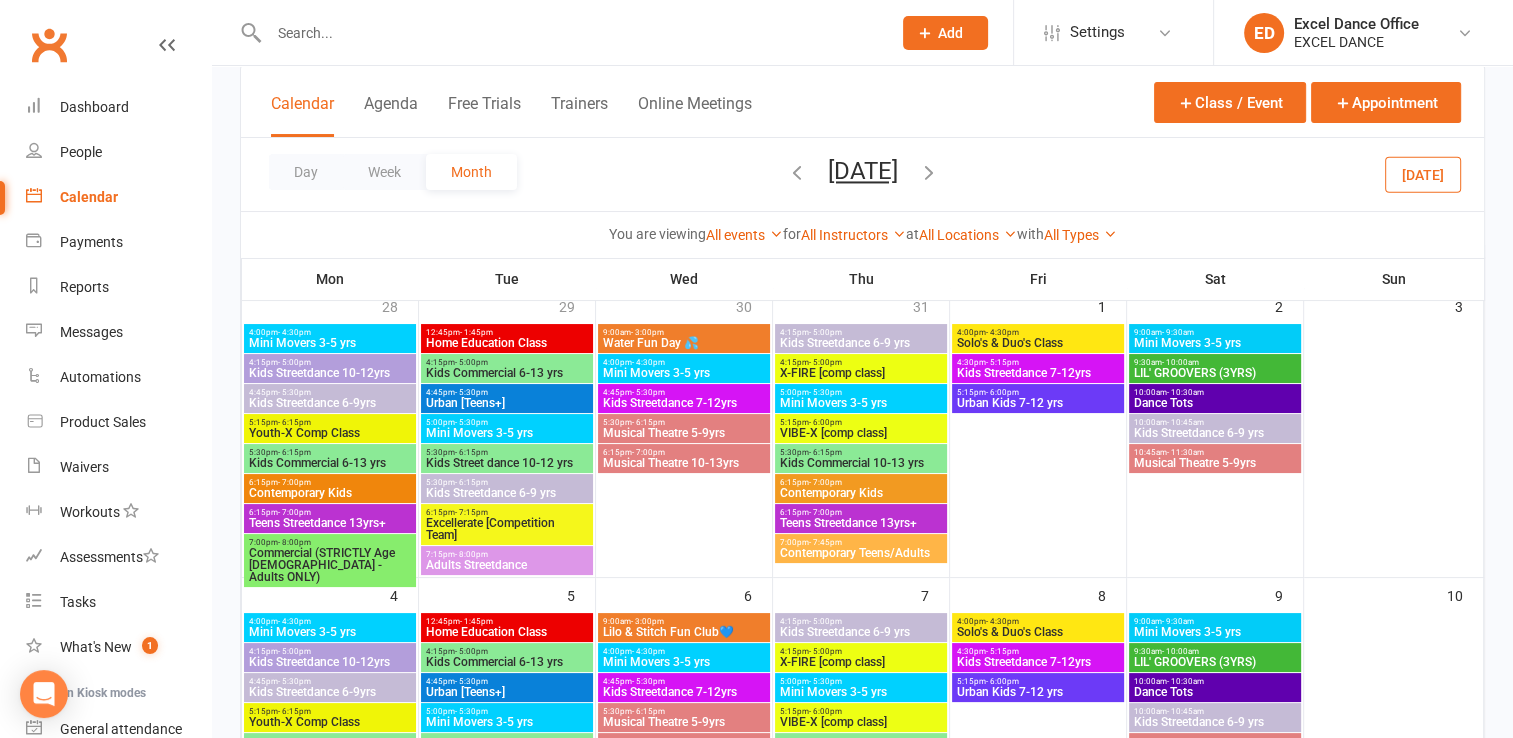 click on "Water Fun Day 💦" at bounding box center (684, 343) 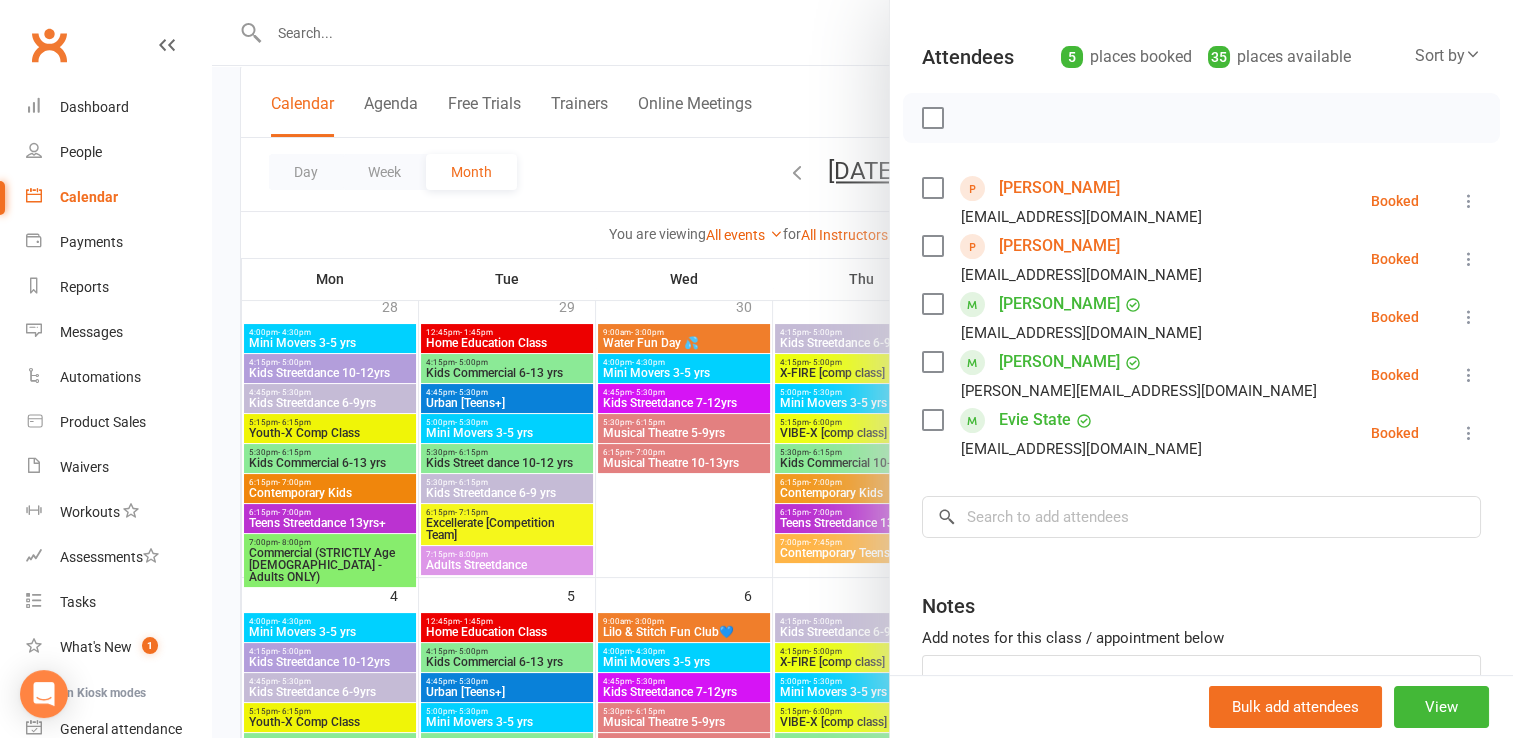 scroll, scrollTop: 214, scrollLeft: 0, axis: vertical 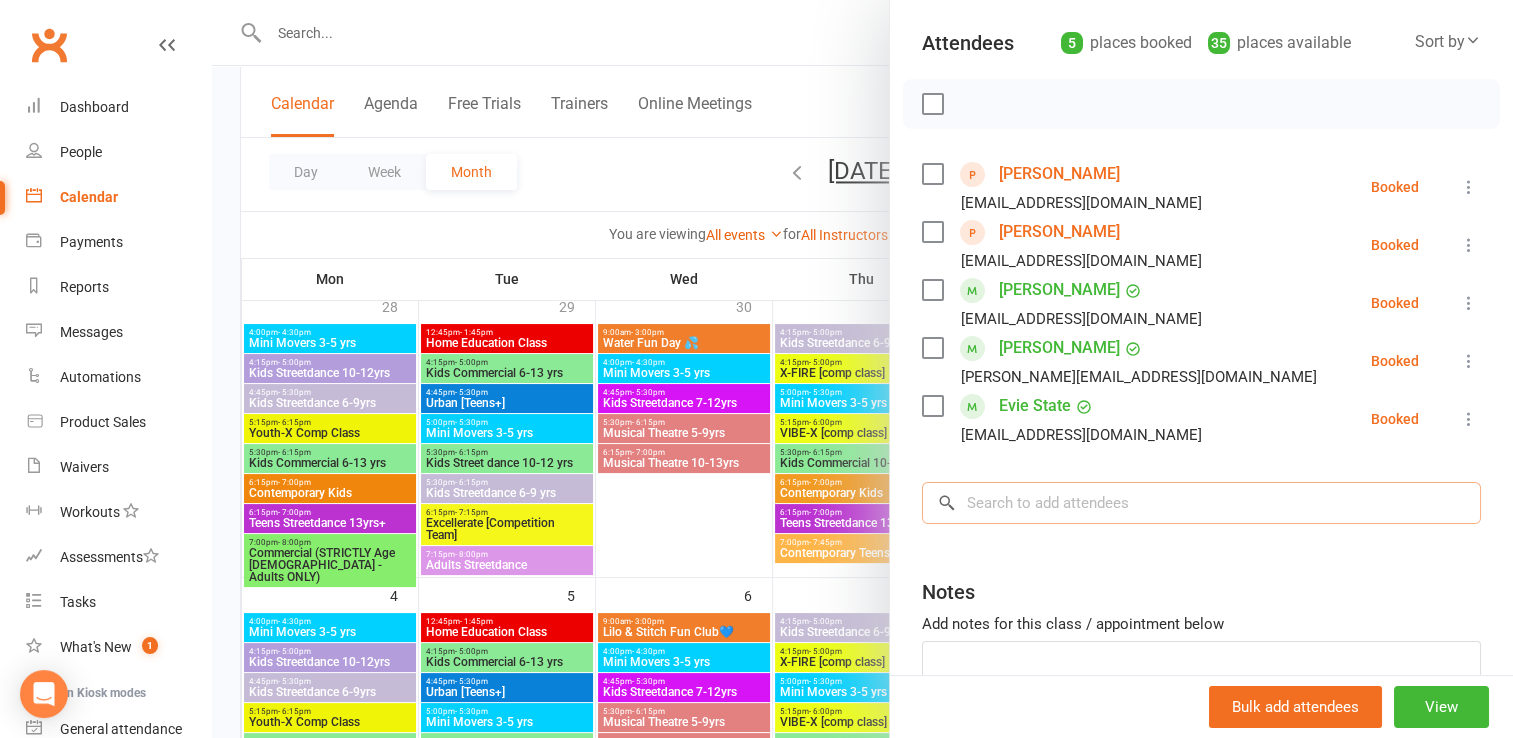 click at bounding box center [1201, 503] 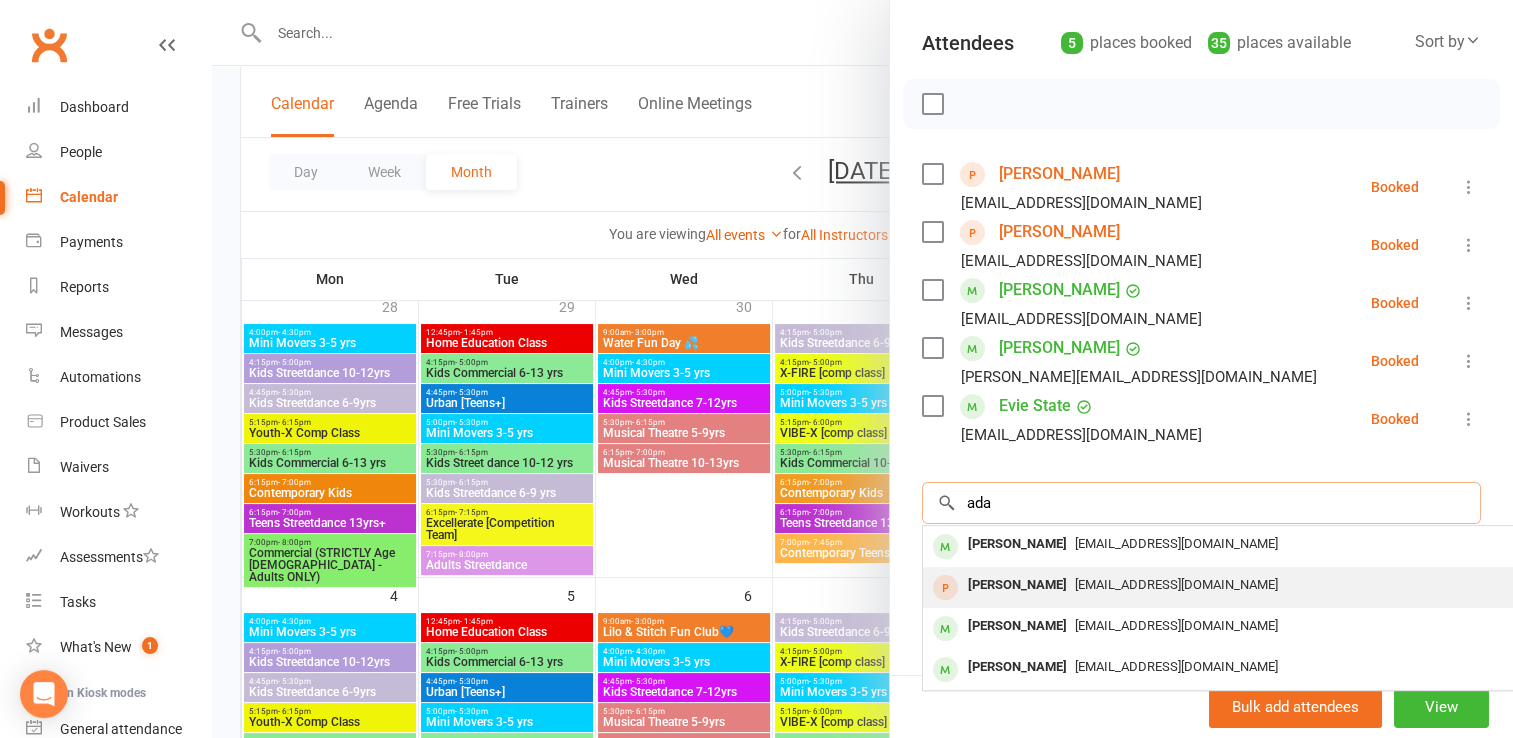type on "ada" 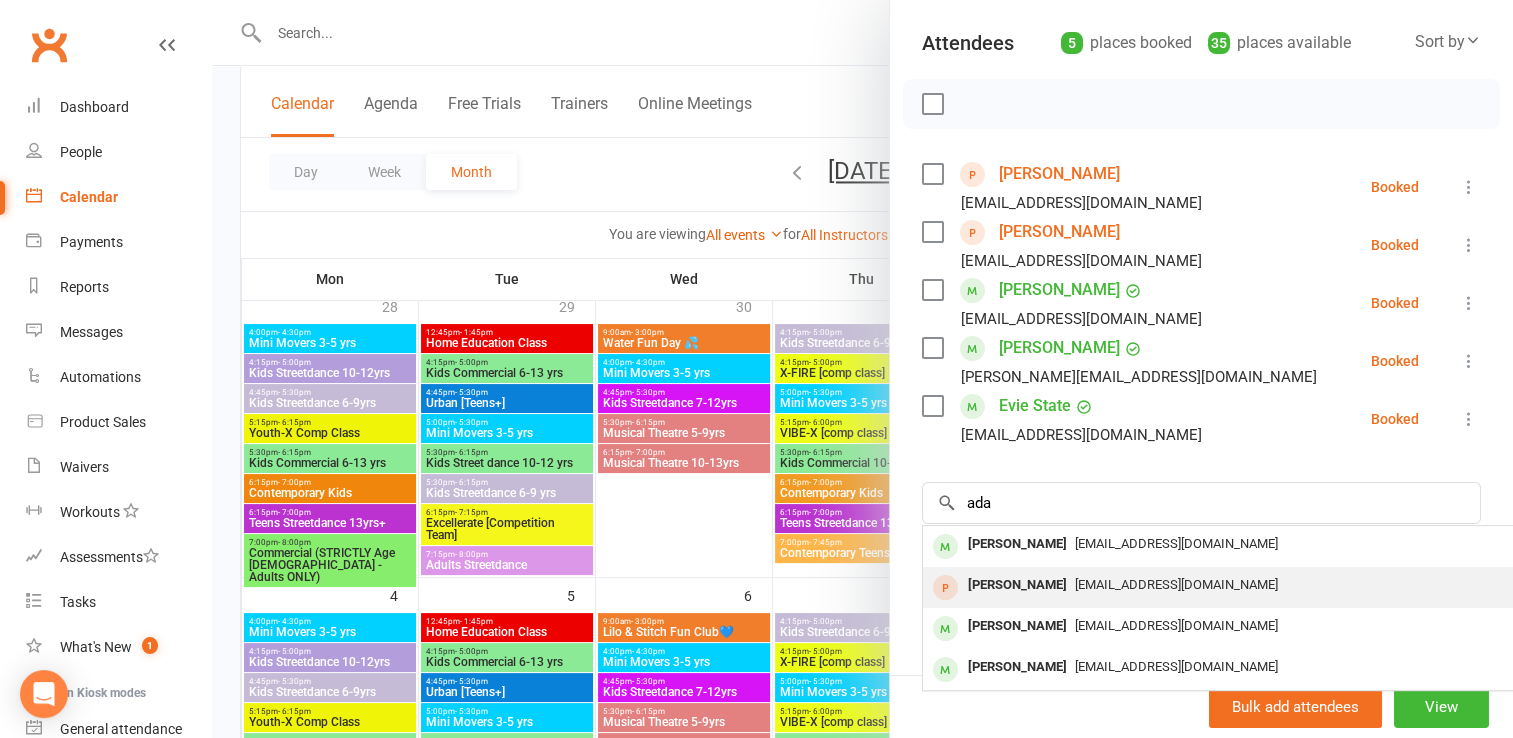 click on "[EMAIL_ADDRESS][DOMAIN_NAME]" at bounding box center [1176, 584] 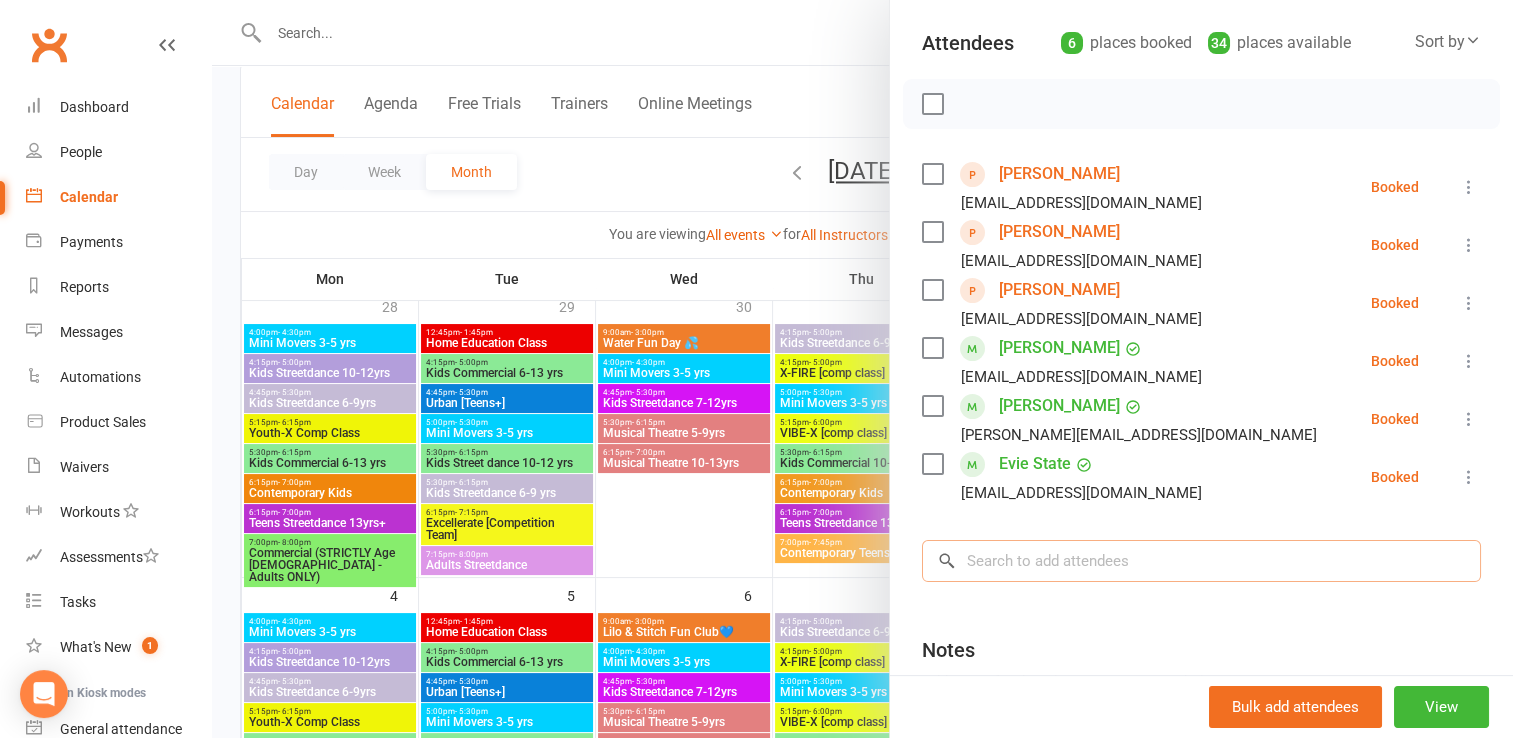 click at bounding box center [1201, 561] 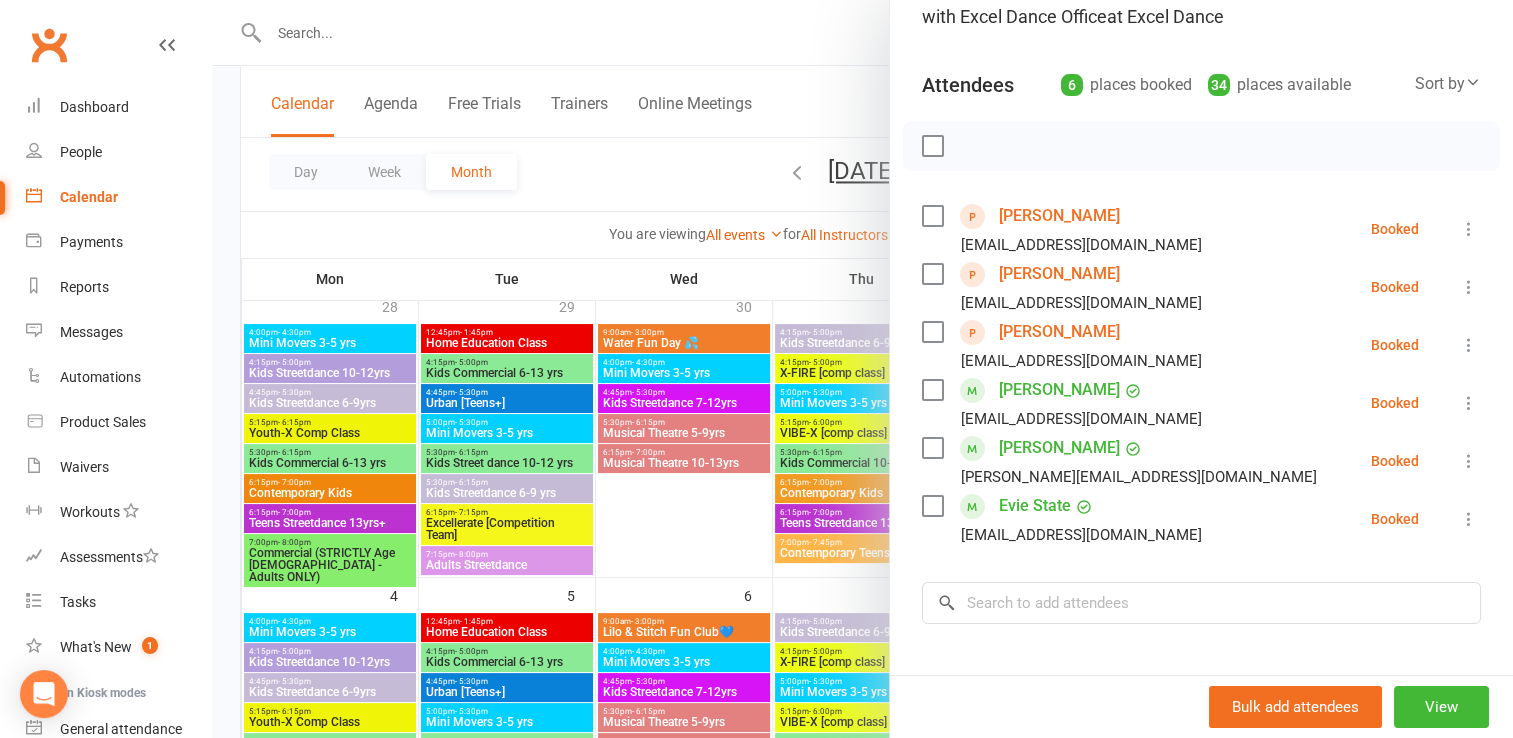 scroll, scrollTop: 179, scrollLeft: 0, axis: vertical 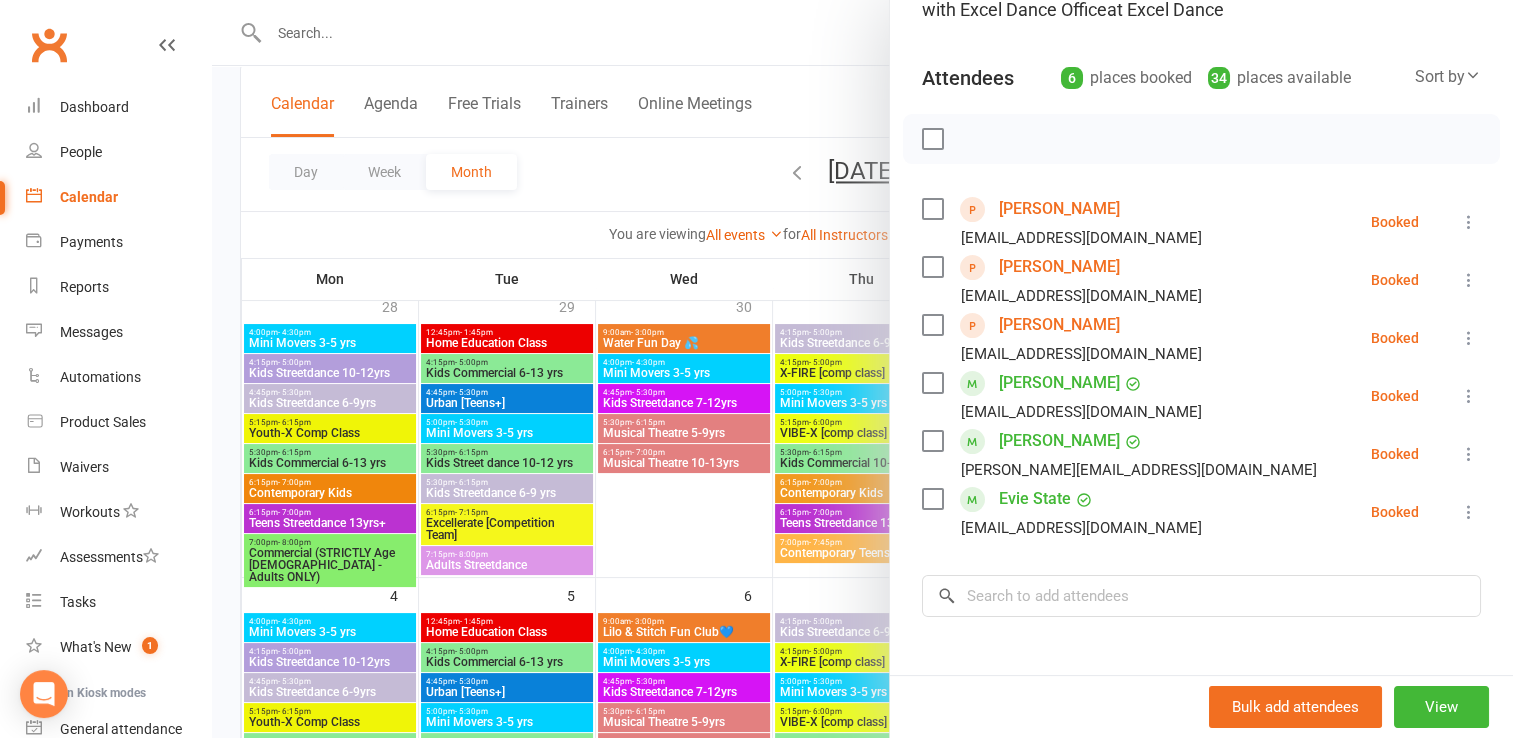 click at bounding box center (862, 369) 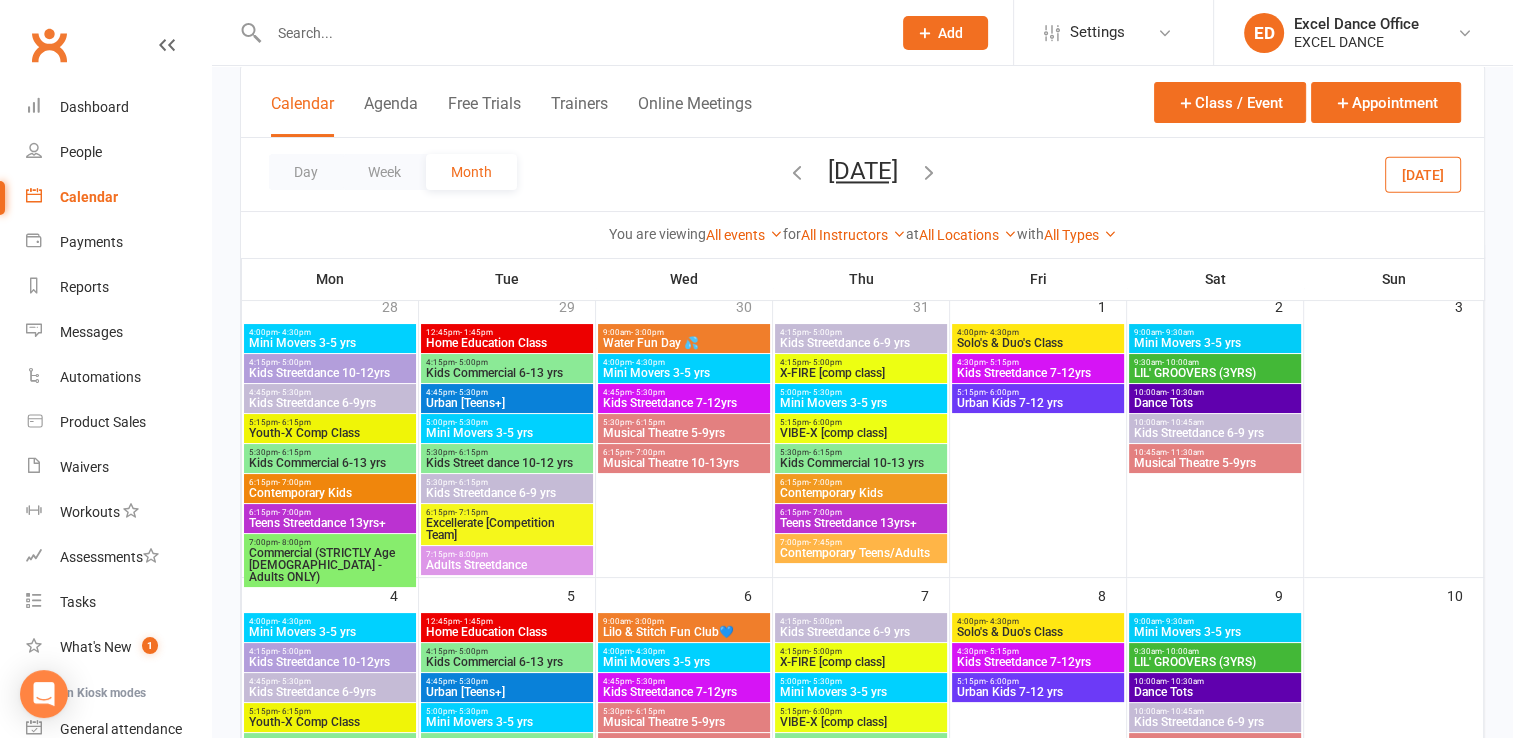 click on "Lilo & Stitch Fun Club💙" at bounding box center (684, 632) 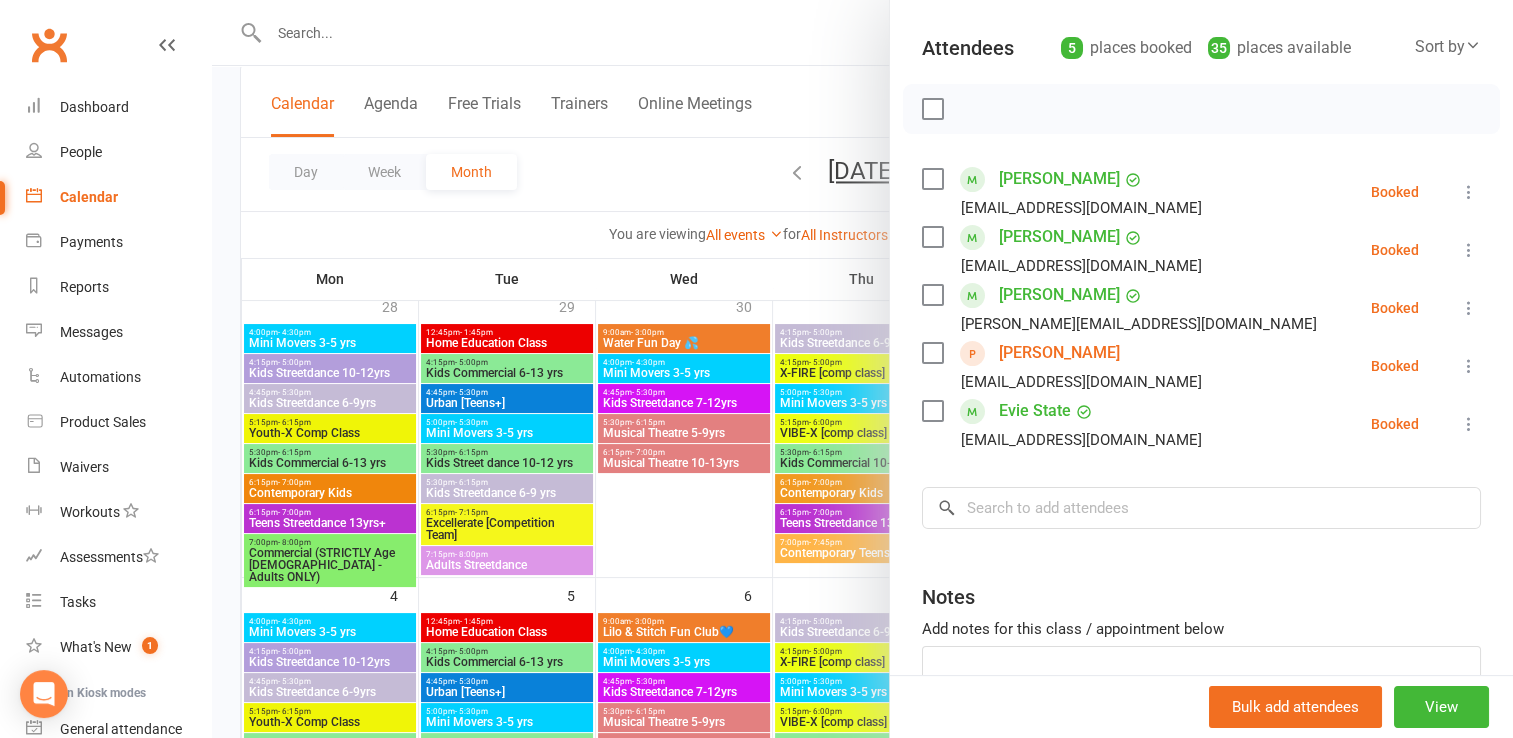 scroll, scrollTop: 254, scrollLeft: 0, axis: vertical 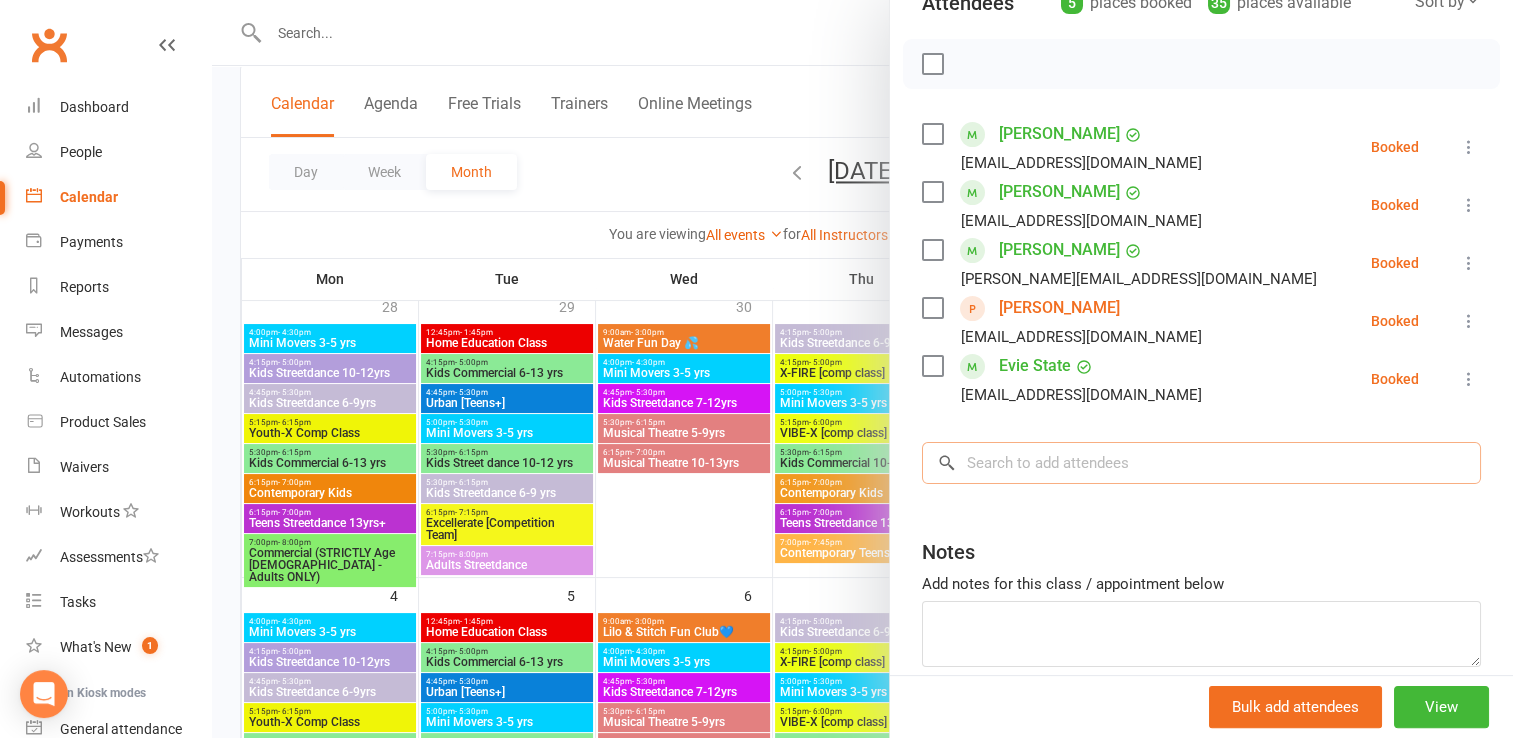 click at bounding box center [1201, 463] 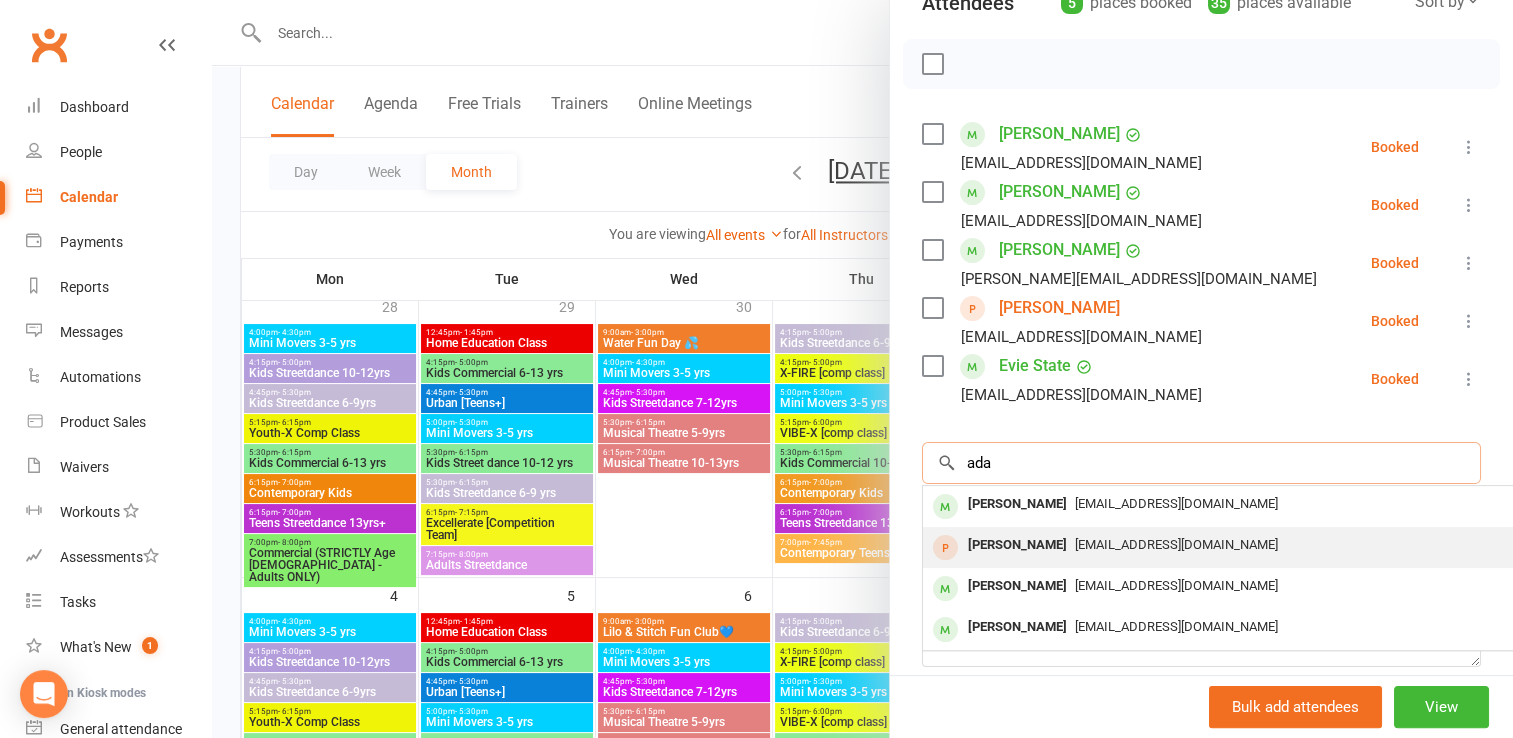 type on "ada" 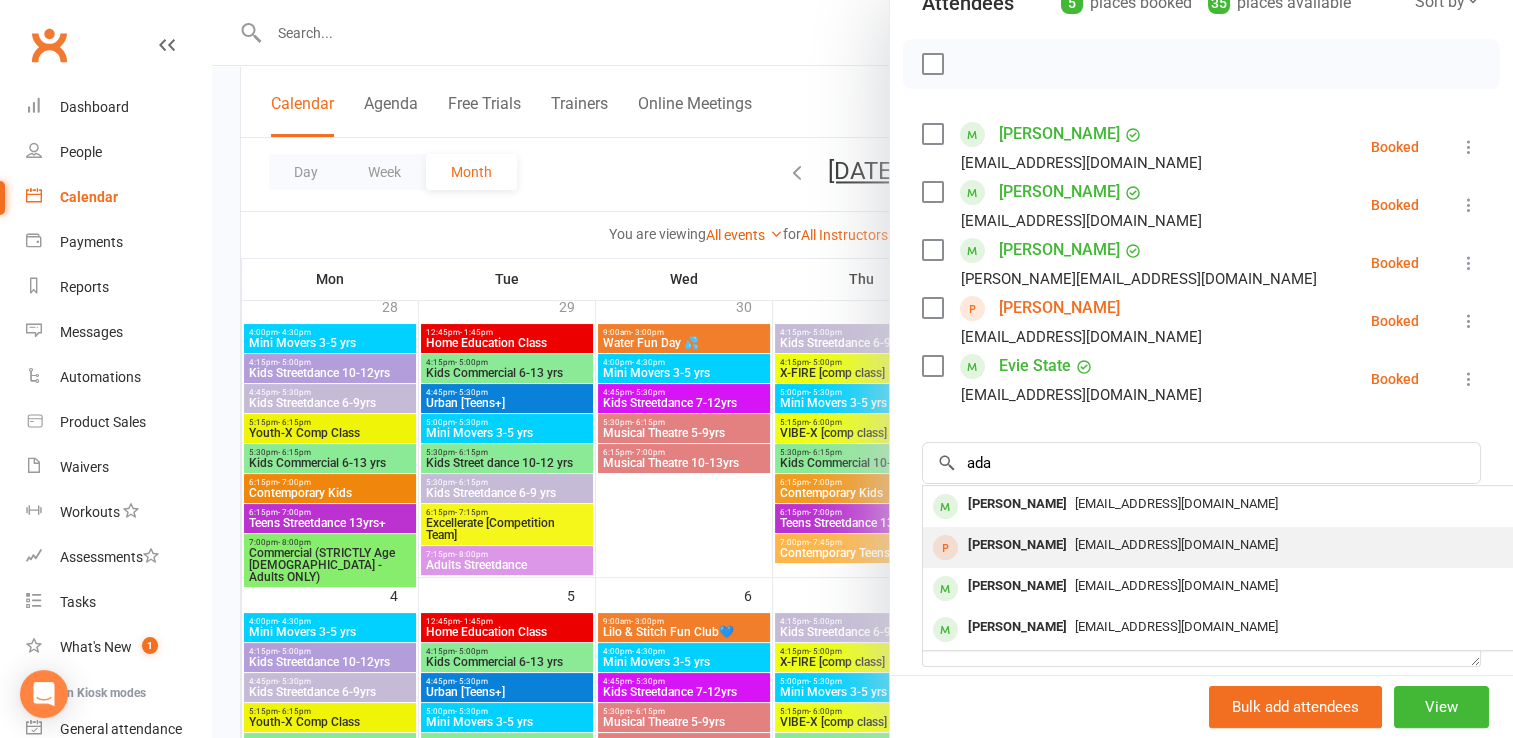 click on "[EMAIL_ADDRESS][DOMAIN_NAME]" at bounding box center (1222, 545) 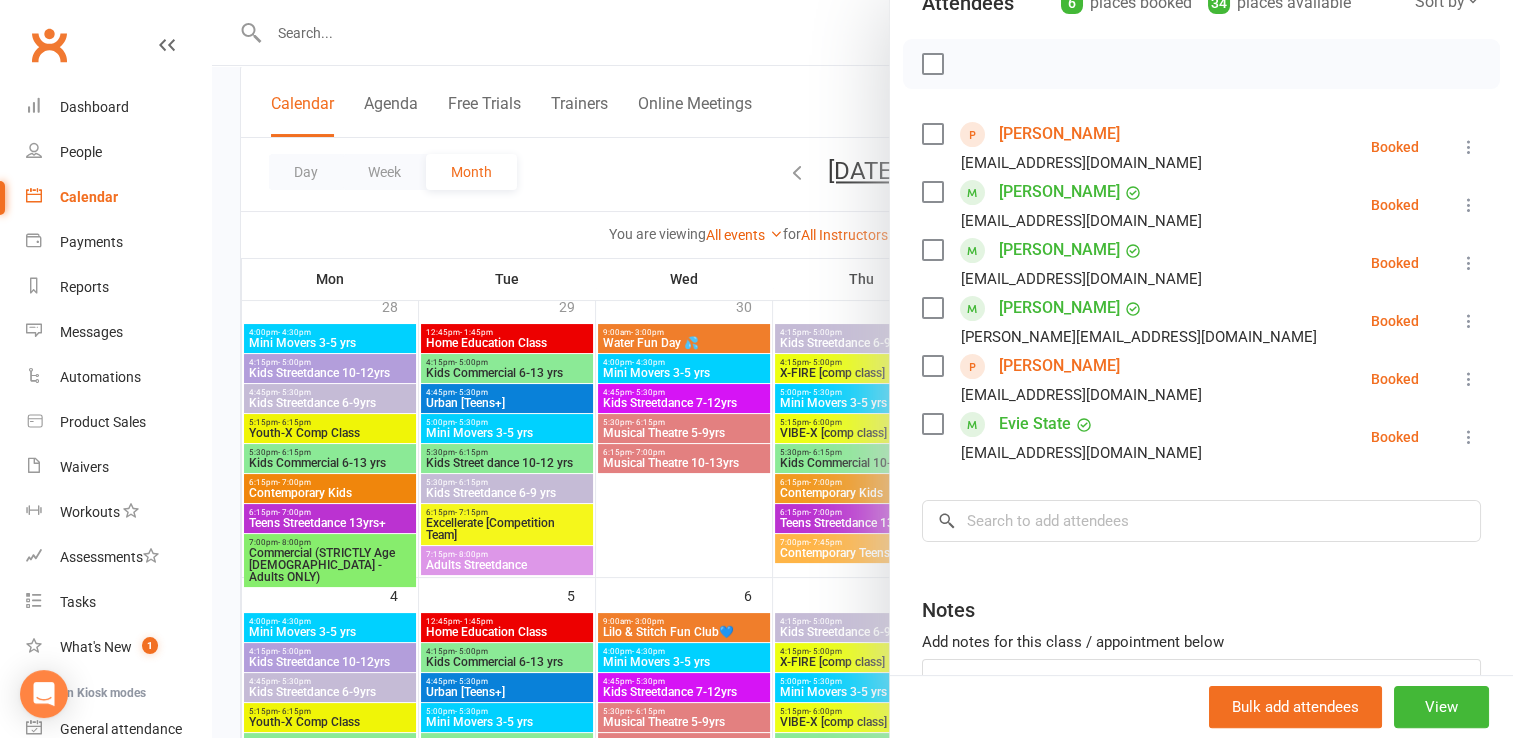 click at bounding box center (862, 369) 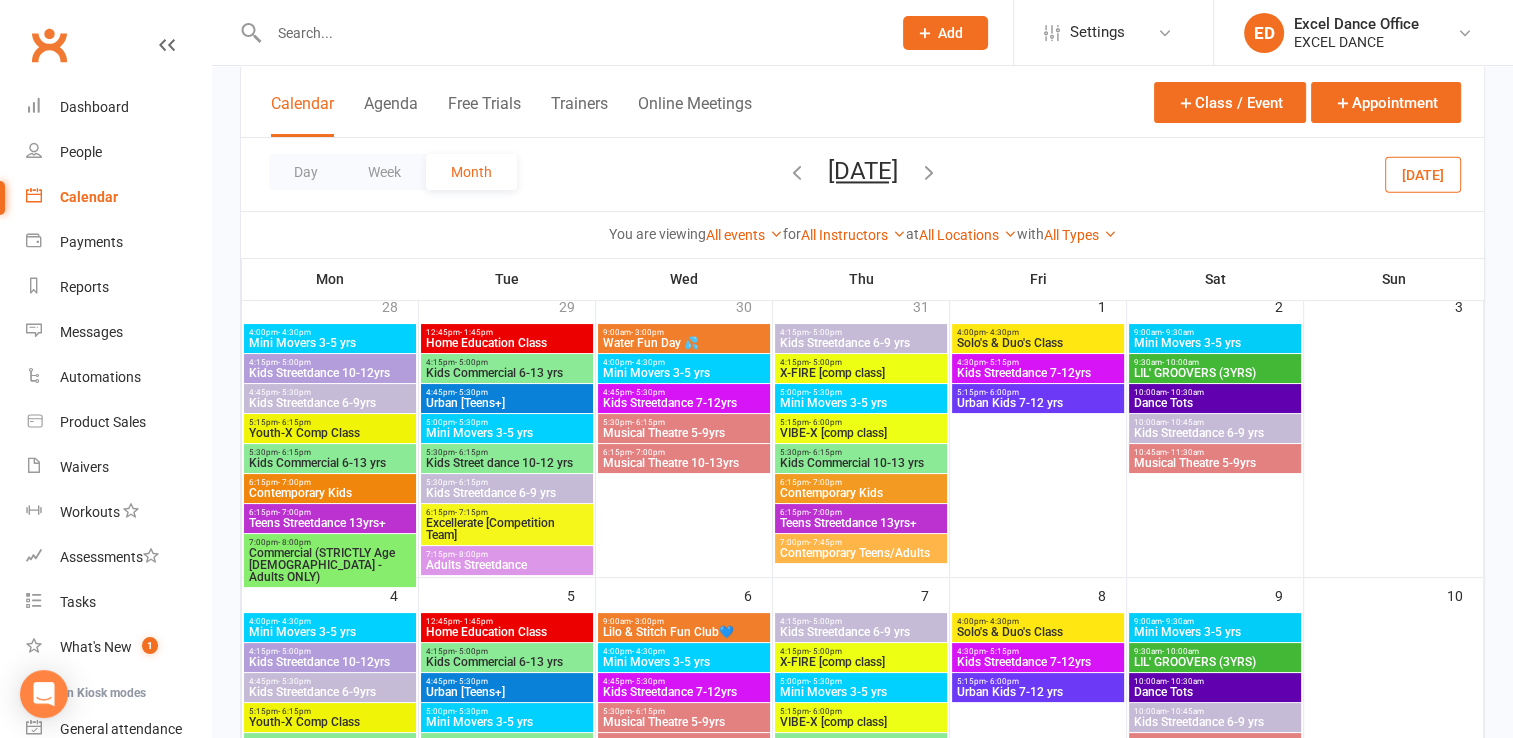 click at bounding box center [570, 33] 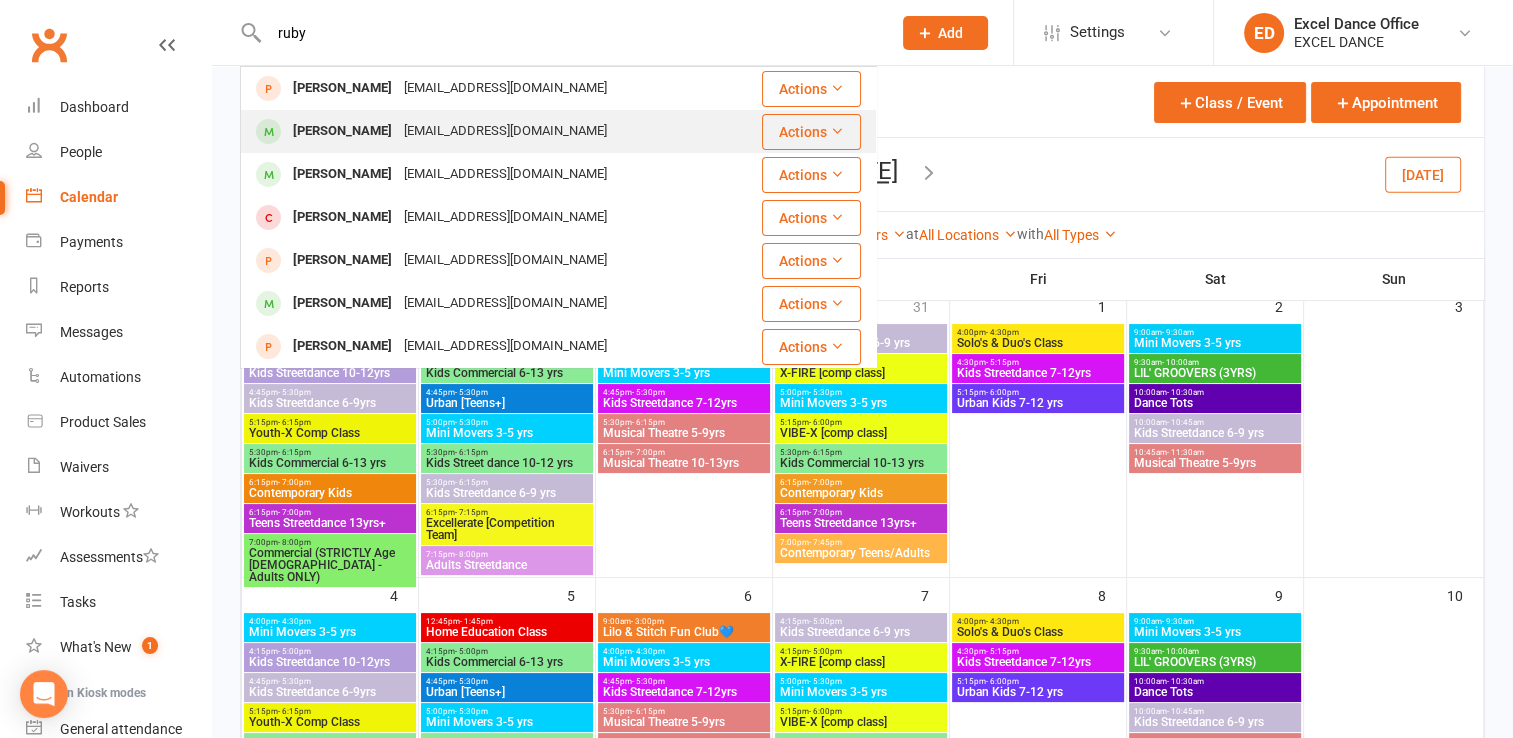 type on "ruby" 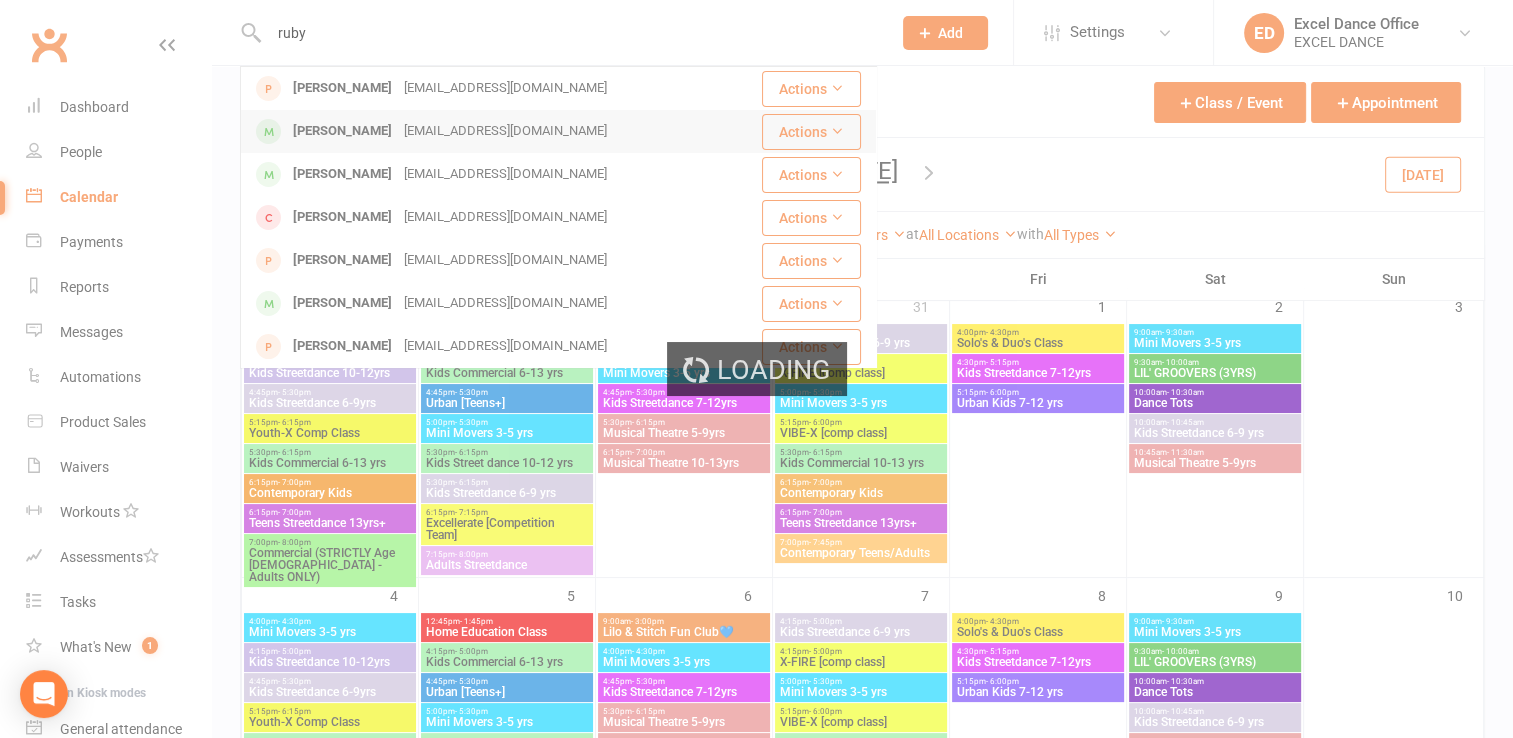 type 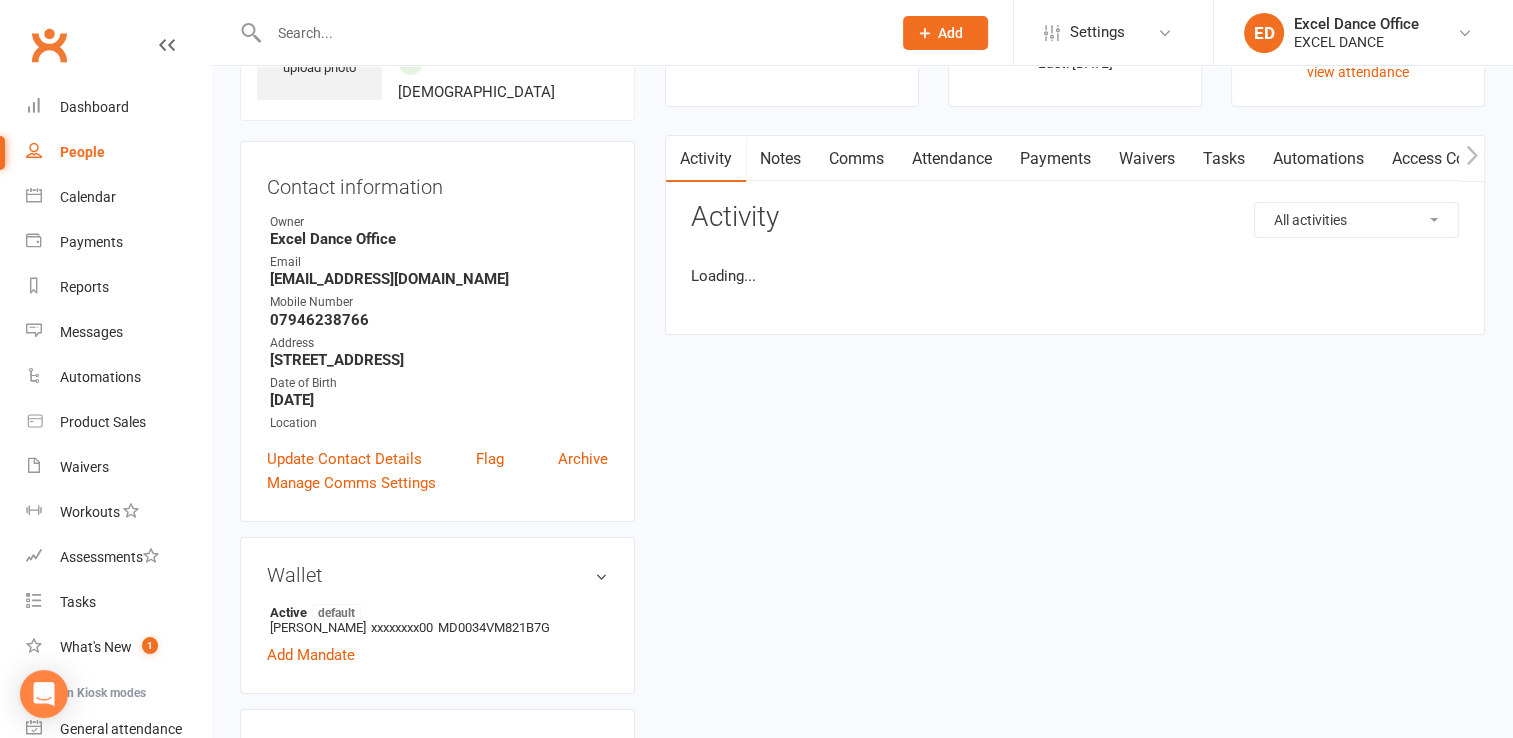 scroll, scrollTop: 0, scrollLeft: 0, axis: both 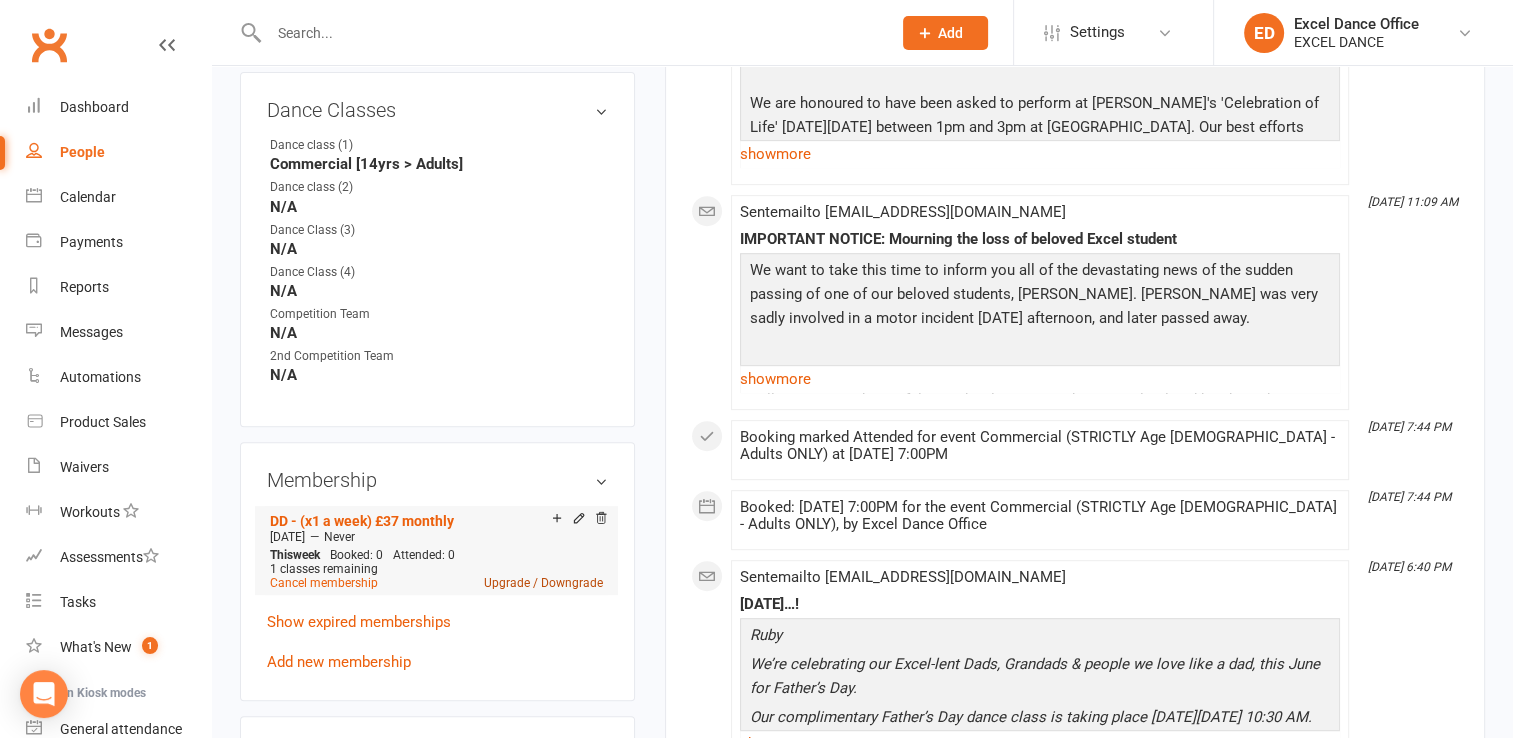 click on "Upgrade / Downgrade" at bounding box center [543, 583] 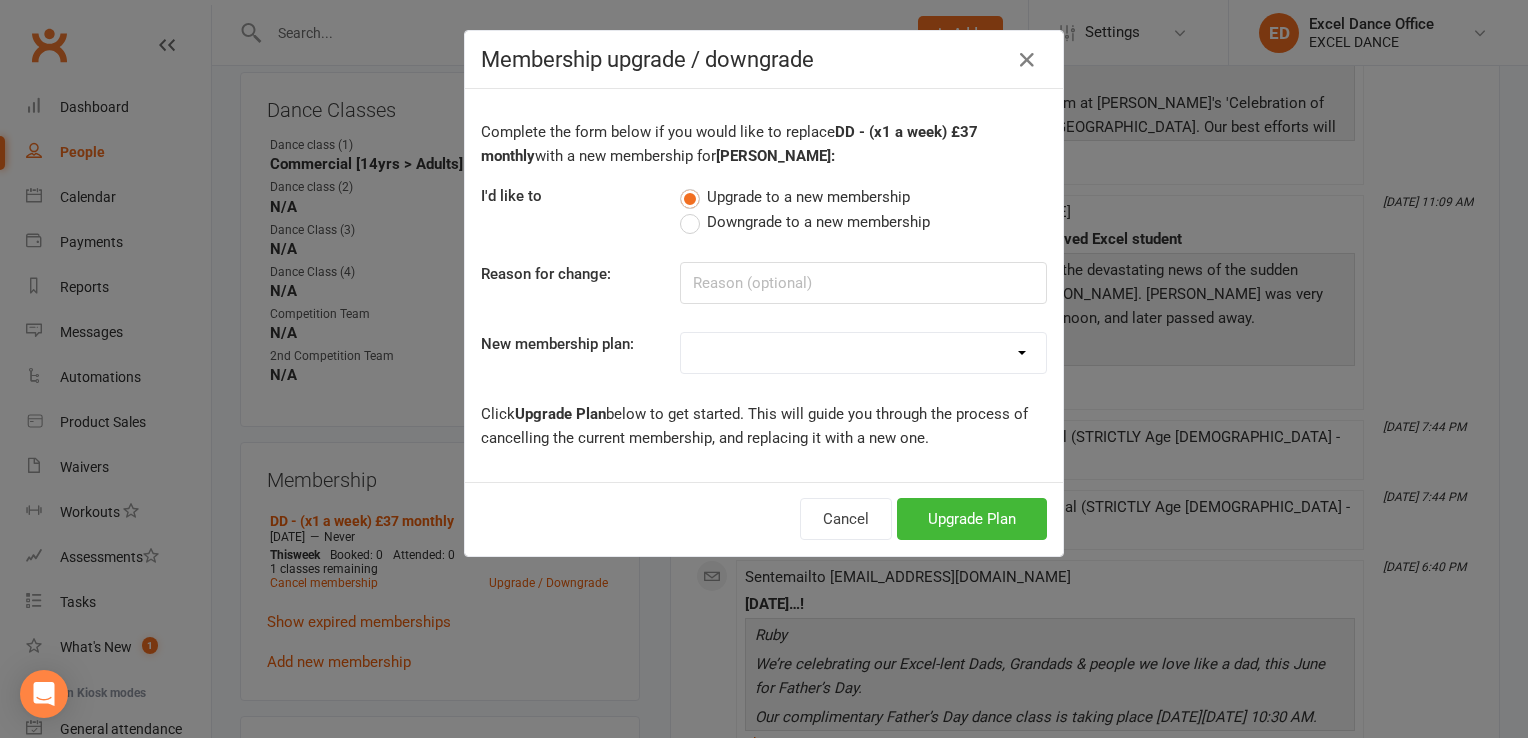 click on "DD - (Dance Tots) £32 monthly DD - (x1 a week) £37 monthly DD - (x2 a week) £57 monthly DD (x3 a week) £97 pr month Direct Debit - Adults x1 a week, £30 monthly Direct Debit - (x1 a week)£35 monthly Direct Debit - (x1 a week) £35 monthly Direct Debit (x1 a week) £35 pr month Direct Debit - (x2 a week)£55 monthly Direct Debit (x2 a week) £65 pr month Direct Debit (x3 a week) £95 pr month DD- (x2 a week) £67 per month DD - (unlimited) £84 monthly Excel Experience - 4 wks £35 (2 class pr/wk) Direct Debit - (Dance Tots Toddlers) £30 monthly Direct Debit - Family Membership (This member is x1 a week) Direct Debit - Family Membership (This member is x2 a week) Direct Debit - Family Membership (This member is unlimited) Direct Debit - Family Membership (This member is Dance Tots Toddlers) DD- (x3 a week) £84 monthly payment Direct Debit - (unlimited)£80 monthly PIF - 1 day per week (annual) PIF - 2 day per week (annual) PIF - Unlimited per week (annual) 'Exclusive plan' £80 4 classes per week" at bounding box center [863, 353] 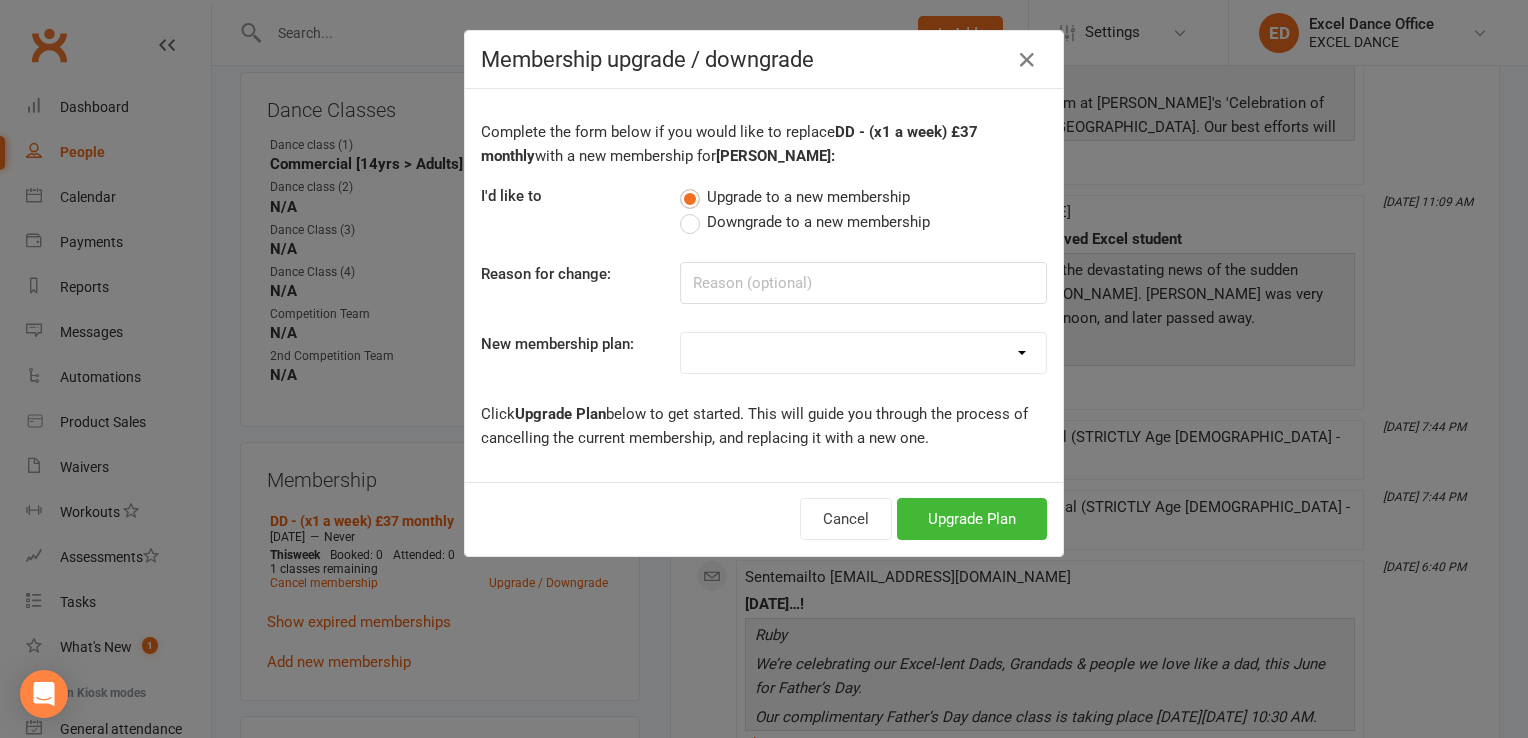 click on "Membership upgrade / downgrade Complete the form below if you would like to replace  DD - (x1 a week) £37 monthly  with a new membership for  [PERSON_NAME]: I'd like to Upgrade to a new membership Downgrade to a new membership Reason for change: New membership plan: DD - (Dance Tots) £32 monthly DD - (x1 a week) £37 monthly DD - (x2 a week) £57 monthly DD (x3 a week) £97 pr month Direct Debit - Adults x1 a week, £30 monthly Direct Debit - (x1 a week)£35 monthly Direct Debit - (x1 a week) £35 monthly Direct Debit (x1 a week) £35 pr month Direct Debit - (x2 a week)£55 monthly Direct Debit (x2 a week) £65 pr month Direct Debit (x3 a week) £95 pr month DD- (x2 a week) £67 per month DD - (unlimited) £84 monthly Excel Experience - 4 wks £35 (2 class pr/wk) Direct Debit - (Dance Tots Toddlers) £30 monthly Direct Debit - Family Membership (This member is x1 a week) Direct Debit - Family Membership (This member is x2 a week) Direct Debit - Family Membership (This member is unlimited) Click  Cancel" at bounding box center [764, 369] 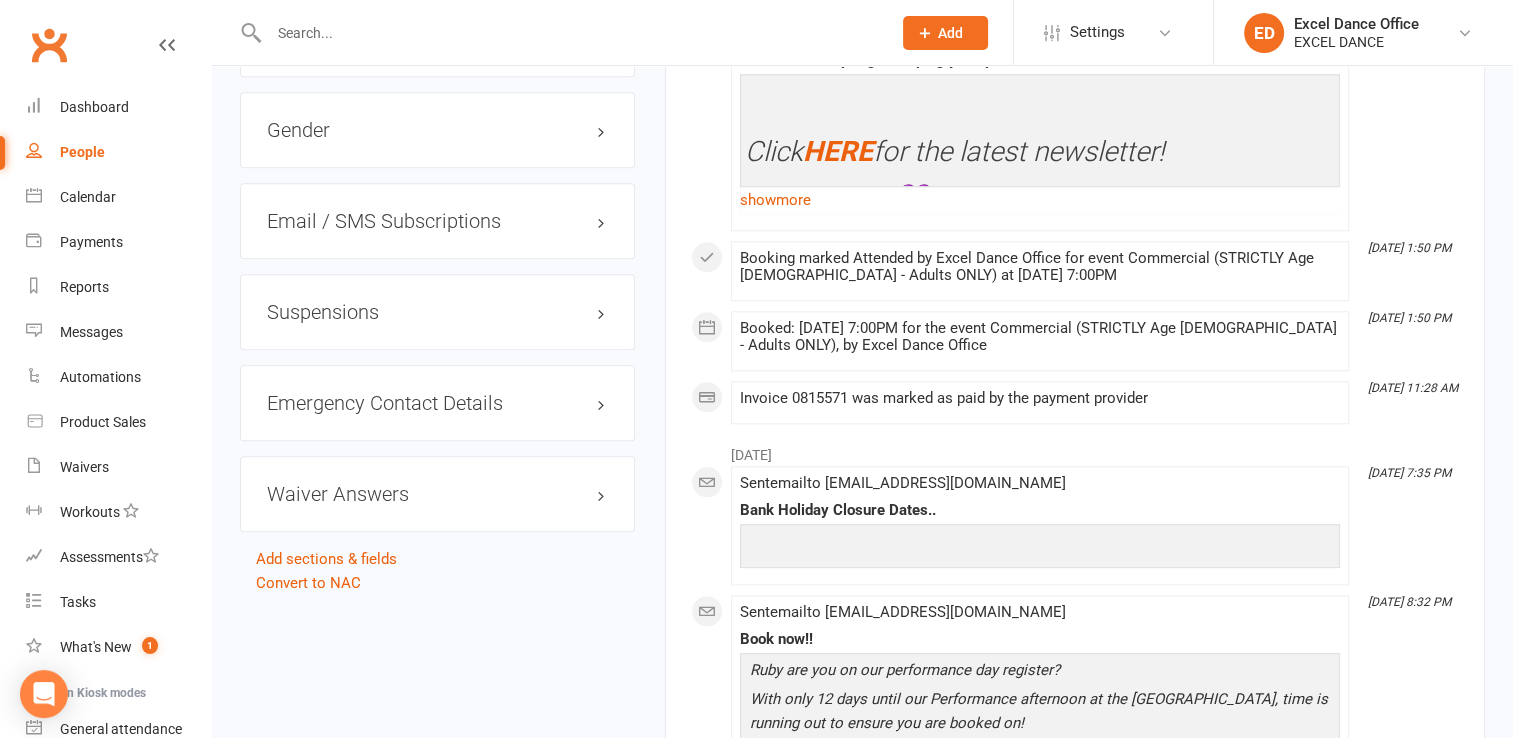 scroll, scrollTop: 2001, scrollLeft: 0, axis: vertical 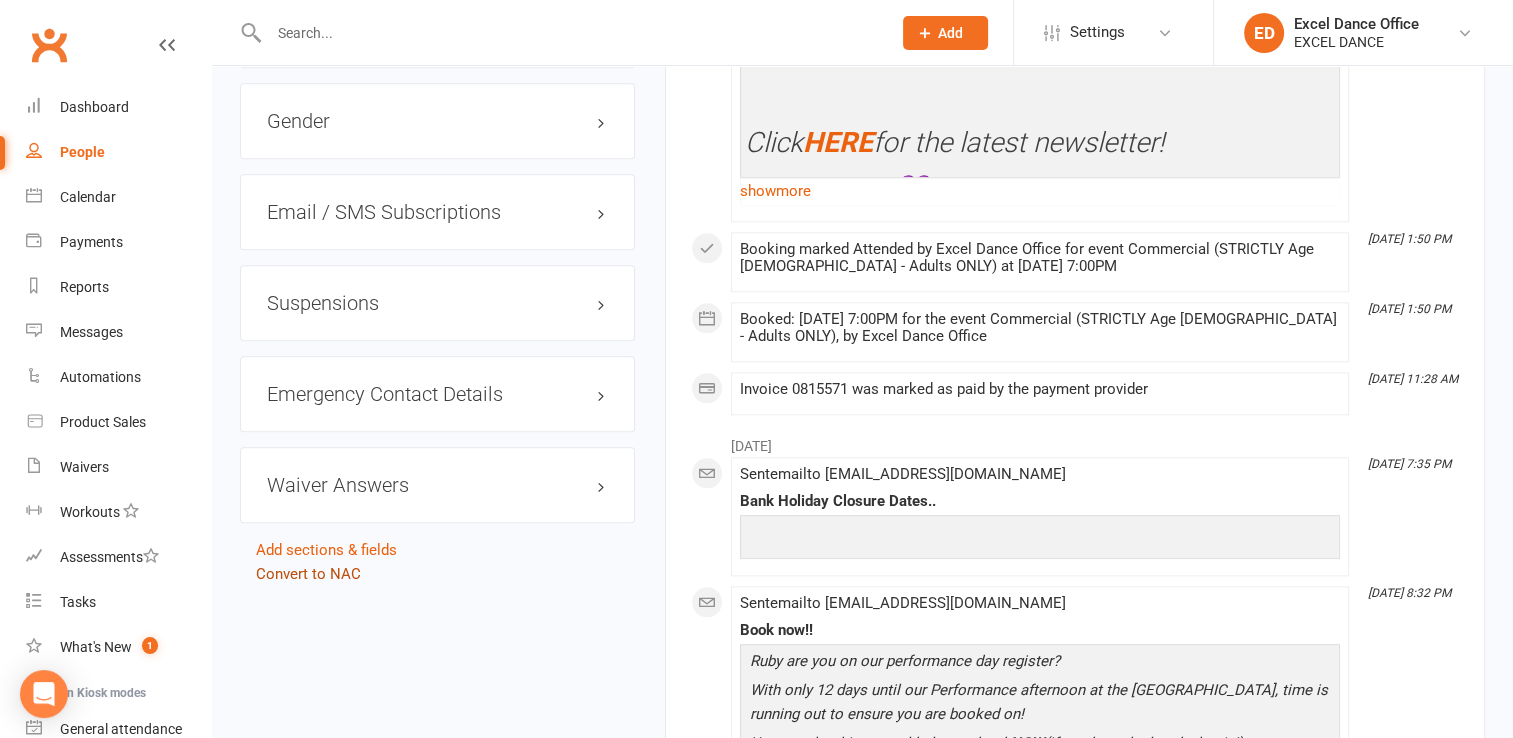 click on "upload photo [PERSON_NAME] Activated [DATE] Added [DATE]   Active member [DEMOGRAPHIC_DATA]  Contact information Owner   Excel Dance Office Email  [EMAIL_ADDRESS][DOMAIN_NAME]
Mobile Number  [PHONE_NUMBER]
Address  [STREET_ADDRESS]
Date of Birth  [DEMOGRAPHIC_DATA]
Location
Update Contact Details Flag Archive Manage Comms Settings
Wallet Active  default   [PERSON_NAME]  xxxxxxxx00 MD0034VM821B7G
Add Mandate
Dance Classes  edit Dance class (1) Commercial [14yrs > Adults]
Dance class (2) N/A
Dance Class (3) N/A
Dance Class (4) N/A
Competition Team N/A
2nd Competition Team N/A
Membership      DD - (x1 a week) £37 monthly [DATE] — Never This  week Booked: 0 Attended: 0 1 classes remaining    Cancel membership Upgrade / Downgrade Show expired memberships Add new membership
Family Members  No relationships found. Add link to existing contact  Add link to new contact
Member Portal Login Details  URL:  [URL][DOMAIN_NAME].. Copy PIN:  3227 Enabled:
edit" at bounding box center [437, -661] 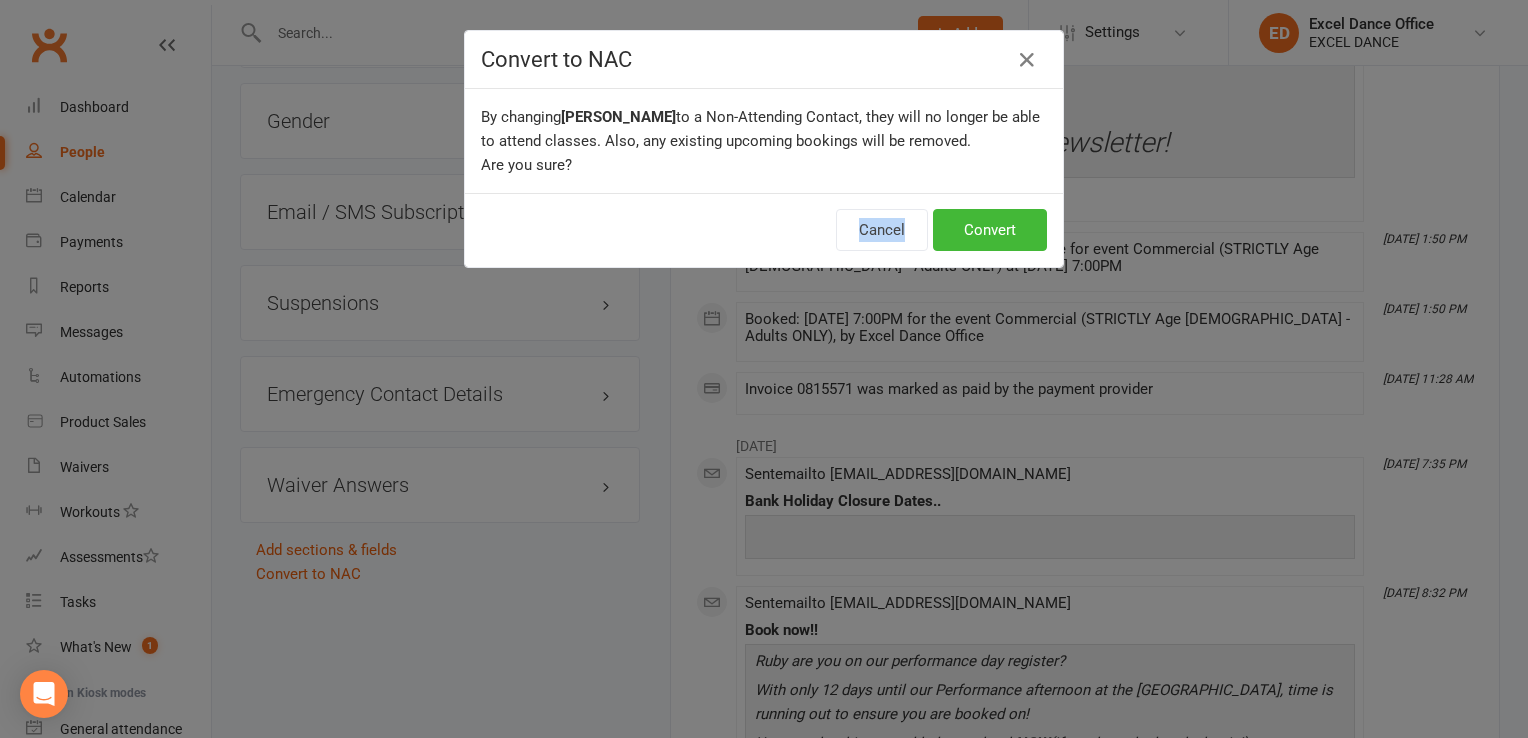 click on "Convert to NAC By changing  [PERSON_NAME]  to a Non-Attending Contact, they will no longer be able to attend classes. Also, any existing upcoming bookings will be removed.  Are you sure? Cancel Convert" at bounding box center [764, 369] 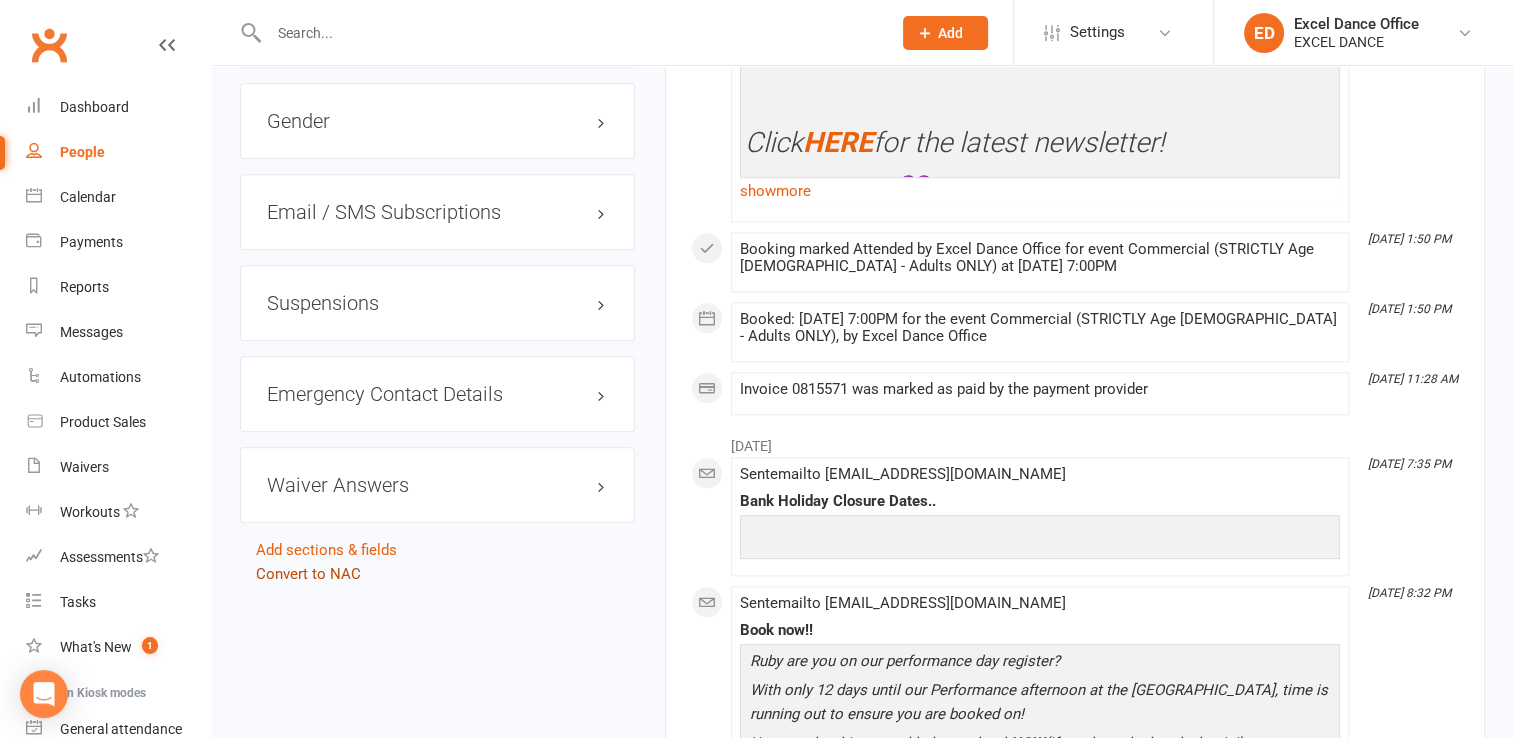 click on "Convert to NAC" at bounding box center (308, 574) 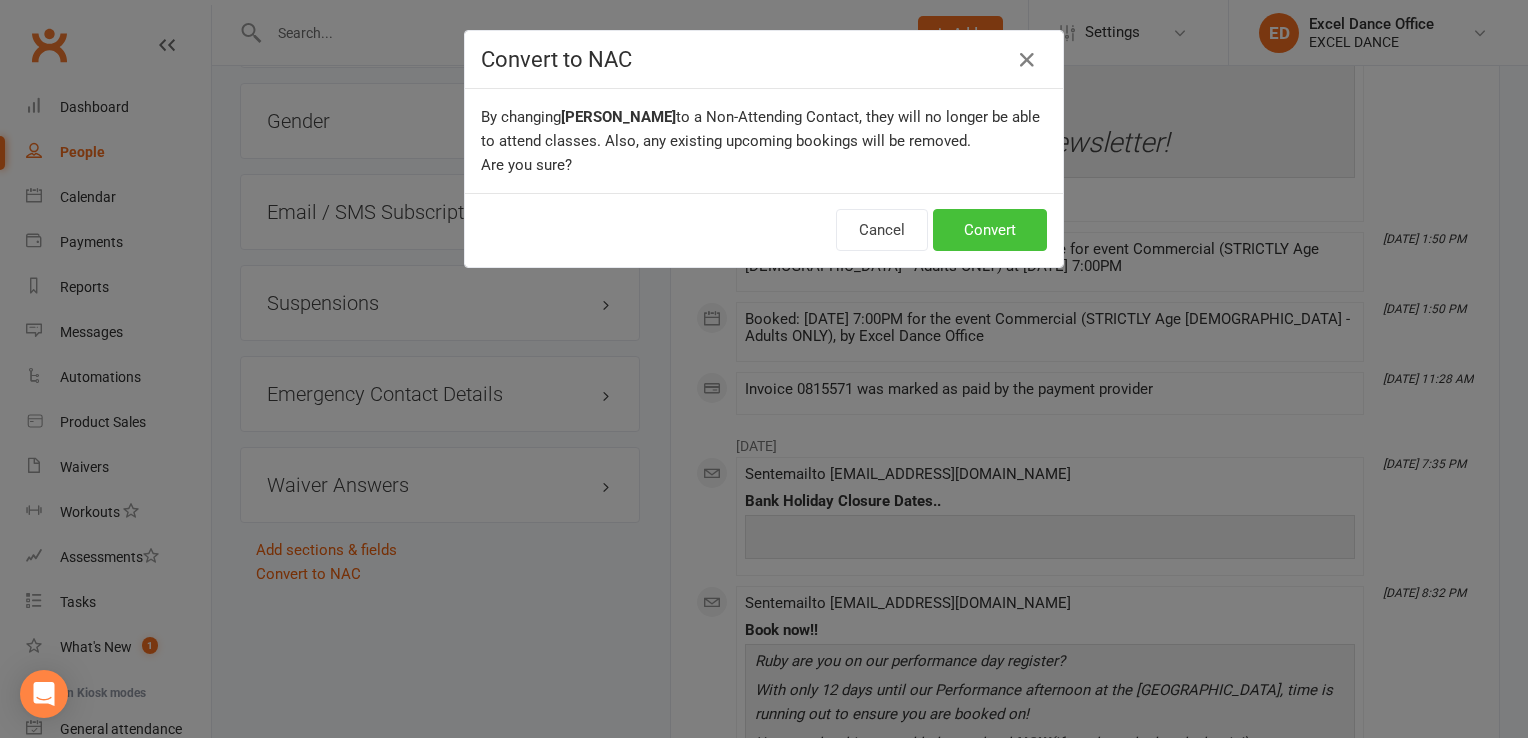 click on "Convert" at bounding box center (990, 230) 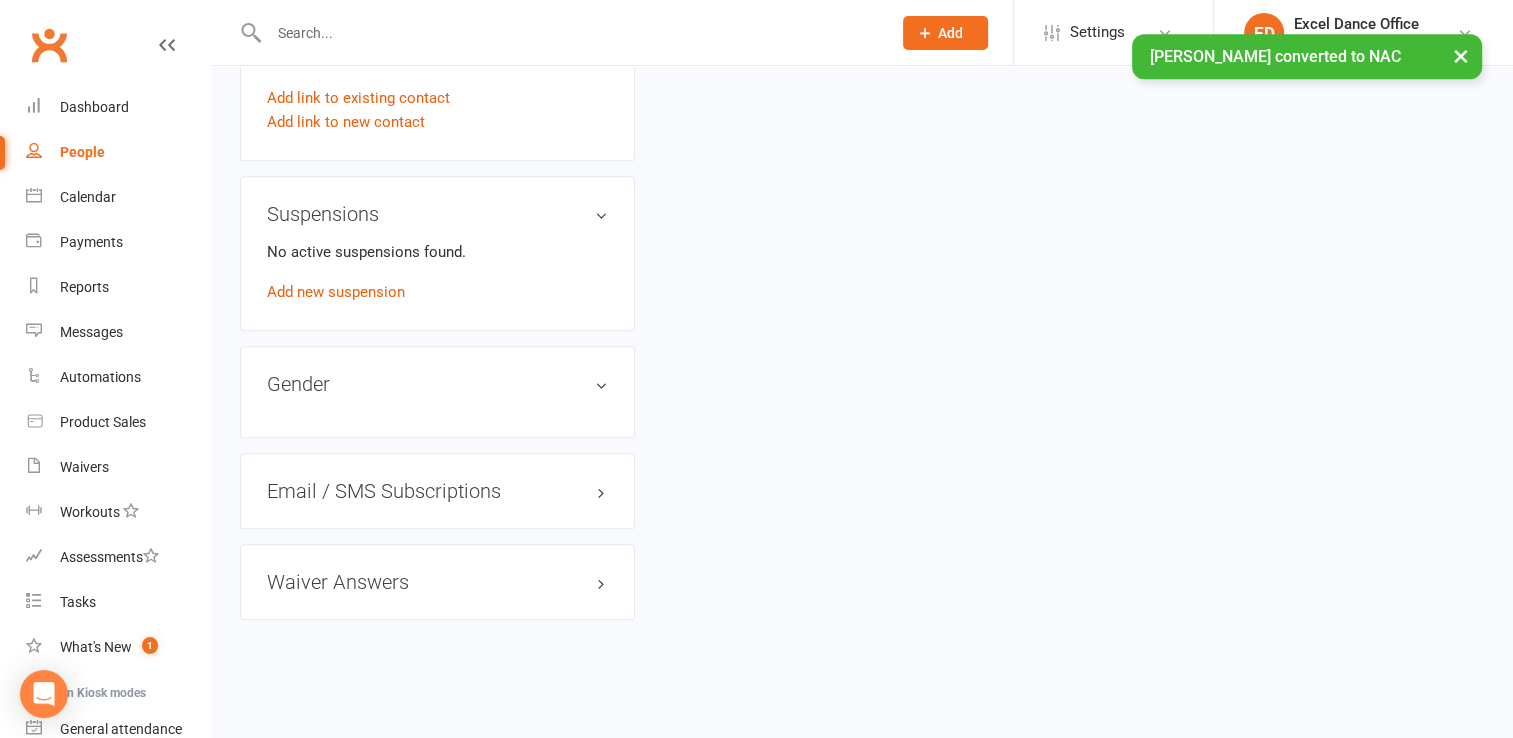 scroll, scrollTop: 0, scrollLeft: 0, axis: both 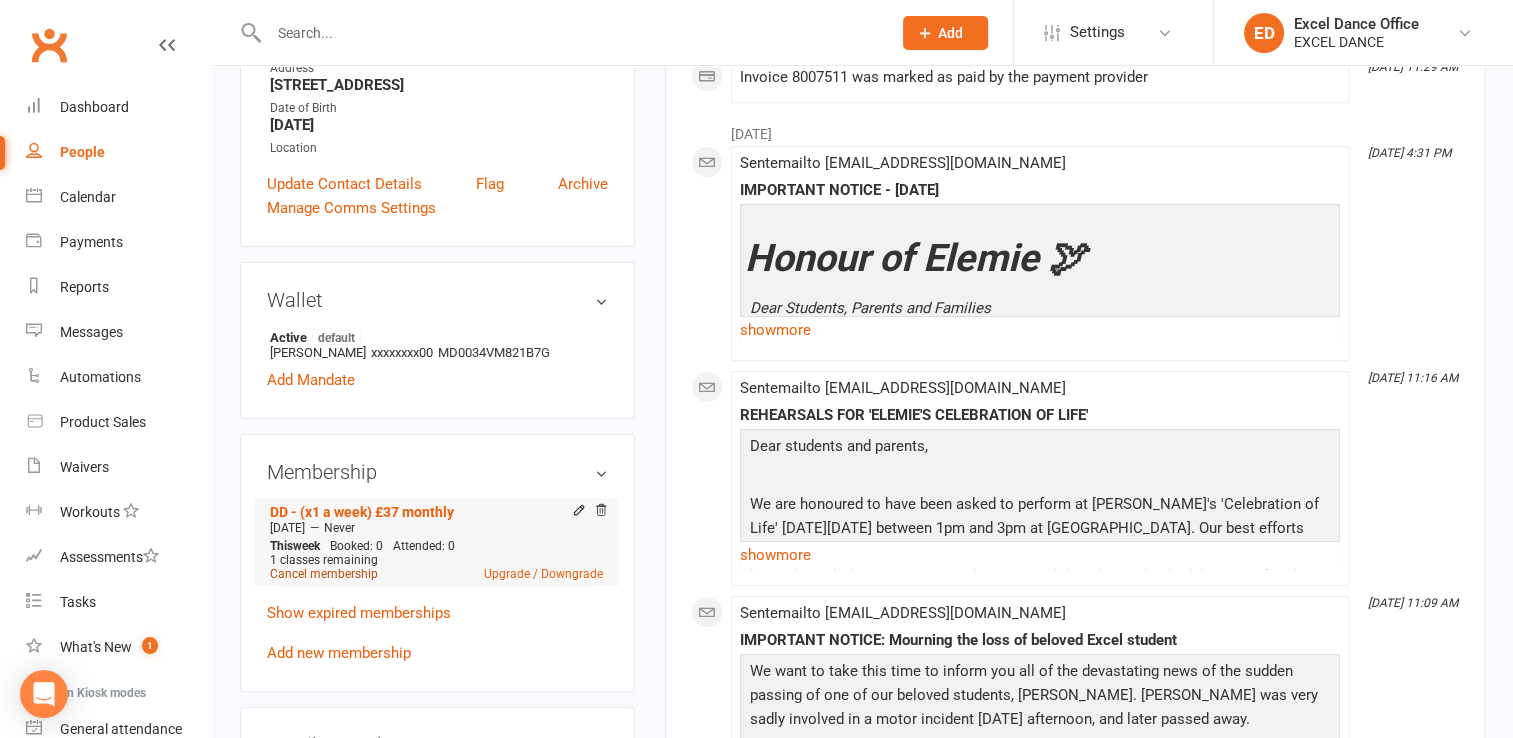 click on "Cancel membership" at bounding box center (324, 574) 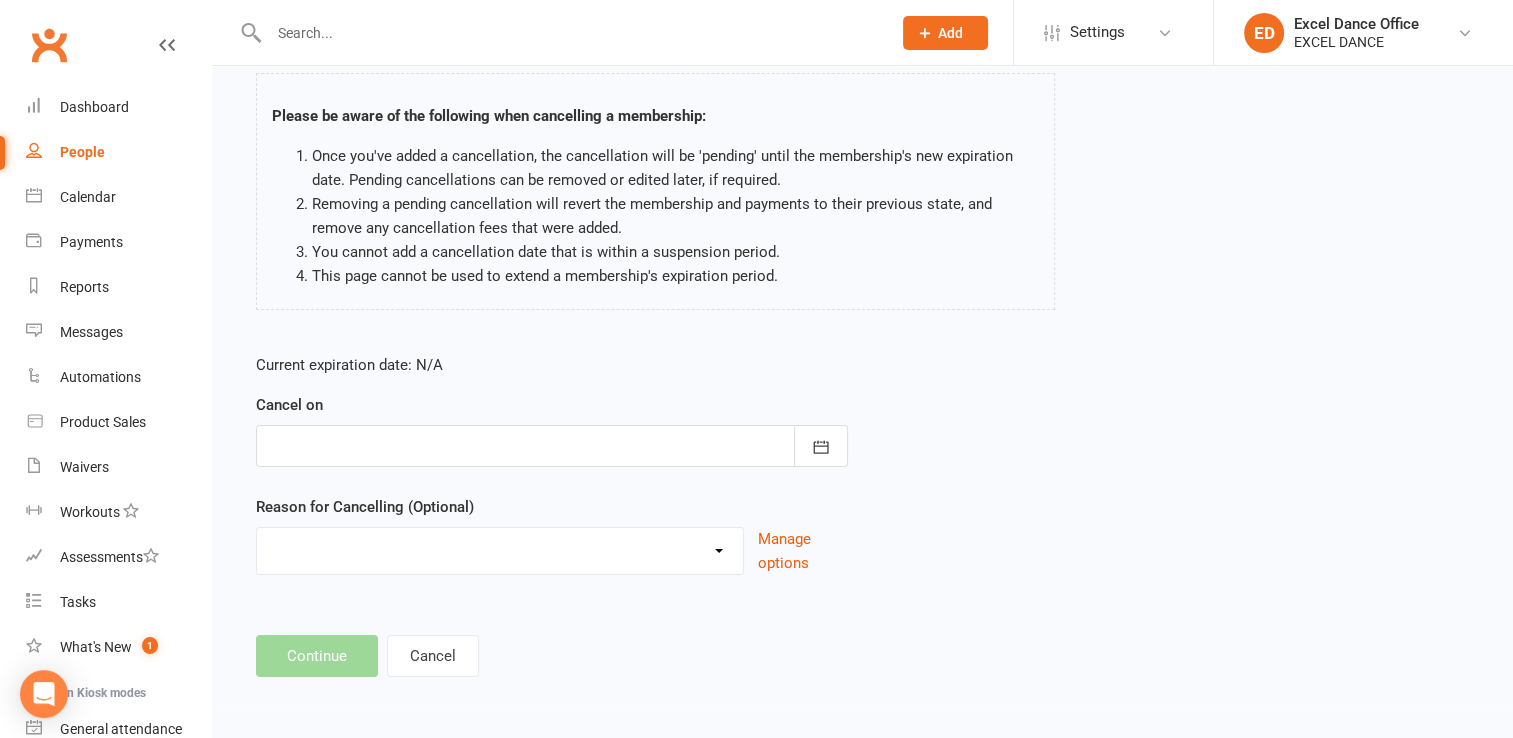 scroll, scrollTop: 0, scrollLeft: 0, axis: both 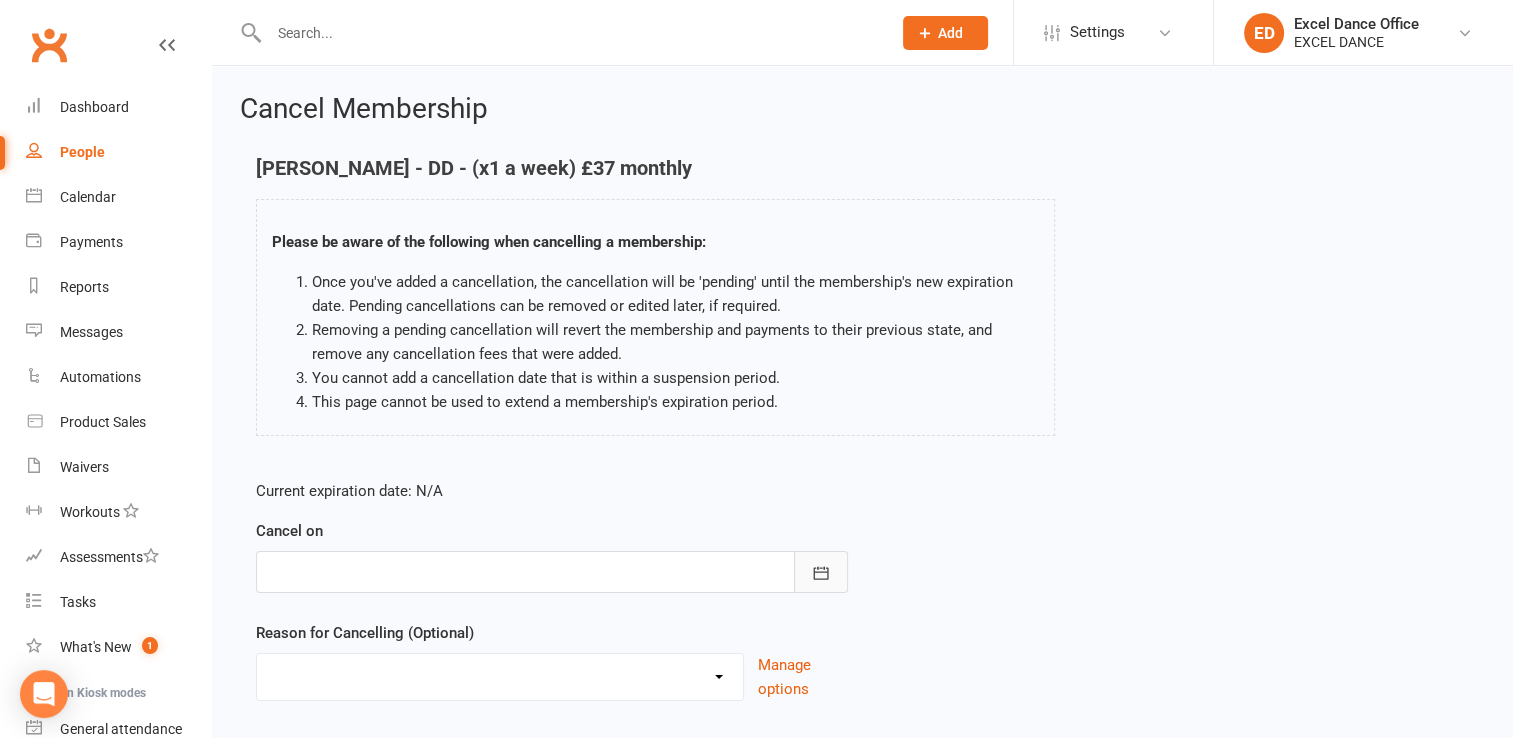 click at bounding box center [821, 572] 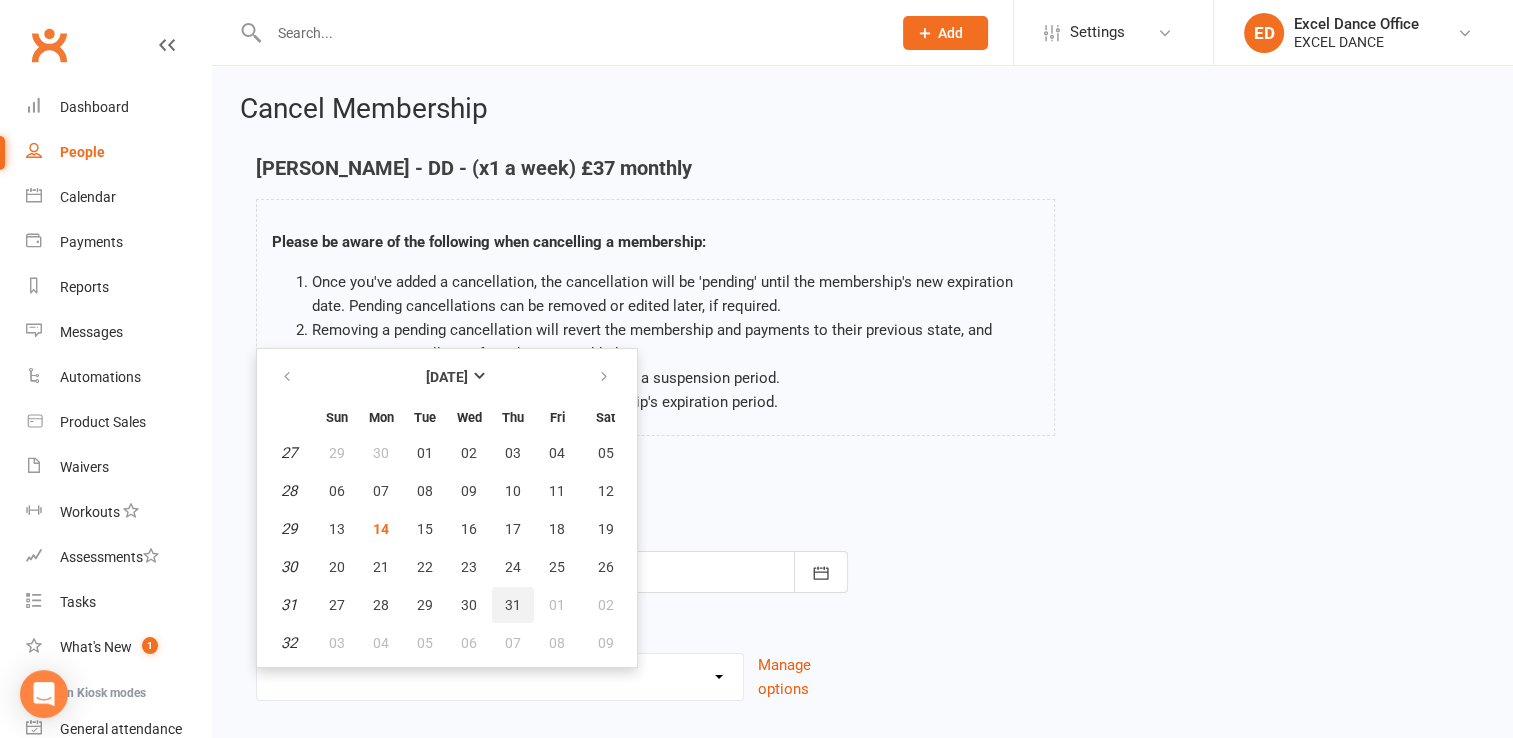 click on "31" at bounding box center [513, 605] 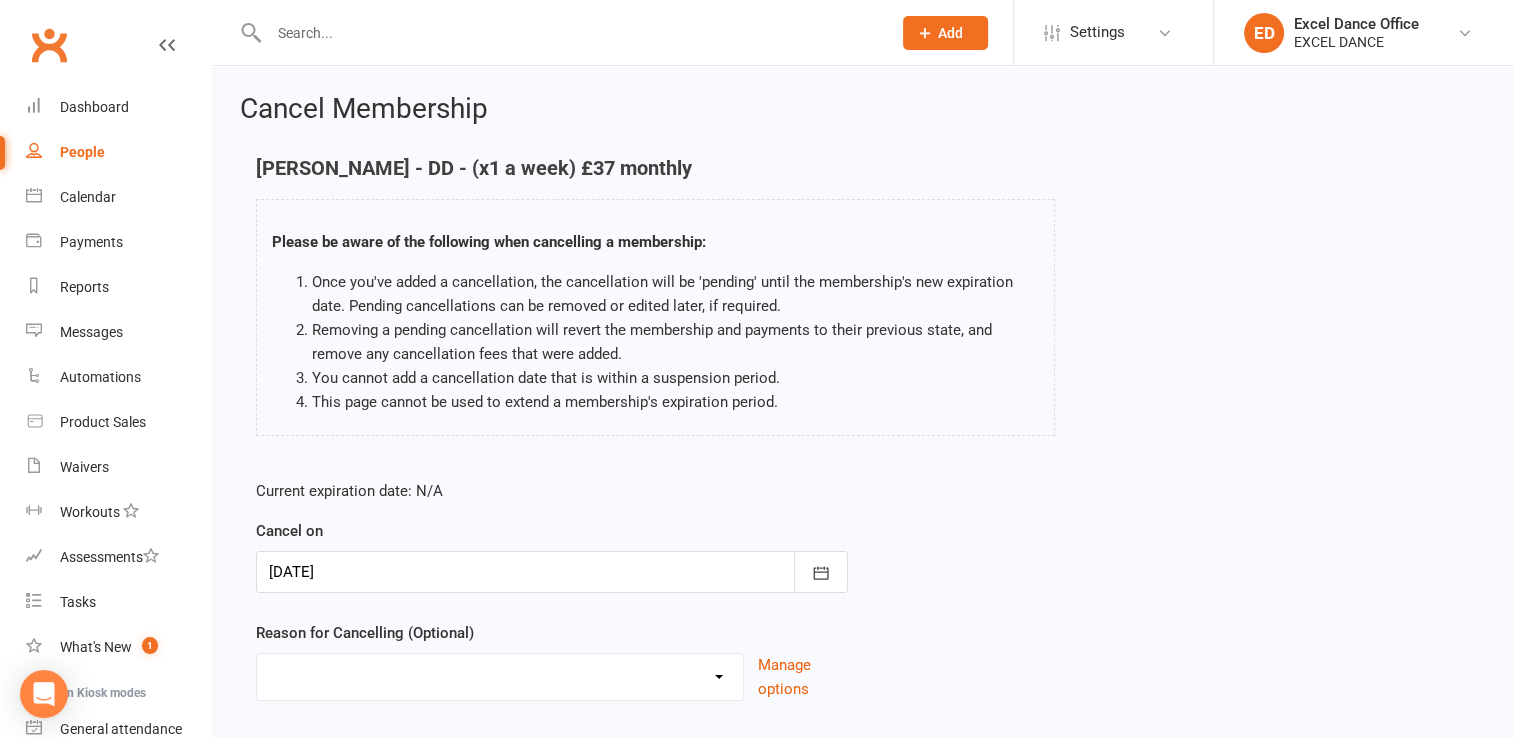scroll, scrollTop: 124, scrollLeft: 0, axis: vertical 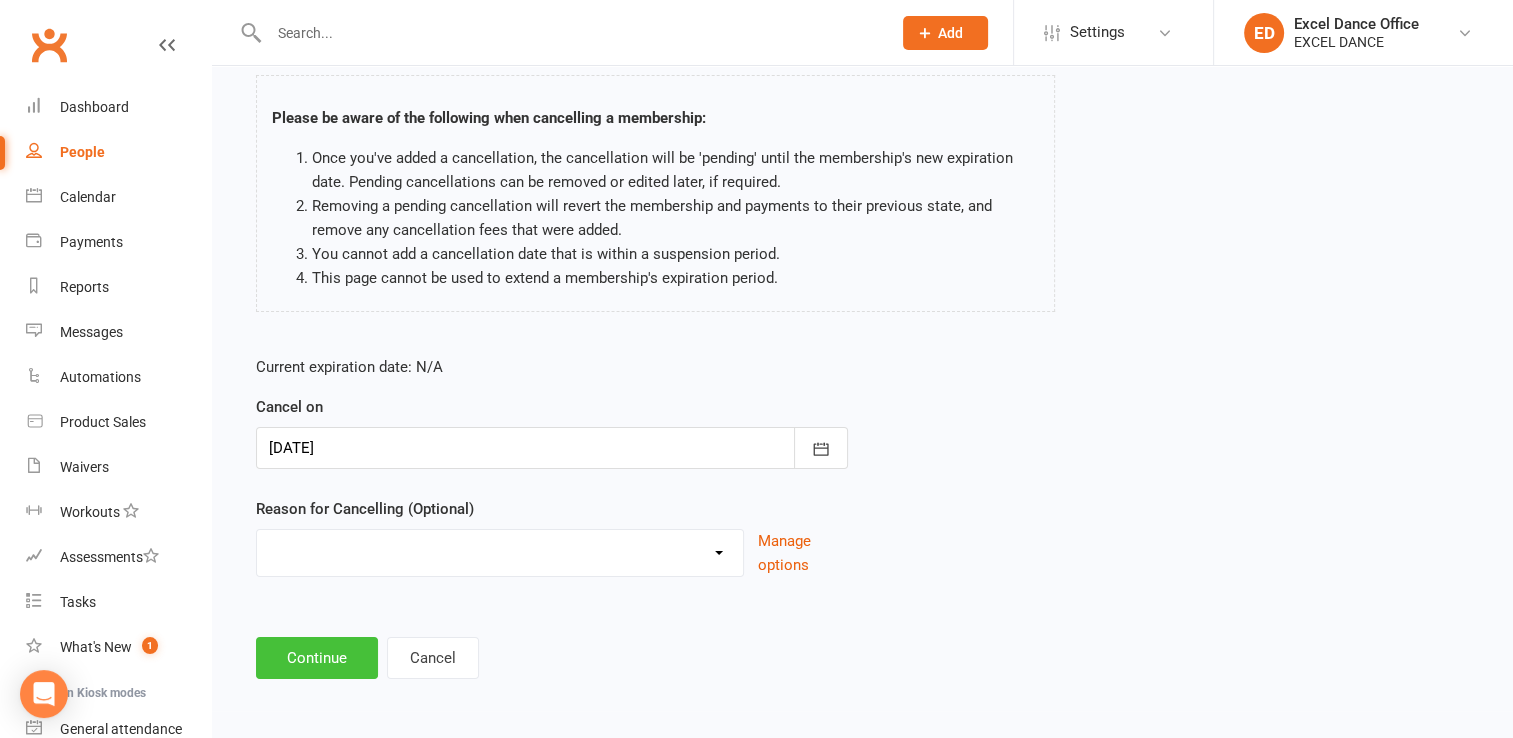 click on "Continue" at bounding box center [317, 658] 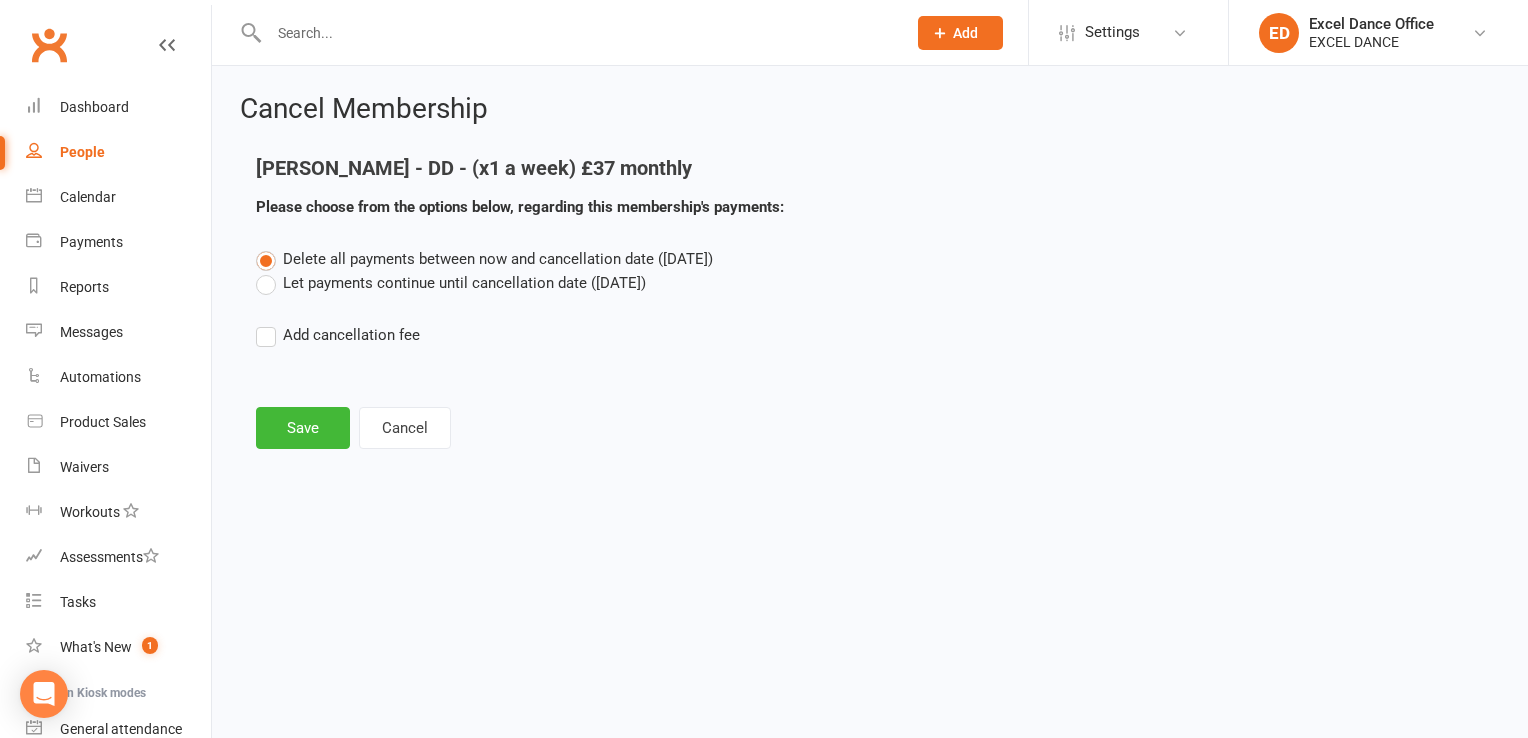 click on "Let payments continue until cancellation date ([DATE])" at bounding box center [451, 283] 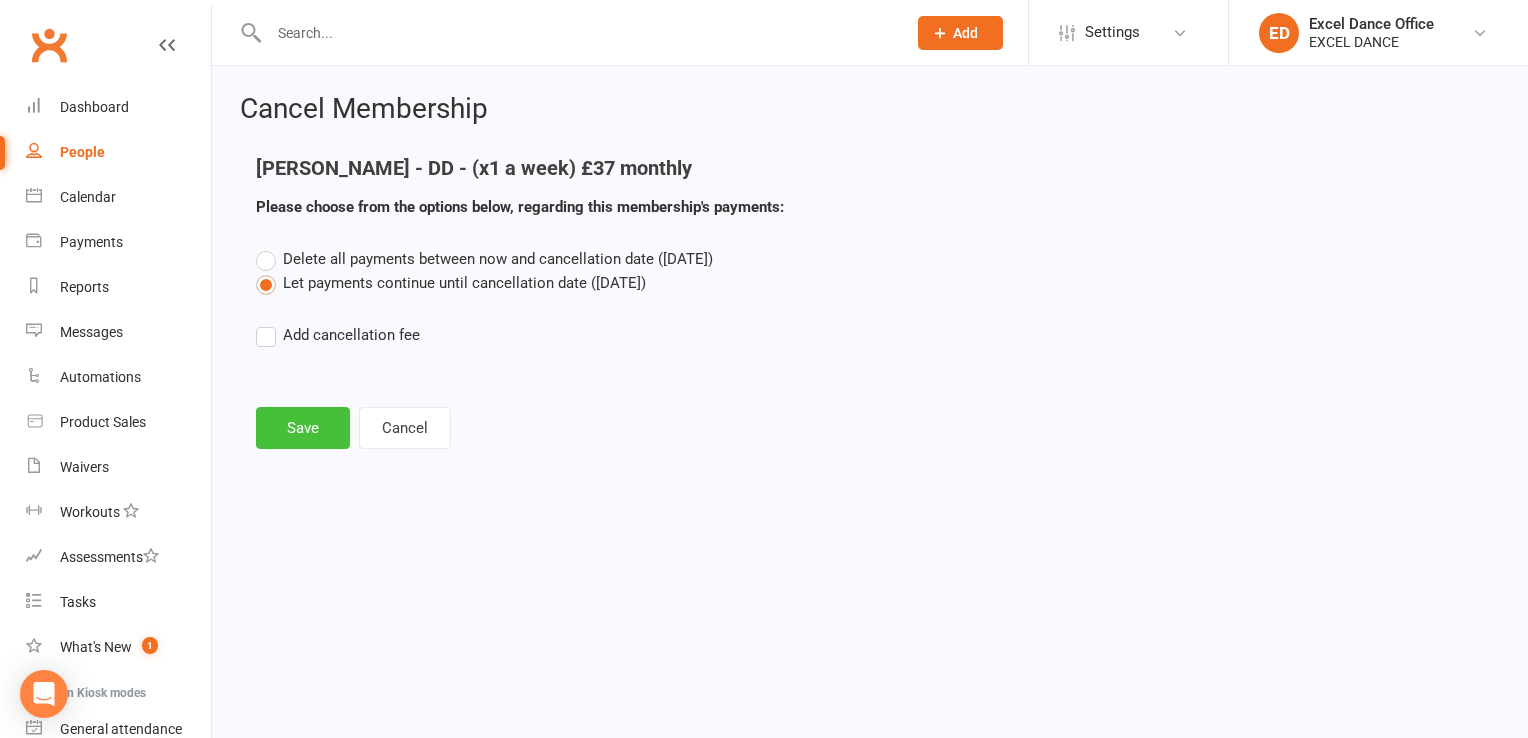 click on "Save" at bounding box center [303, 428] 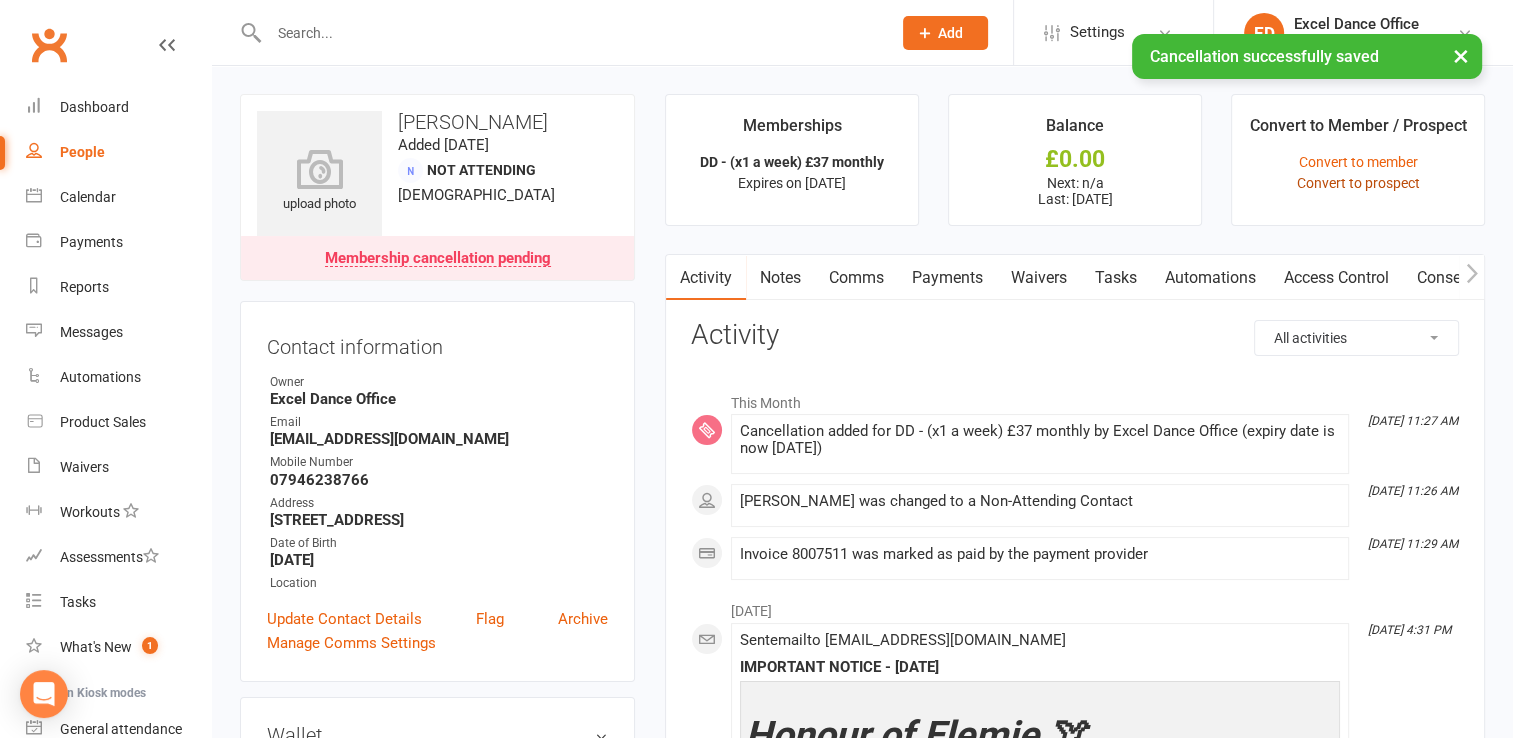 click on "Convert to prospect" at bounding box center (1357, 183) 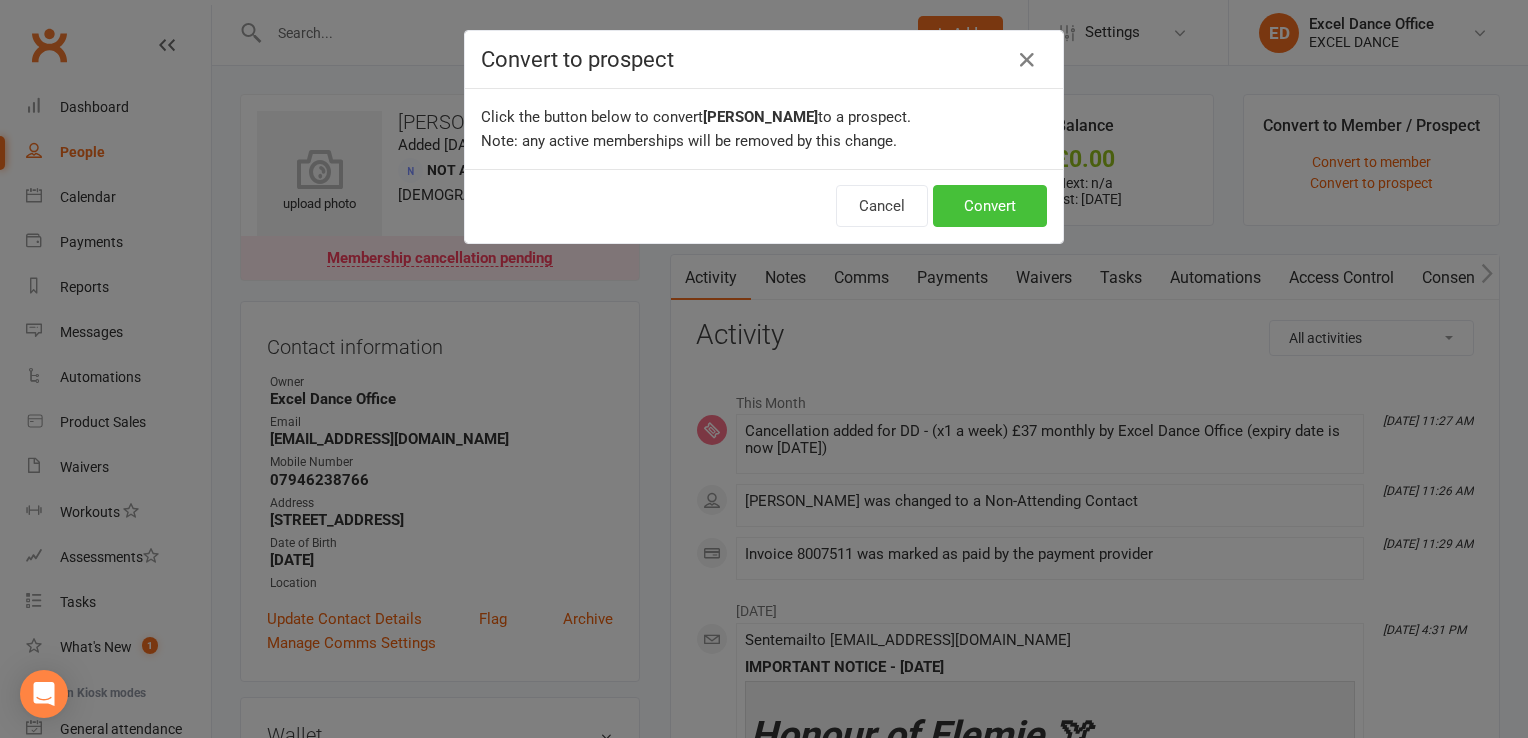 click on "Convert" at bounding box center (990, 206) 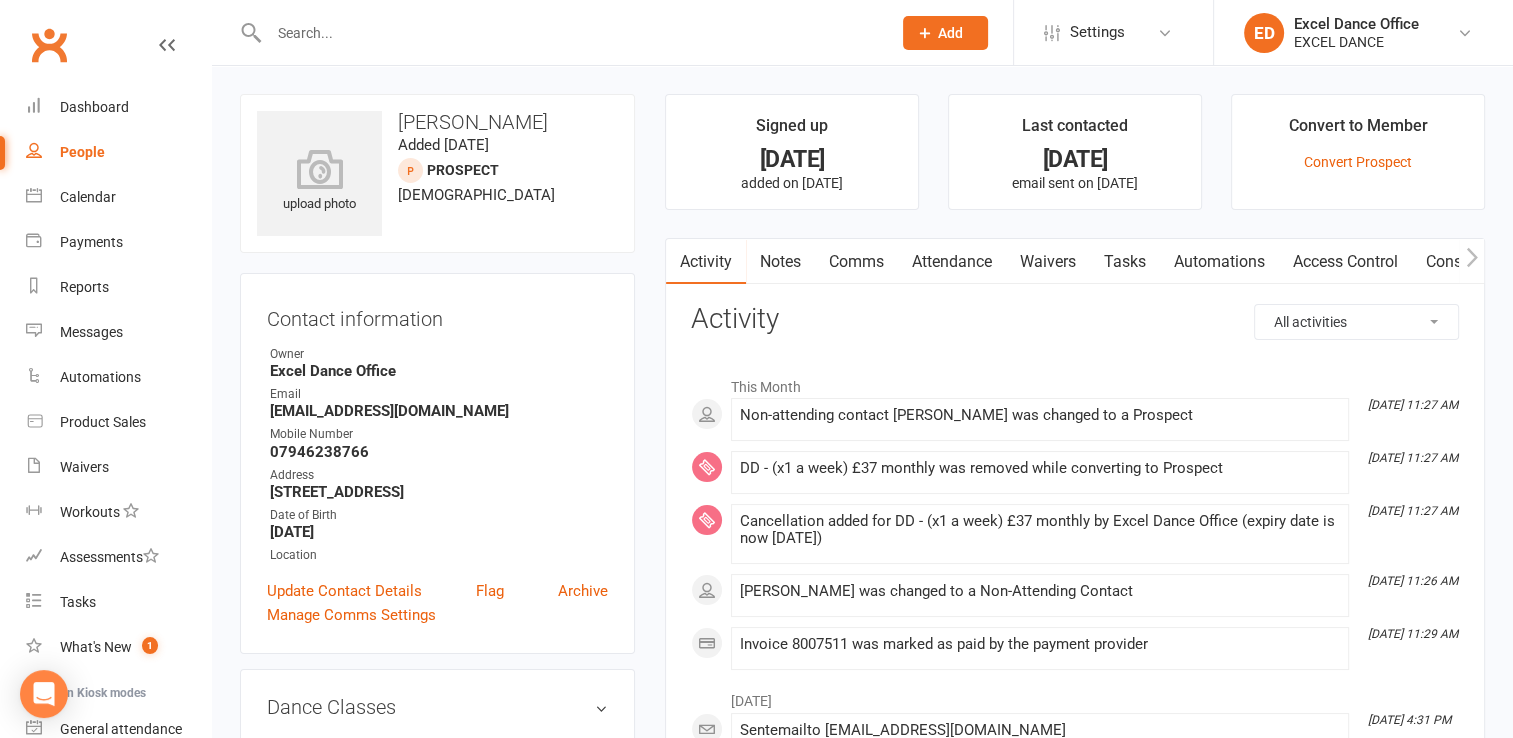 click on "Add" 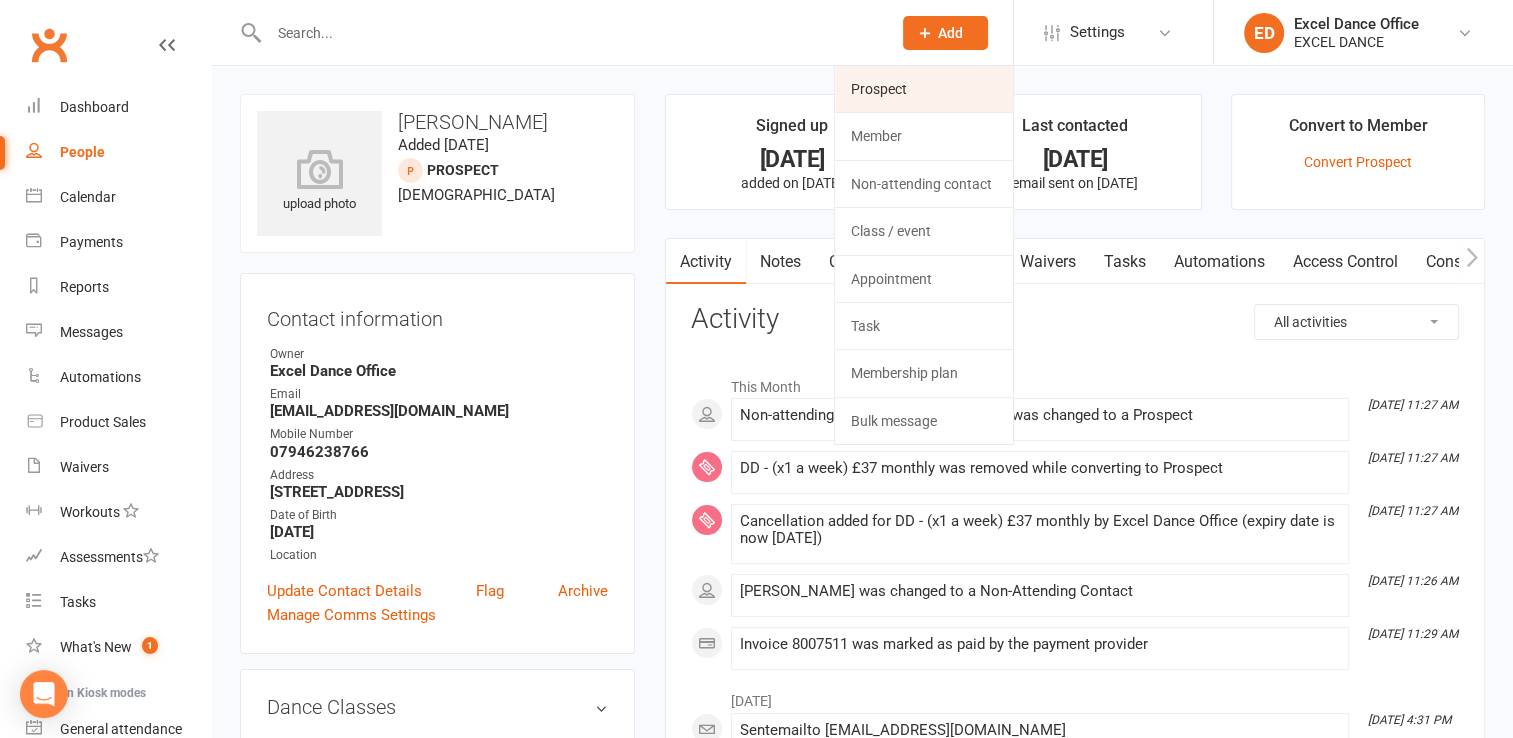 click on "Prospect" 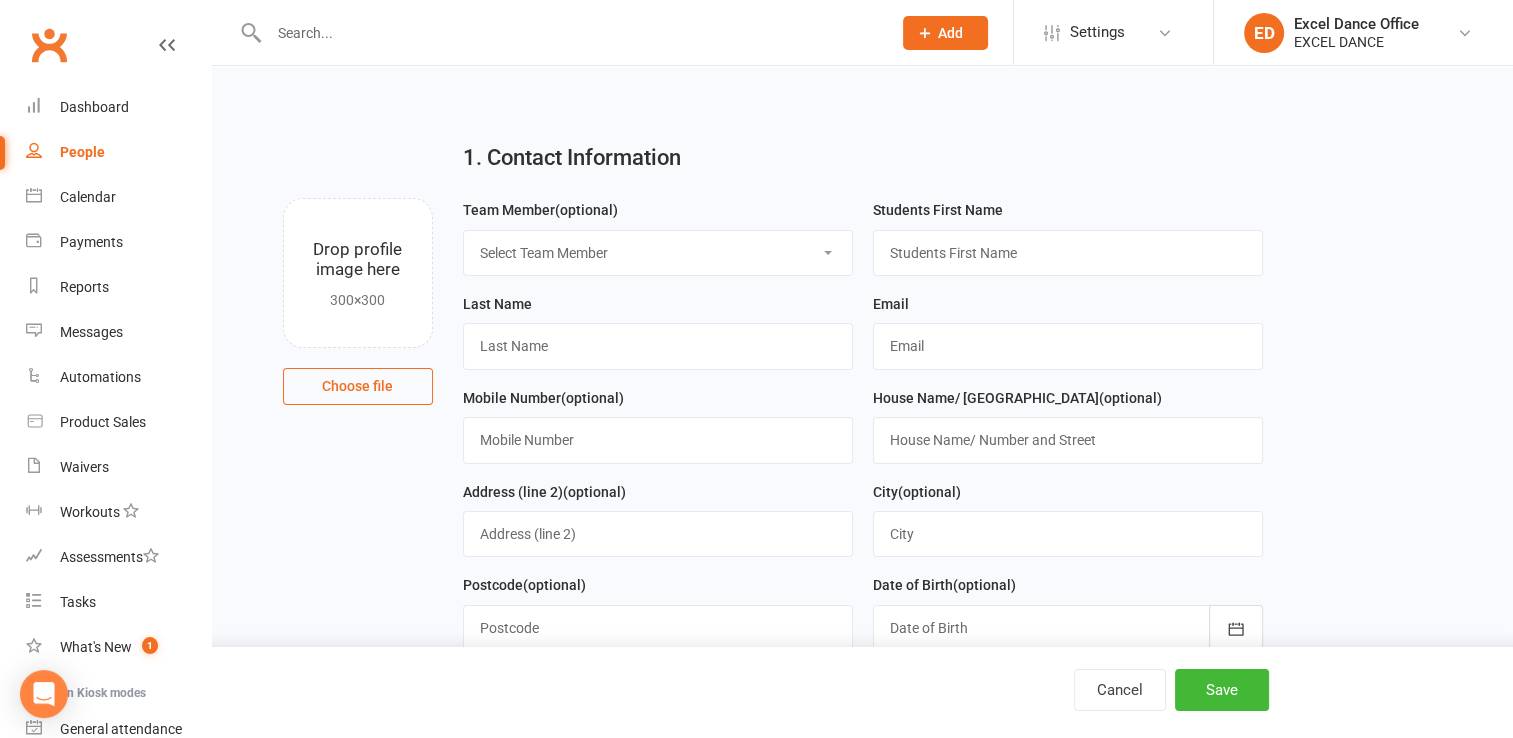 click on "Select Team Member Excel Dance Office [PERSON_NAME] Excel Dance [PERSON_NAME] [PERSON_NAME]" at bounding box center (658, 253) 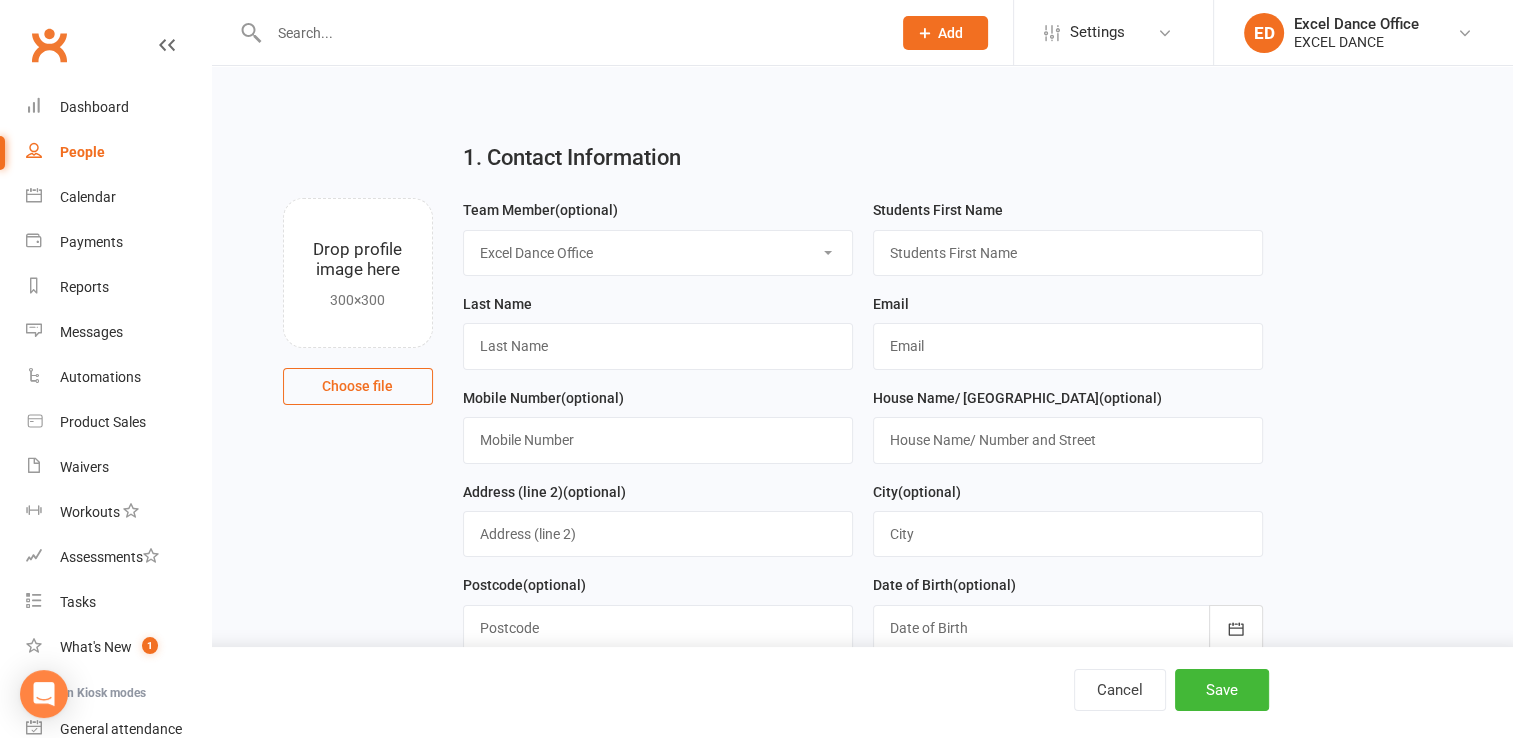click on "Select Team Member Excel Dance Office [PERSON_NAME] Excel Dance [PERSON_NAME] [PERSON_NAME]" at bounding box center (658, 253) 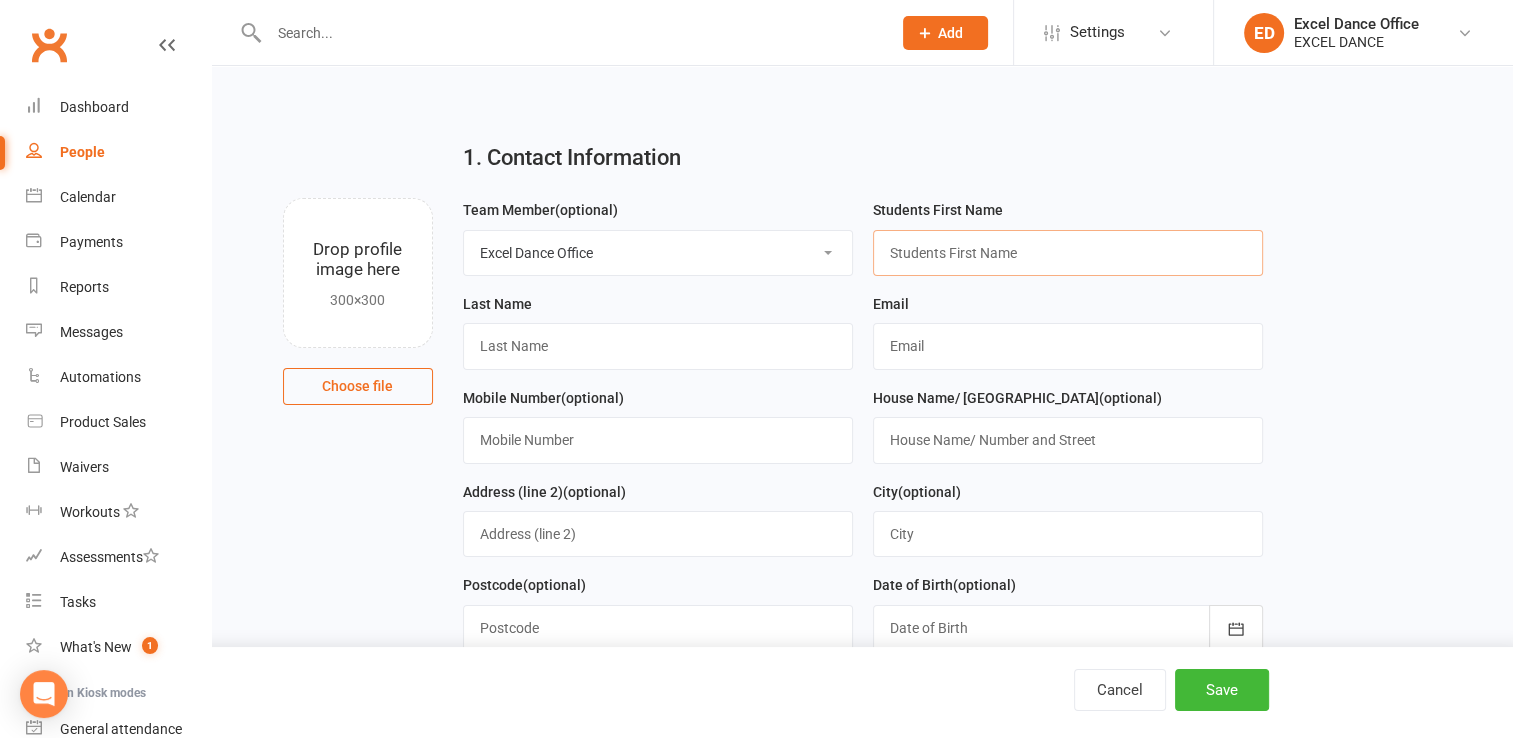 click at bounding box center [1068, 253] 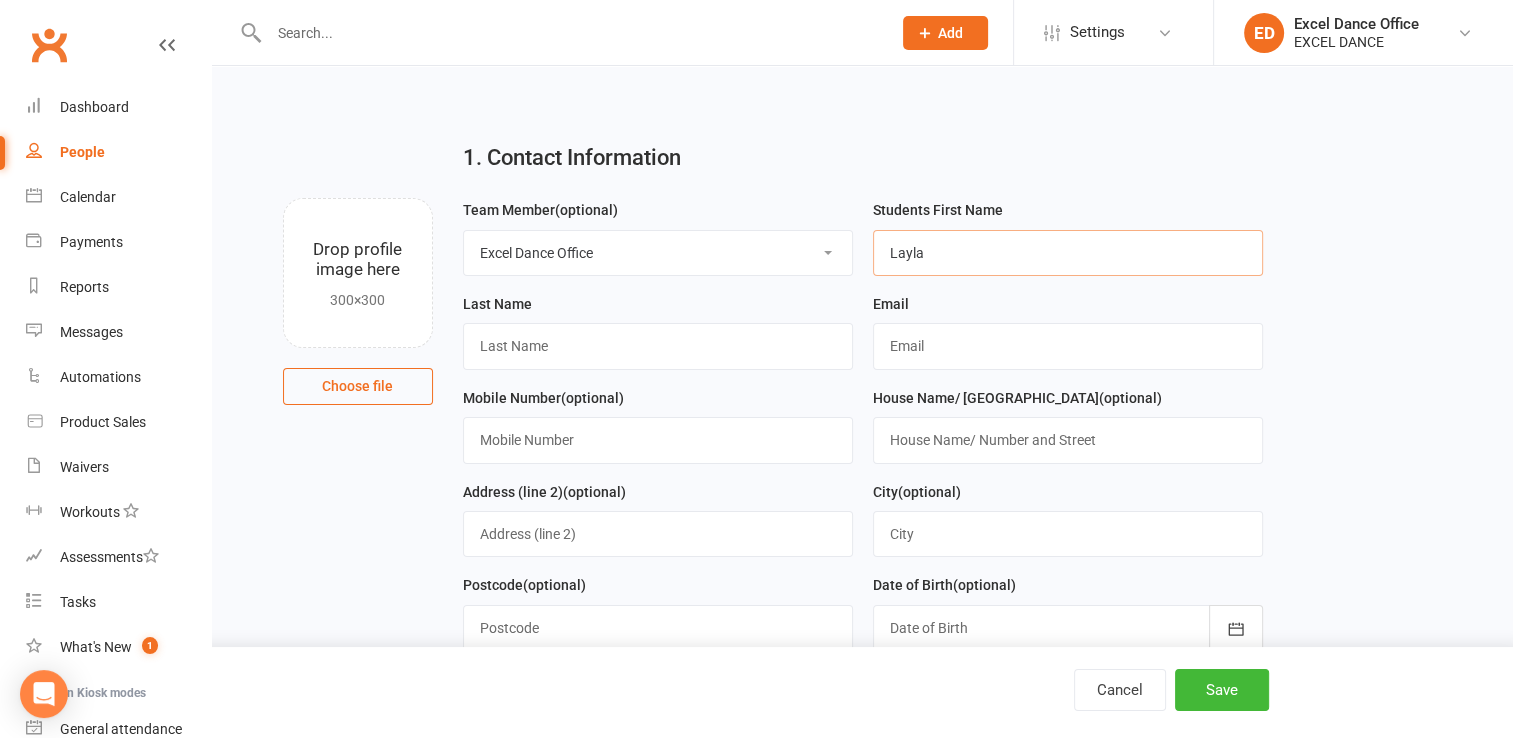 type on "Layla" 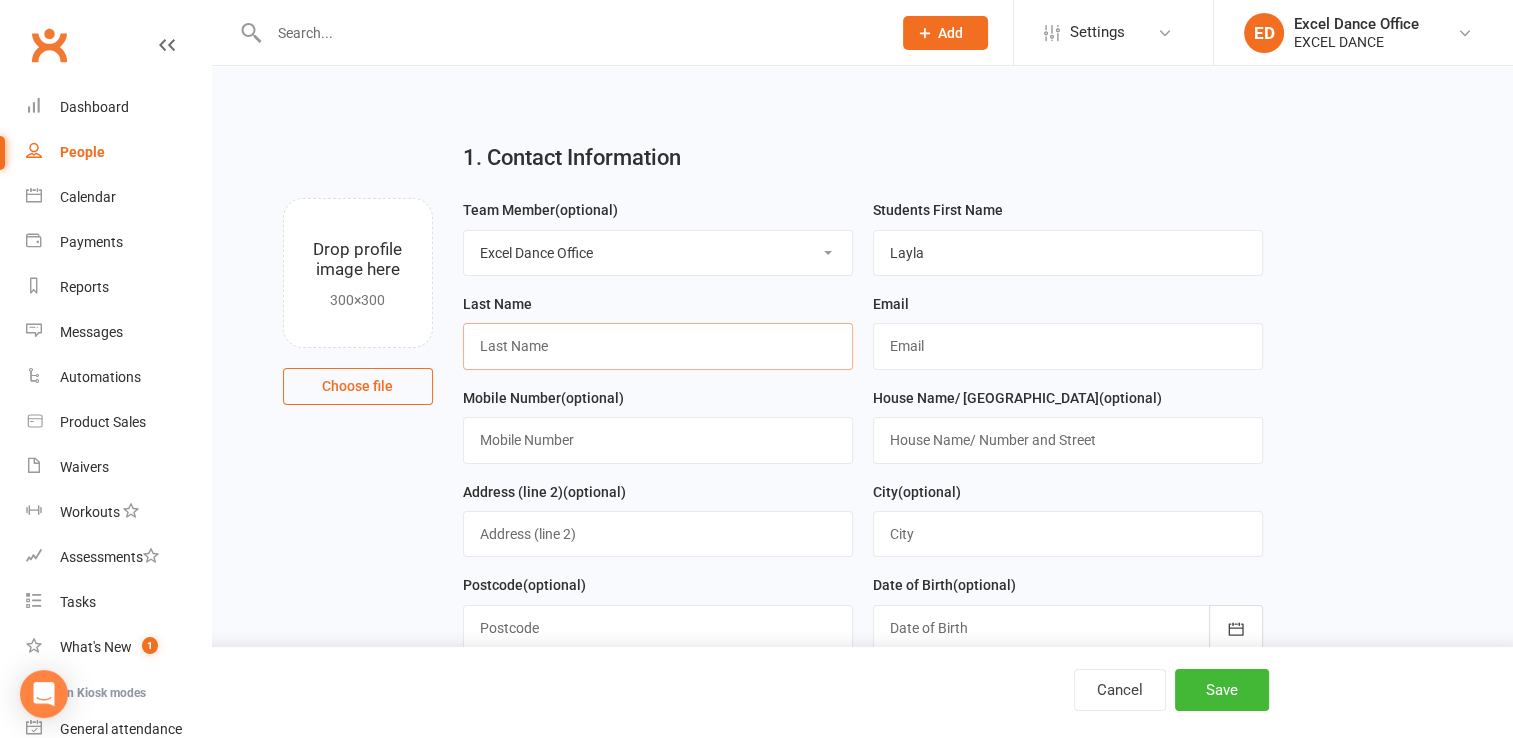 click at bounding box center (658, 346) 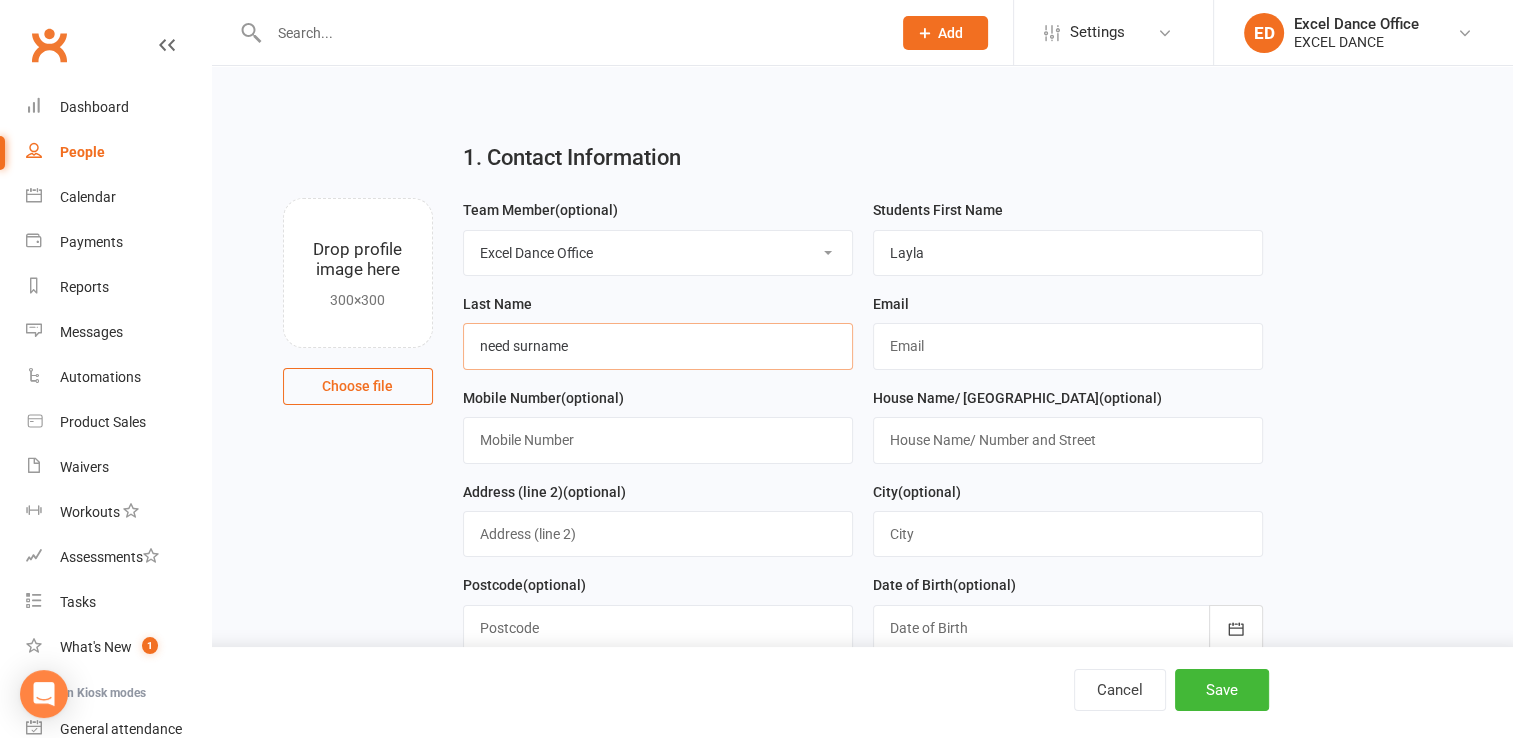 type on "need surname" 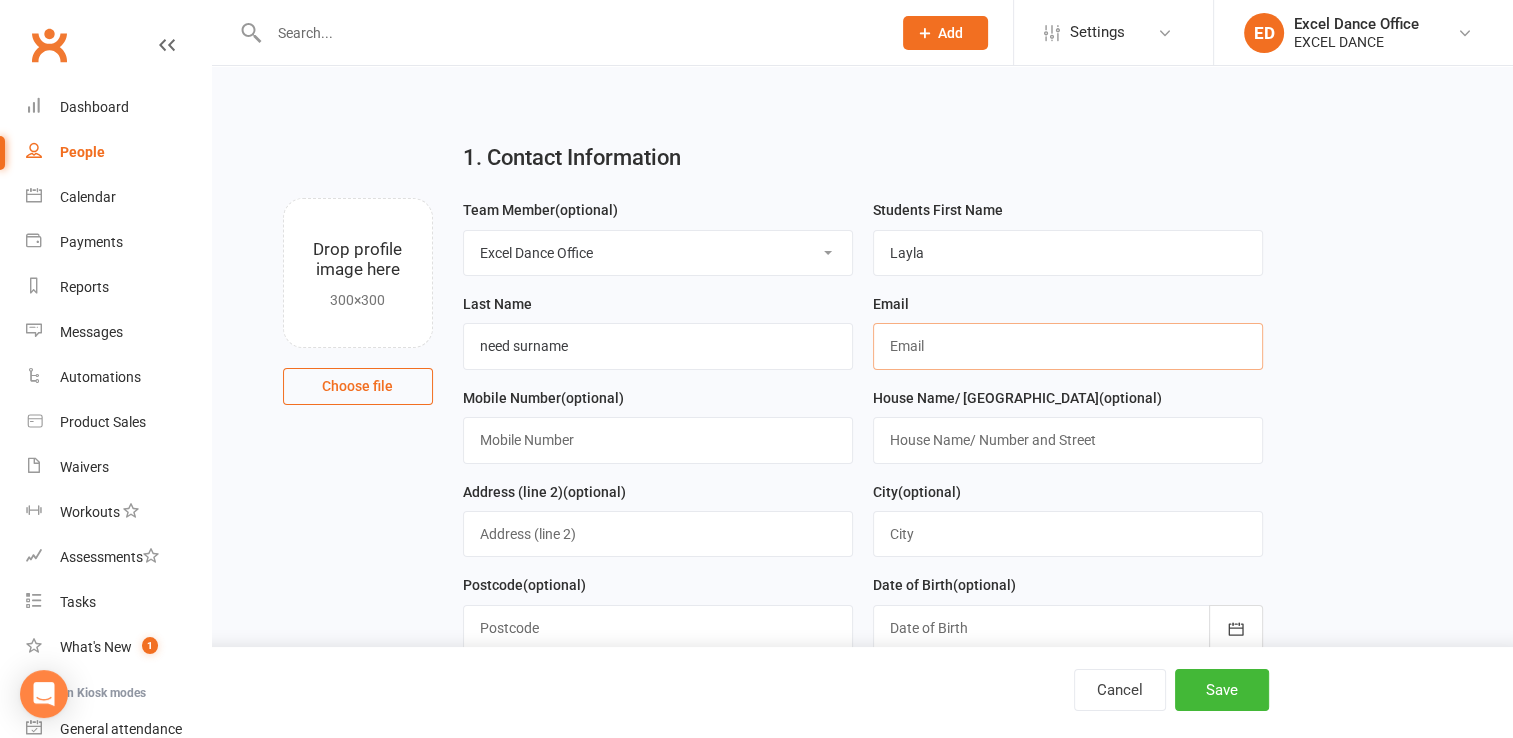 click at bounding box center [1068, 346] 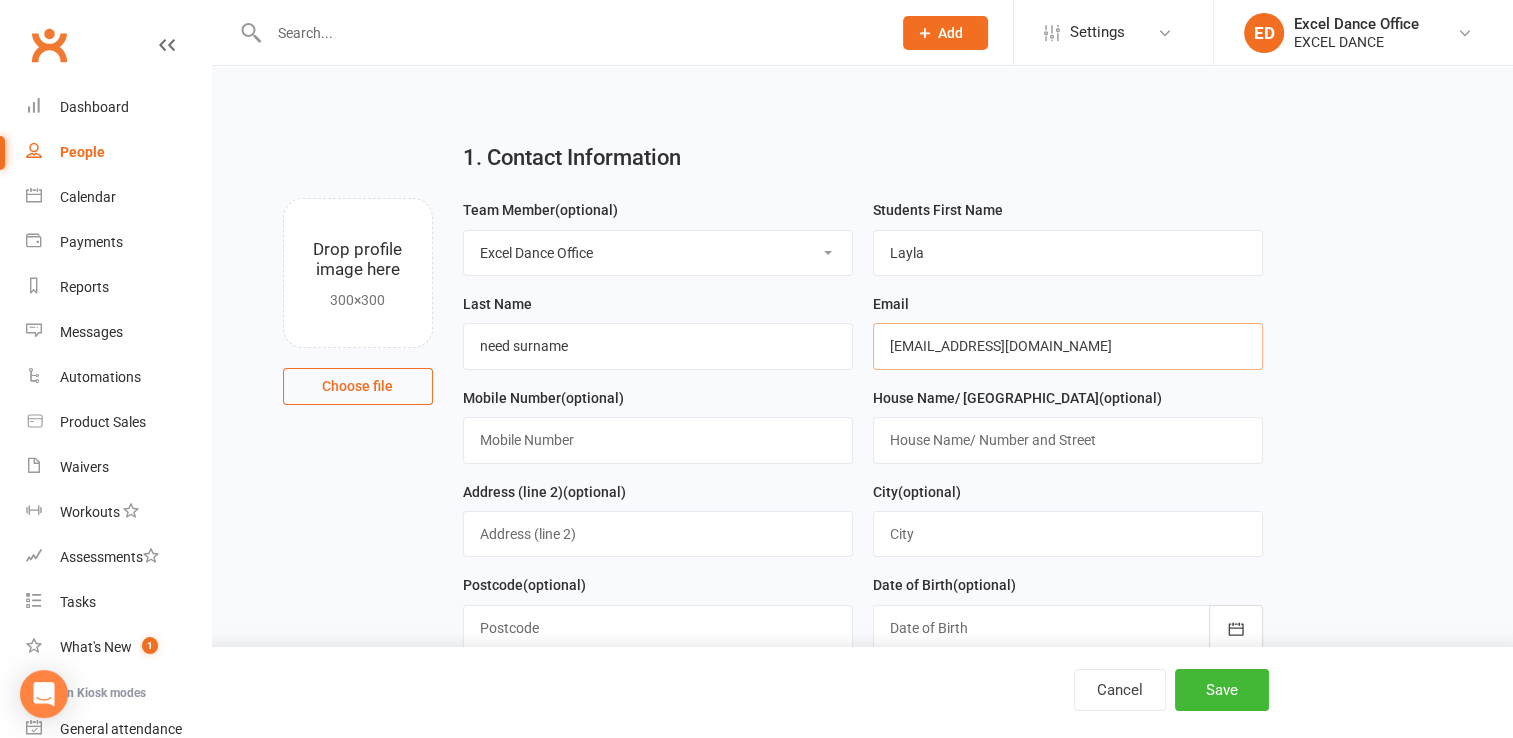 type on "[EMAIL_ADDRESS][DOMAIN_NAME]" 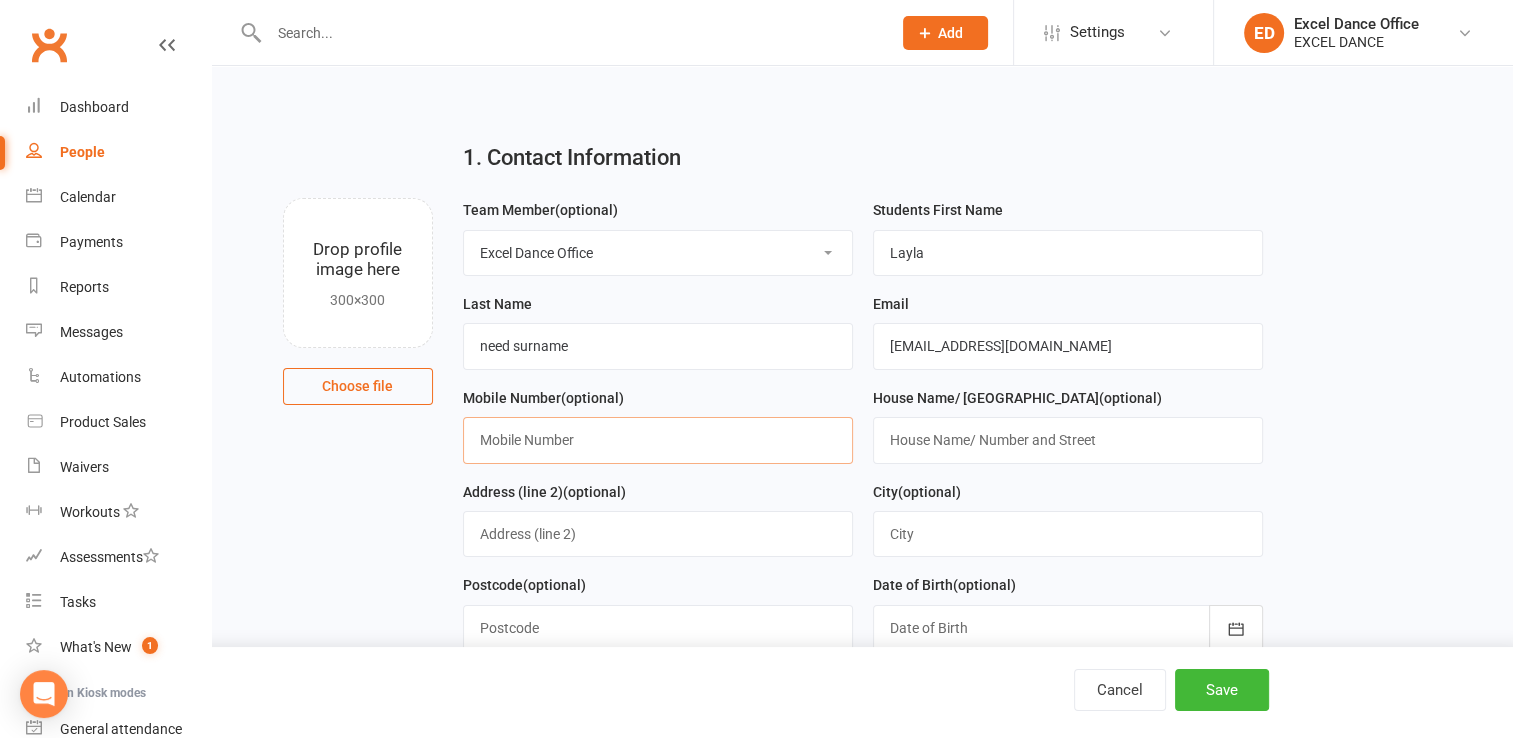 click at bounding box center (658, 440) 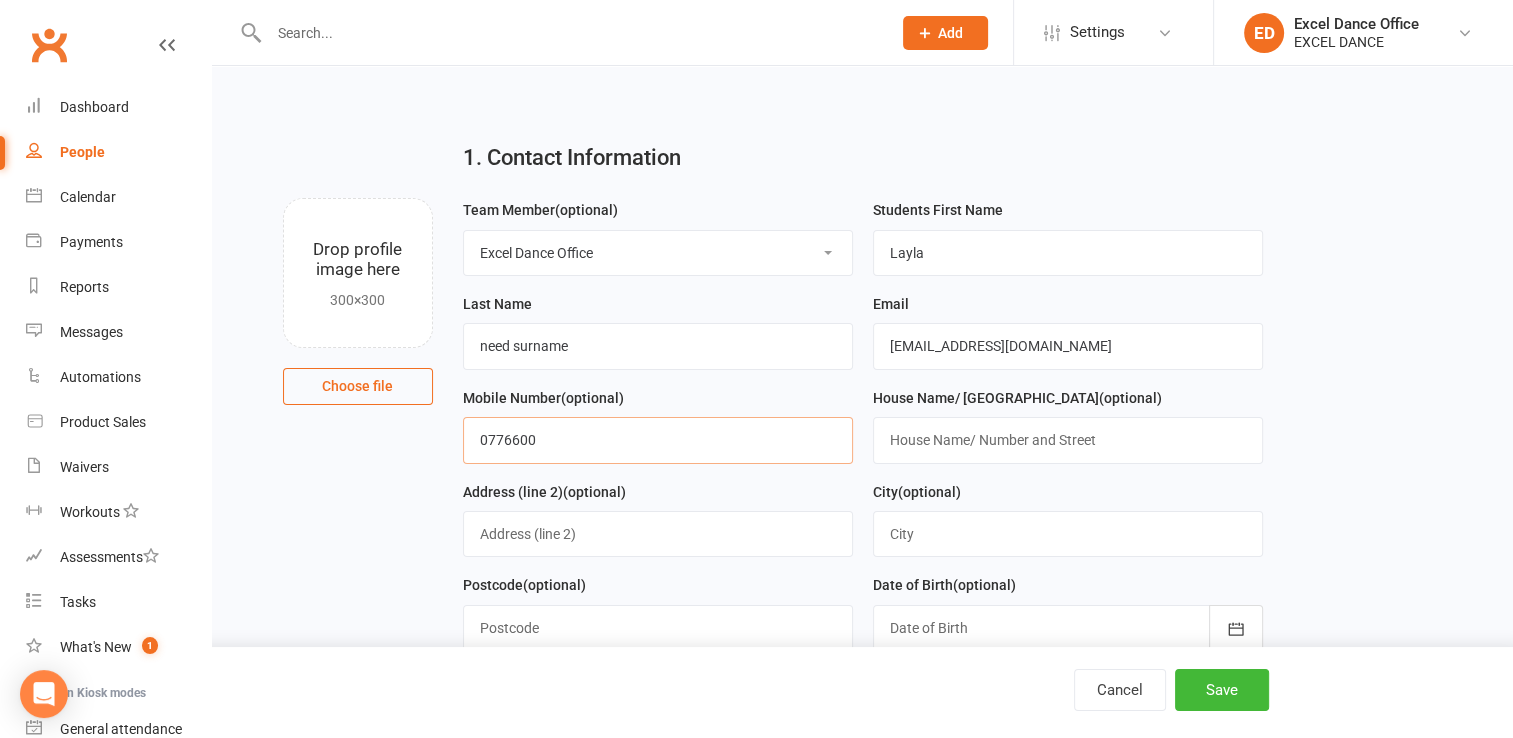 click on "0776600" at bounding box center (658, 440) 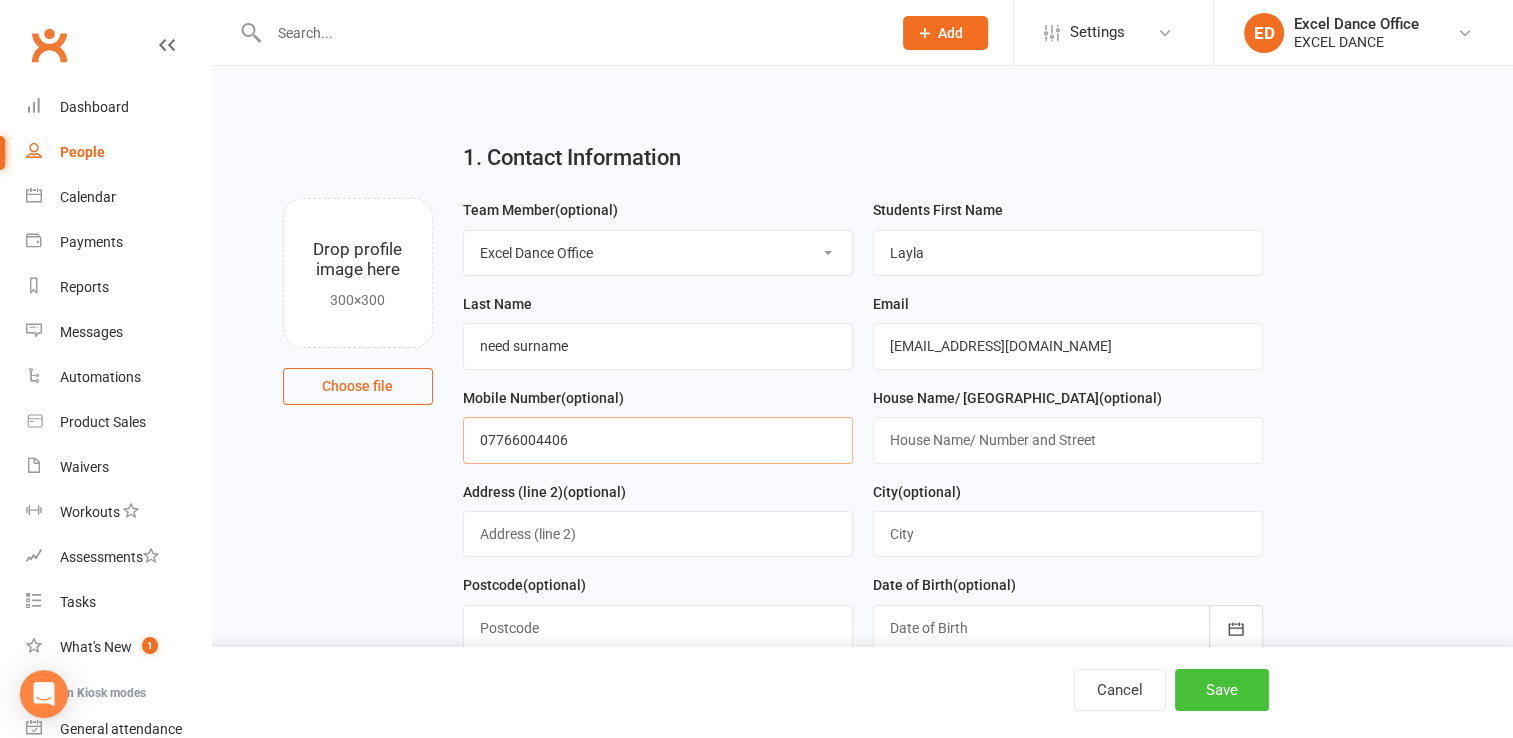 type on "07766004406" 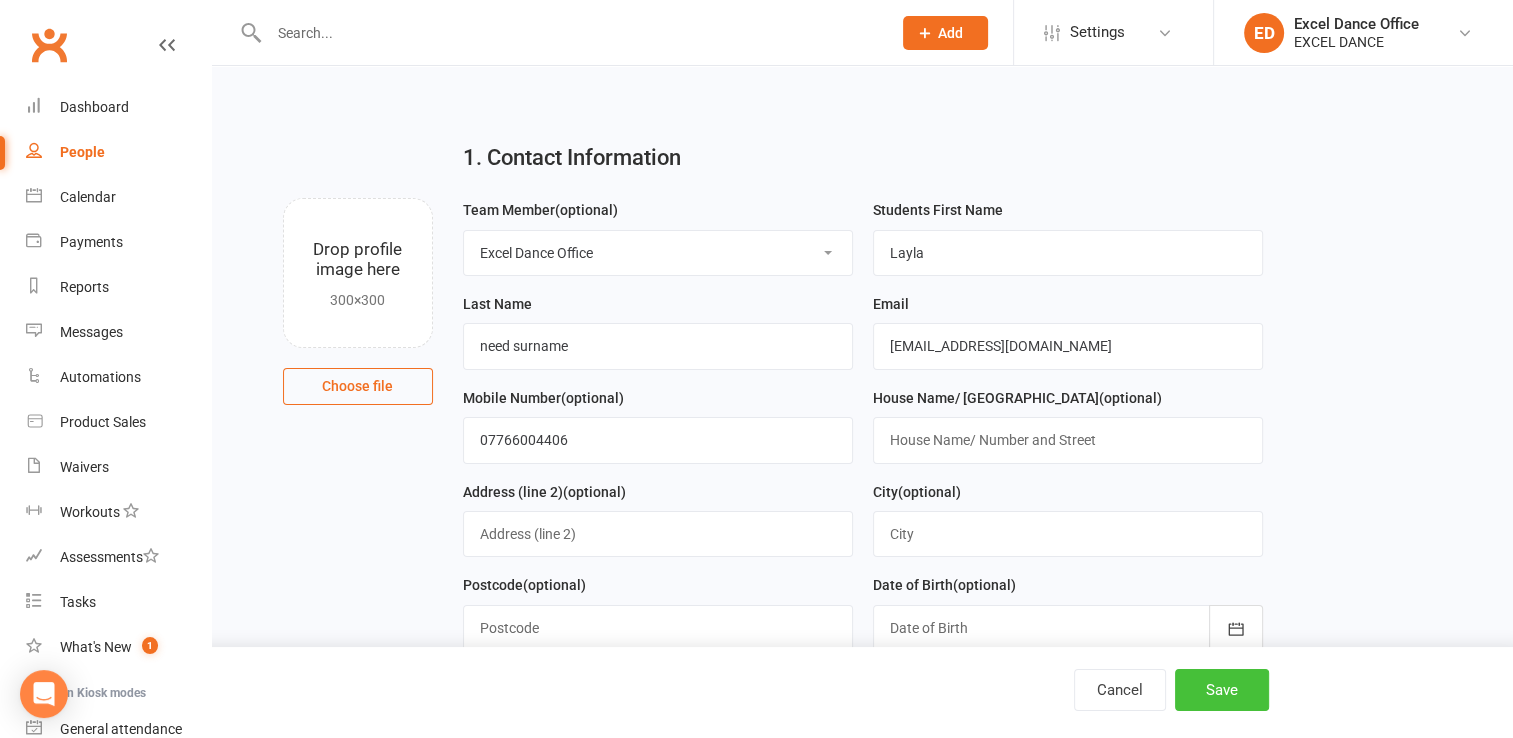 click on "Save" at bounding box center [1222, 690] 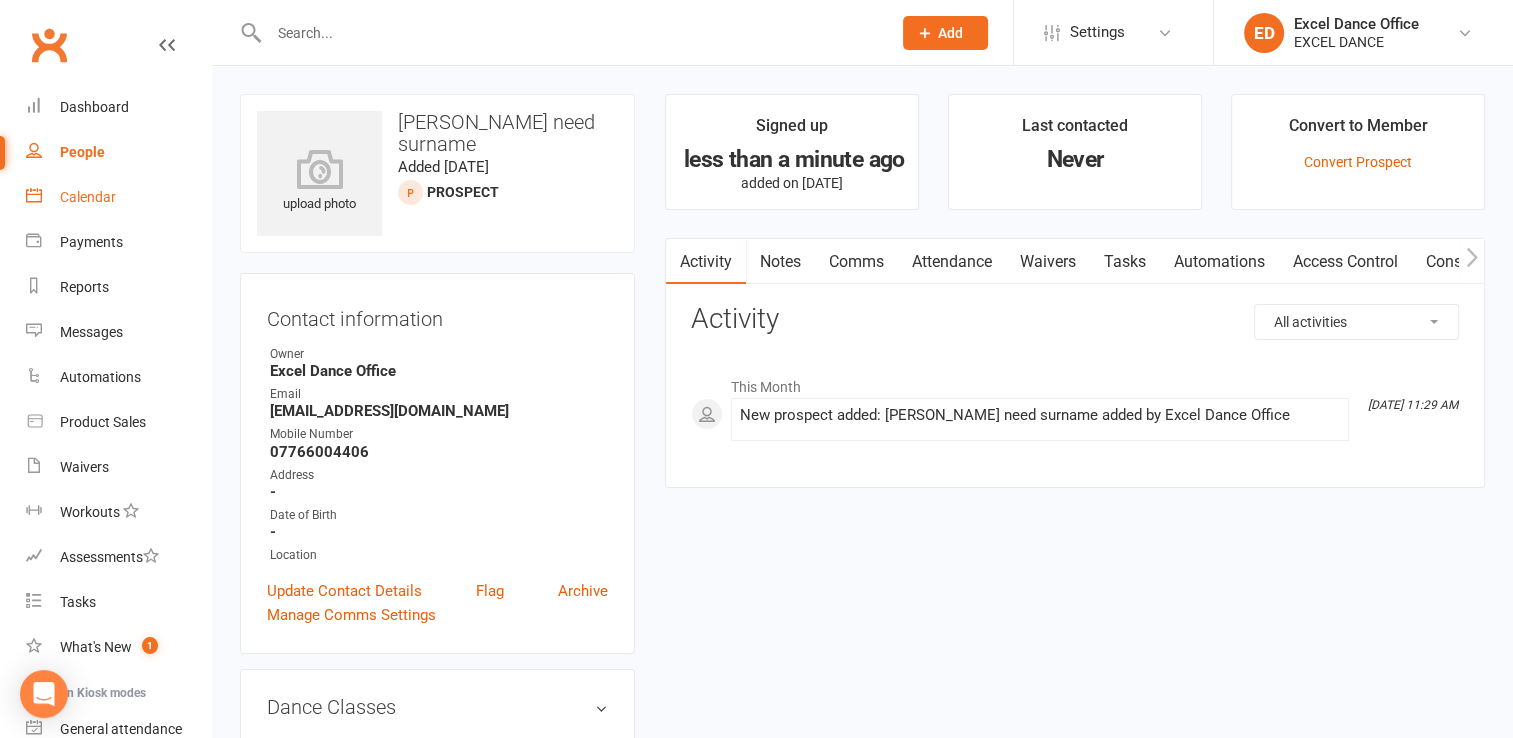 click on "Calendar" at bounding box center [118, 197] 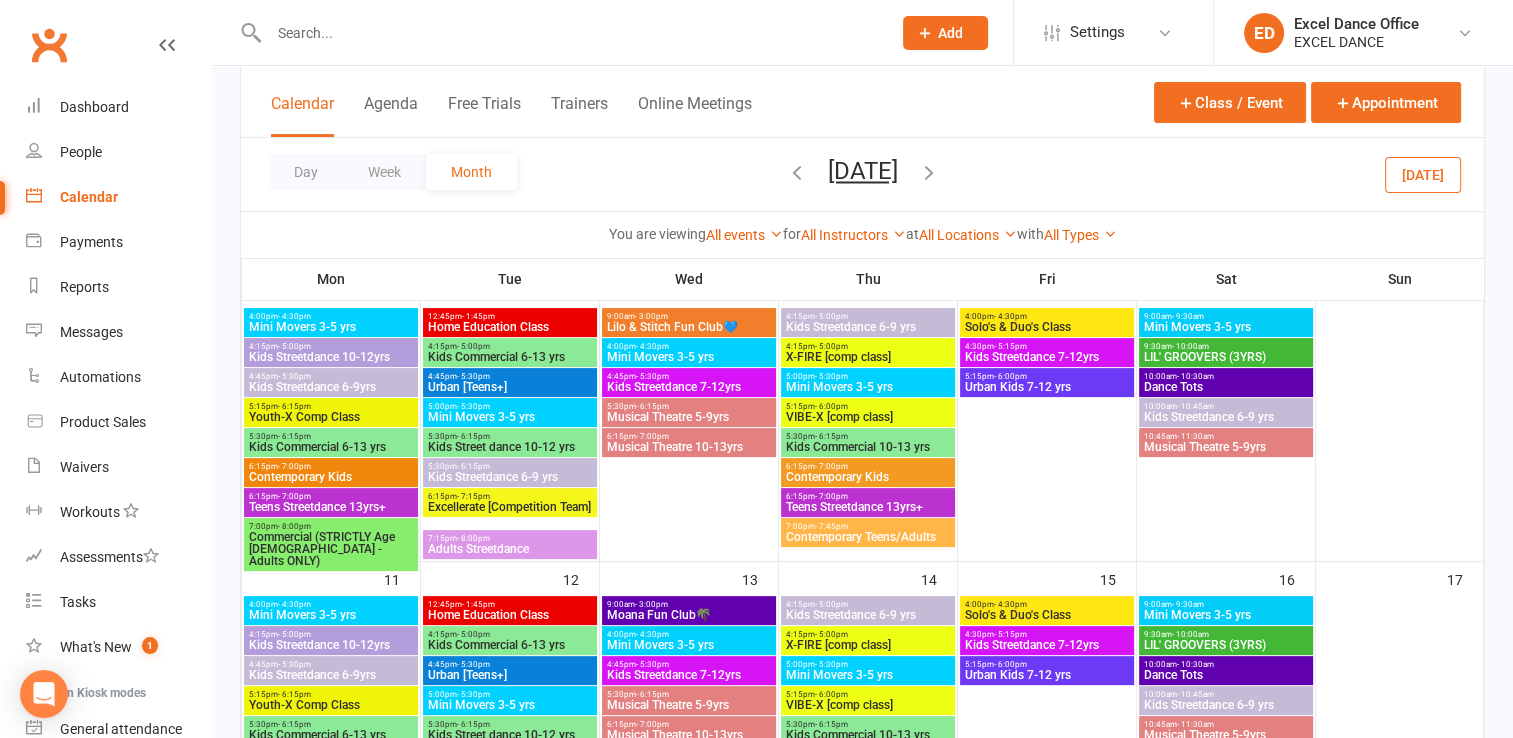 scroll, scrollTop: 446, scrollLeft: 0, axis: vertical 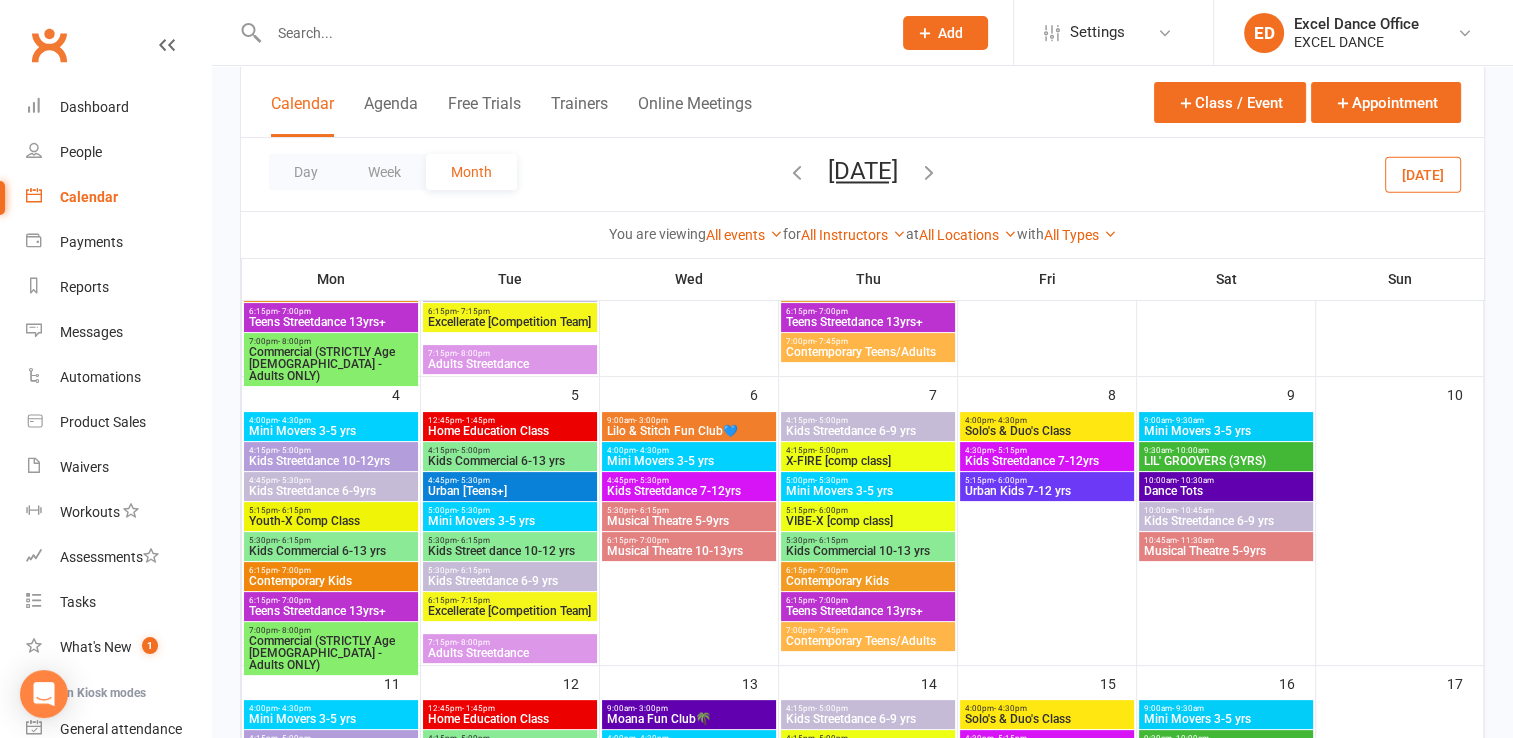 click at bounding box center [797, 172] 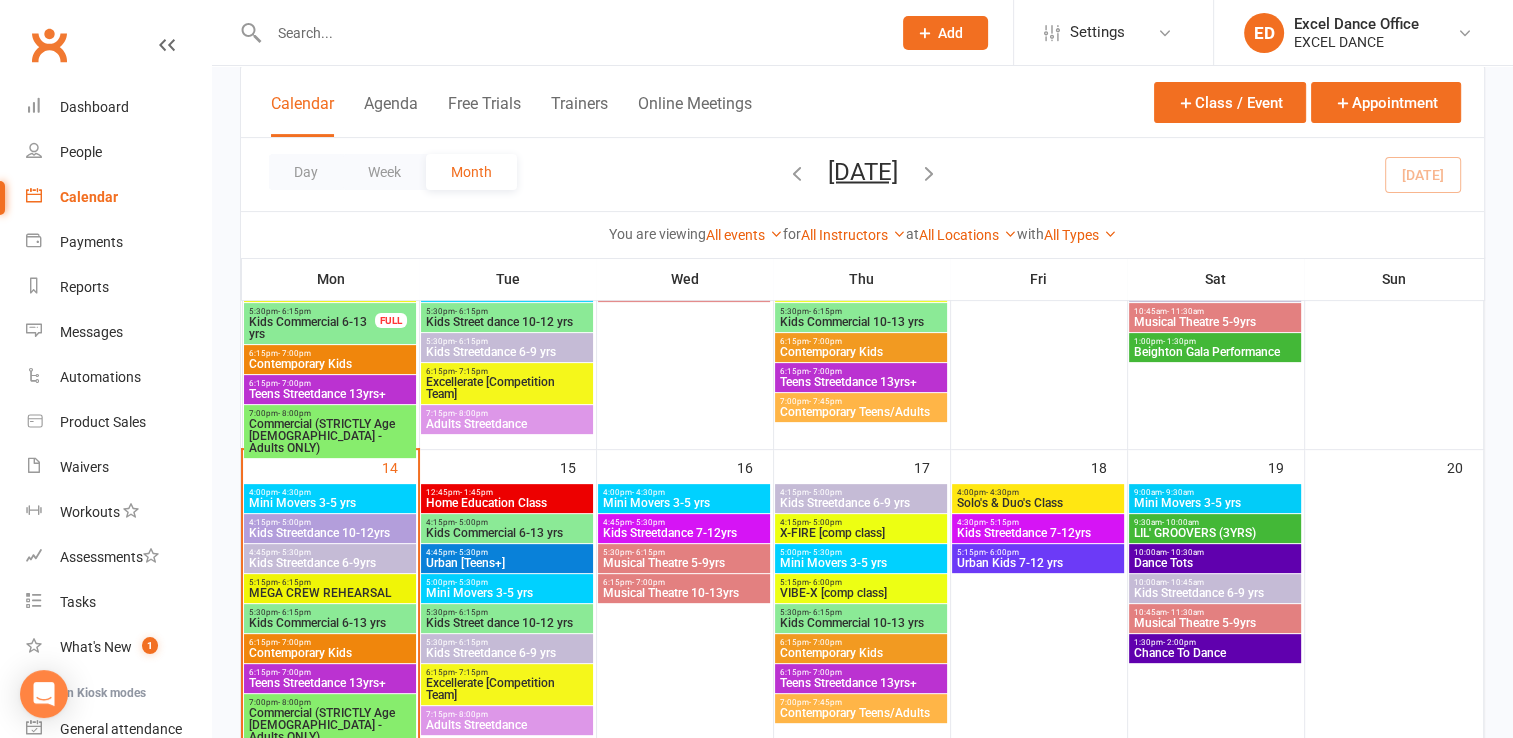 scroll, scrollTop: 586, scrollLeft: 0, axis: vertical 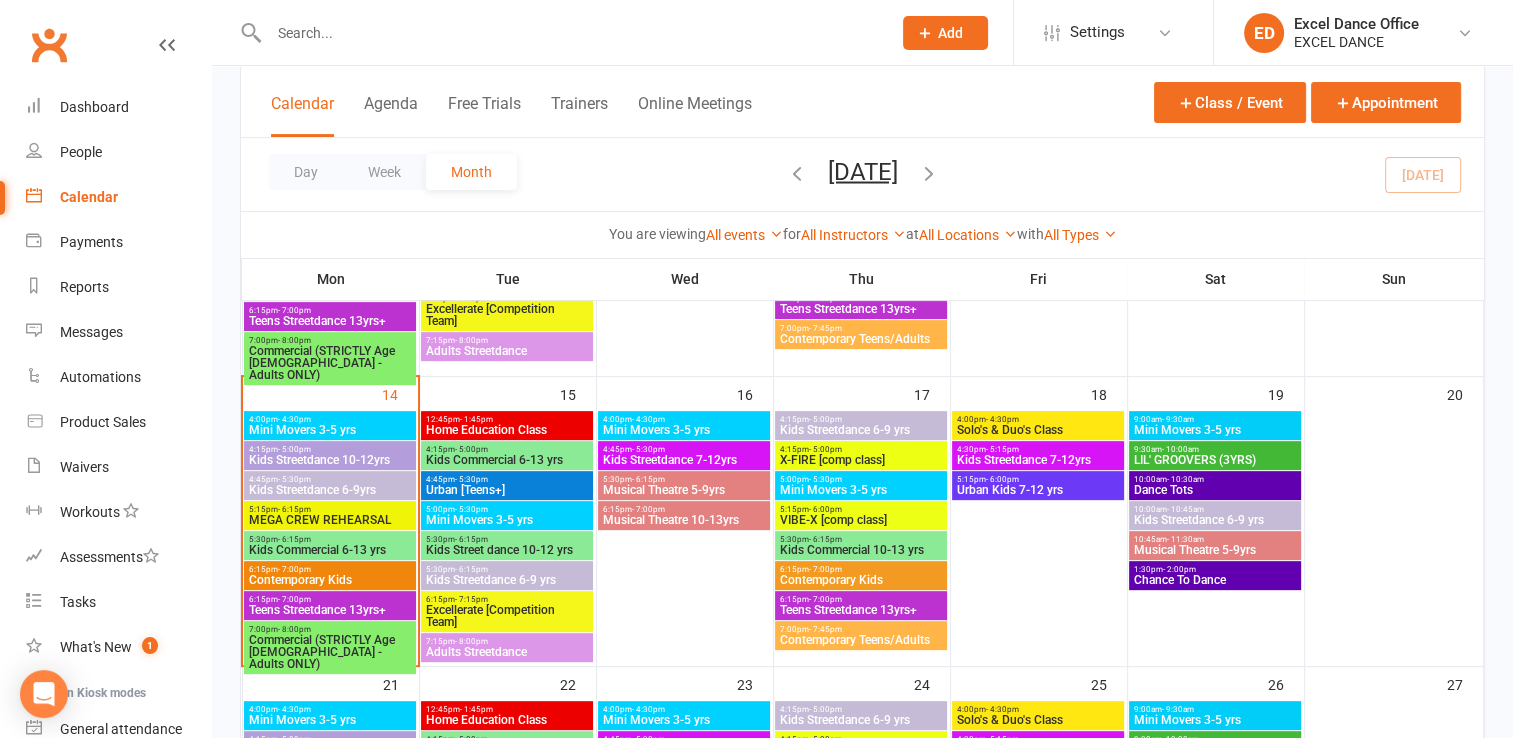 click on "Kids Streetdance 7-12yrs" at bounding box center [684, 460] 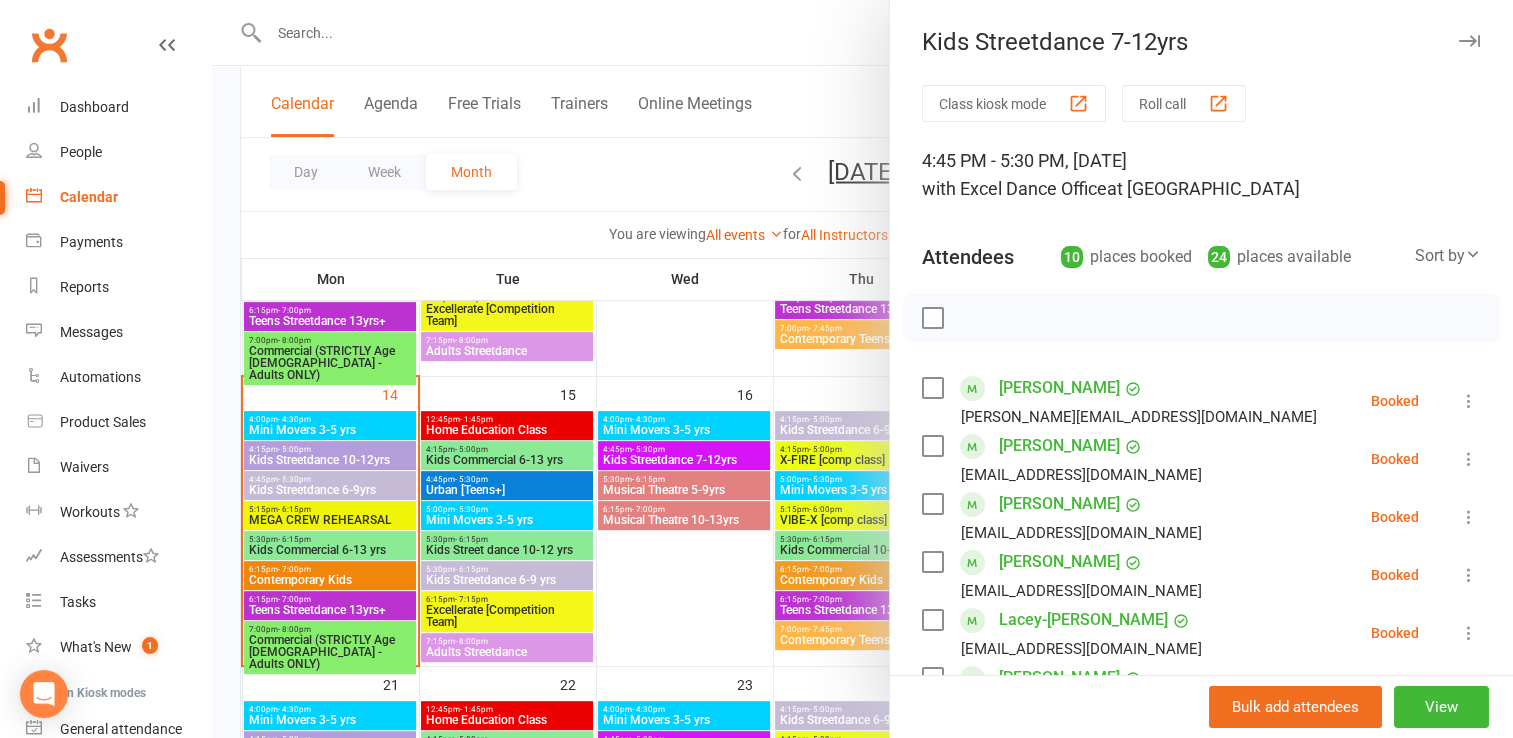 scroll, scrollTop: 634, scrollLeft: 0, axis: vertical 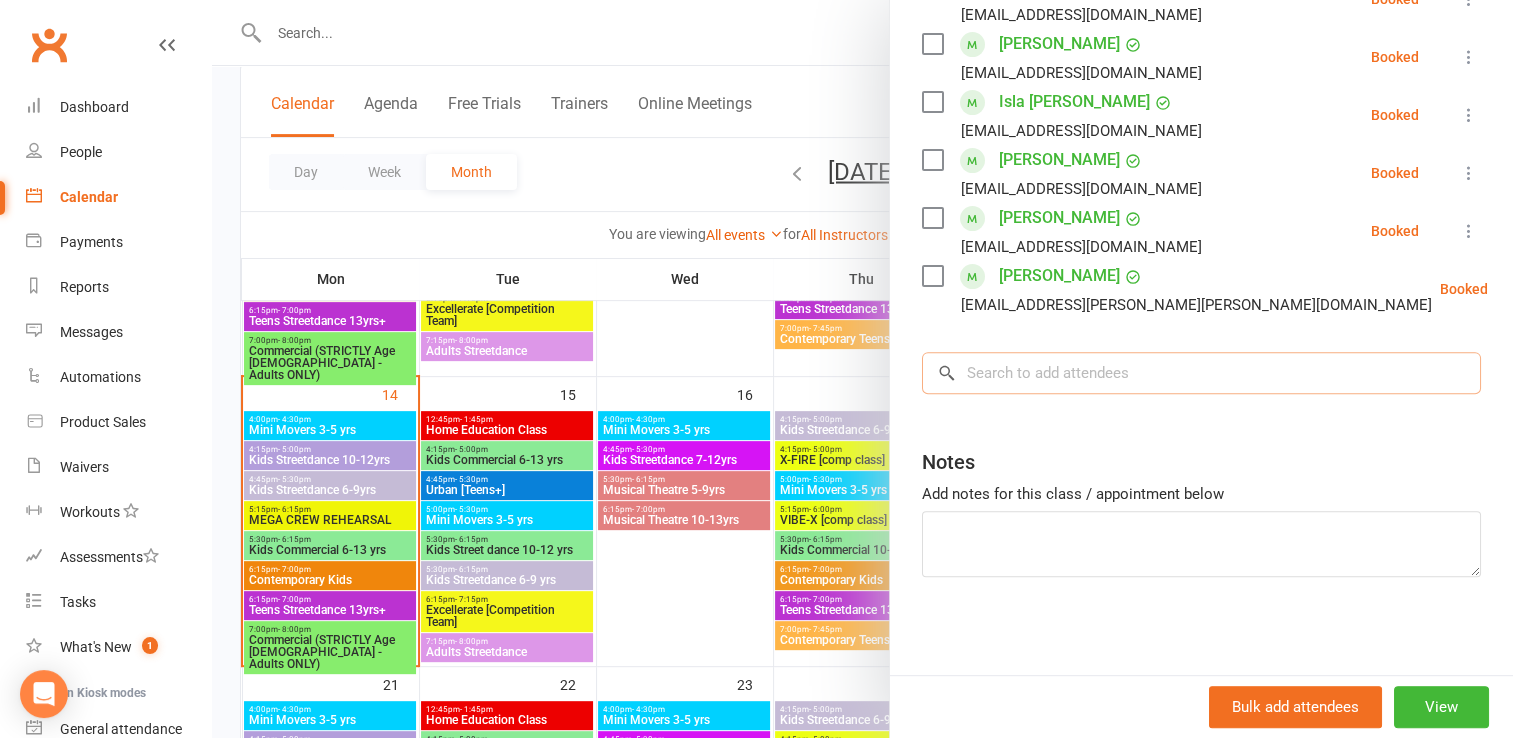 click at bounding box center [1201, 373] 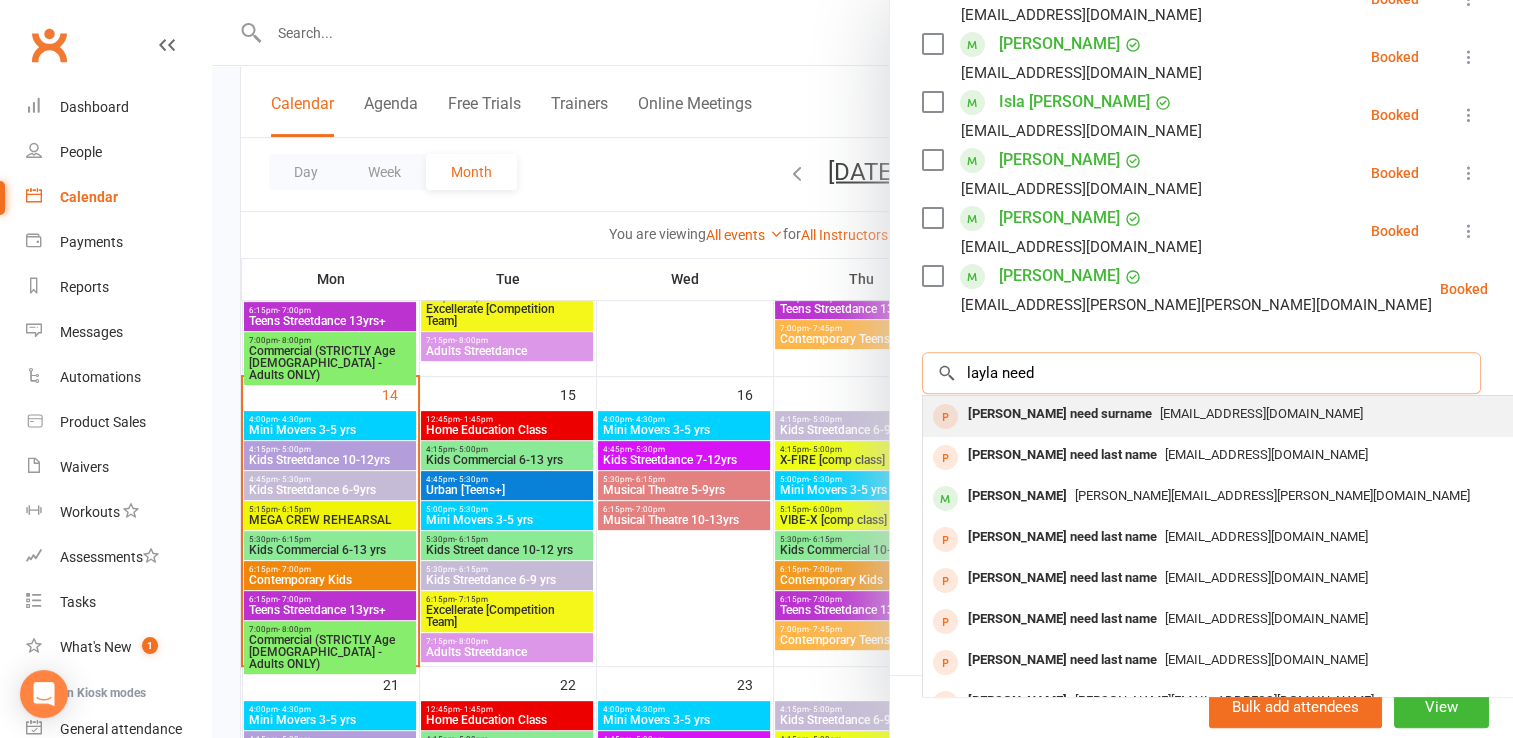 type on "layla need" 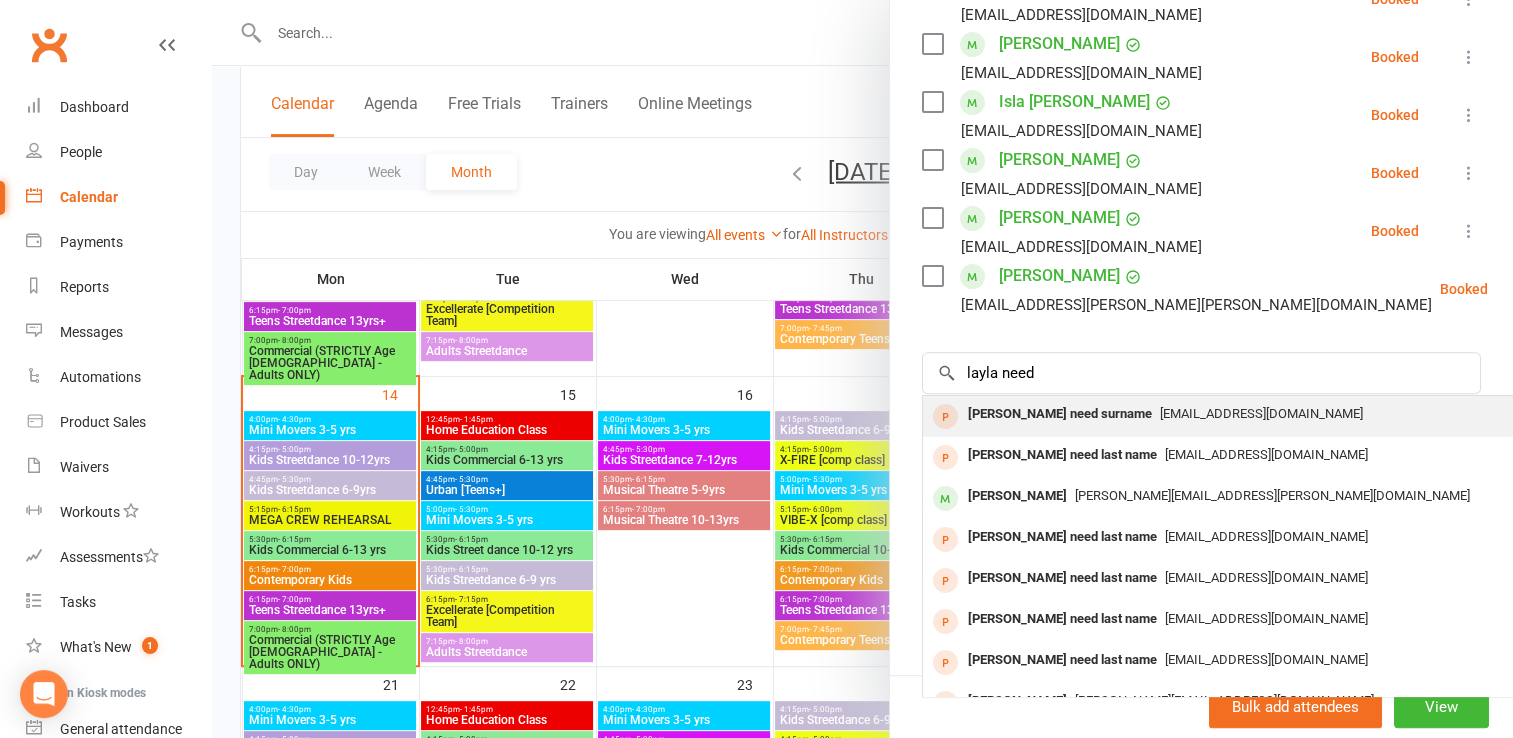 click on "[EMAIL_ADDRESS][DOMAIN_NAME]" at bounding box center (1261, 413) 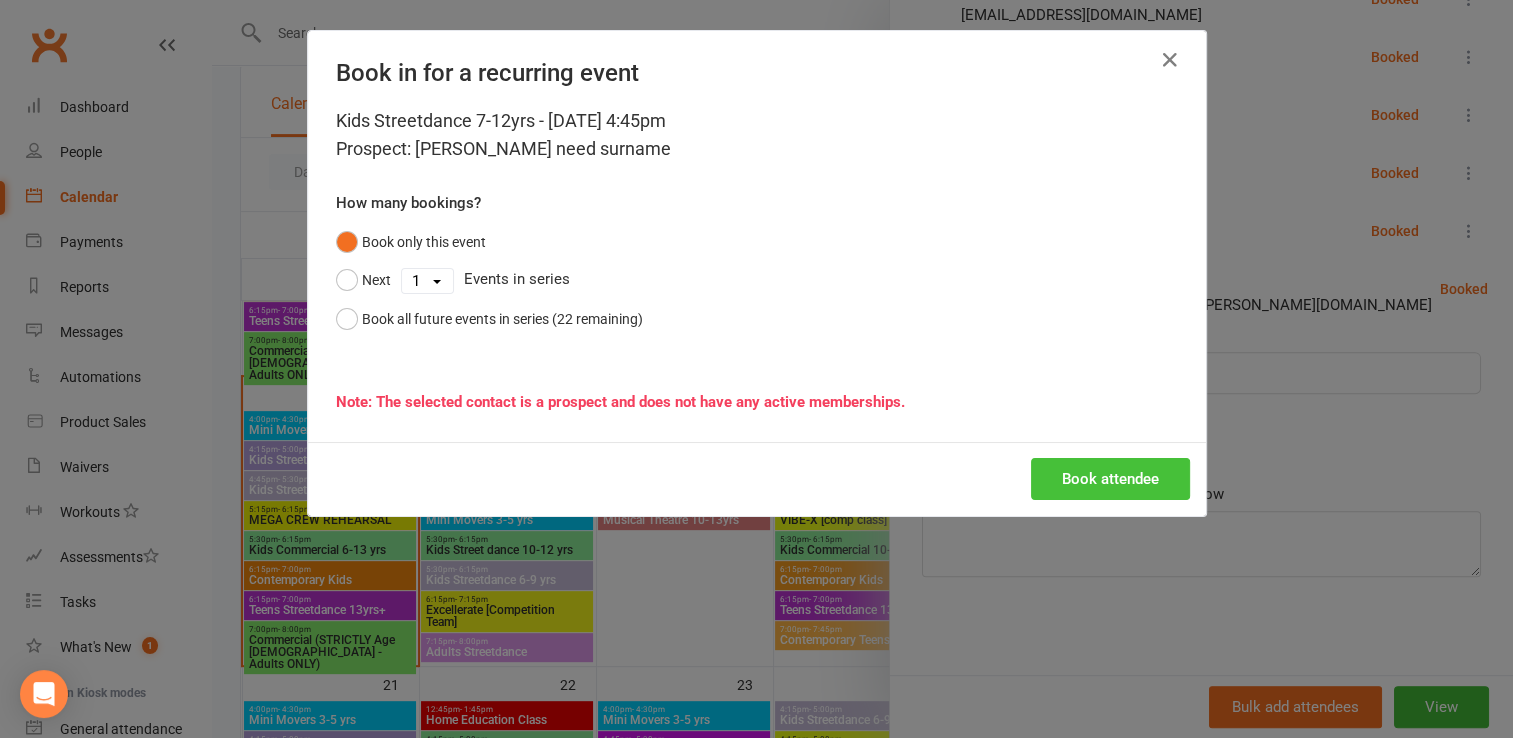 click on "Book attendee" at bounding box center [1110, 479] 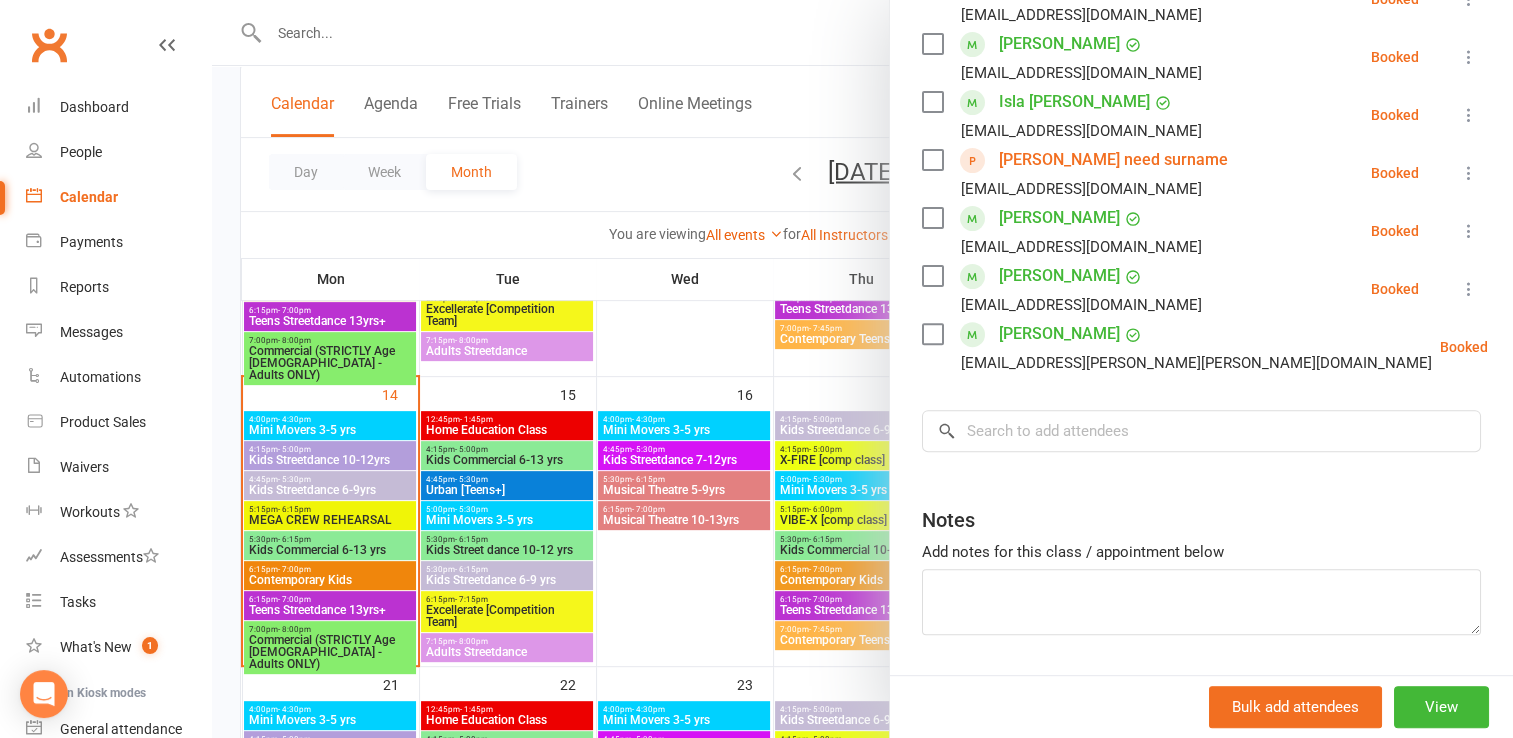 click on "Notes" at bounding box center (1201, 515) 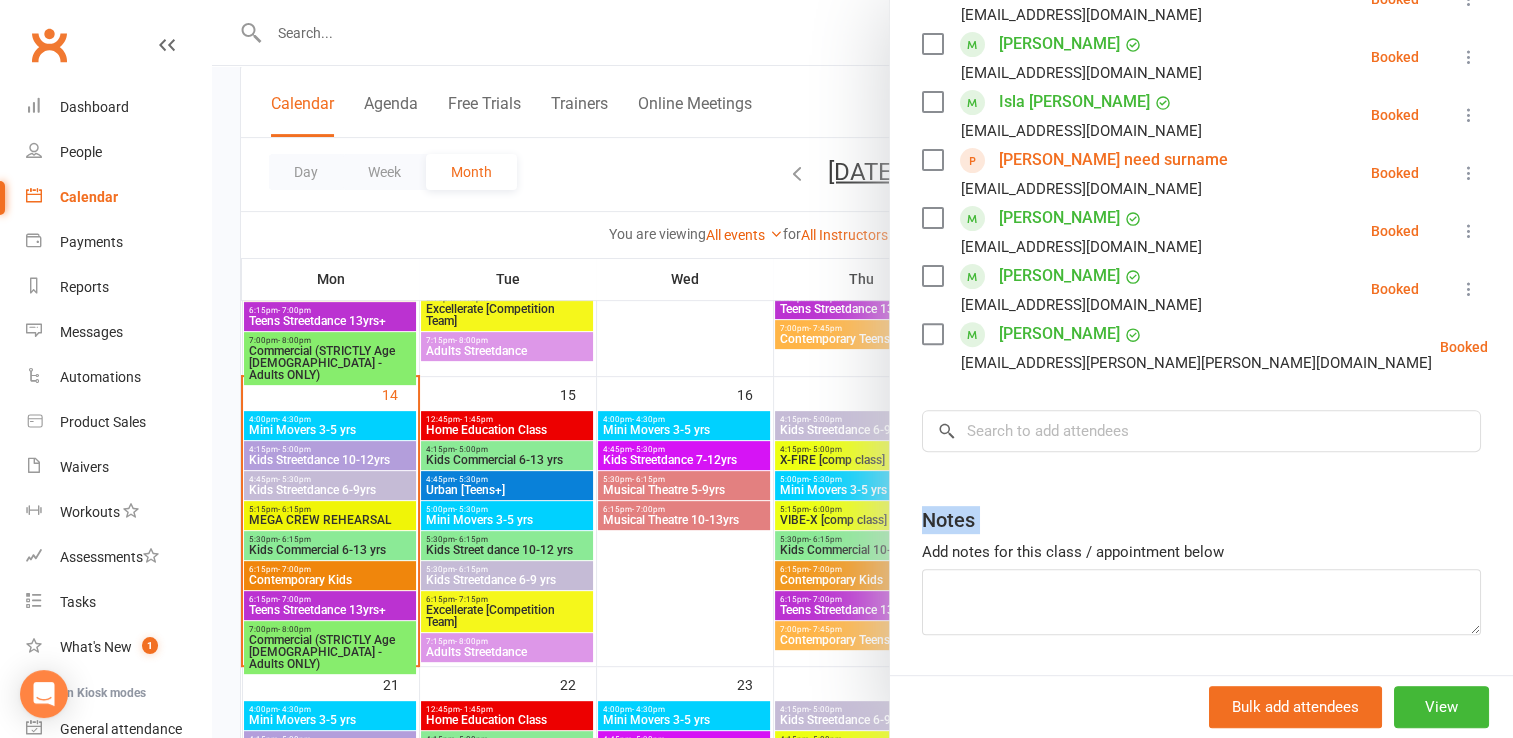 click on "Notes" at bounding box center [1201, 515] 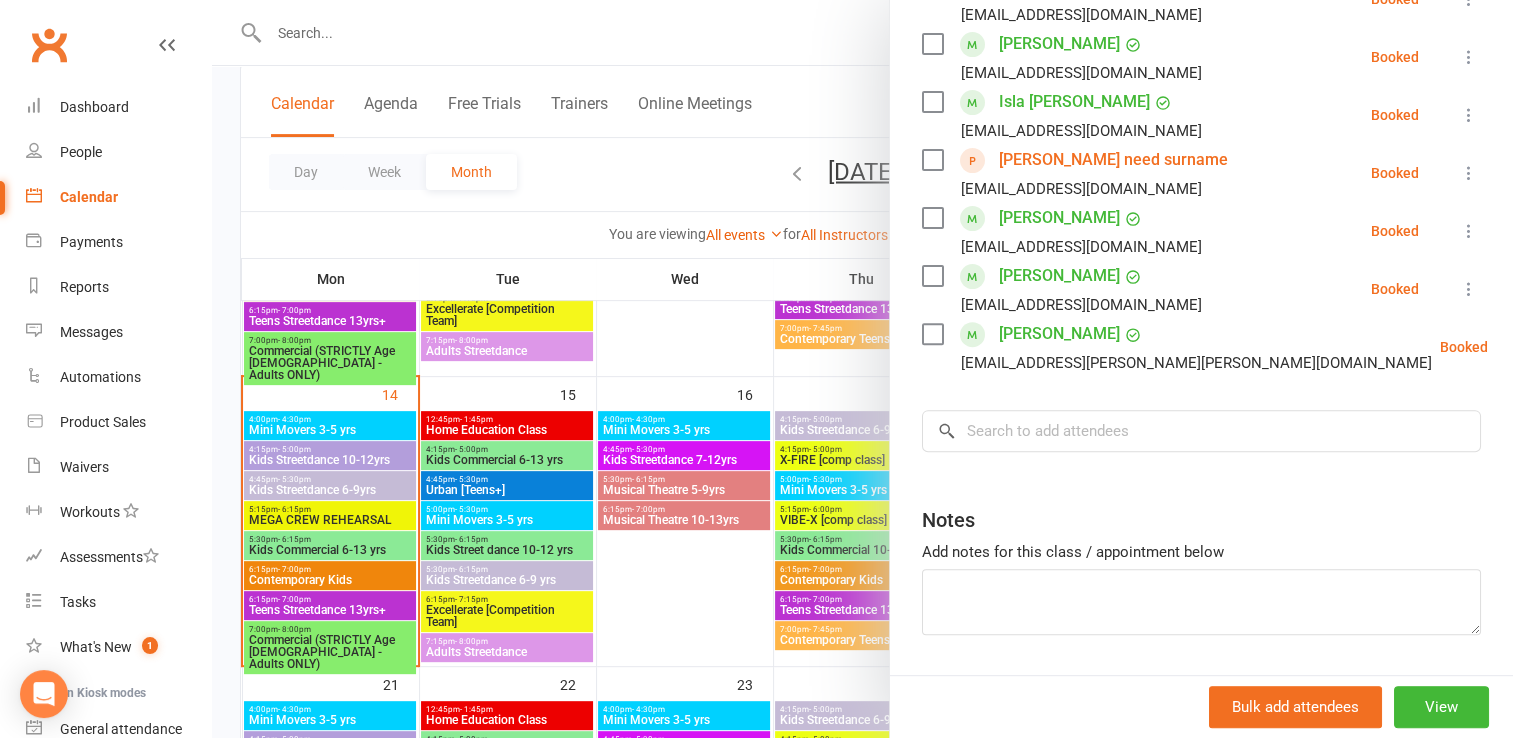 click at bounding box center (862, 369) 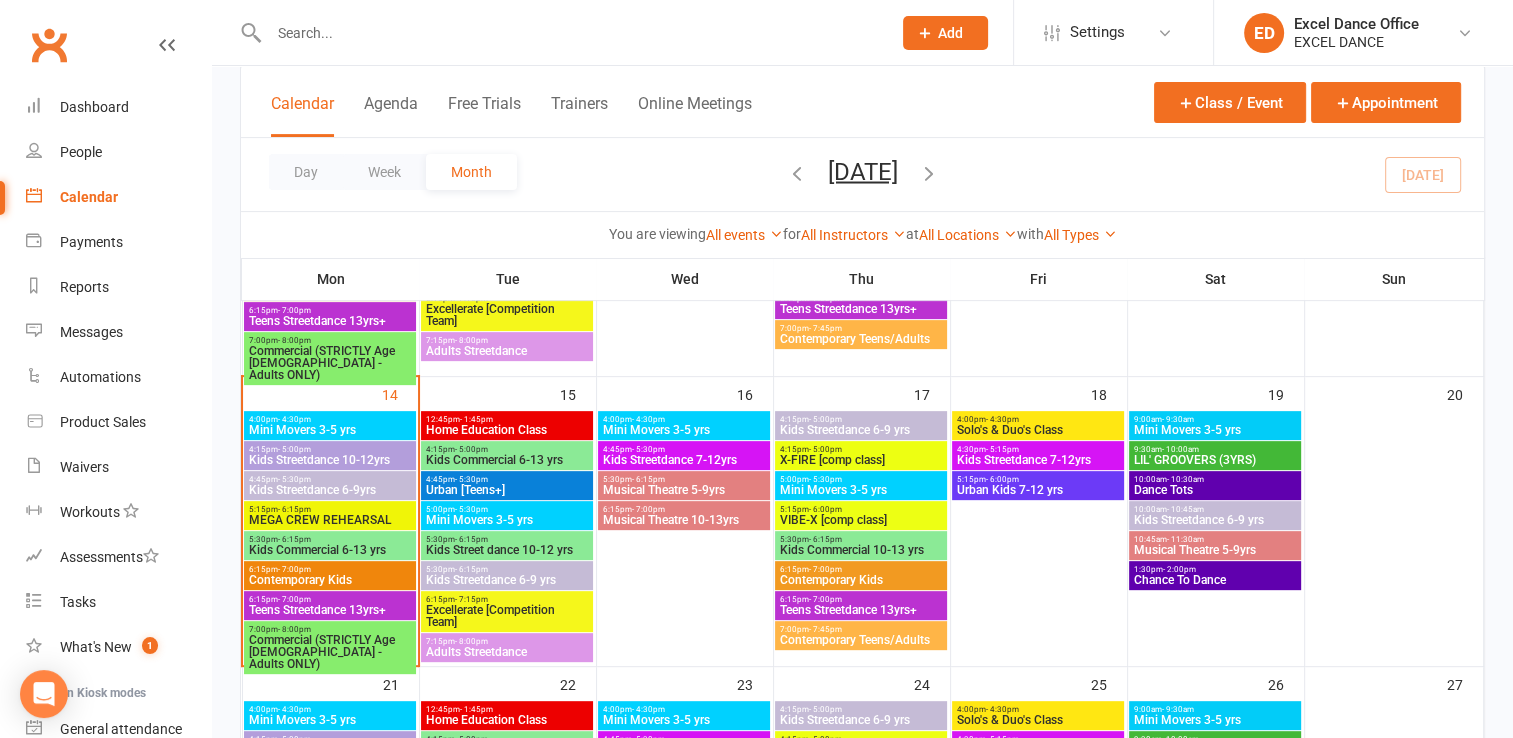 click at bounding box center (570, 33) 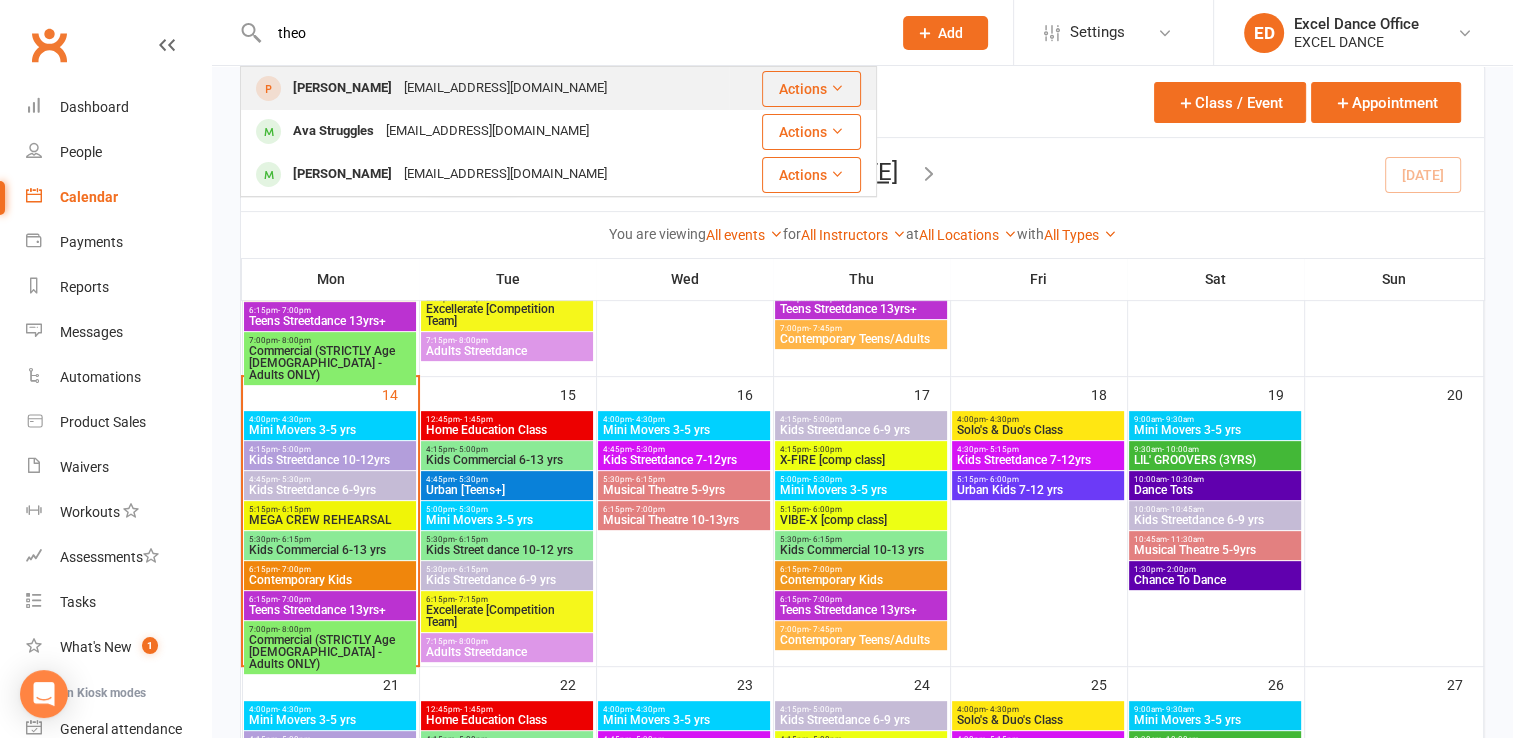 type on "theo" 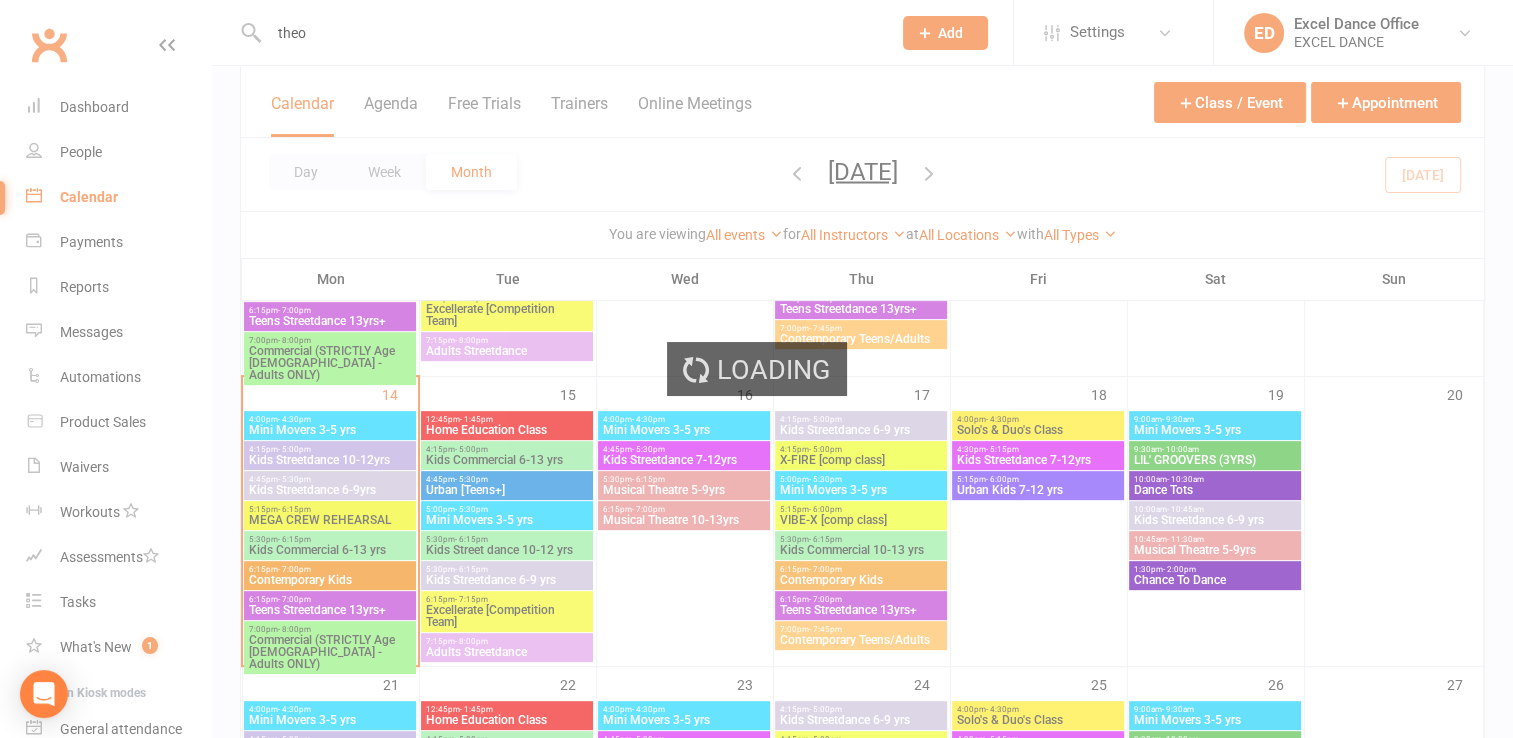 type 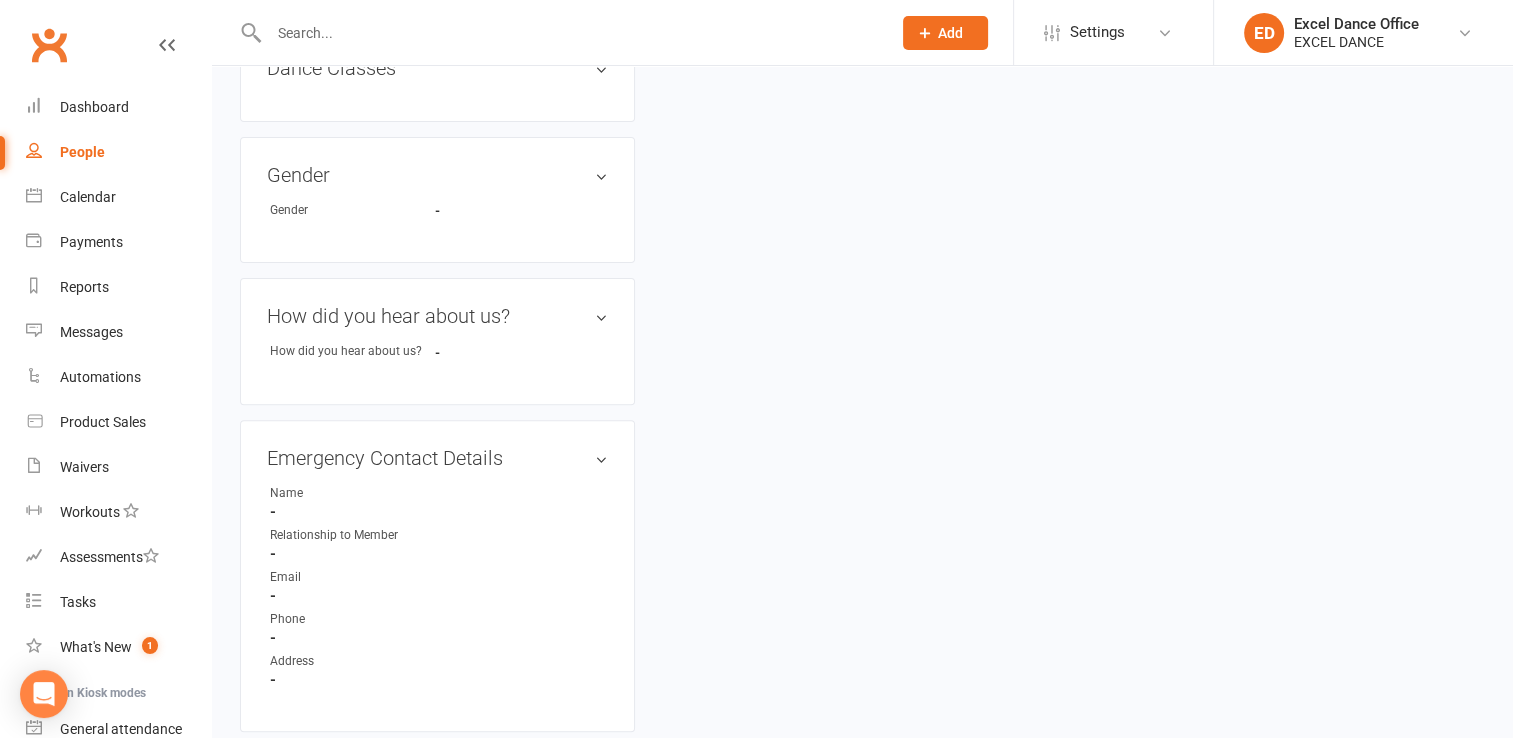 scroll, scrollTop: 0, scrollLeft: 0, axis: both 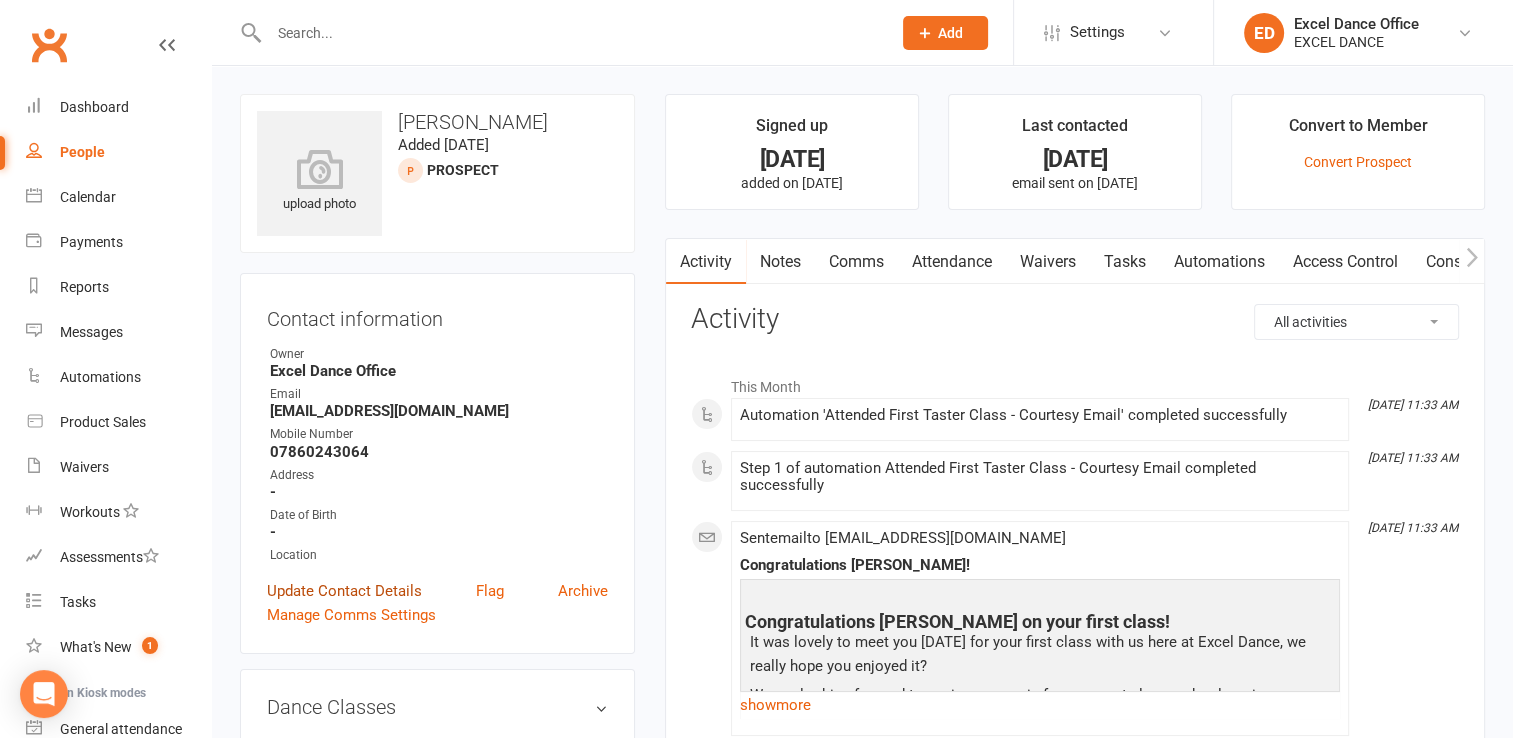 click on "Update Contact Details" at bounding box center (344, 591) 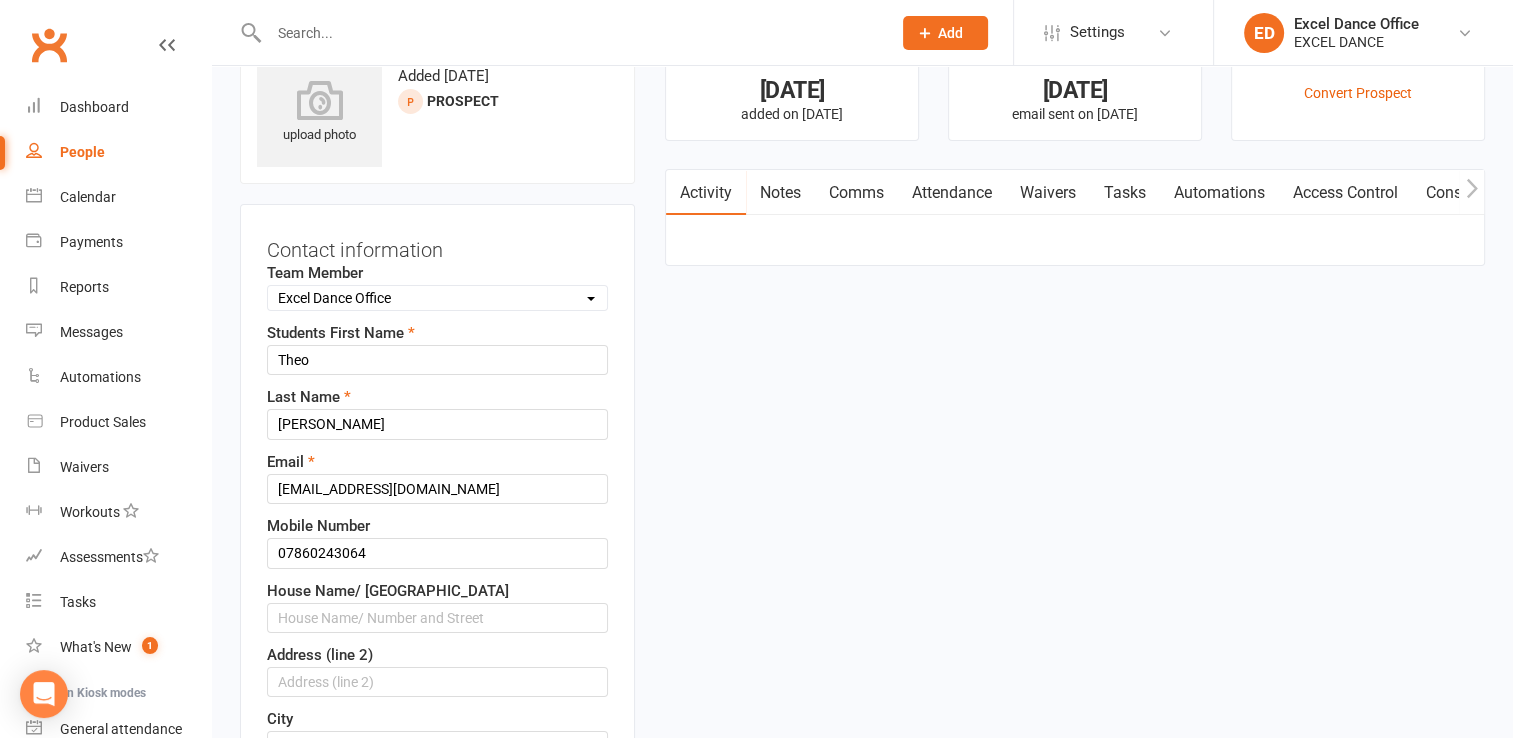 scroll, scrollTop: 94, scrollLeft: 0, axis: vertical 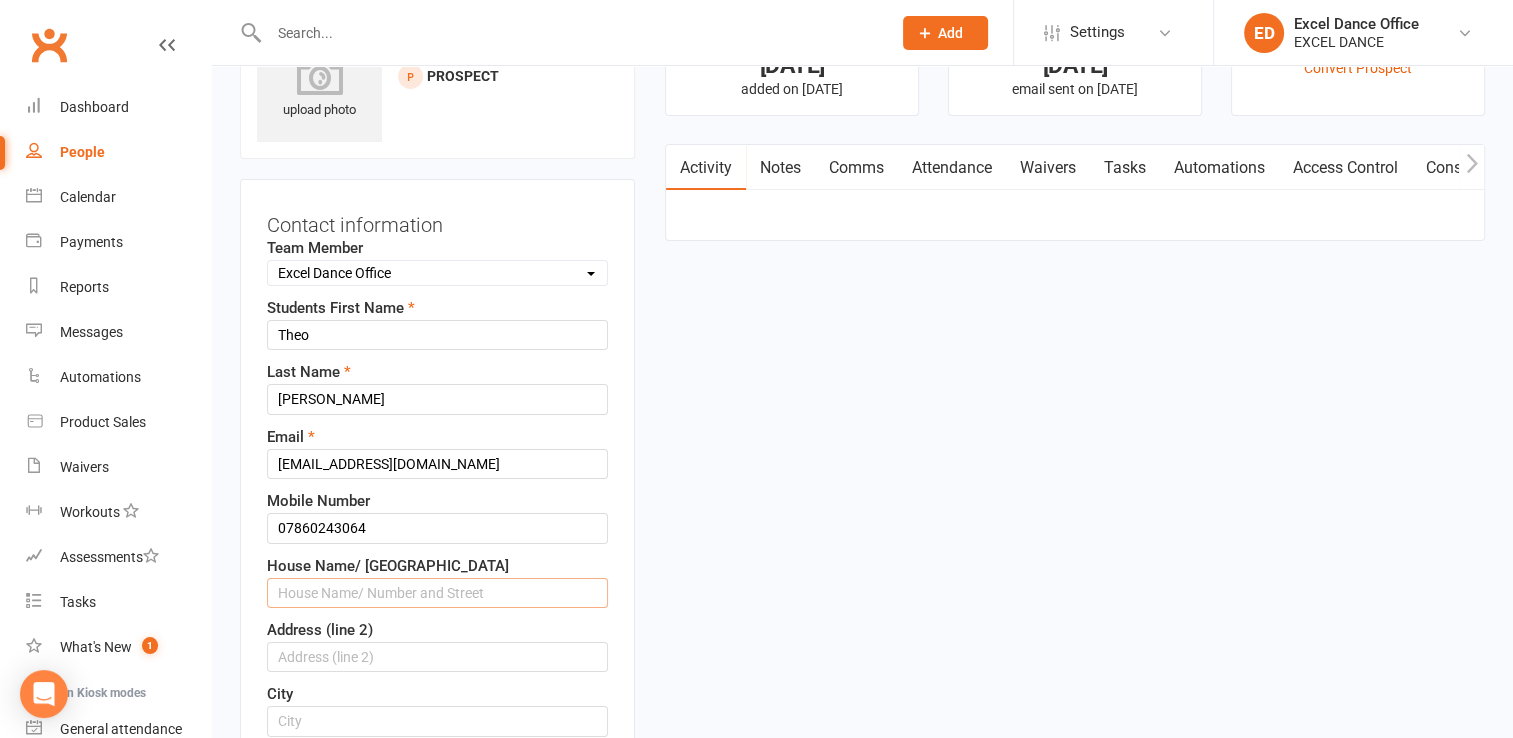 click at bounding box center (437, 593) 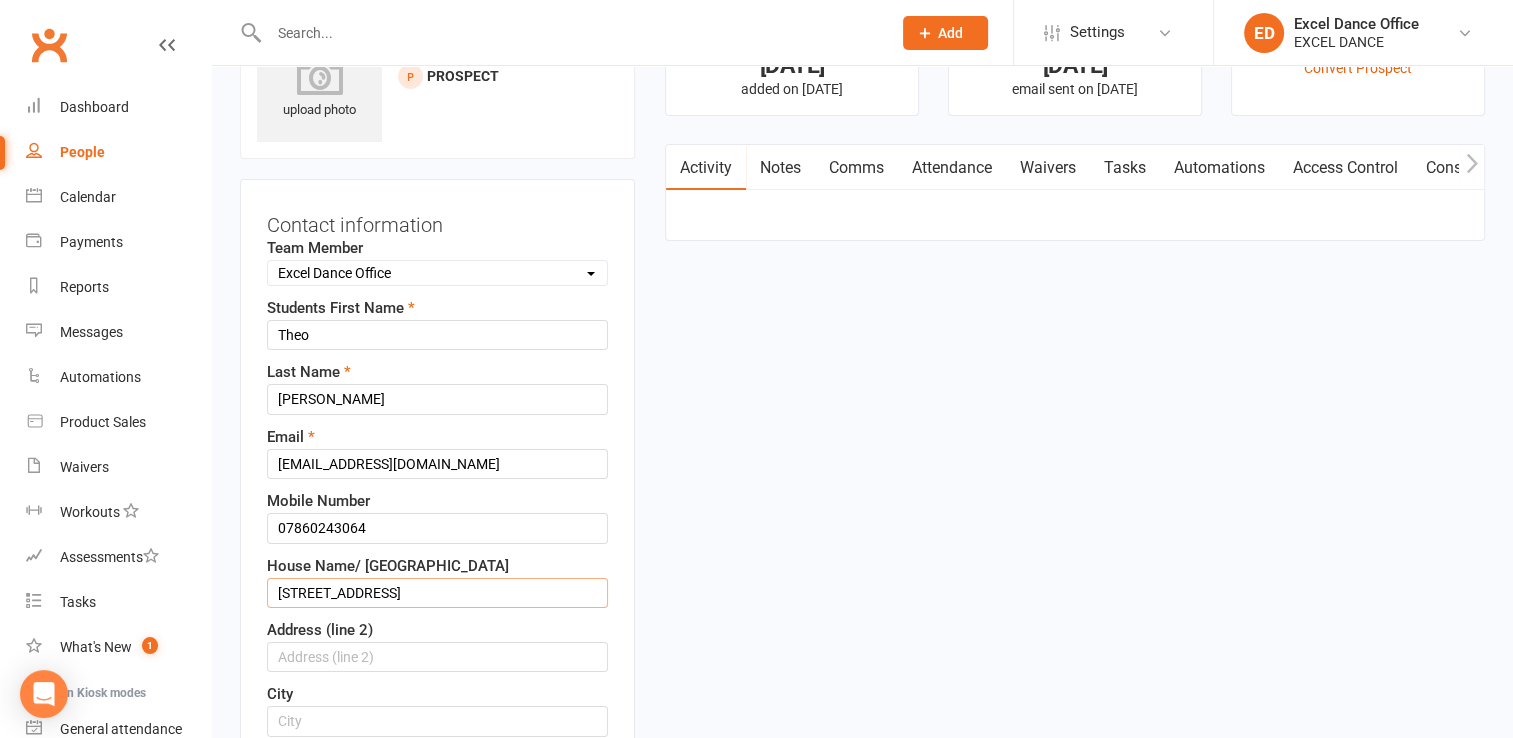 type on "[STREET_ADDRESS]" 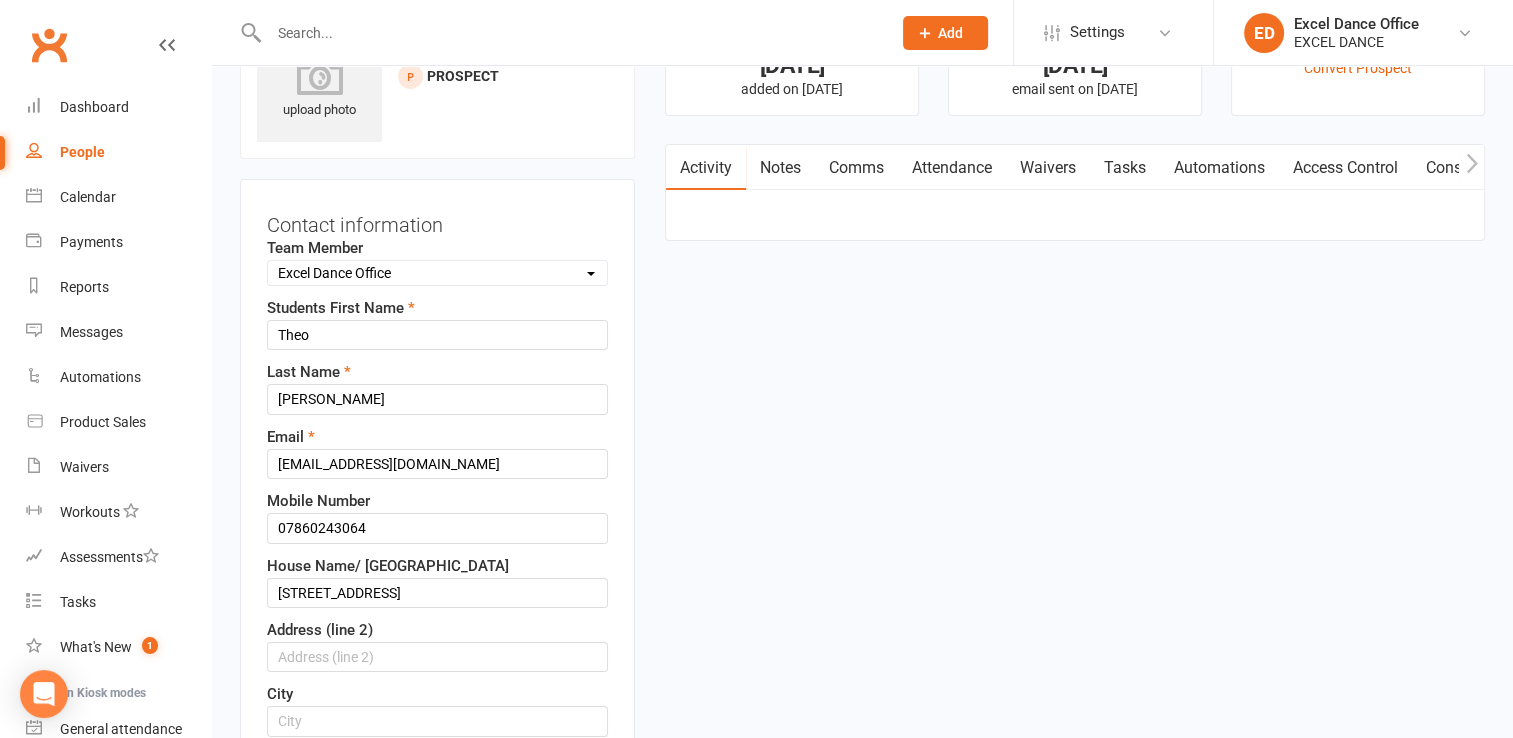 drag, startPoint x: 1511, startPoint y: 90, endPoint x: 1524, endPoint y: 228, distance: 138.61096 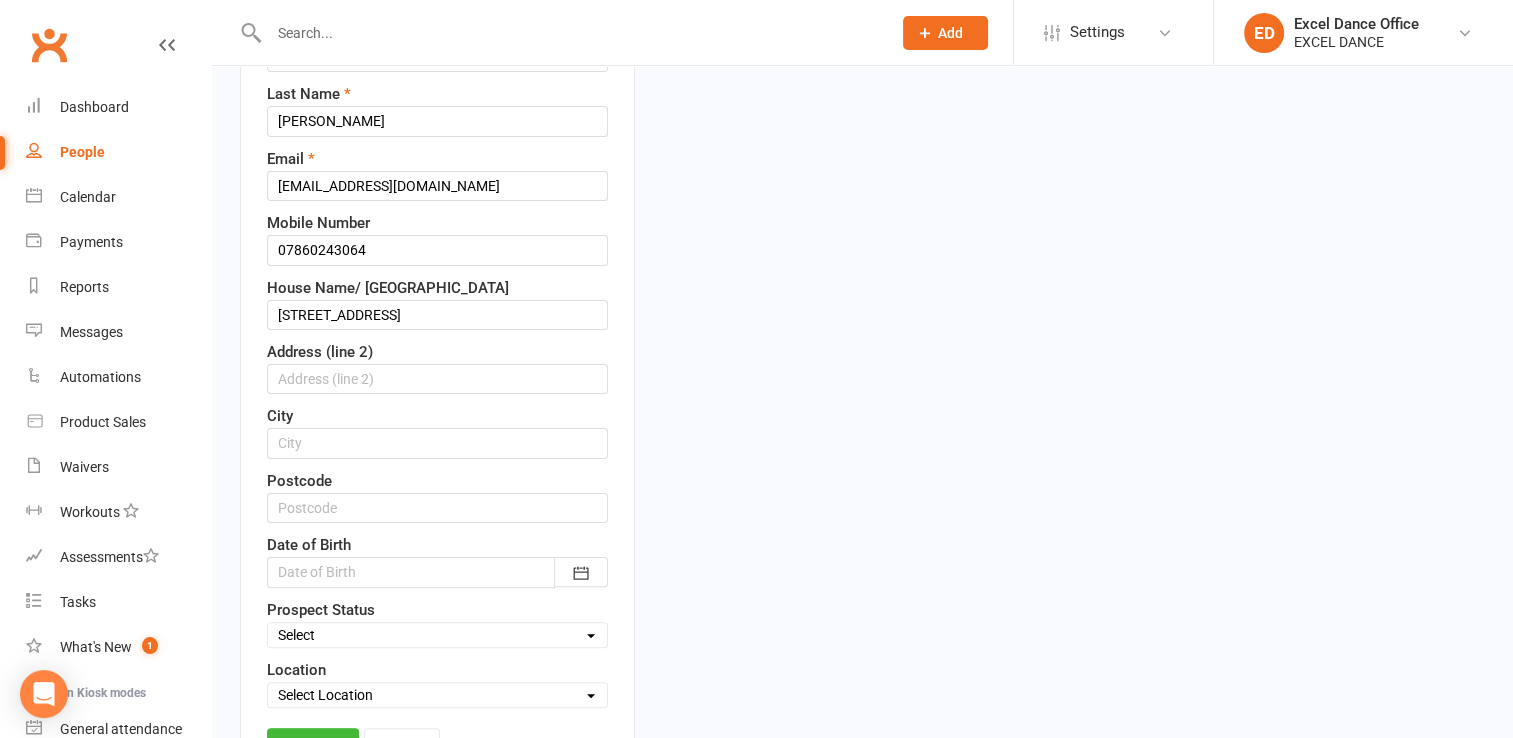 scroll, scrollTop: 377, scrollLeft: 0, axis: vertical 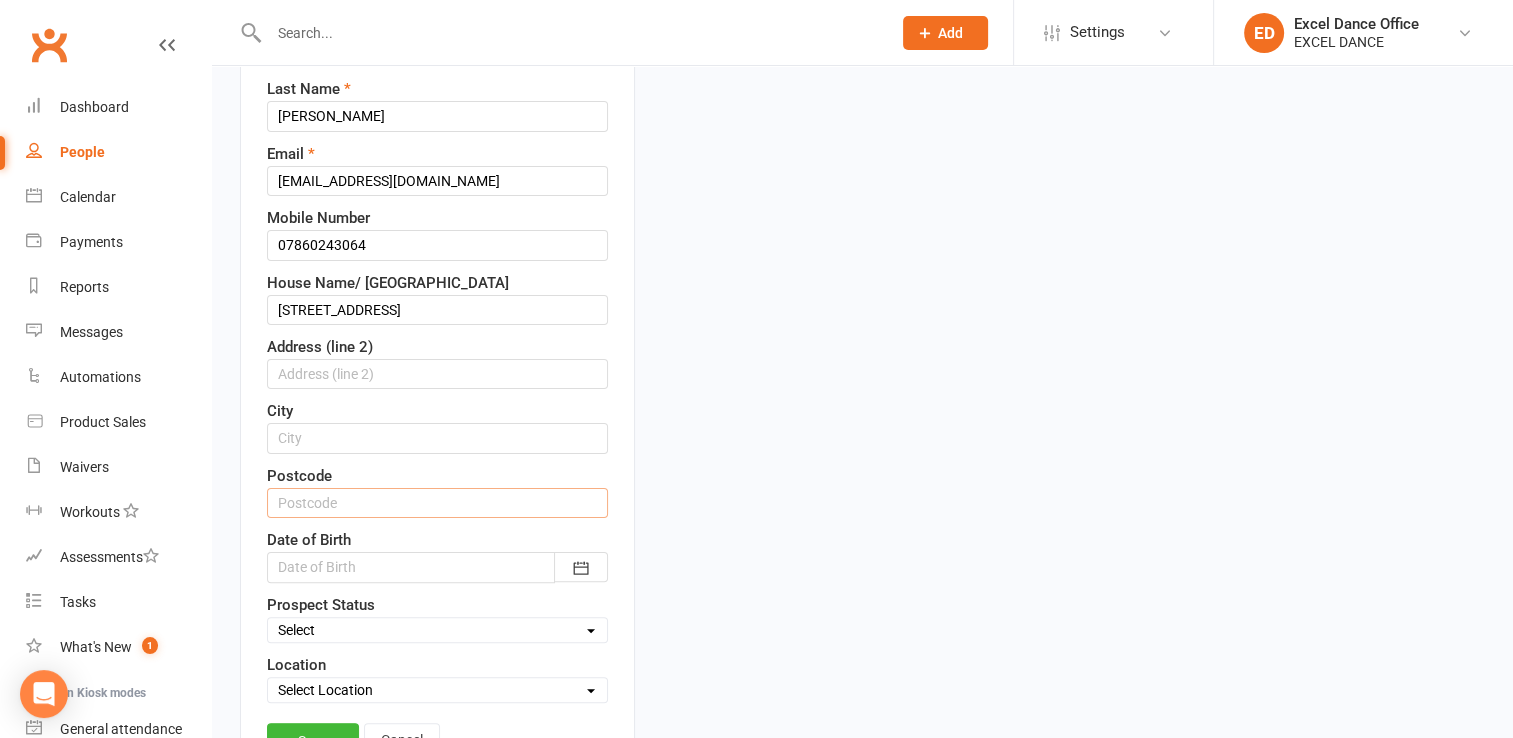 click at bounding box center [437, 503] 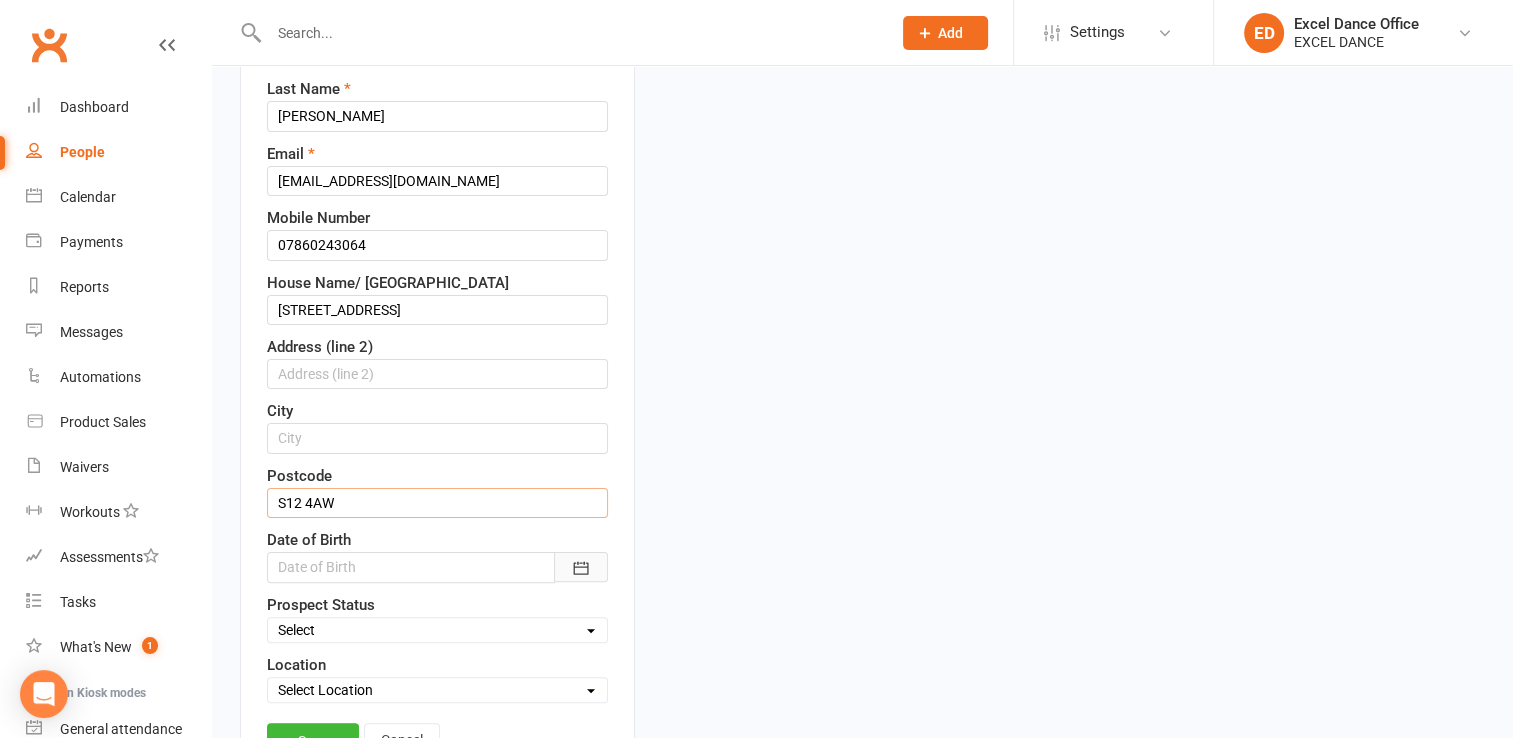 type on "S12 4AW" 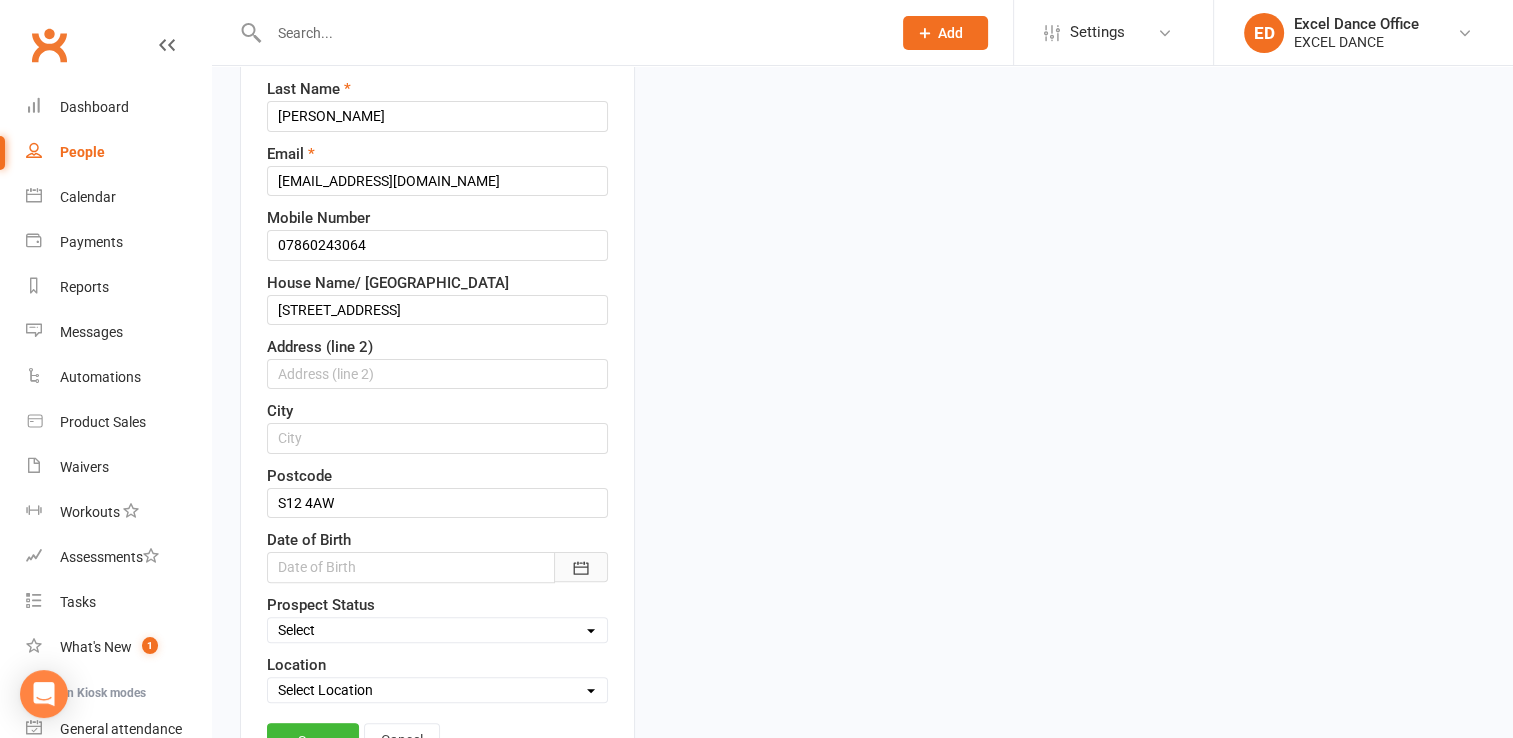 click at bounding box center [581, 567] 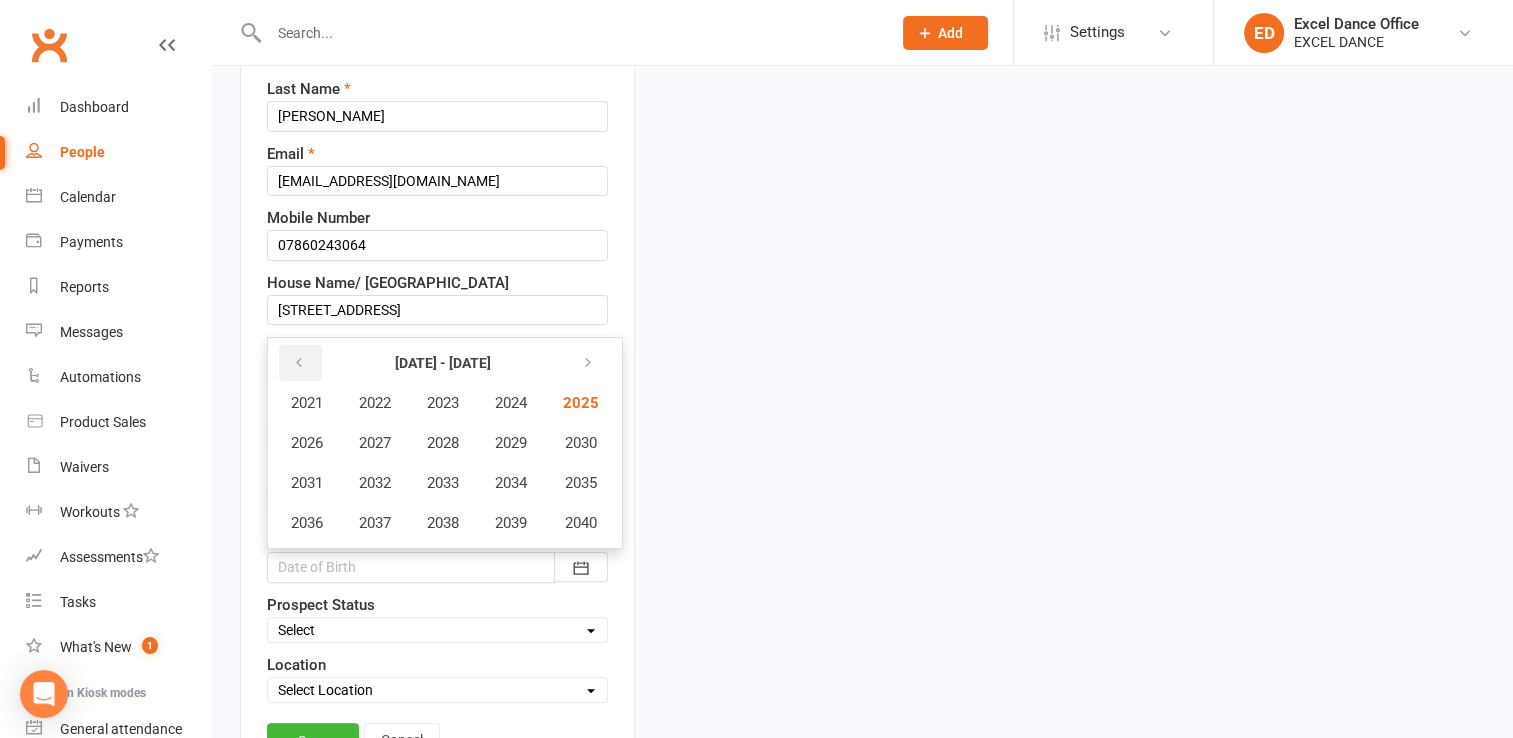 click at bounding box center (300, 363) 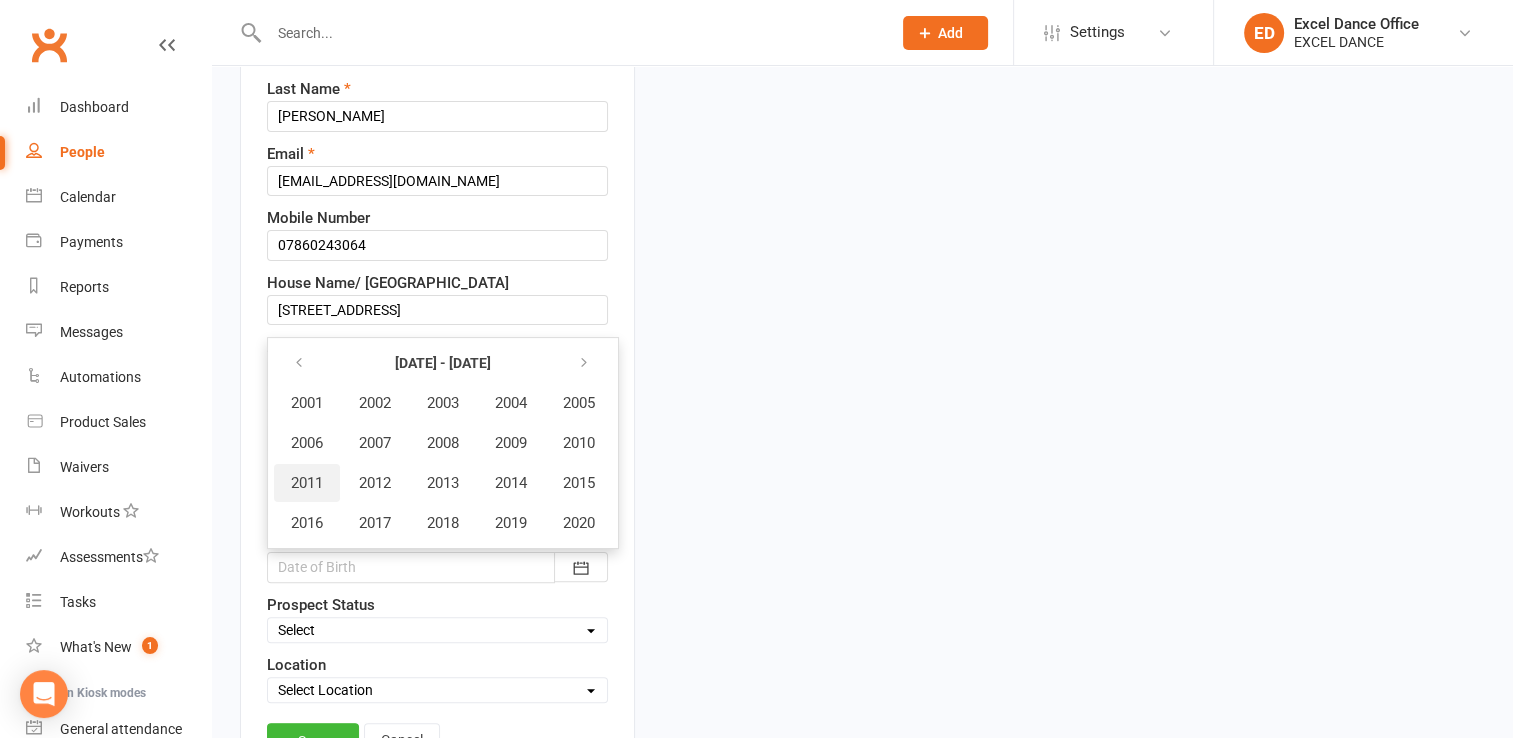 click on "2011" at bounding box center (307, 483) 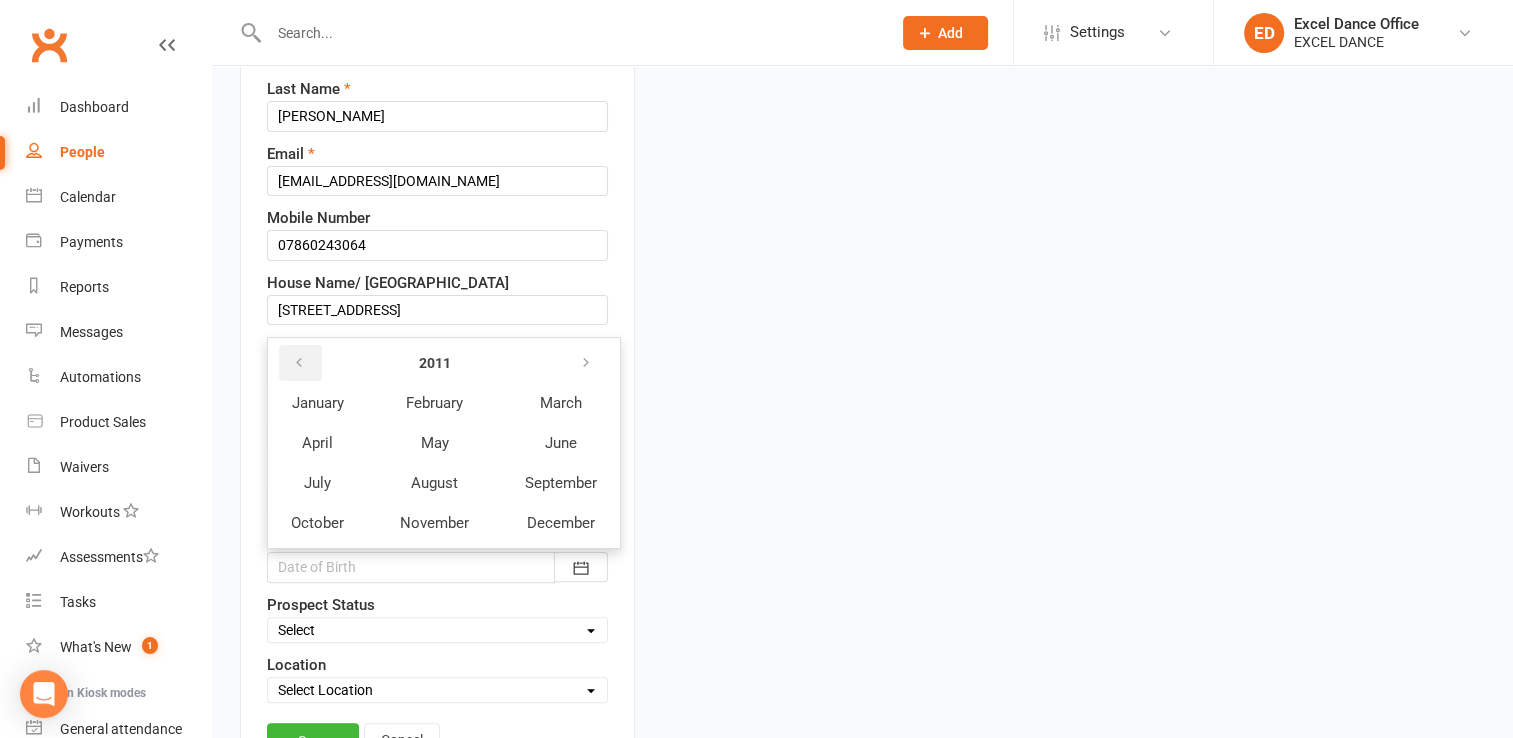 click at bounding box center (300, 363) 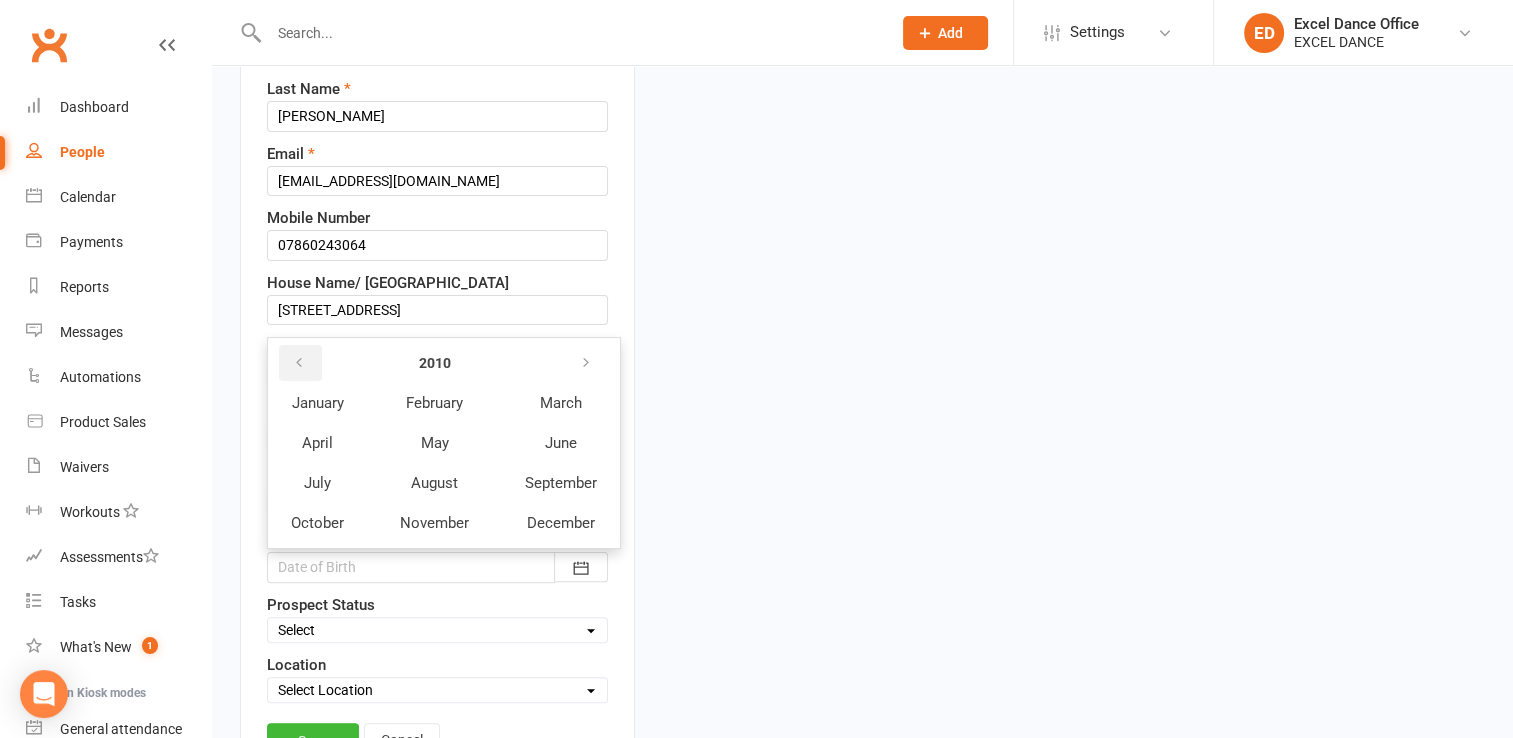 click at bounding box center [300, 363] 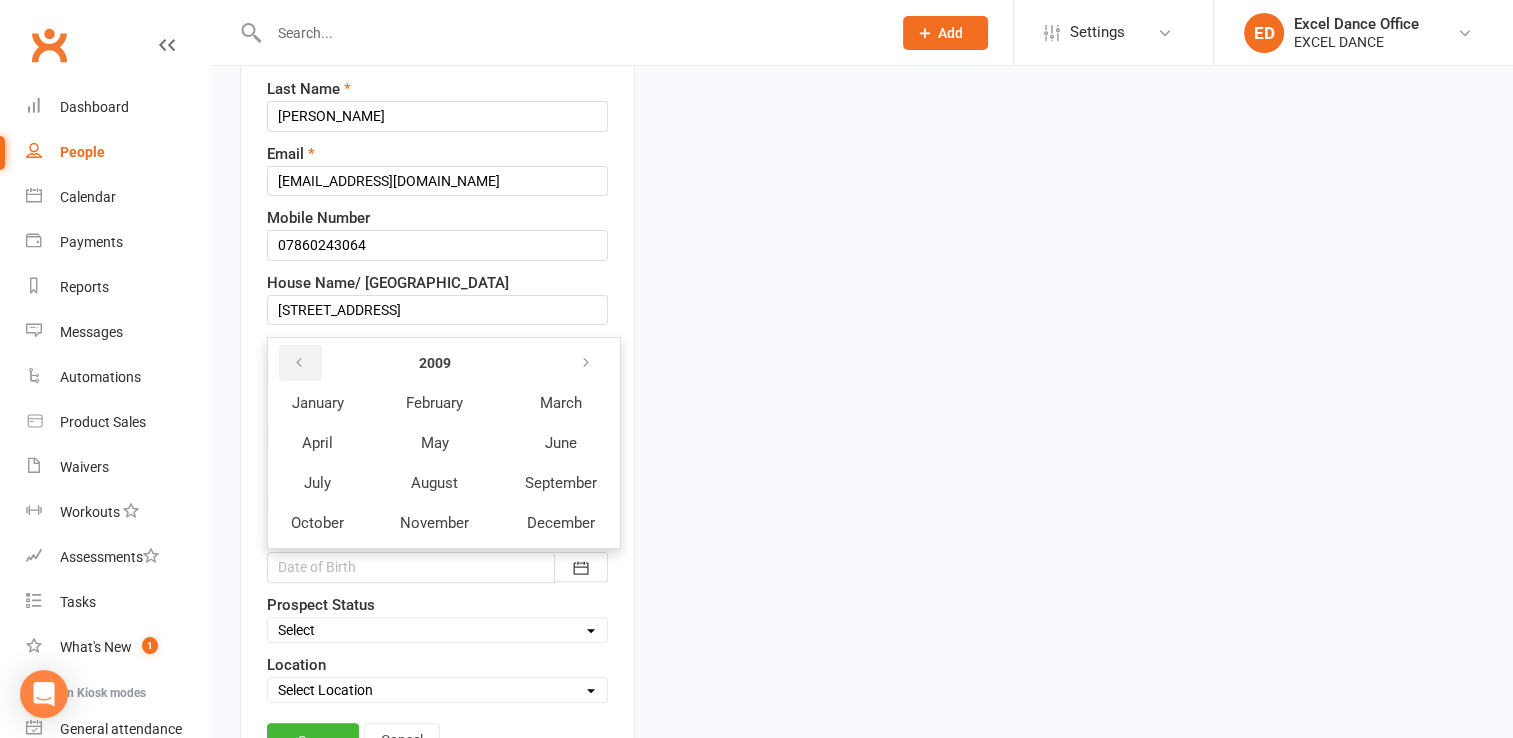 click at bounding box center [300, 363] 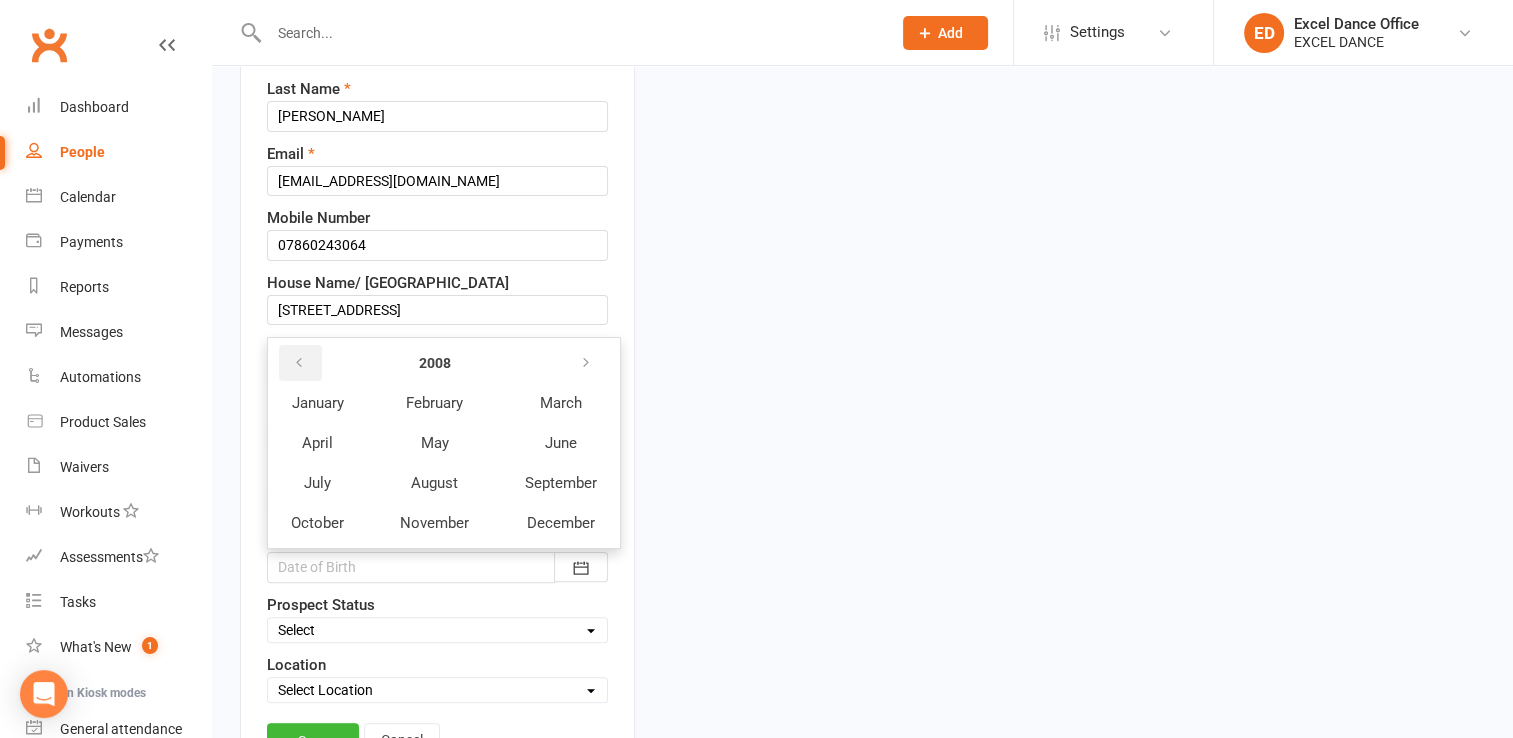 click at bounding box center (300, 363) 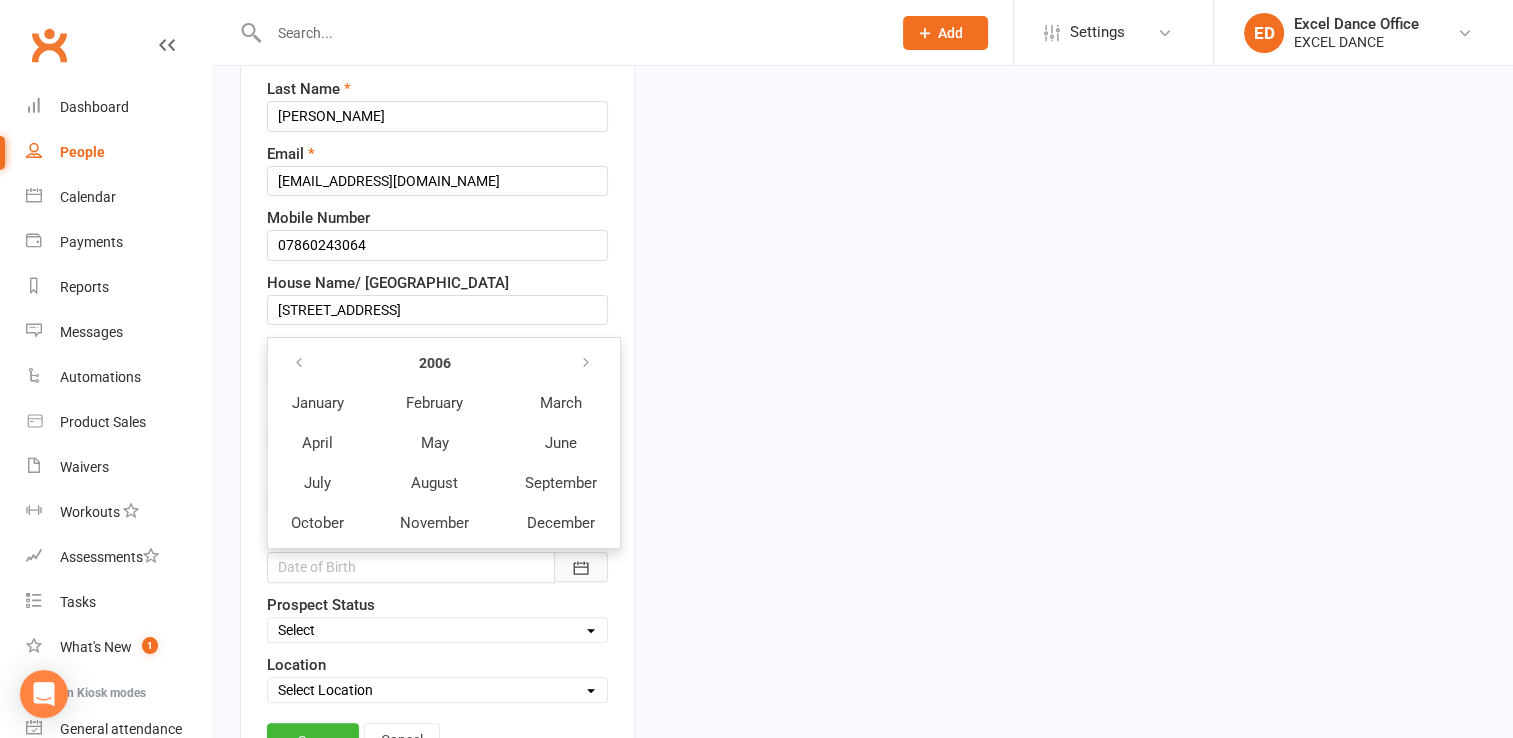 click 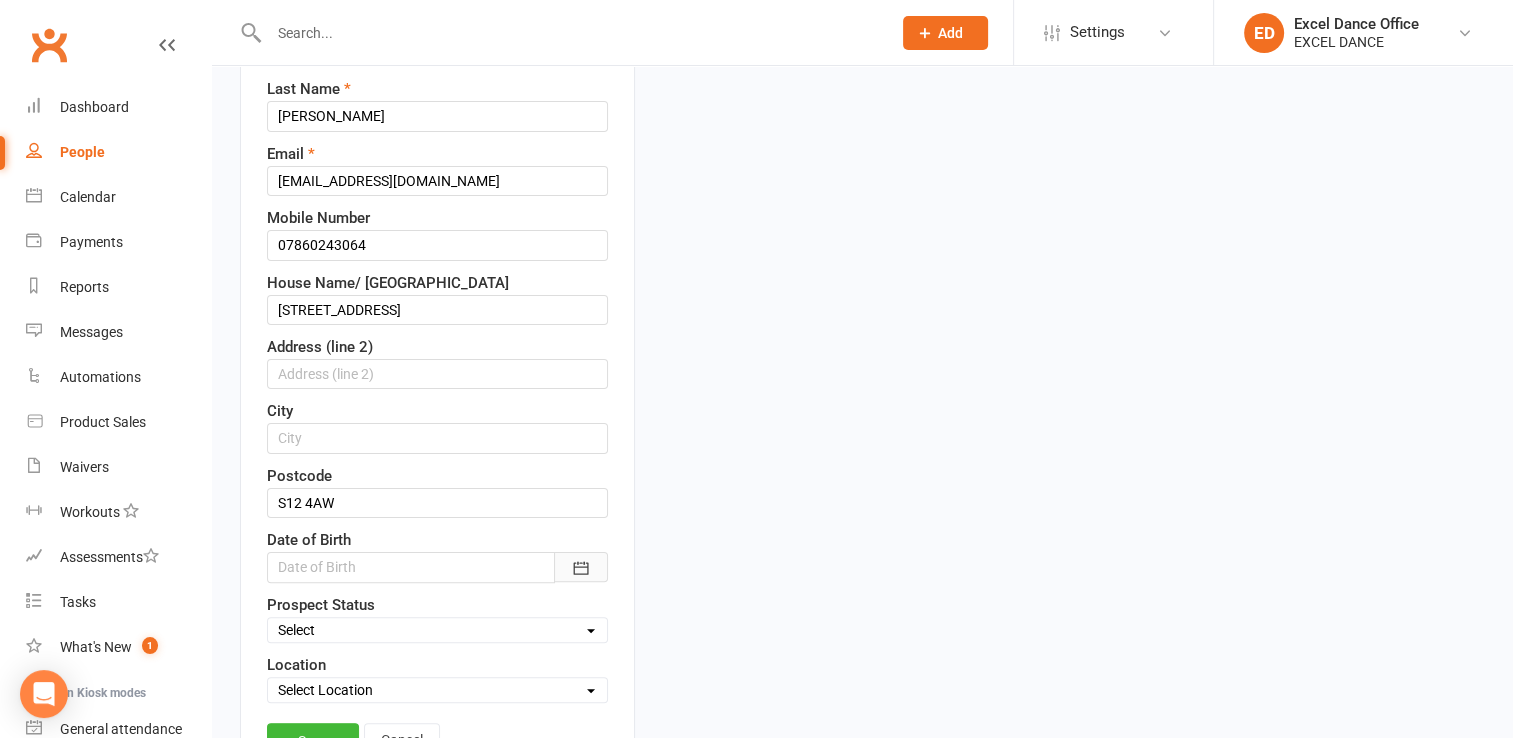 click at bounding box center (581, 567) 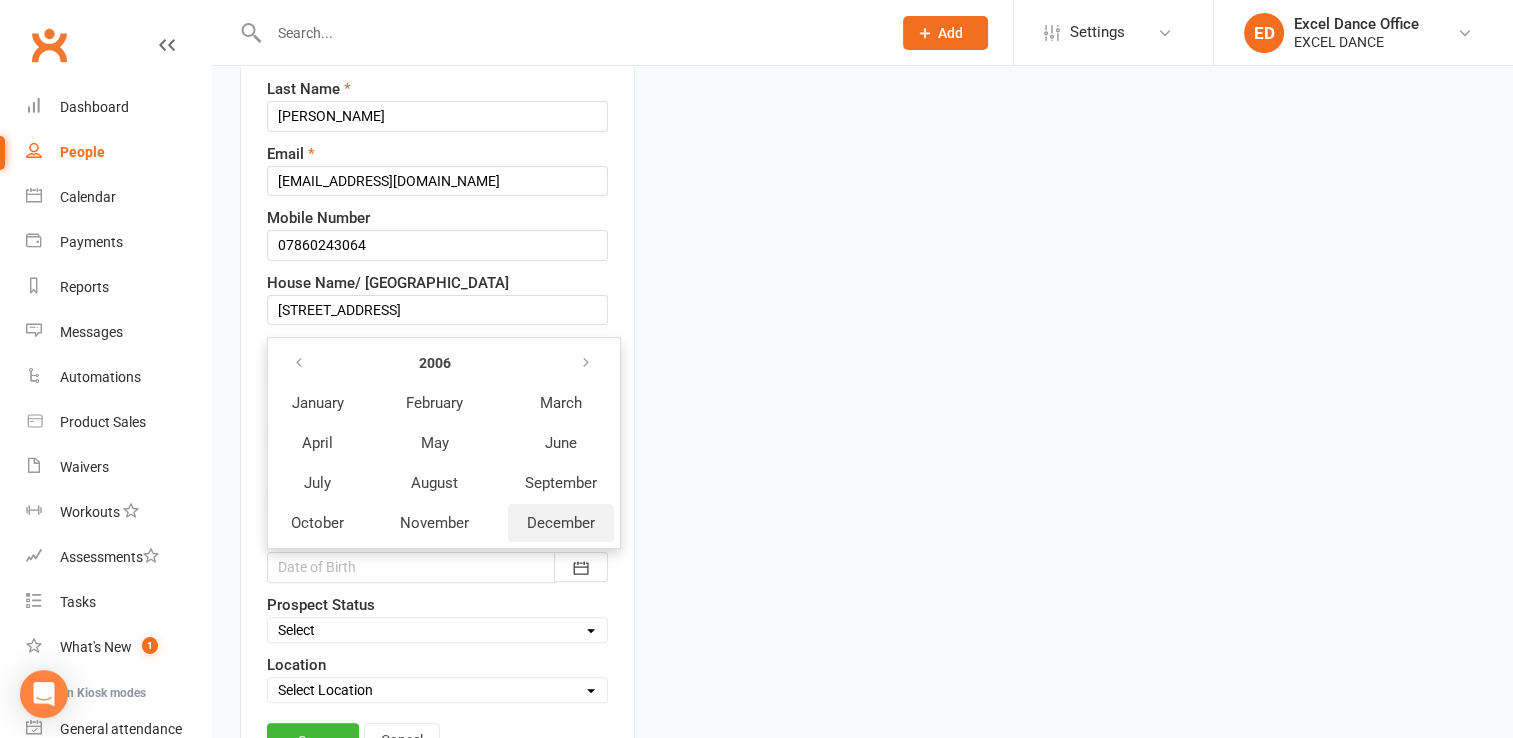 click on "December" at bounding box center (561, 523) 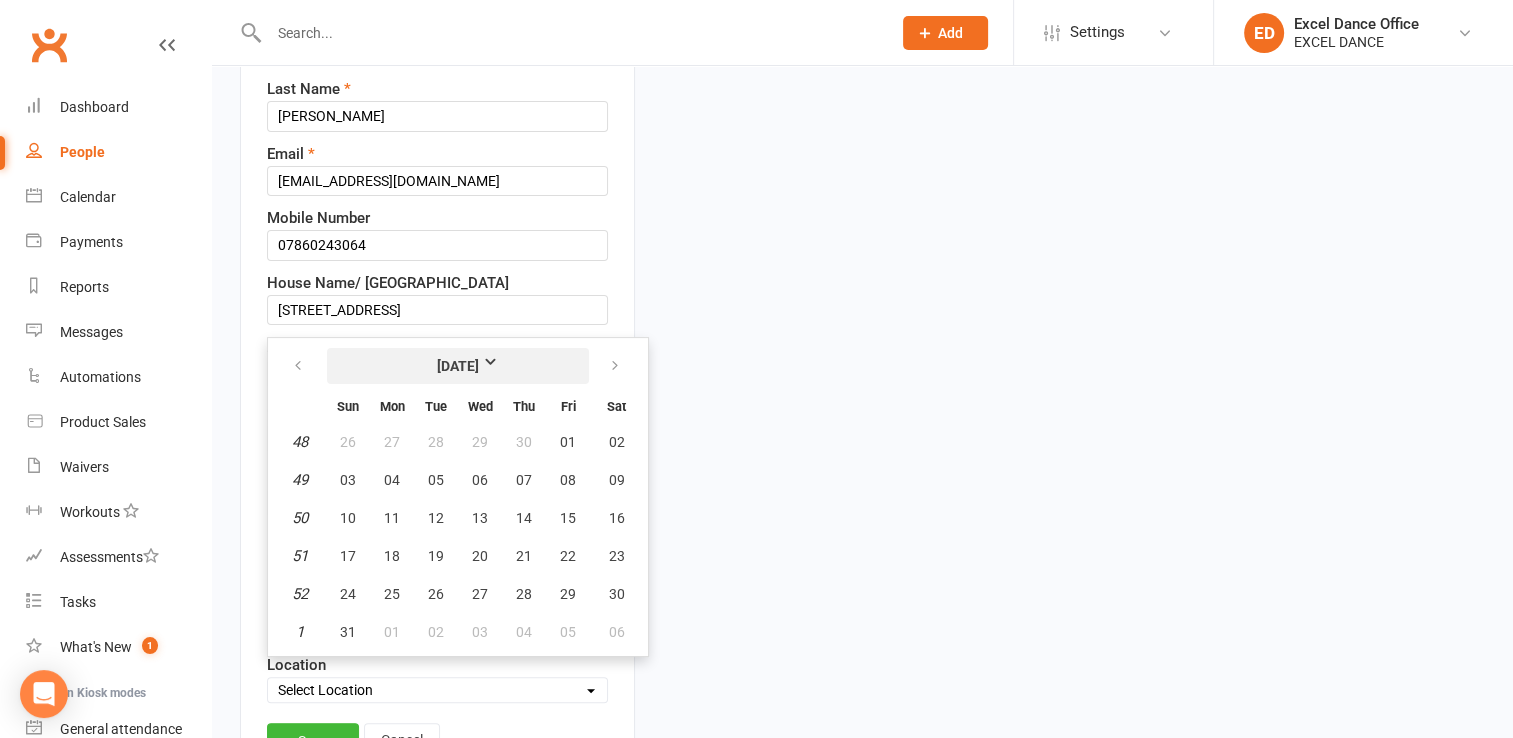 click on "[DATE]" at bounding box center [458, 366] 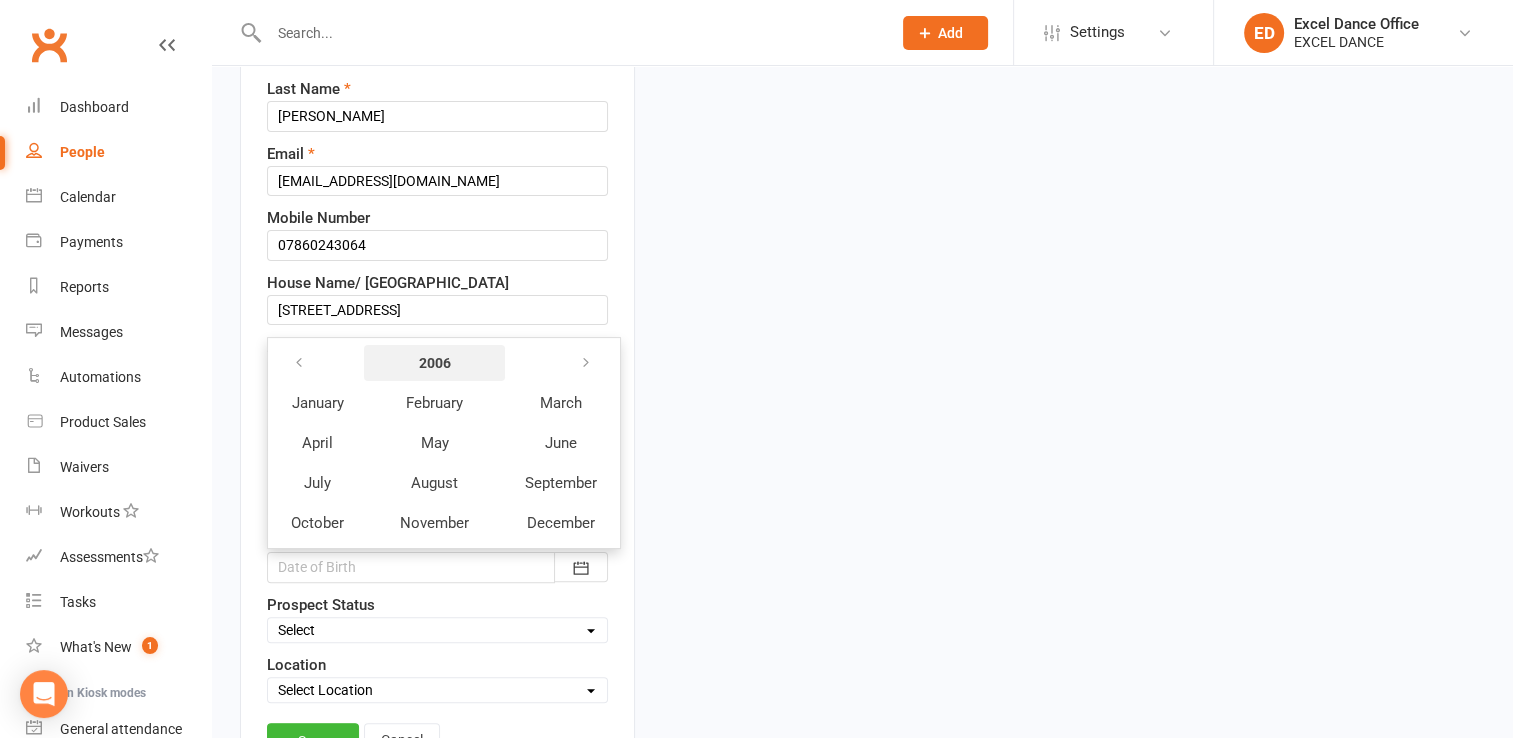 click on "2006" at bounding box center [434, 363] 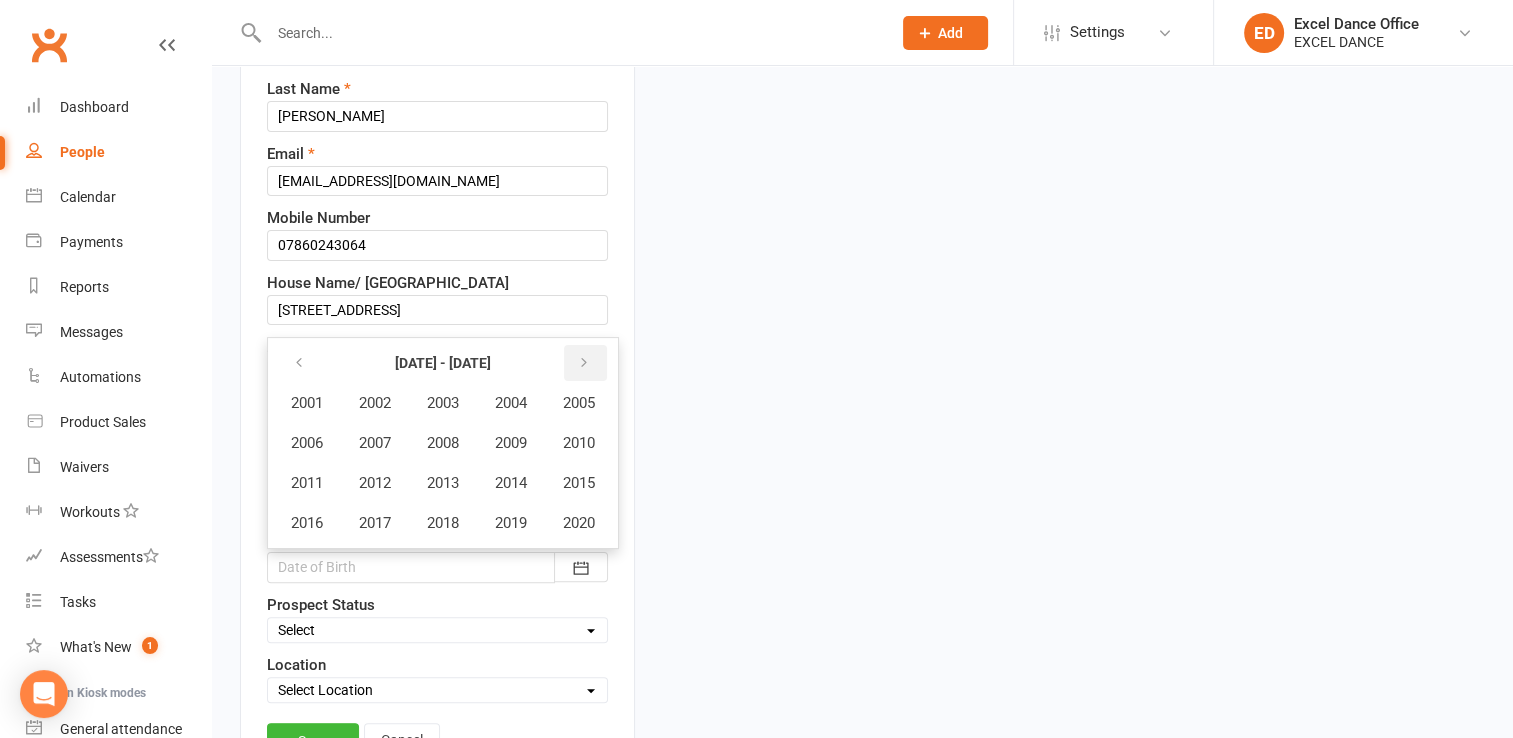 click at bounding box center (584, 363) 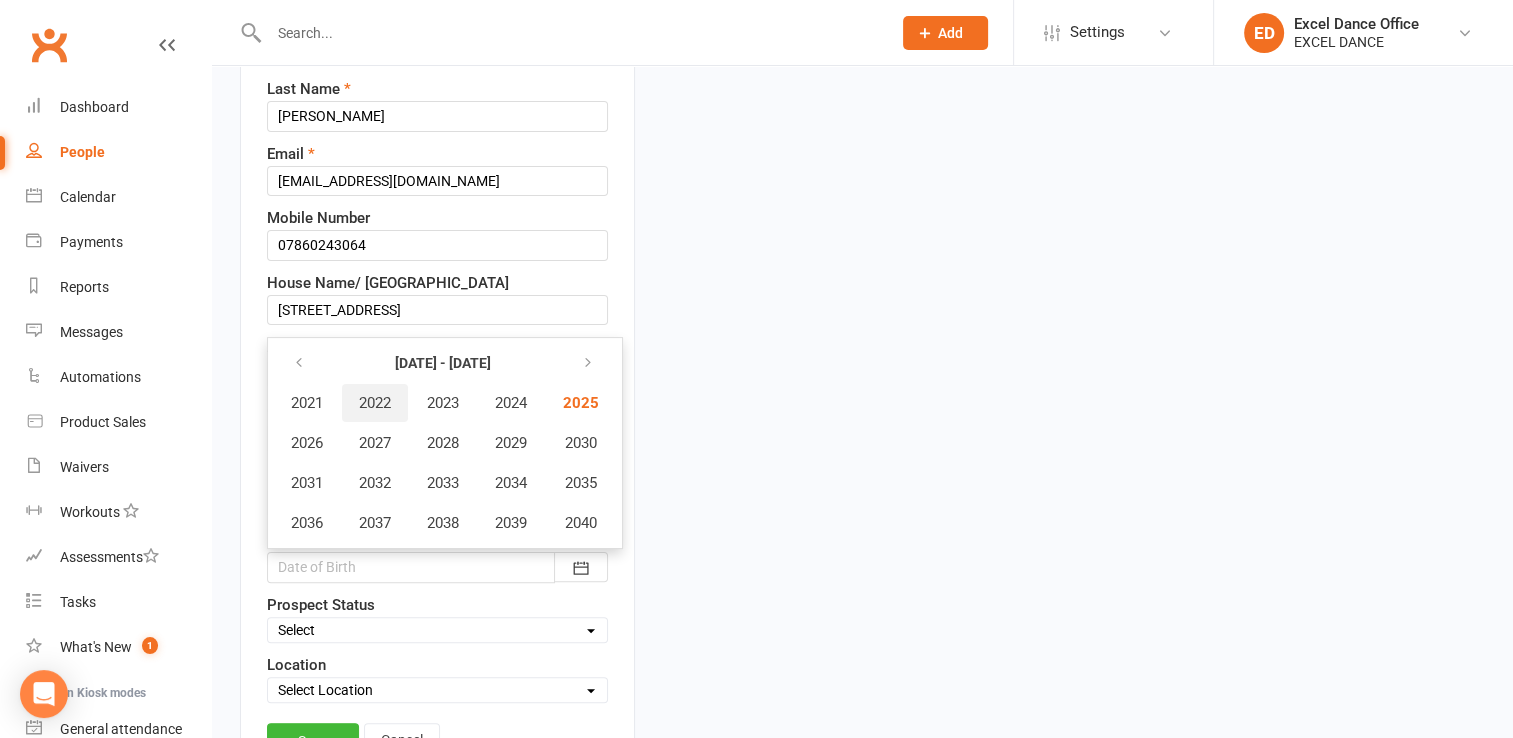 click on "2022" at bounding box center [375, 403] 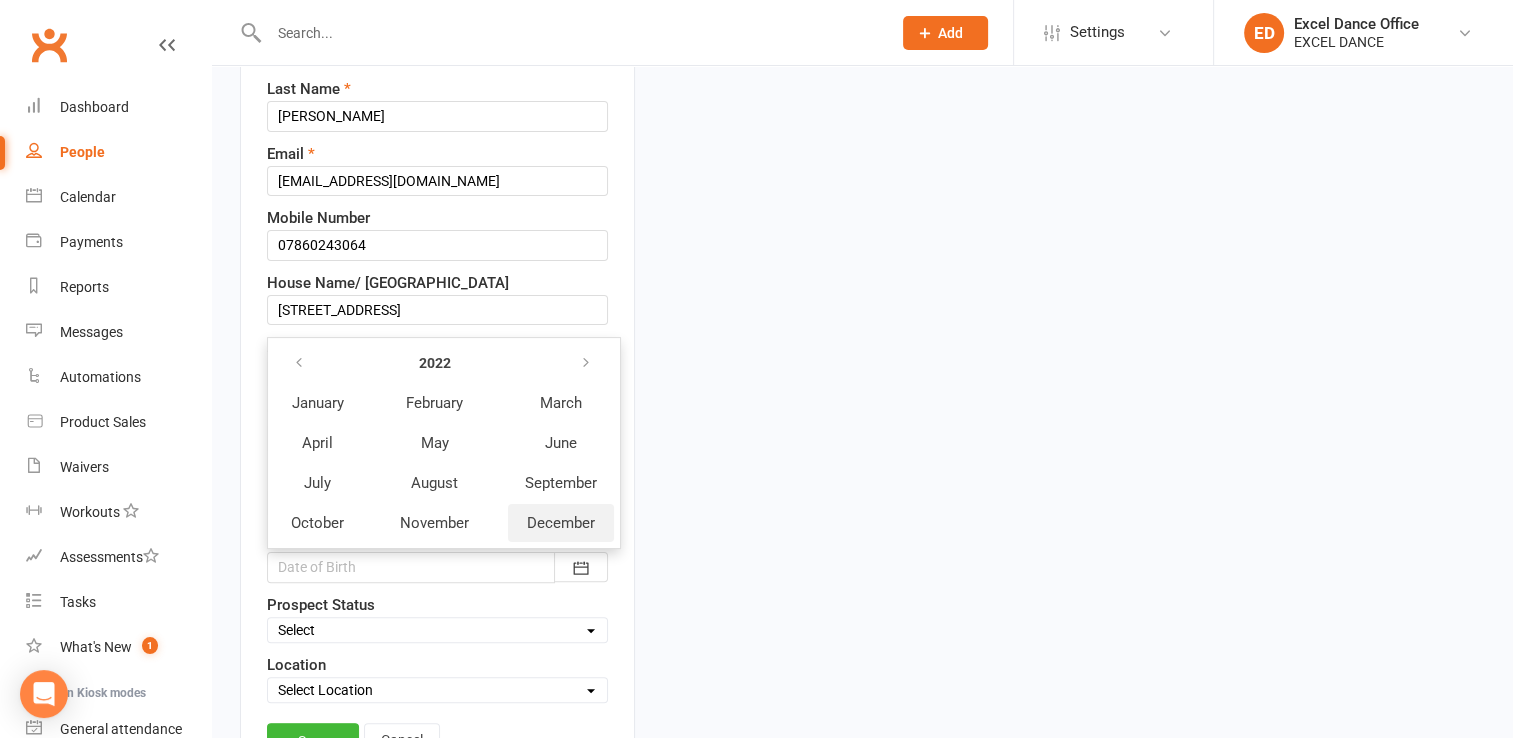 click on "December" at bounding box center (561, 523) 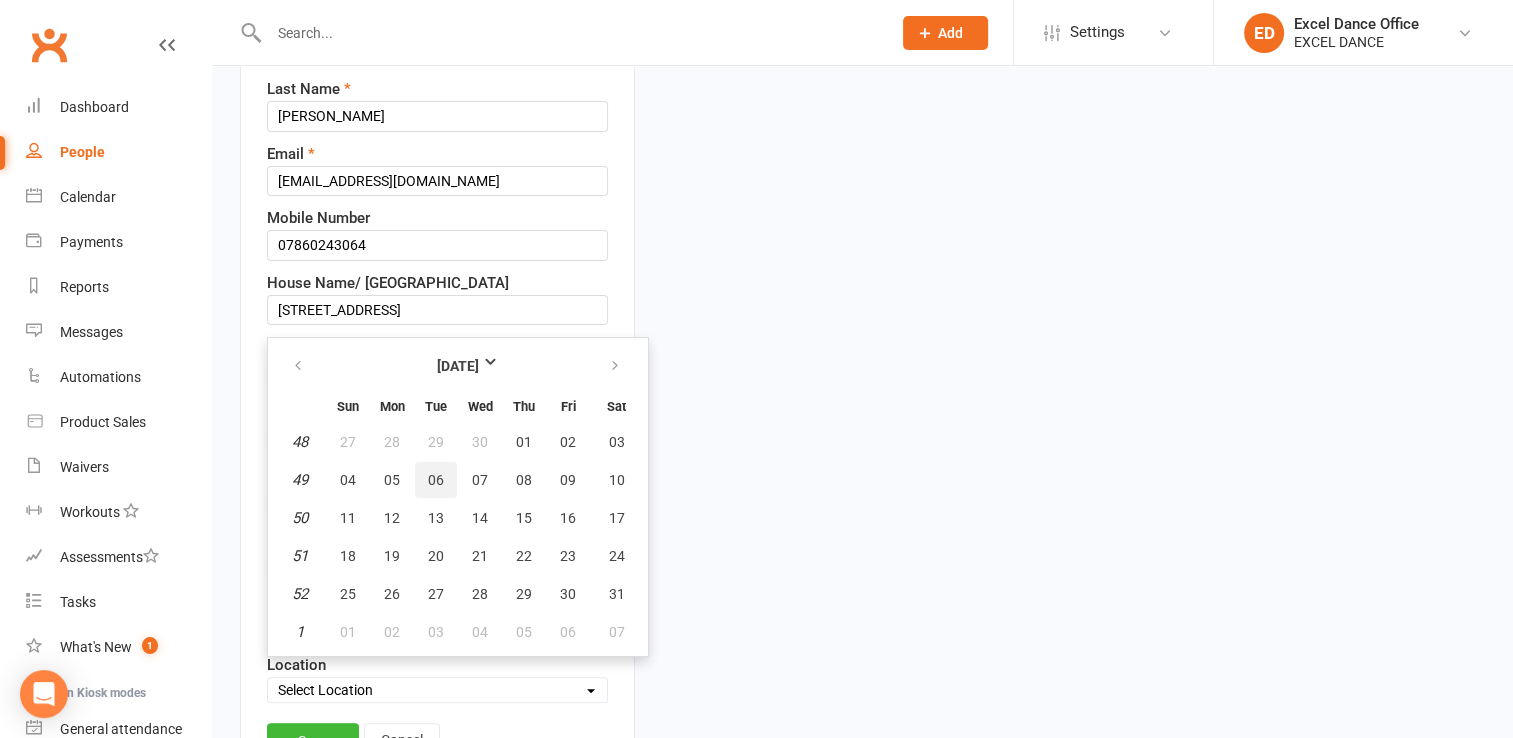 click on "06" at bounding box center (436, 480) 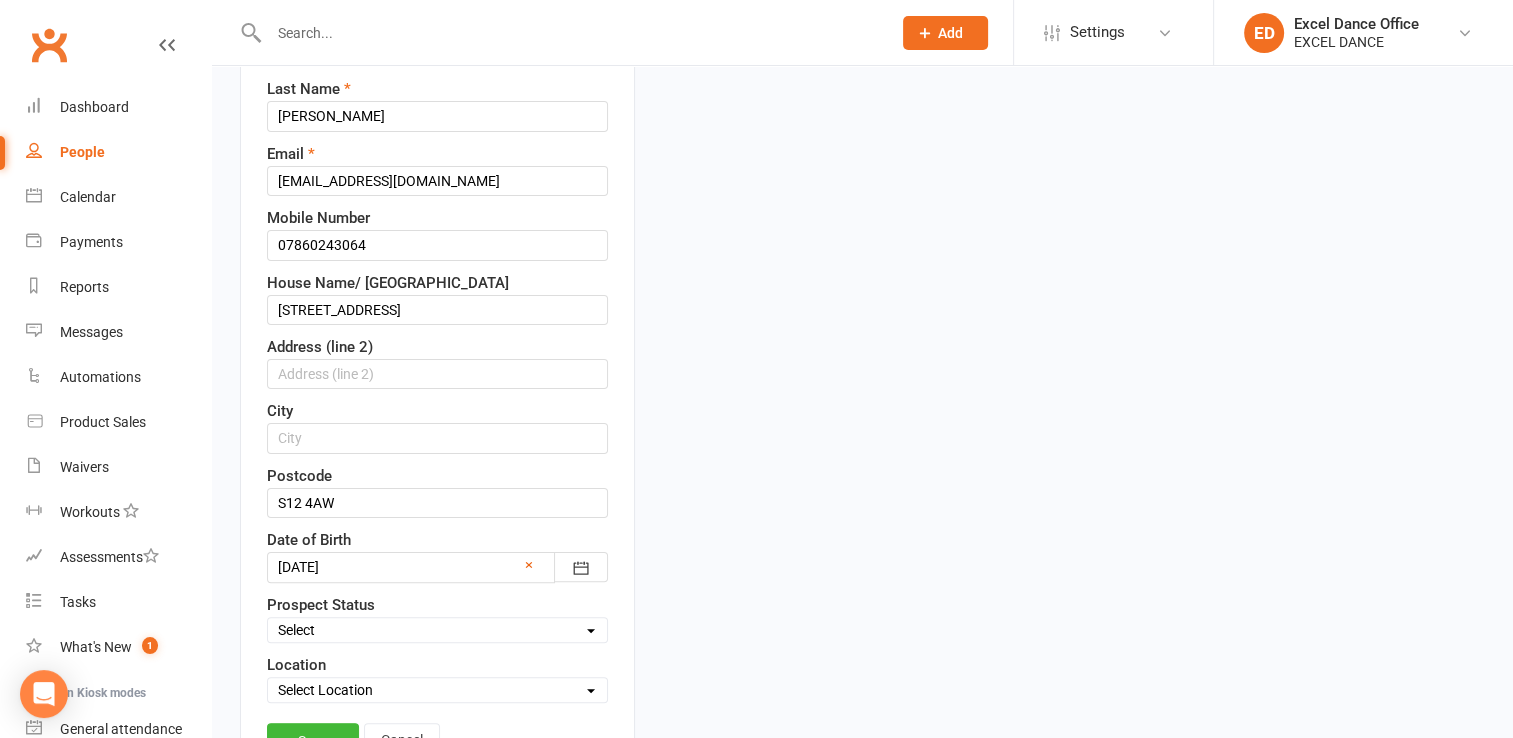 scroll, scrollTop: 610, scrollLeft: 0, axis: vertical 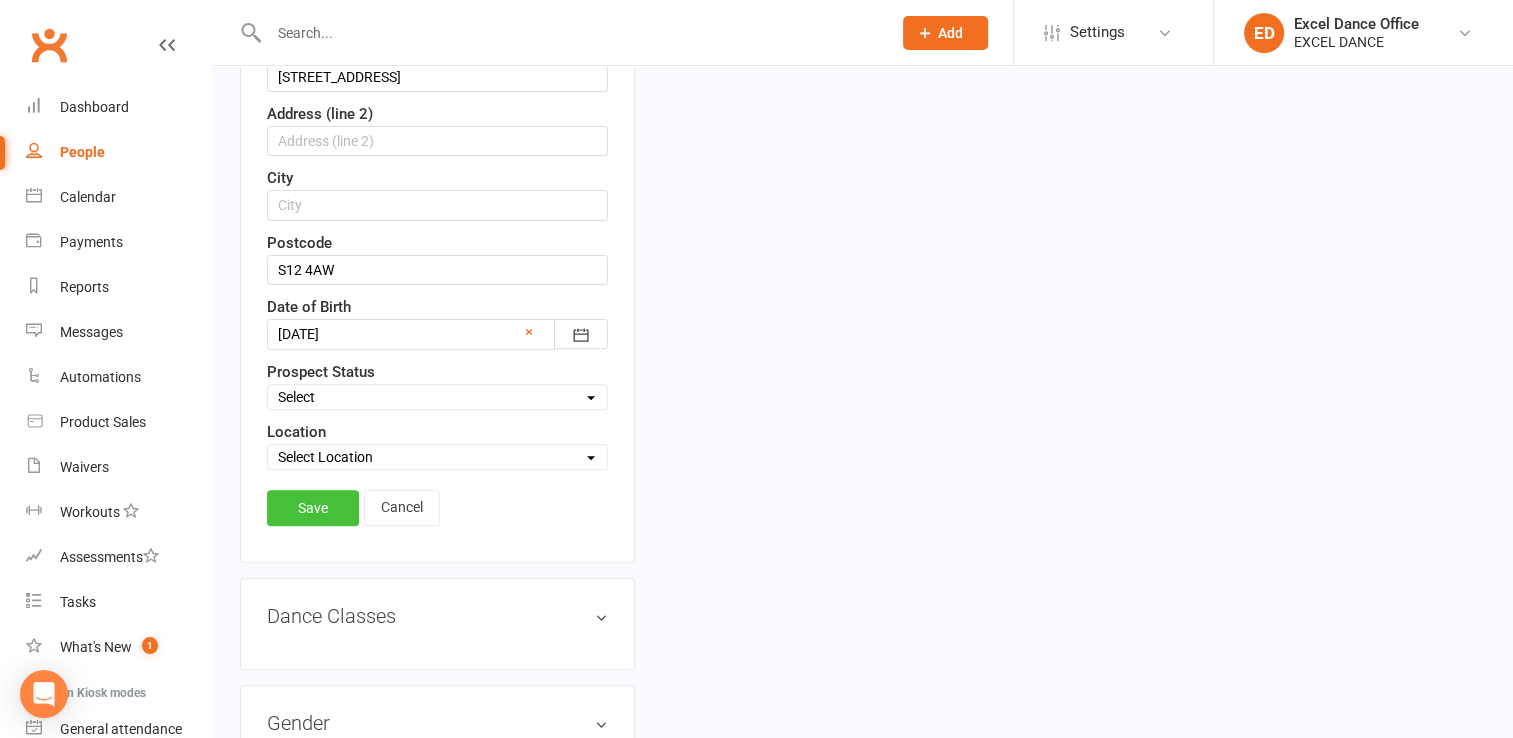 click on "Save" at bounding box center (313, 508) 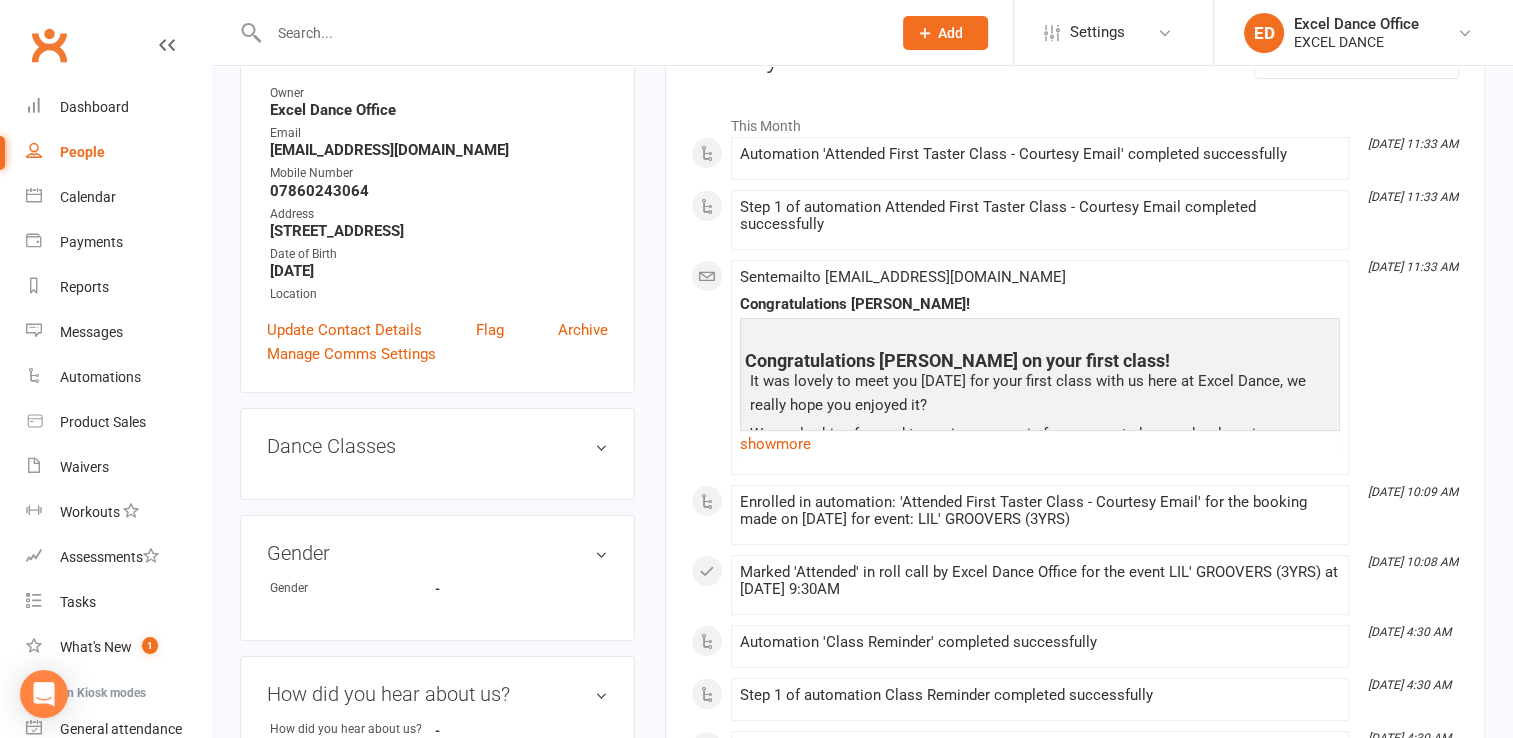 scroll, scrollTop: 256, scrollLeft: 0, axis: vertical 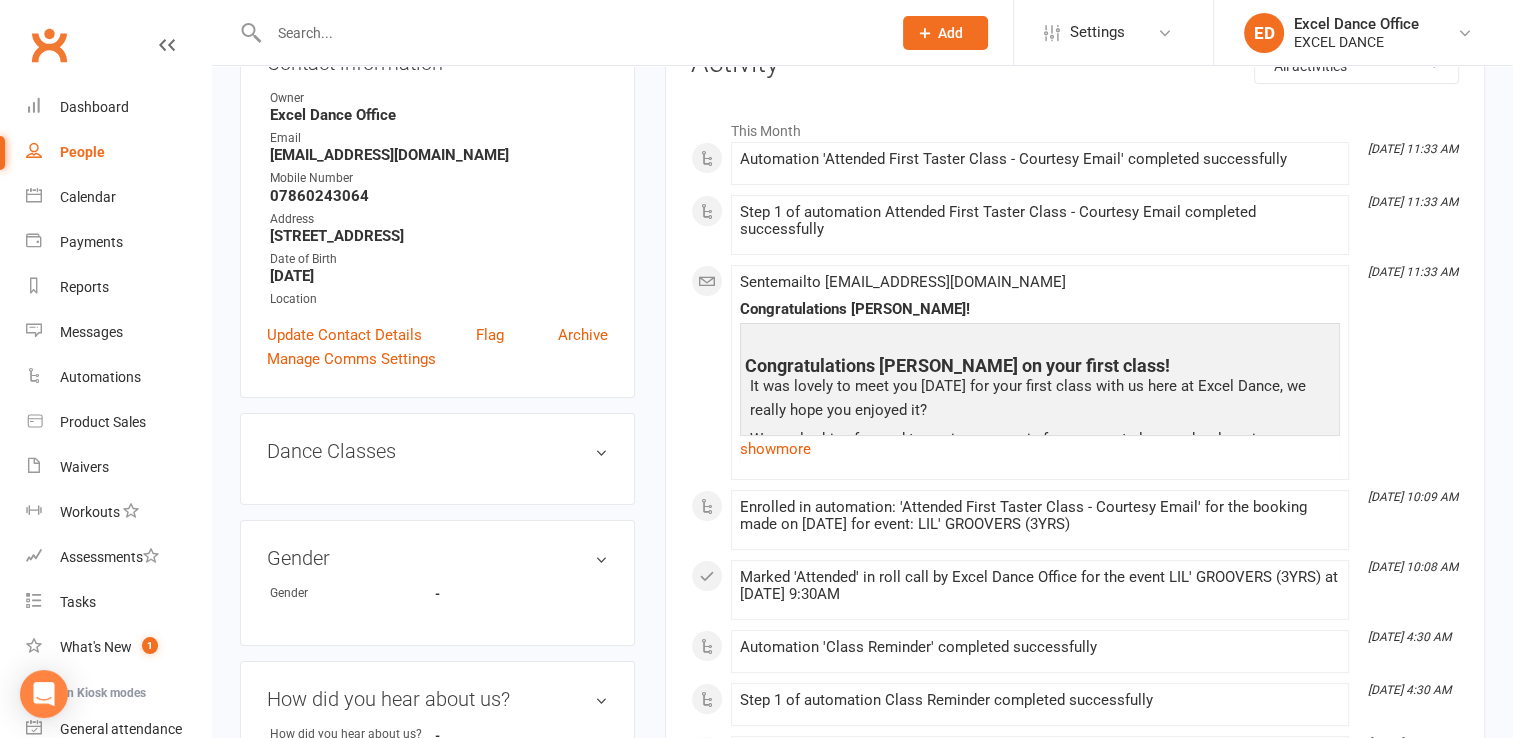 click on "upload photo [PERSON_NAME] Added [DATE]   prospect [DEMOGRAPHIC_DATA]  Contact information Owner   Excel Dance Office Email  [EMAIL_ADDRESS][DOMAIN_NAME]
Mobile Number  [PHONE_NUMBER]
Address  [STREET_ADDRESS]
Date of Birth  [DEMOGRAPHIC_DATA]
Location
Update Contact Details Flag Archive Manage Comms Settings
Dance Classes  edit
Gender  edit Gender -
How did you hear about us?  edit How did you hear about us? -
Emergency Contact Details  edit Name -
Relationship to Member -
Email -
Phone -
Address -
Family Members  Email / SMS Subscriptions  edit Medical Information  edit Waiver Answers  edit Add sections & fields Convert to NAC Signed up [DATE] added on [DATE] Last contacted [DATE] email sent on [DATE] Convert to Member Convert Prospect
Activity Notes Comms Attendance Waivers Tasks Automations Access Control Consent
All activities Bookings / Attendances Communications Notes Failed SMSes Gradings Members Memberships POS Sales Payments Credit Vouchers" at bounding box center (862, 1018) 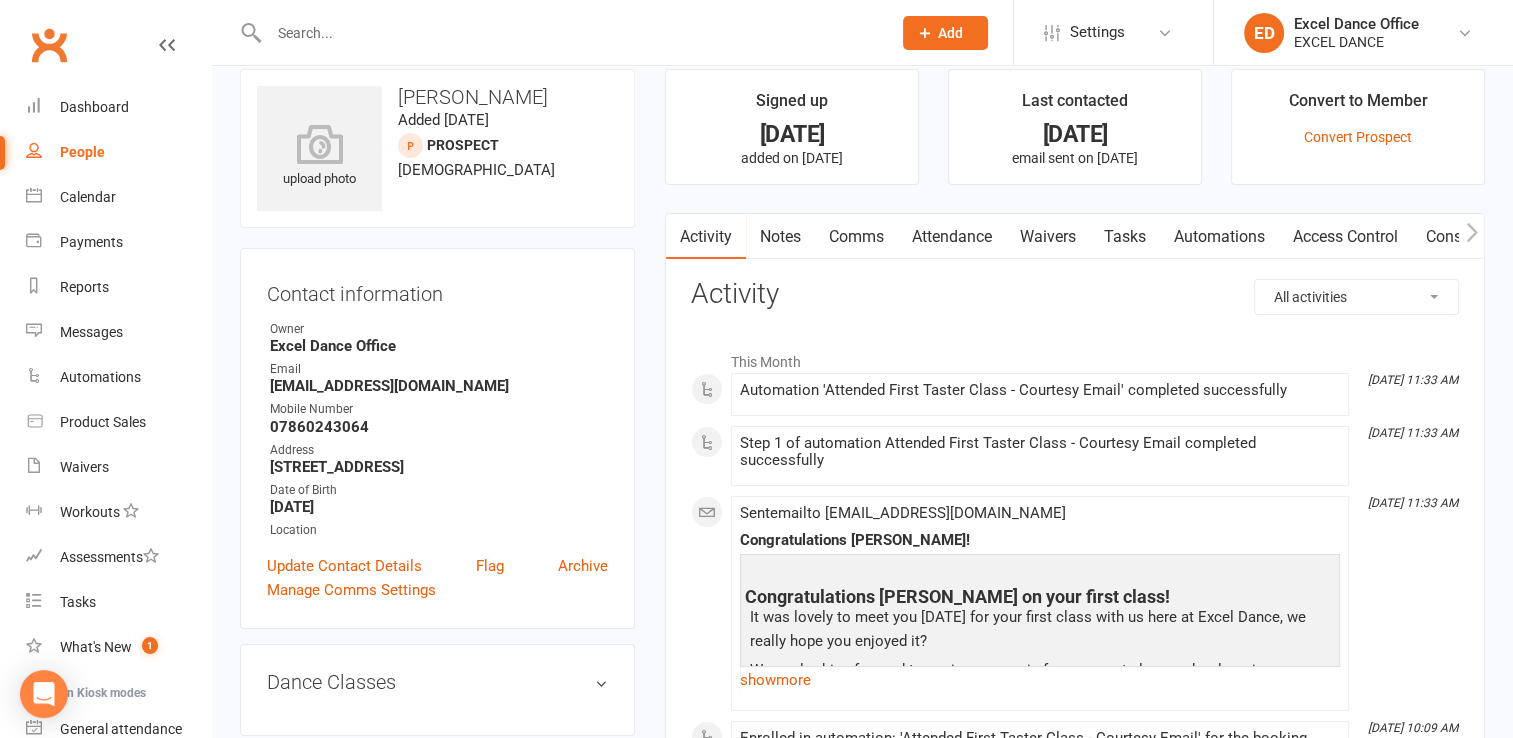 scroll, scrollTop: 28, scrollLeft: 0, axis: vertical 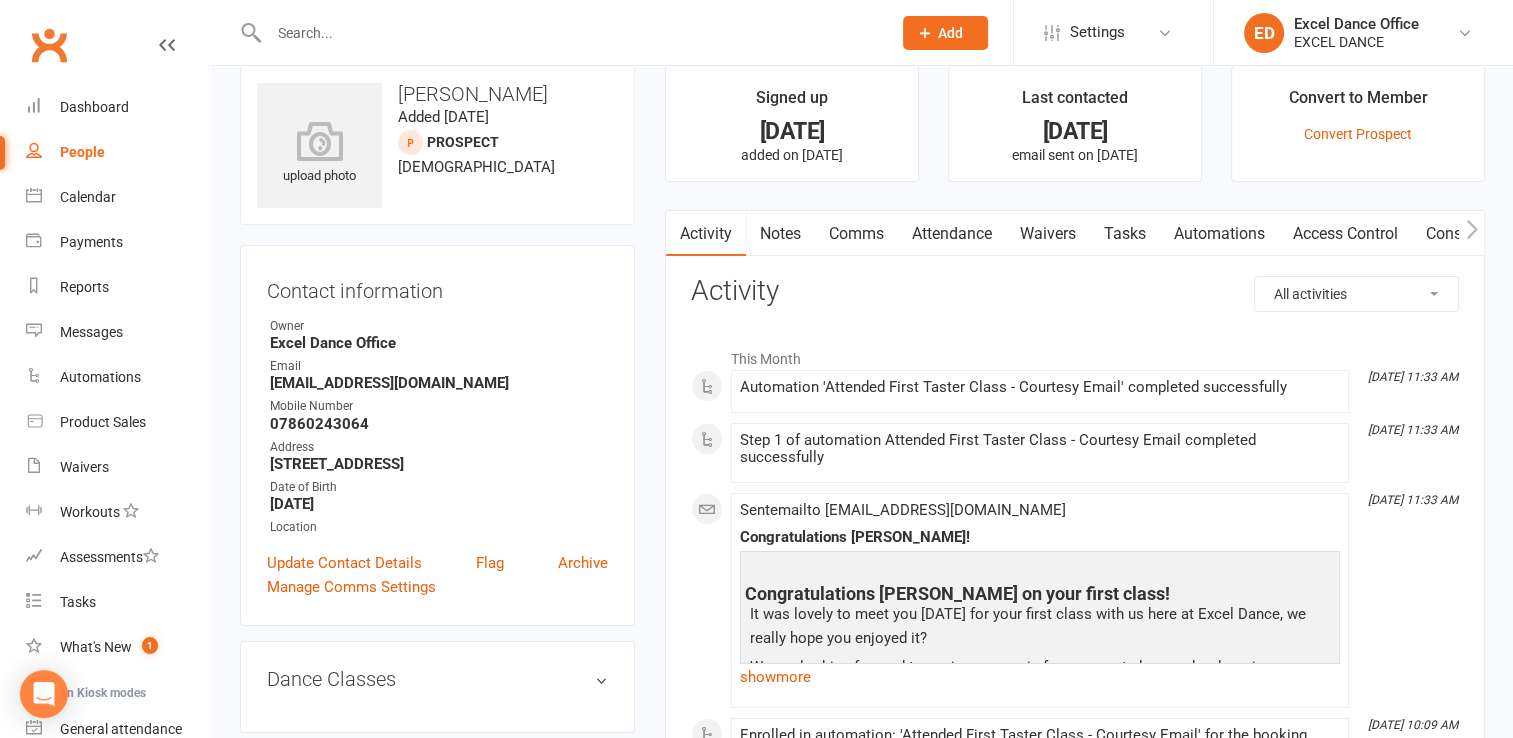 click at bounding box center [570, 33] 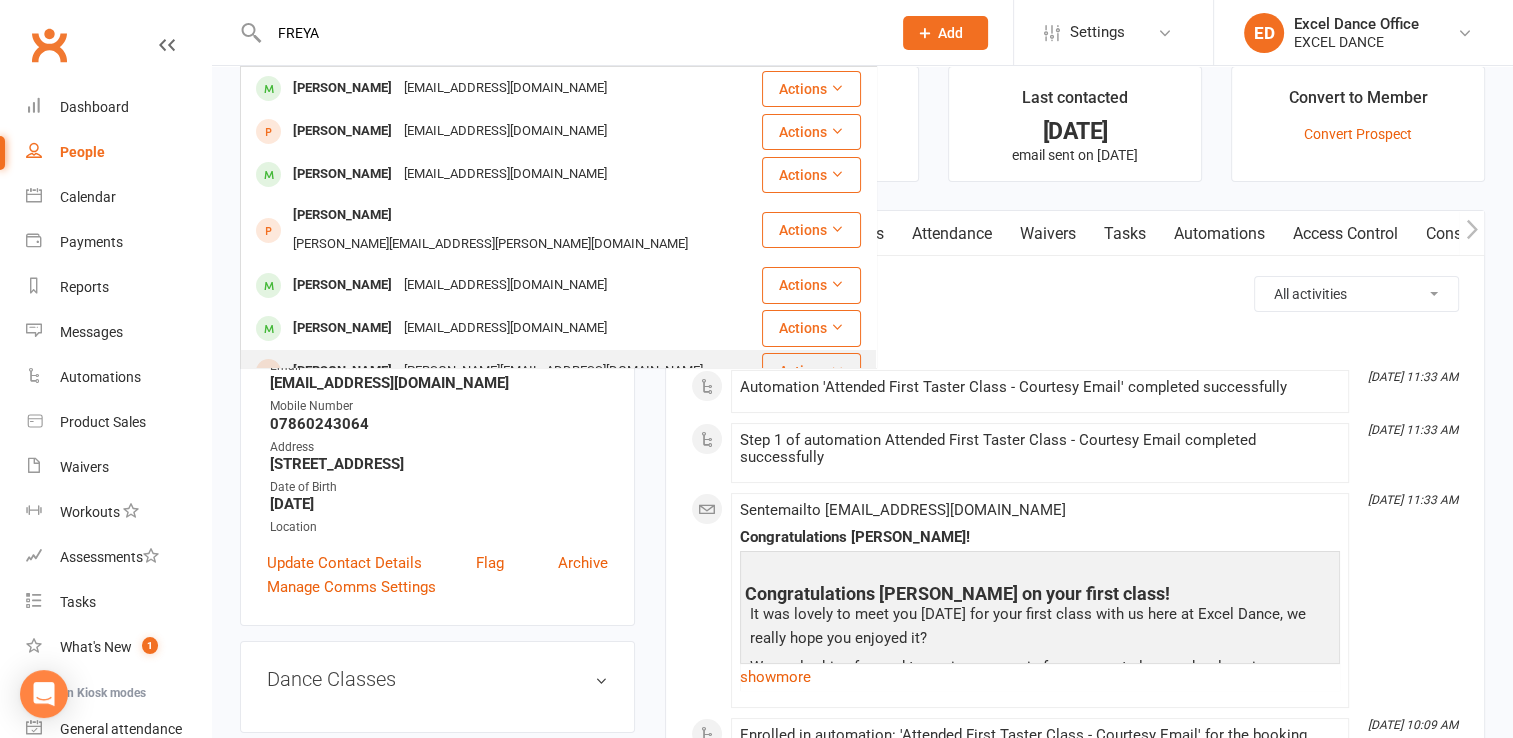 type on "FREYA" 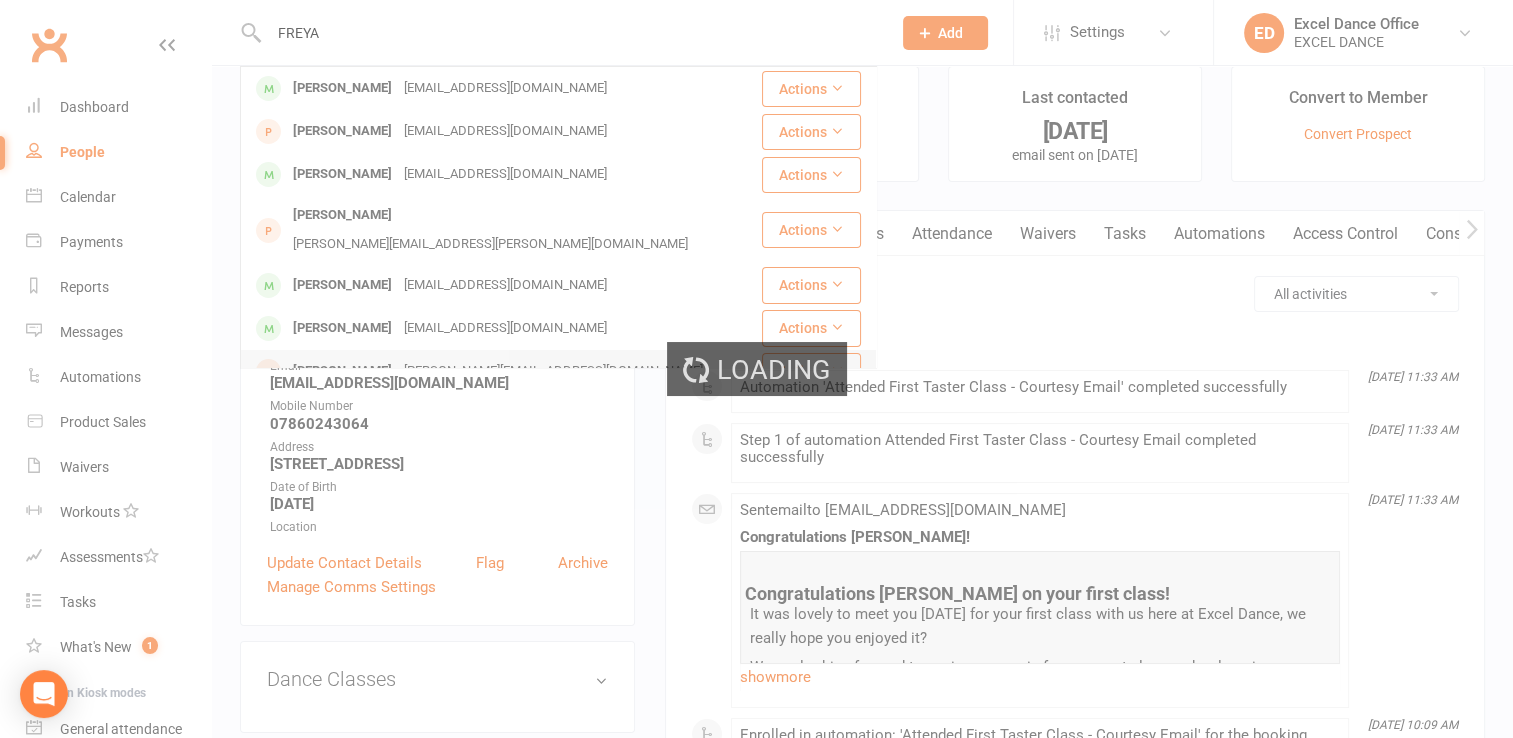 type 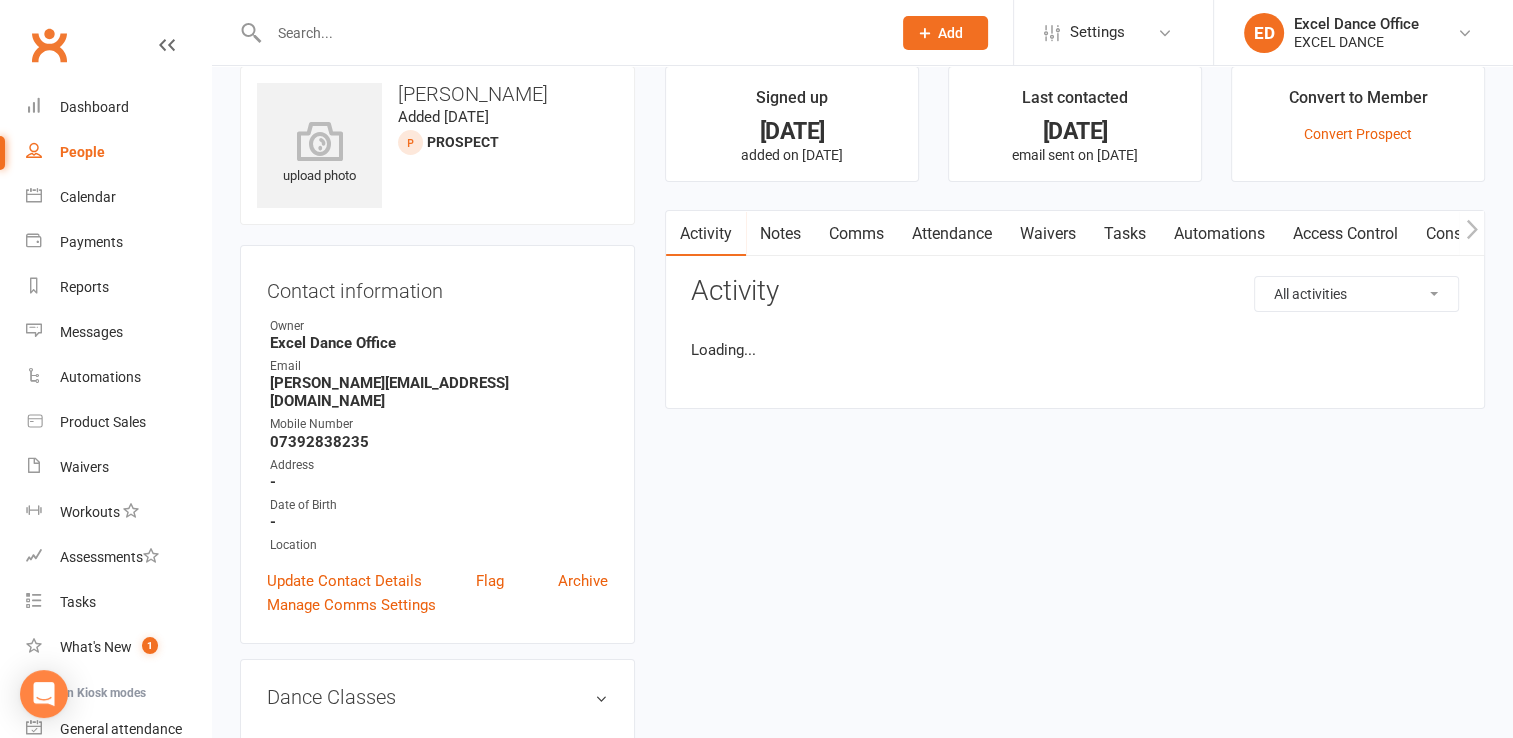 scroll, scrollTop: 0, scrollLeft: 0, axis: both 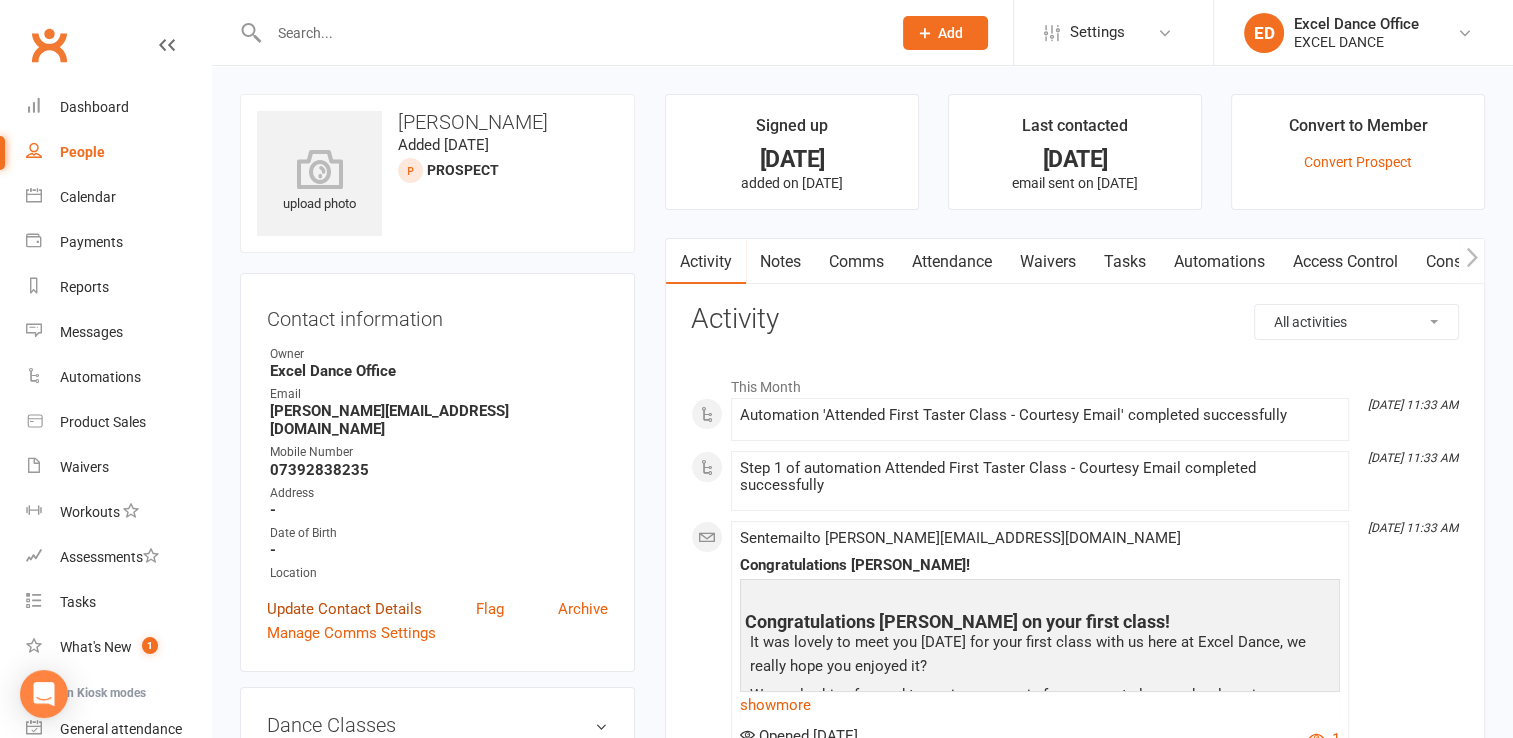 click on "Update Contact Details" at bounding box center (344, 609) 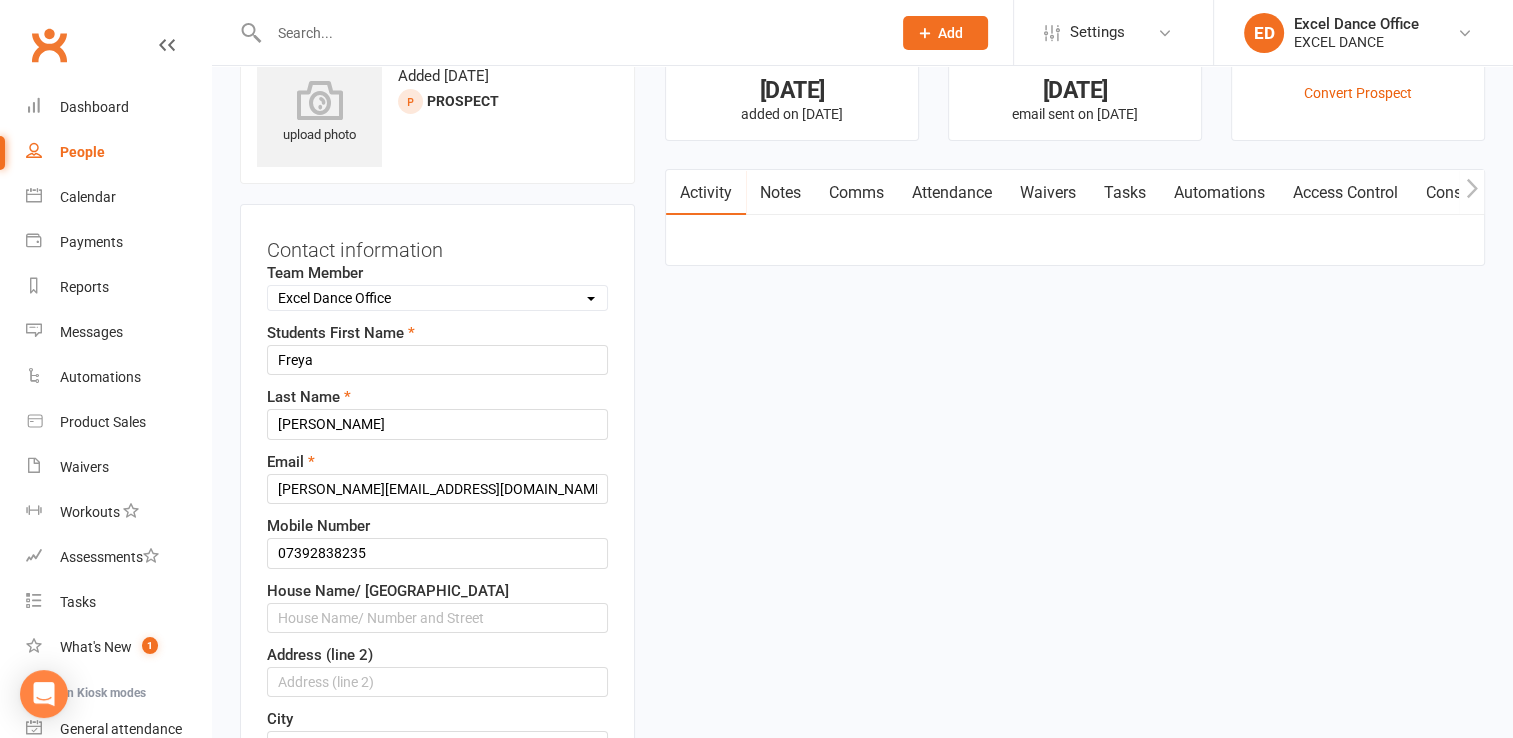 scroll, scrollTop: 94, scrollLeft: 0, axis: vertical 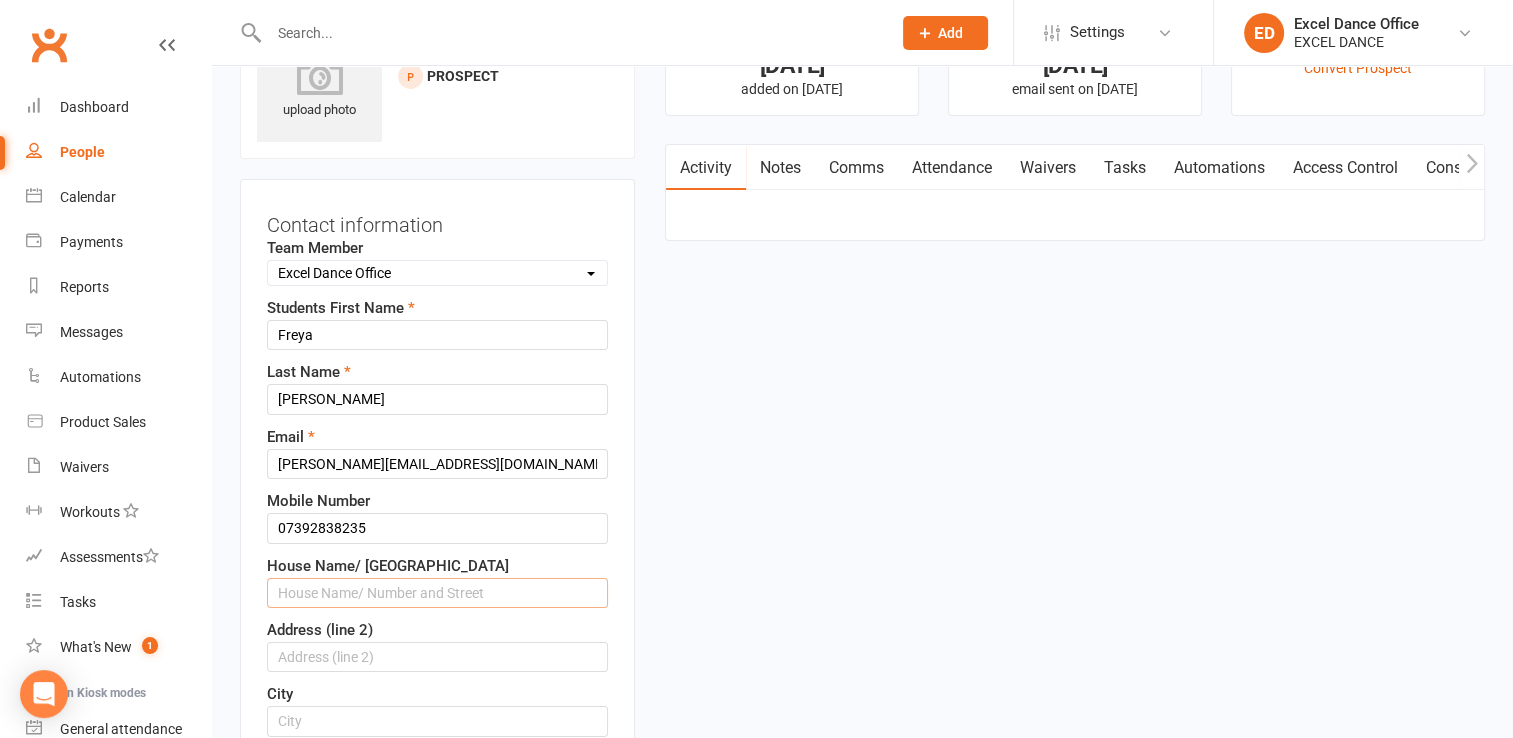 click at bounding box center (437, 593) 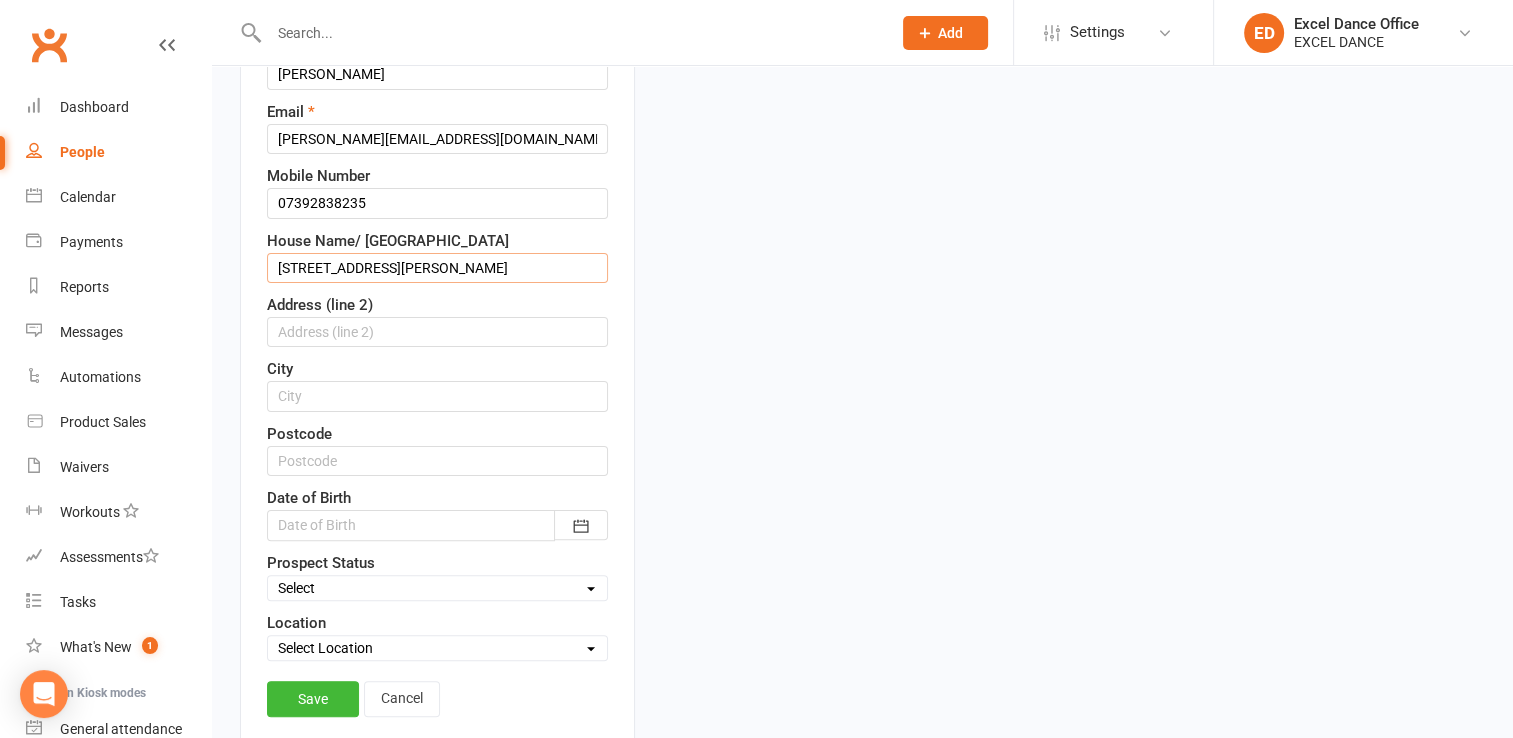 scroll, scrollTop: 465, scrollLeft: 0, axis: vertical 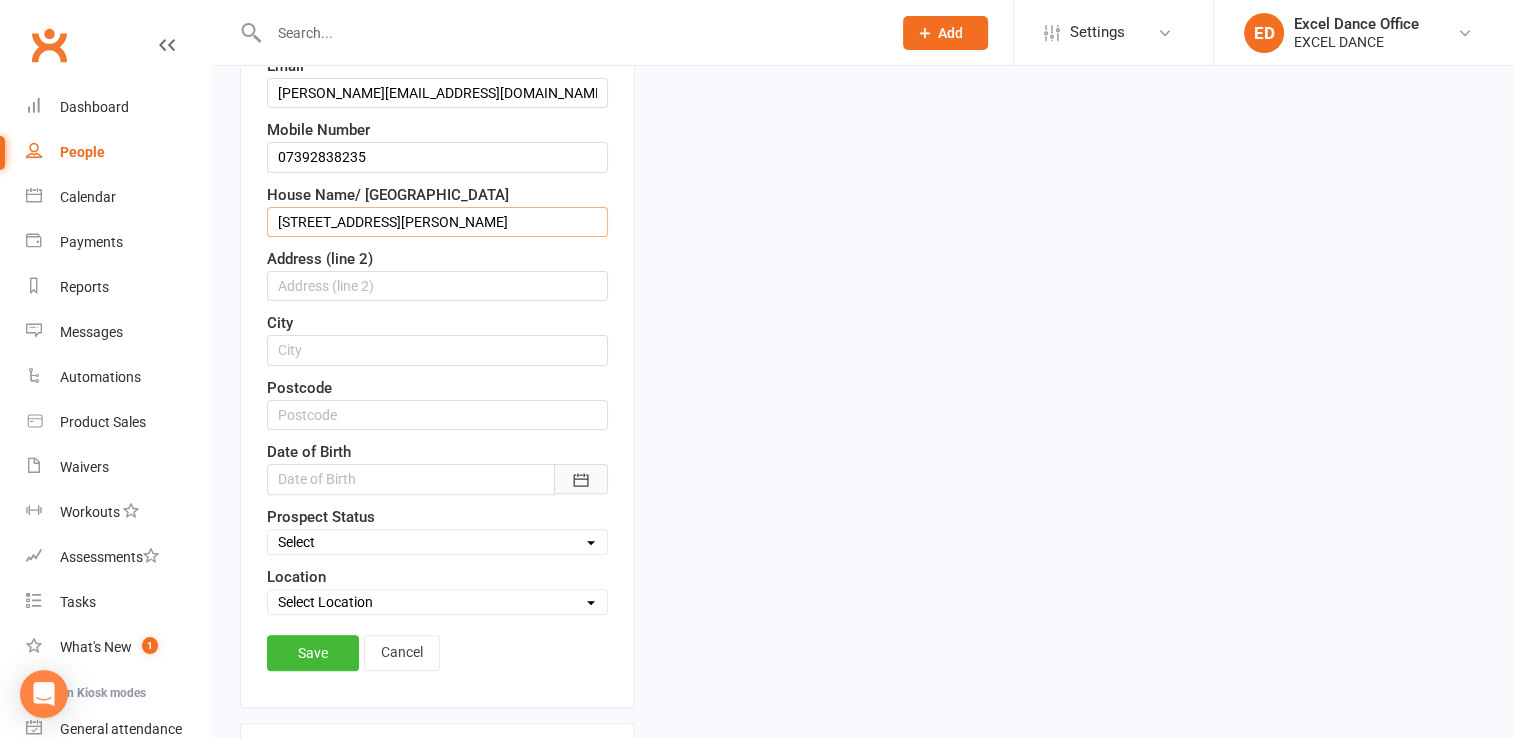 type on "[STREET_ADDRESS][PERSON_NAME]" 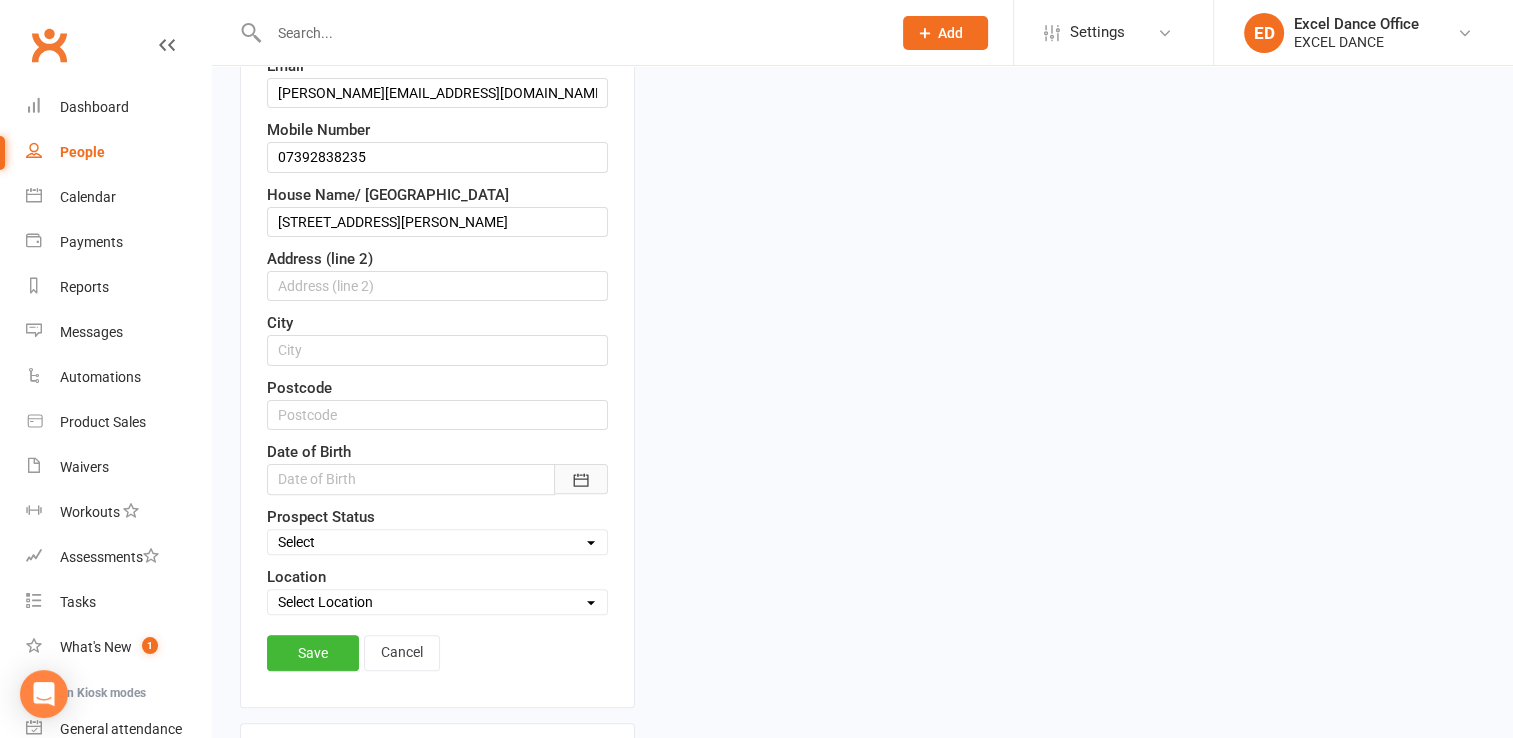 click 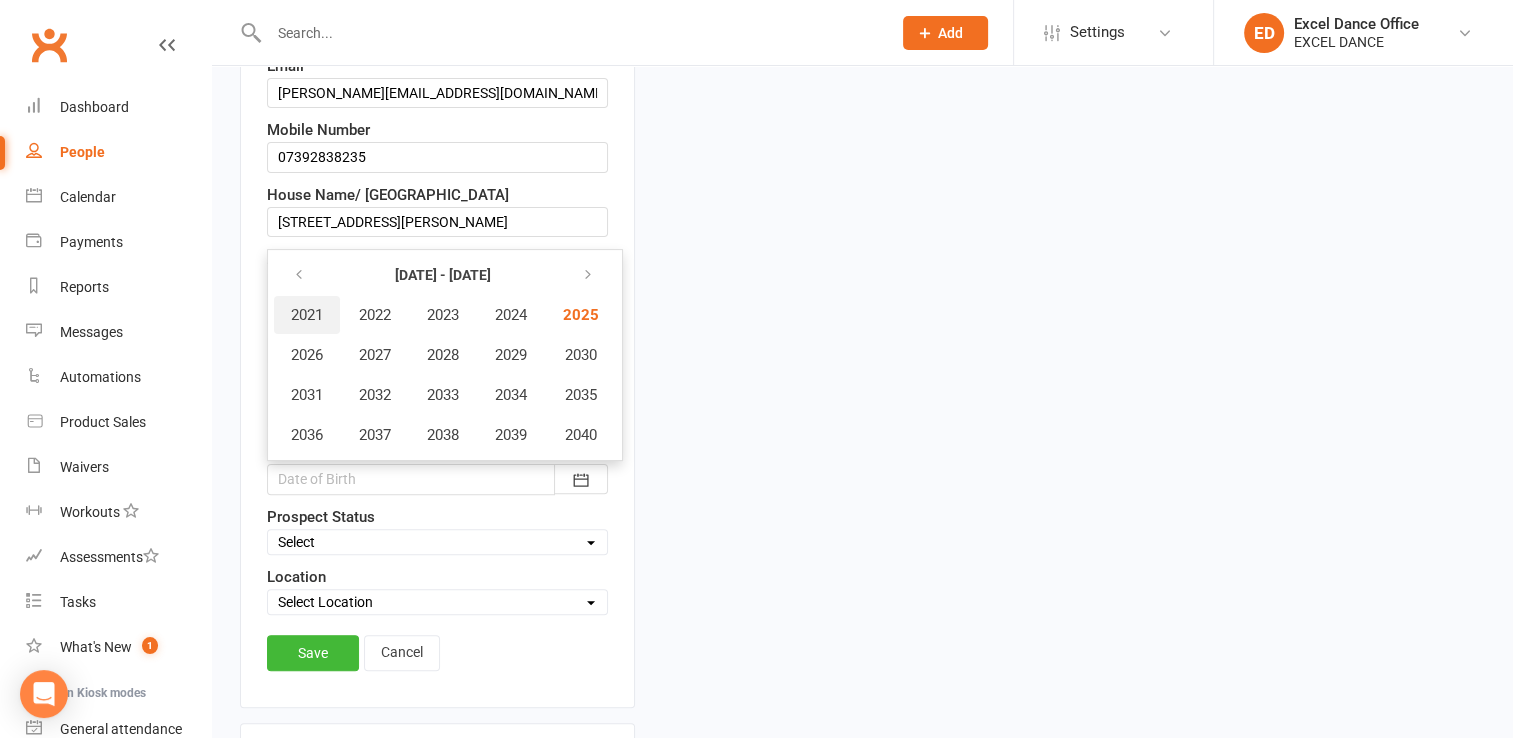 click on "2021" at bounding box center [307, 315] 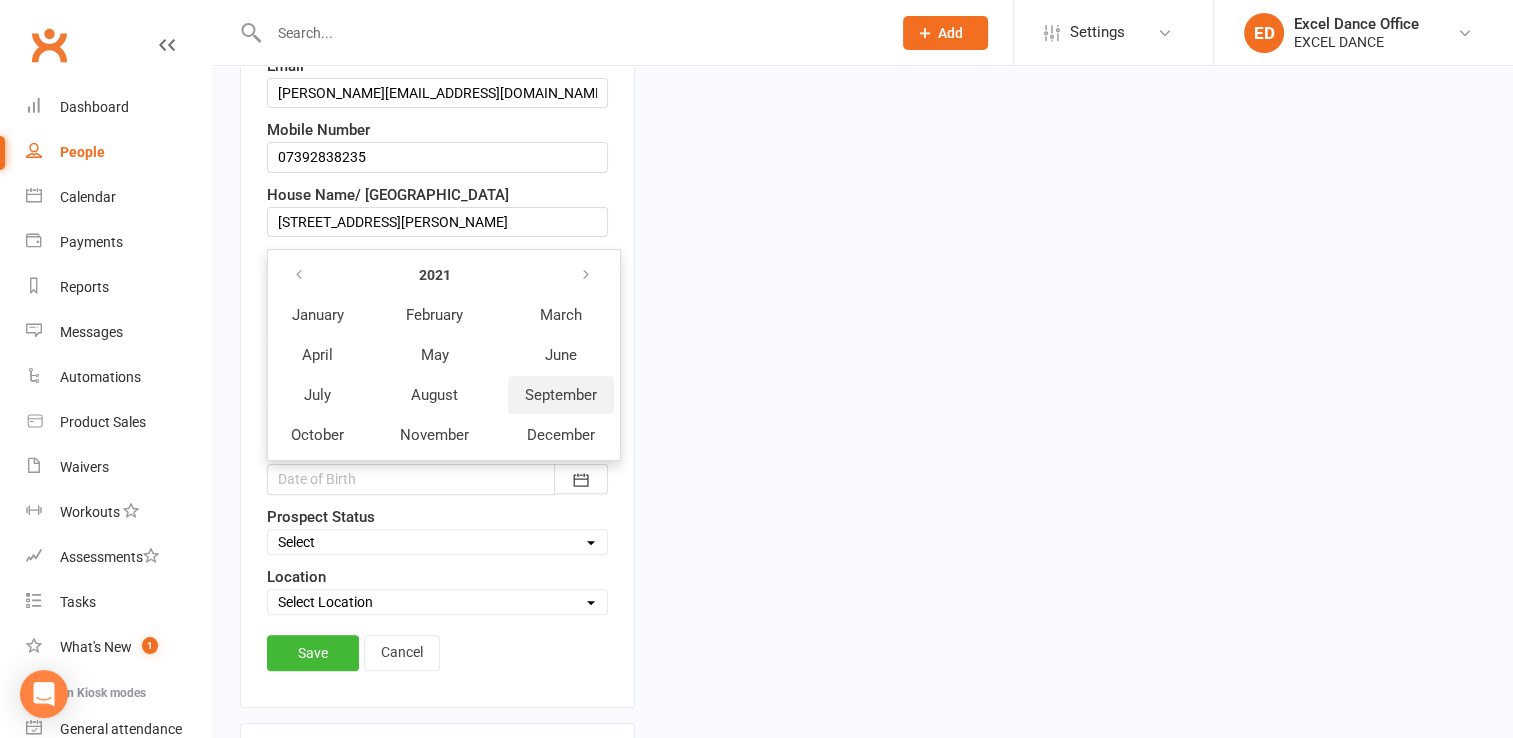 click on "September" at bounding box center [561, 395] 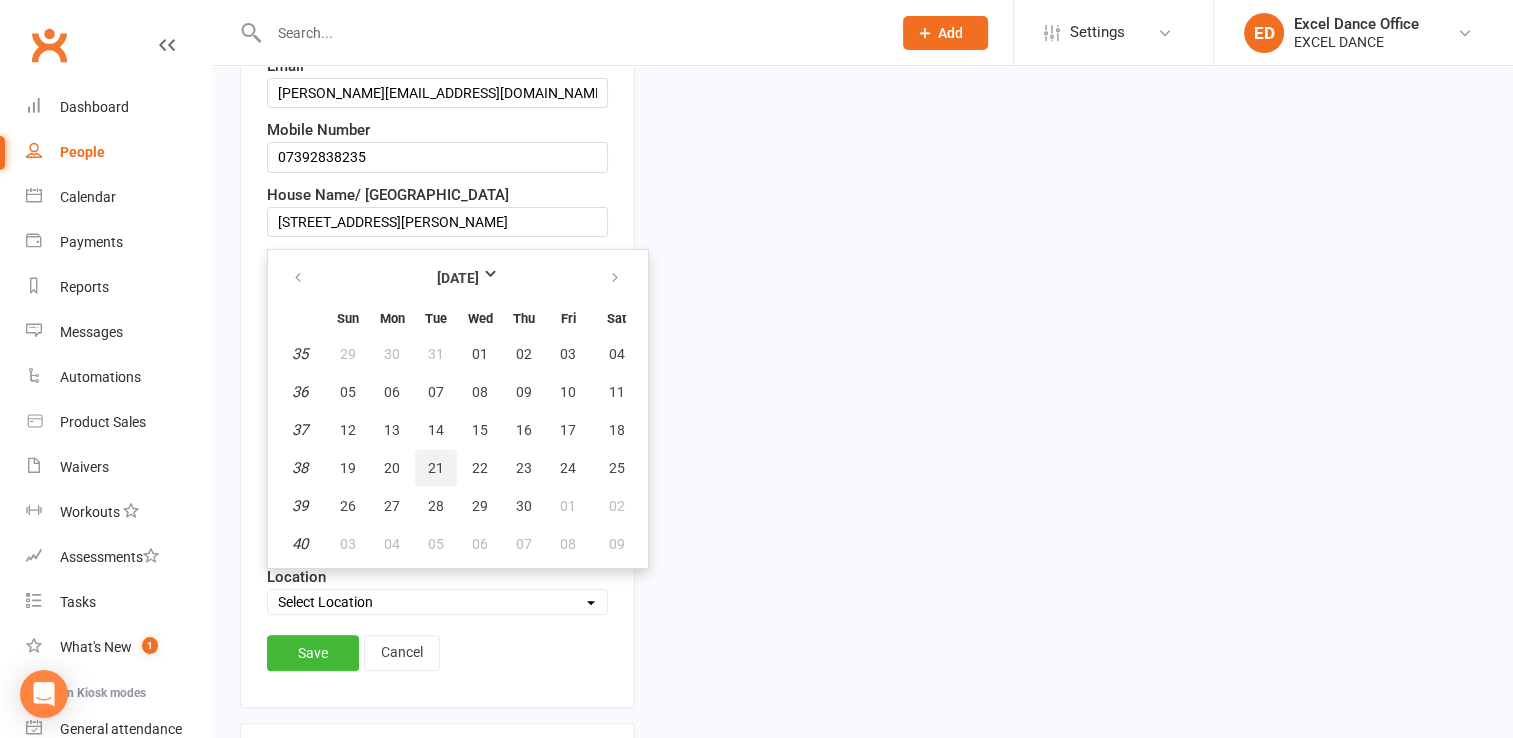 click on "21" at bounding box center [436, 468] 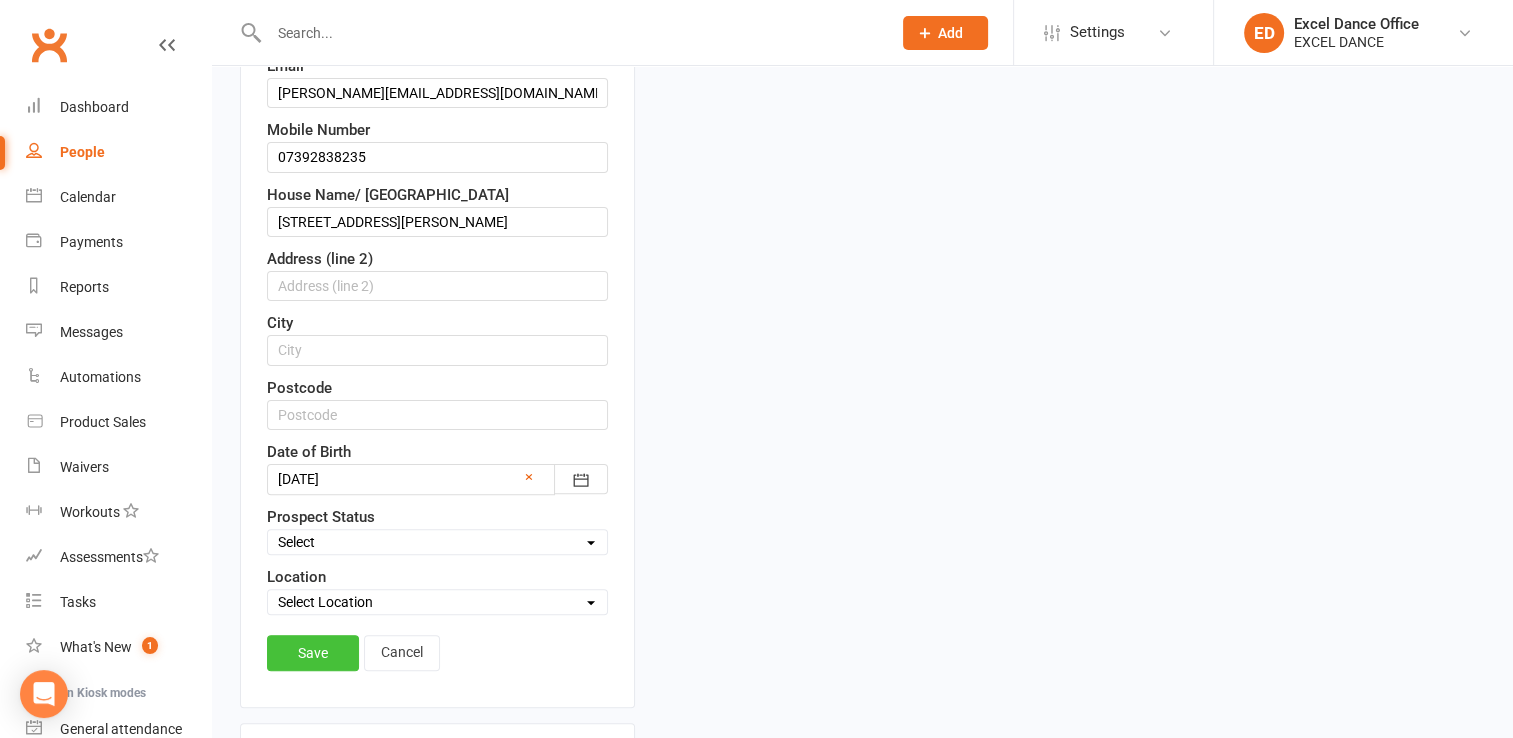 click on "Save" at bounding box center (313, 653) 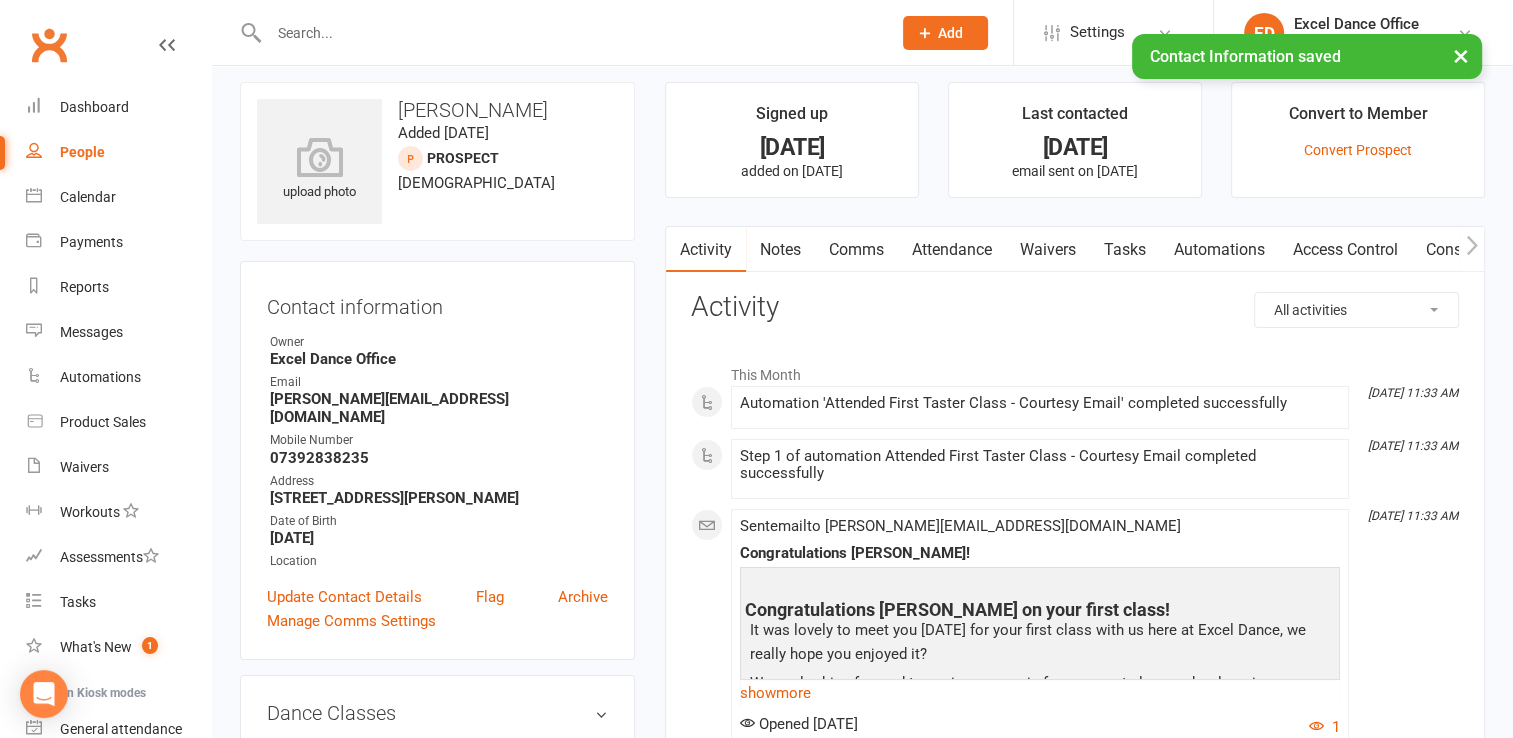 scroll, scrollTop: 0, scrollLeft: 0, axis: both 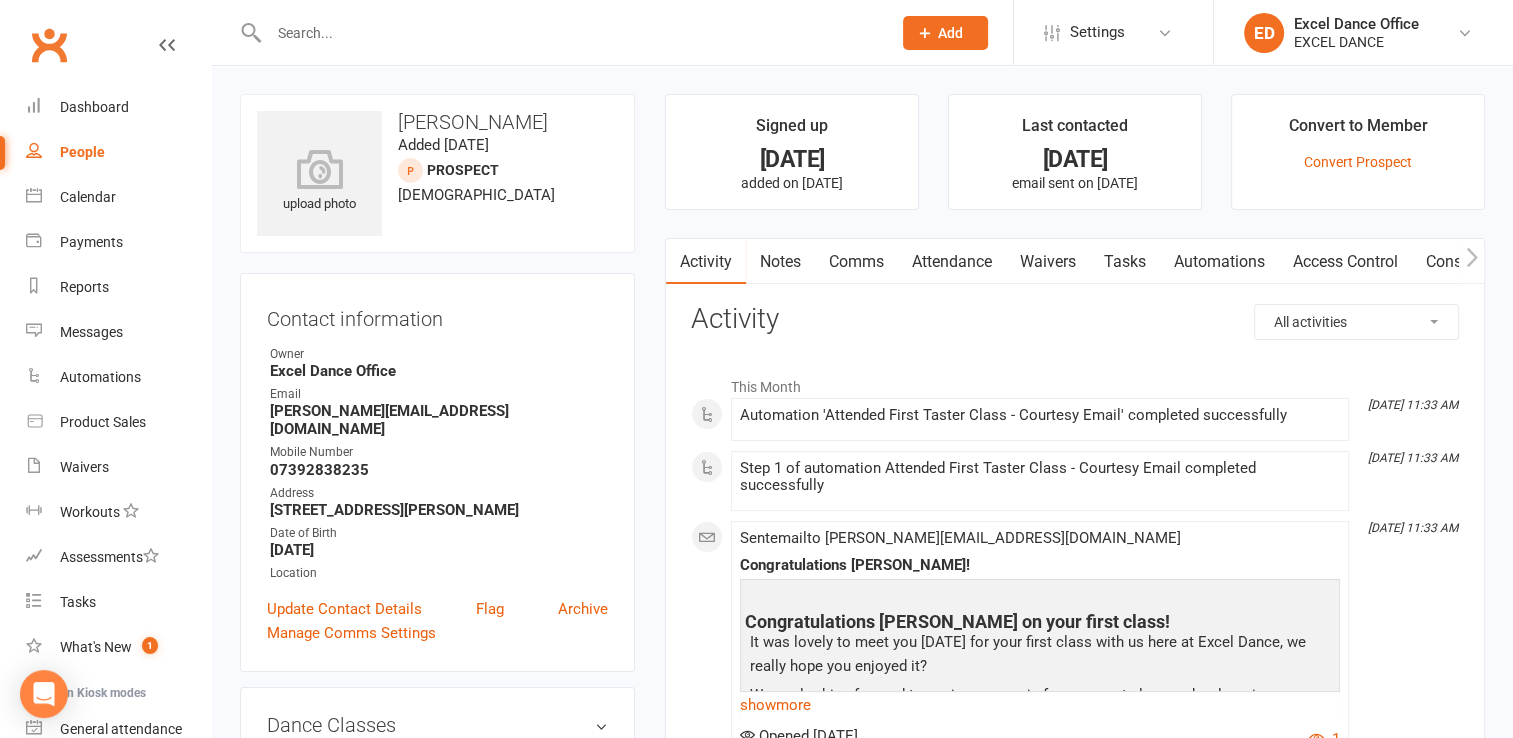 click at bounding box center (570, 33) 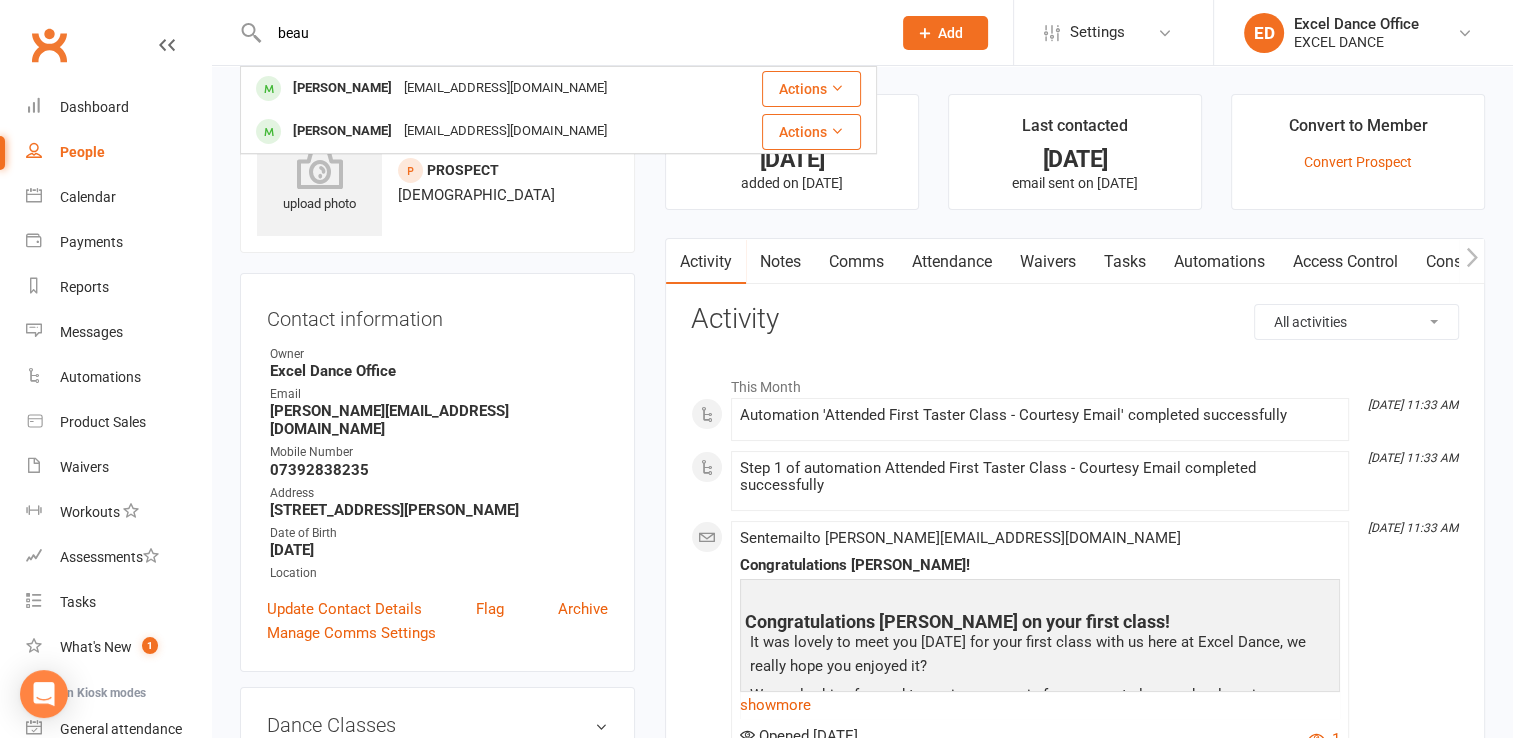 type on "beau" 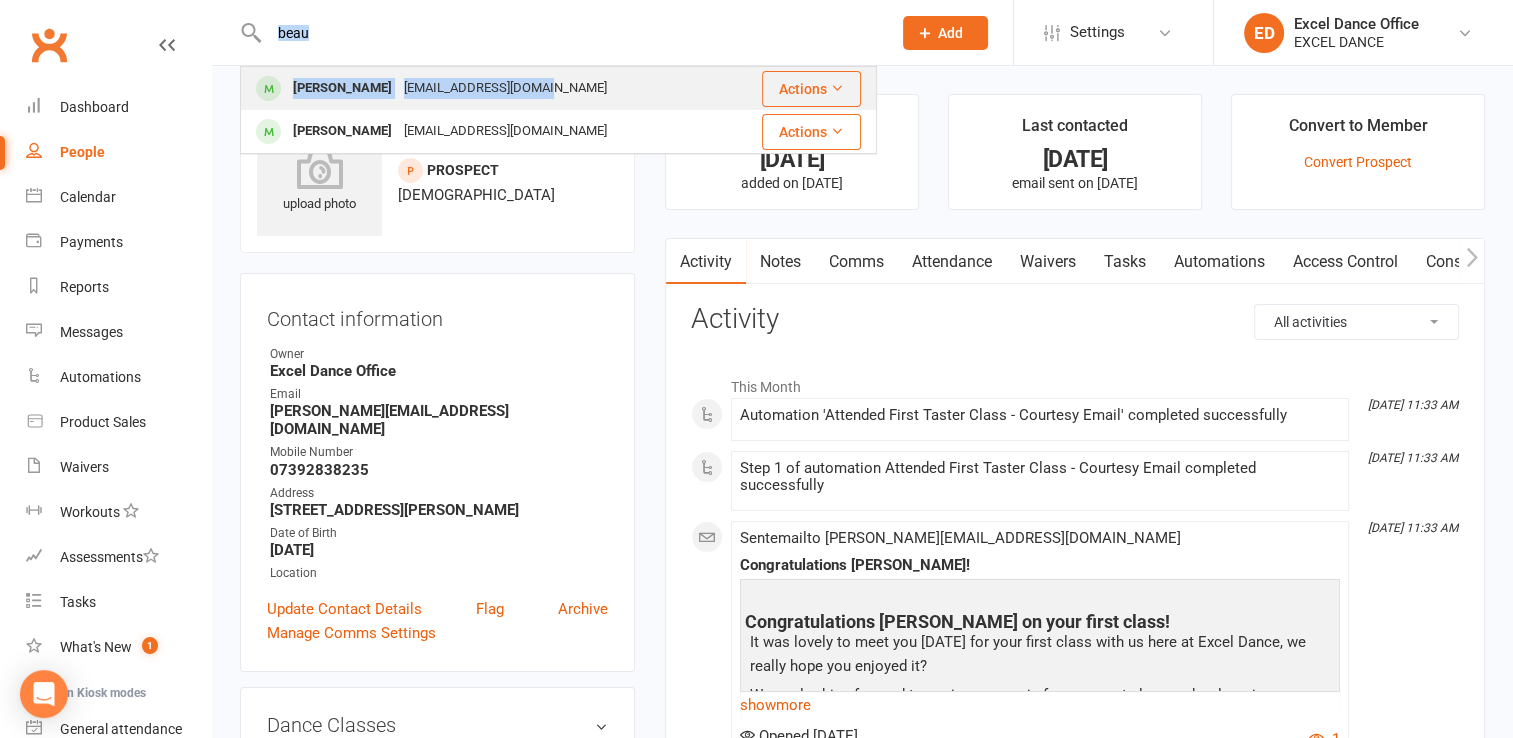 drag, startPoint x: 598, startPoint y: 64, endPoint x: 597, endPoint y: 83, distance: 19.026299 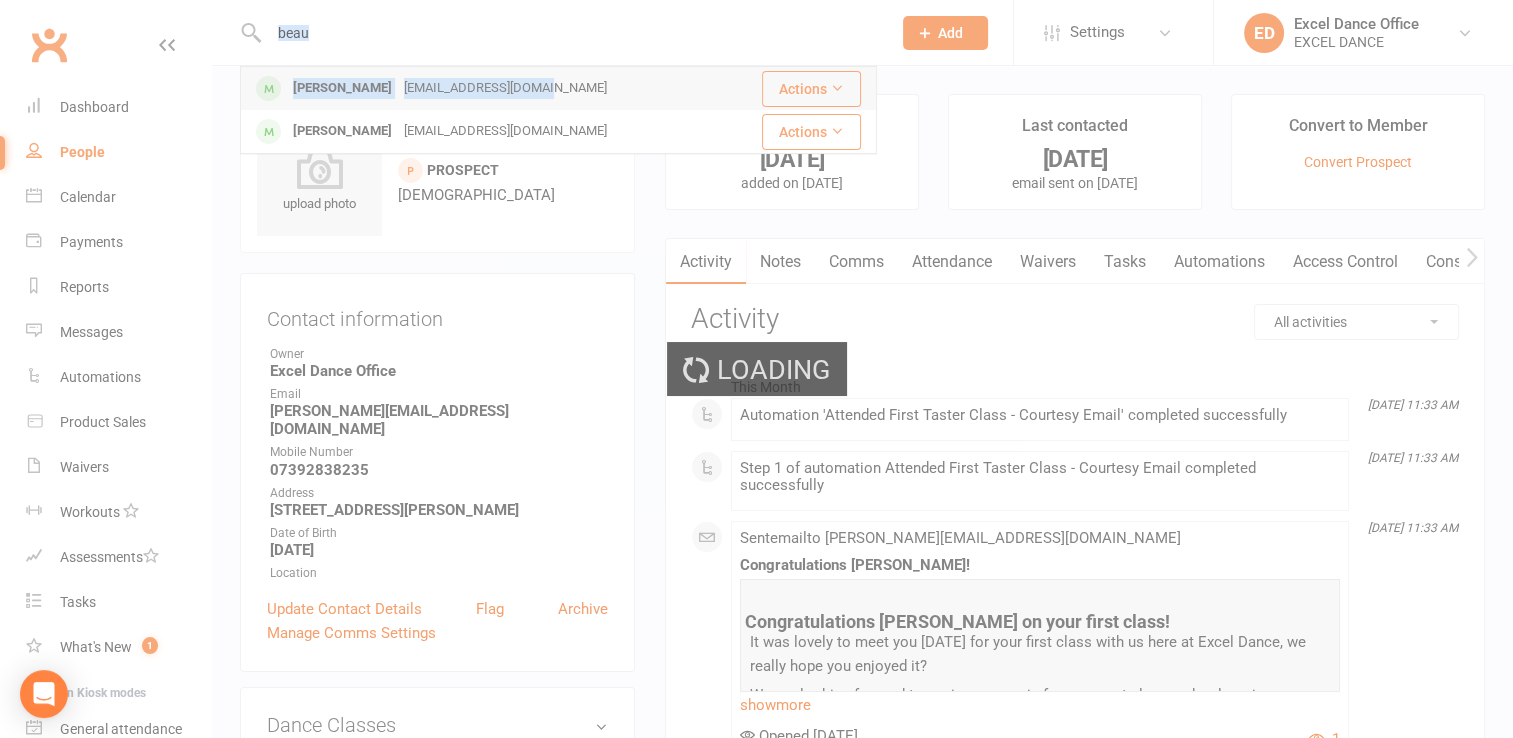 type 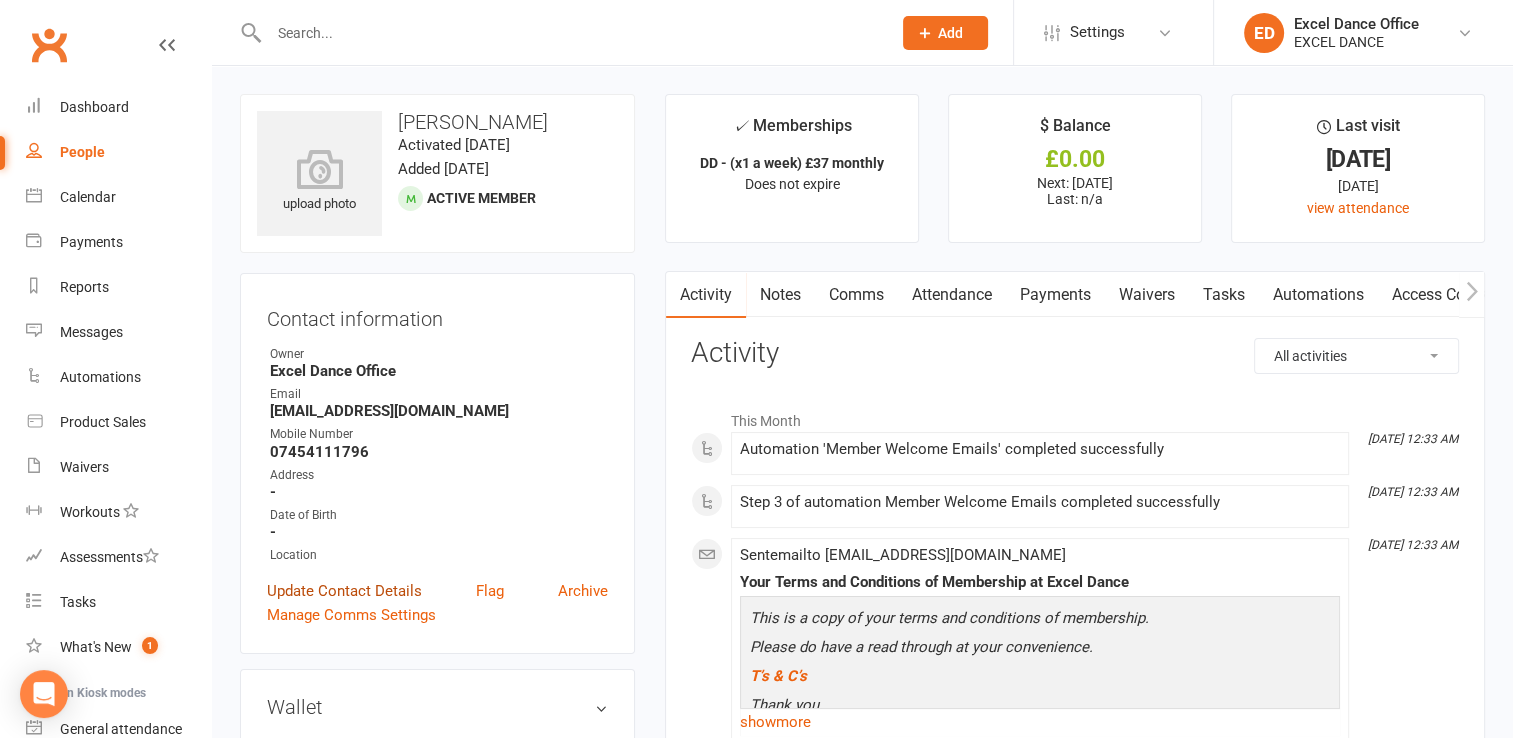 click on "Update Contact Details" at bounding box center [344, 591] 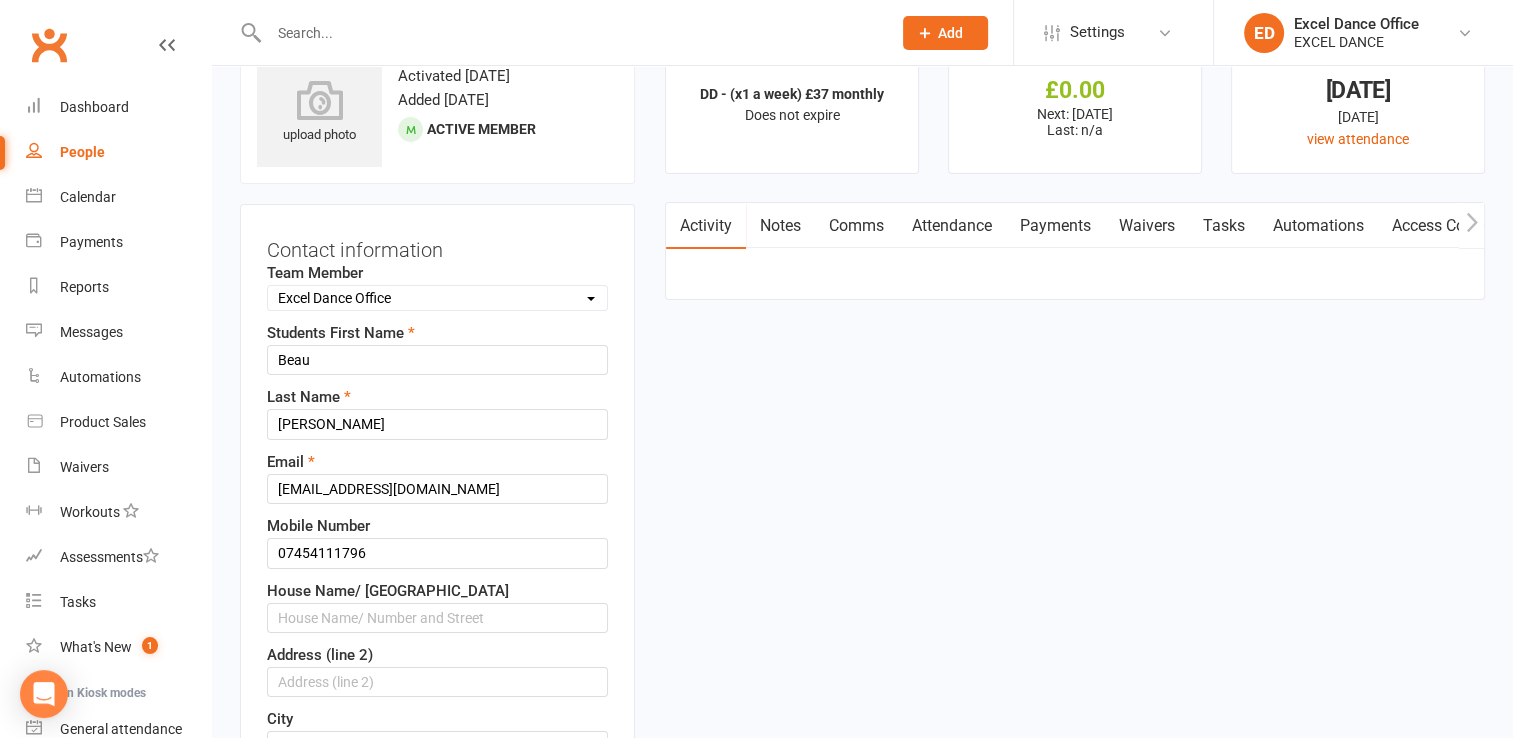 scroll, scrollTop: 94, scrollLeft: 0, axis: vertical 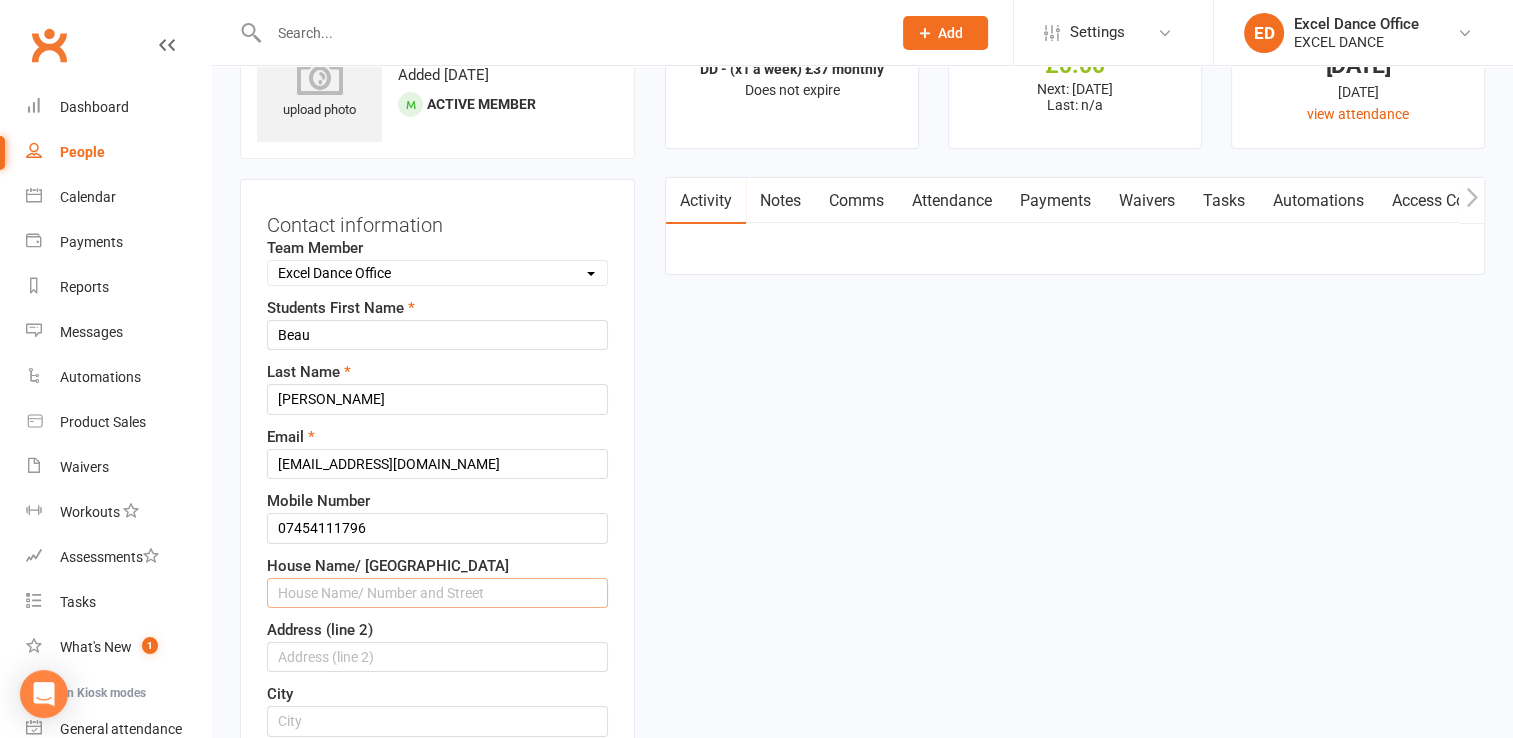 click at bounding box center (437, 593) 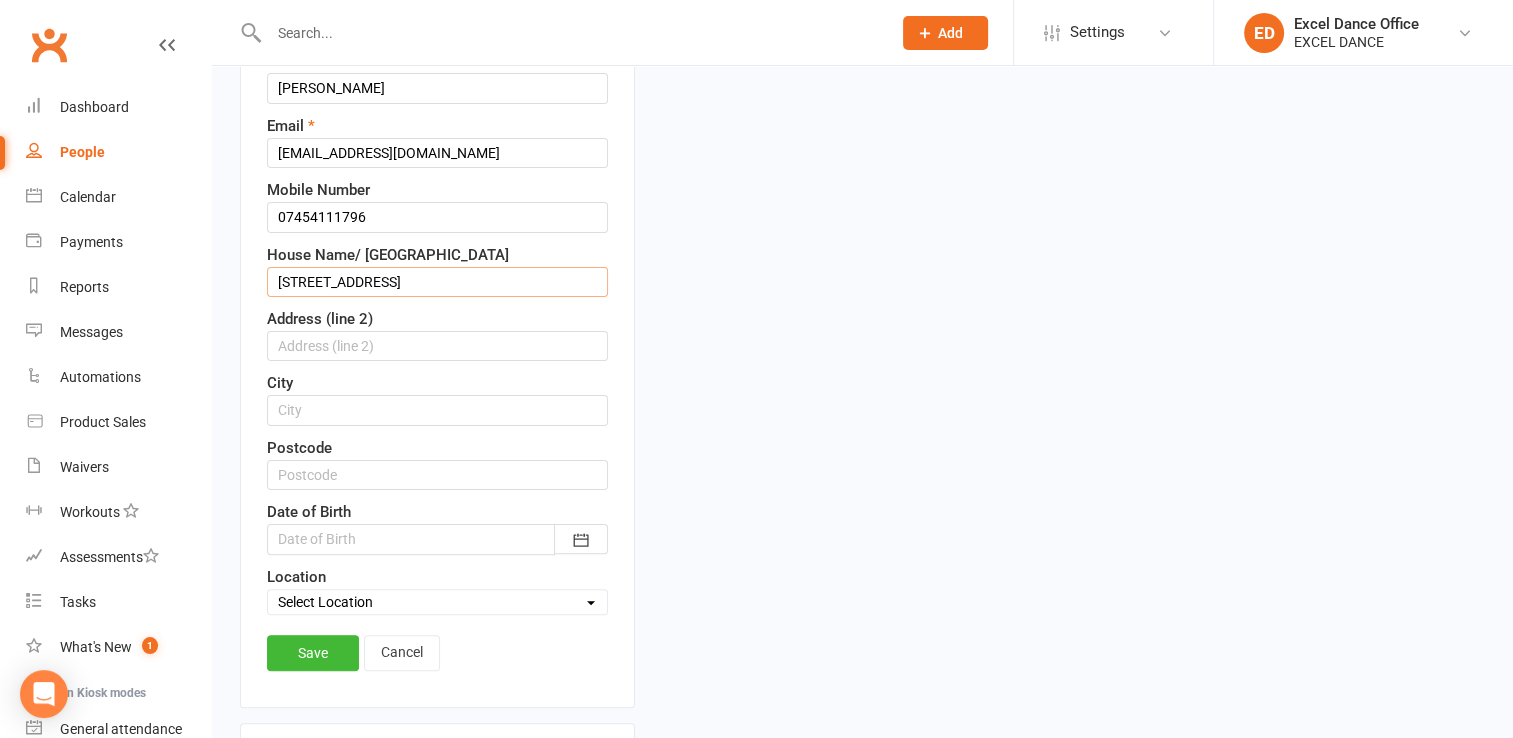 scroll, scrollTop: 433, scrollLeft: 0, axis: vertical 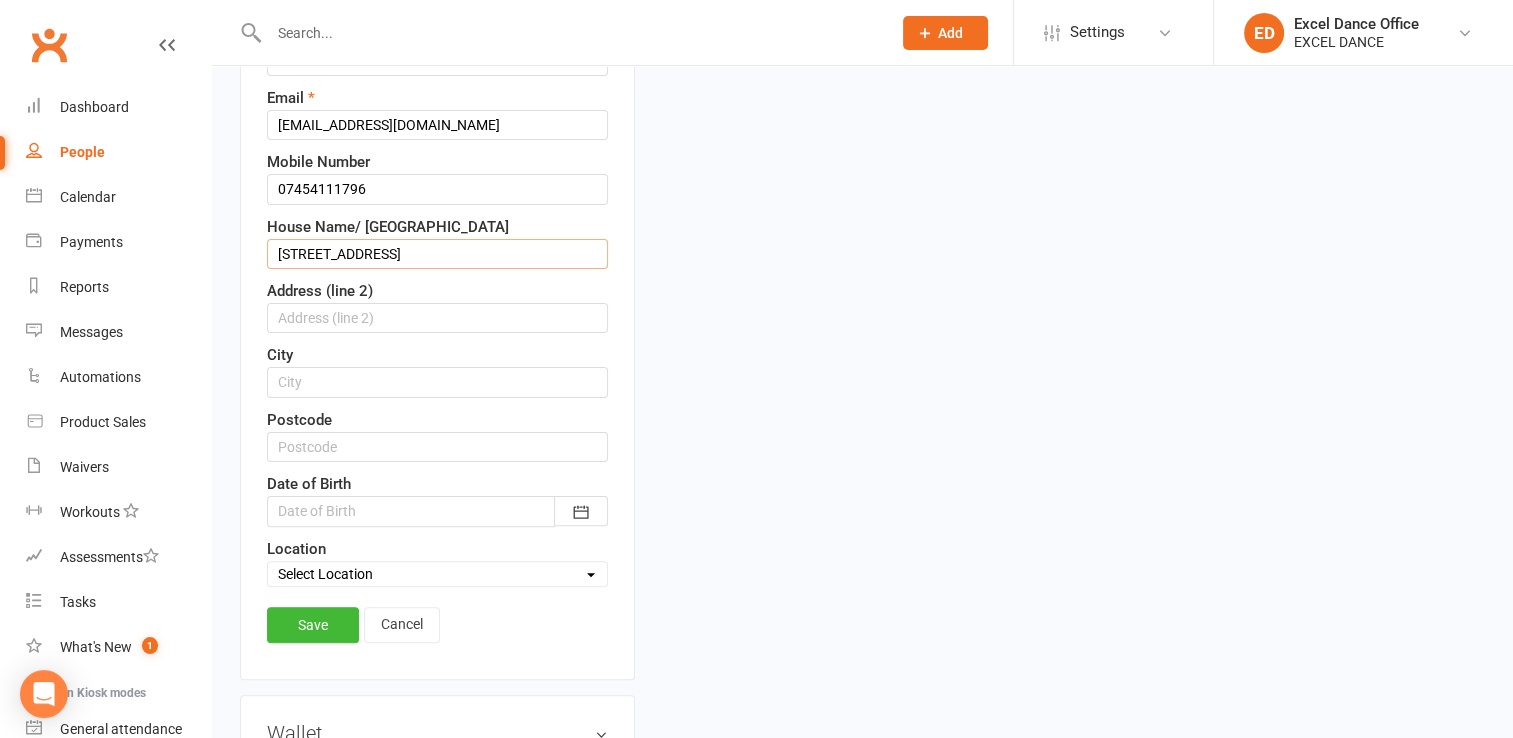 type on "[STREET_ADDRESS]" 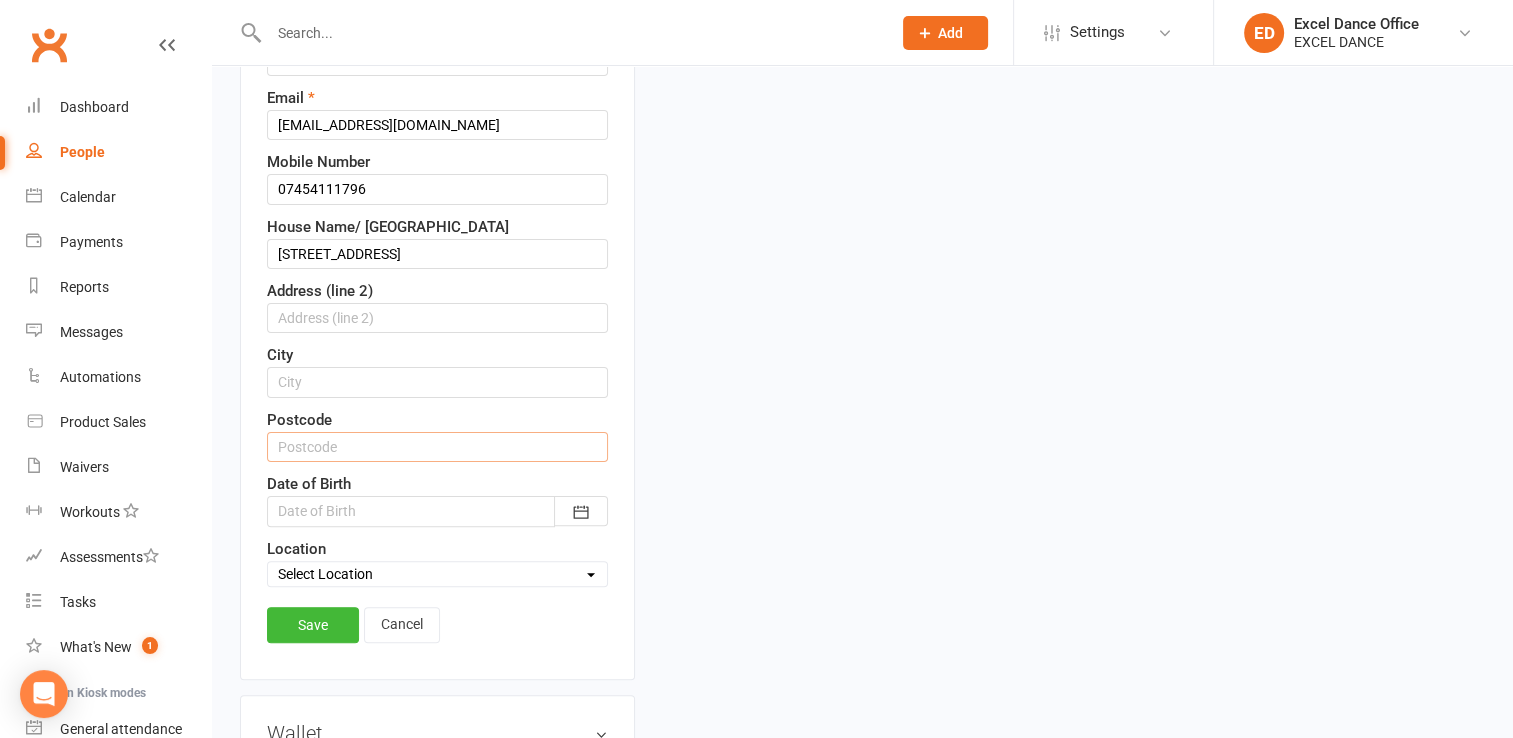 click at bounding box center (437, 447) 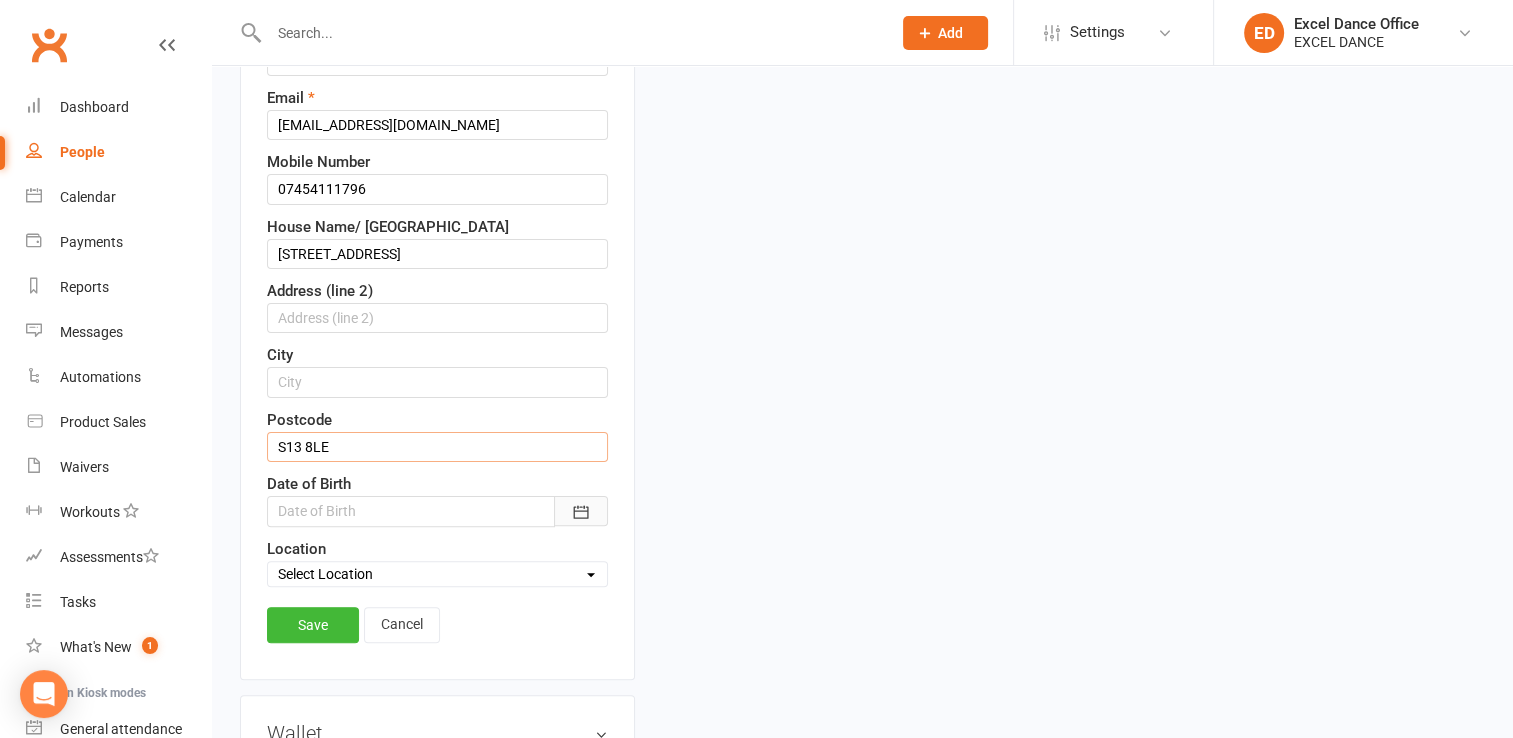 type on "S13 8LE" 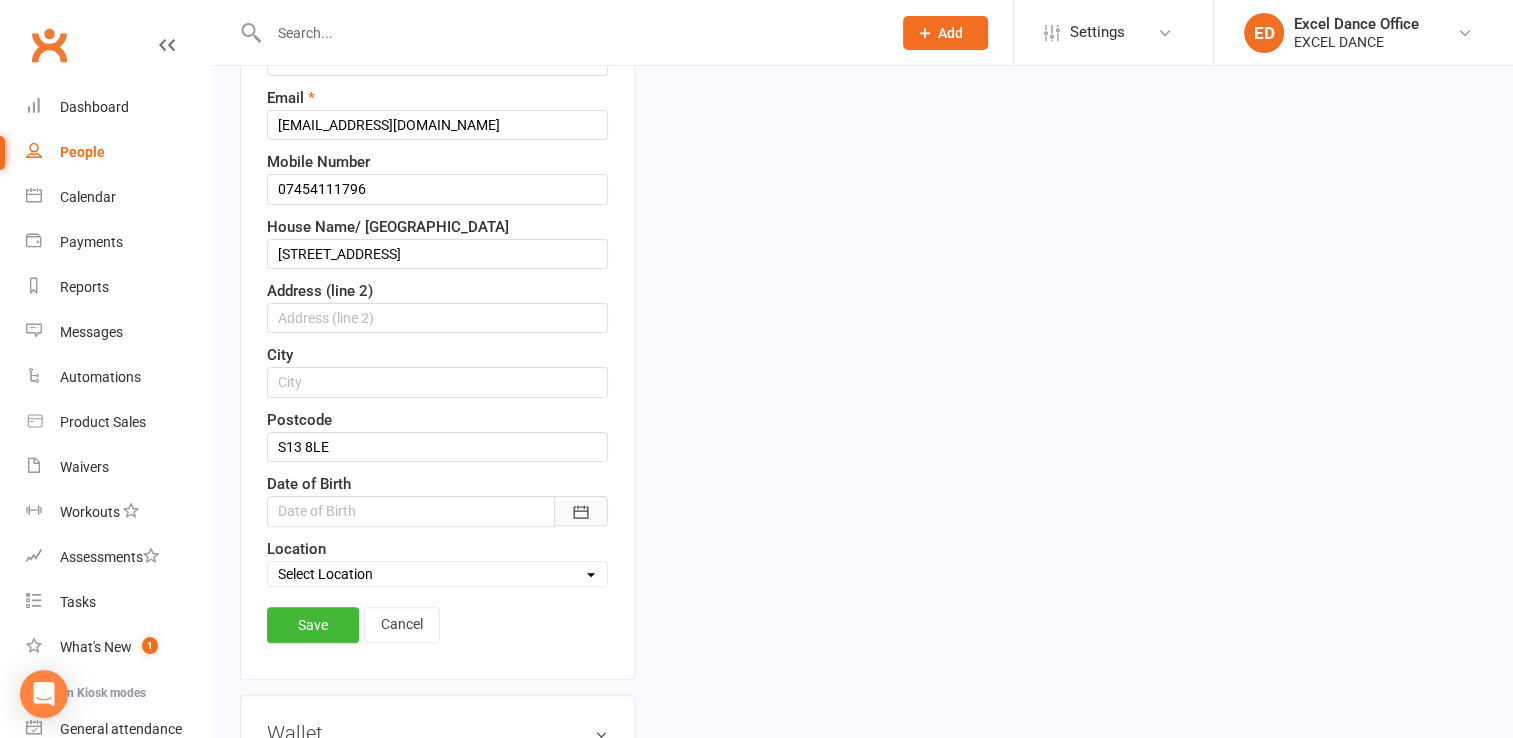 click 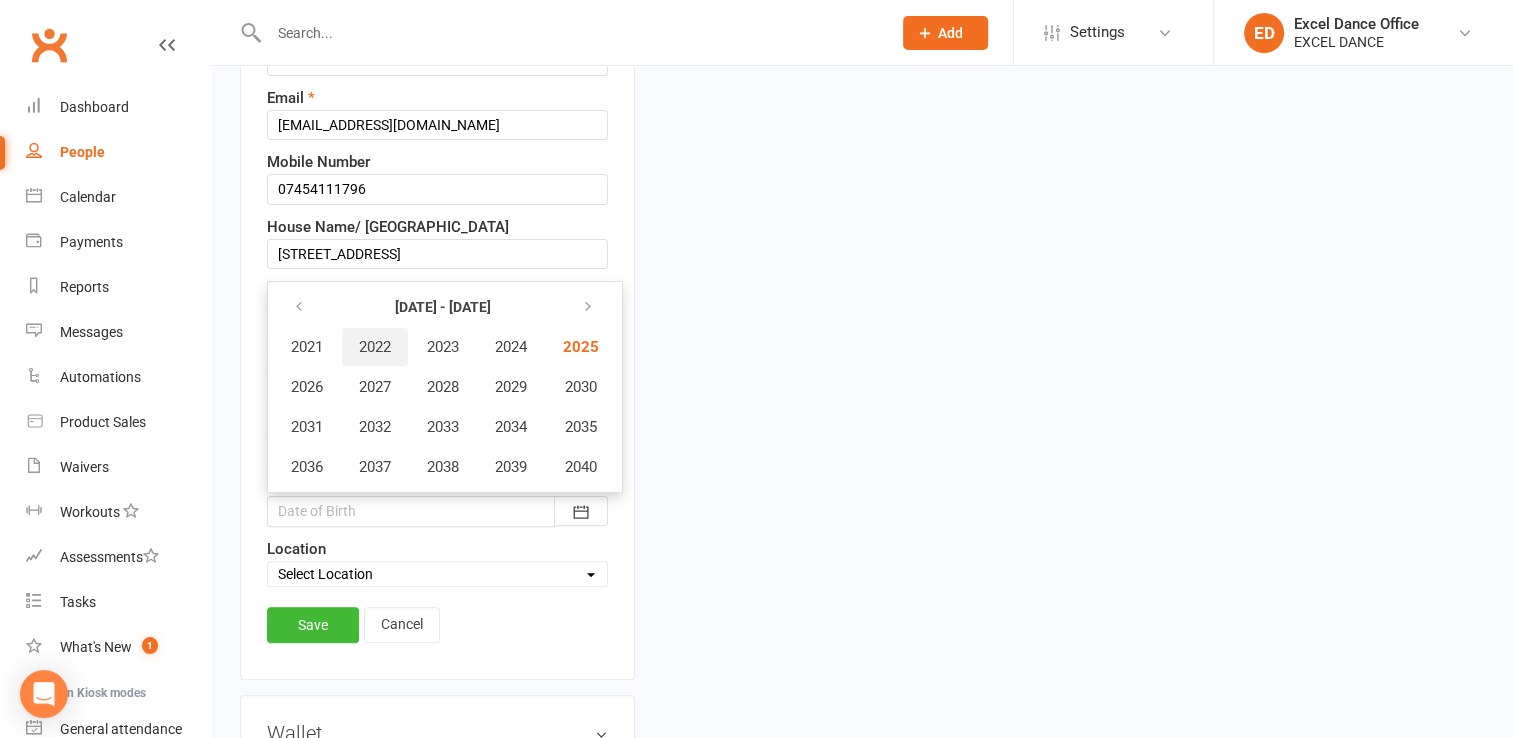 click on "2022" at bounding box center (375, 347) 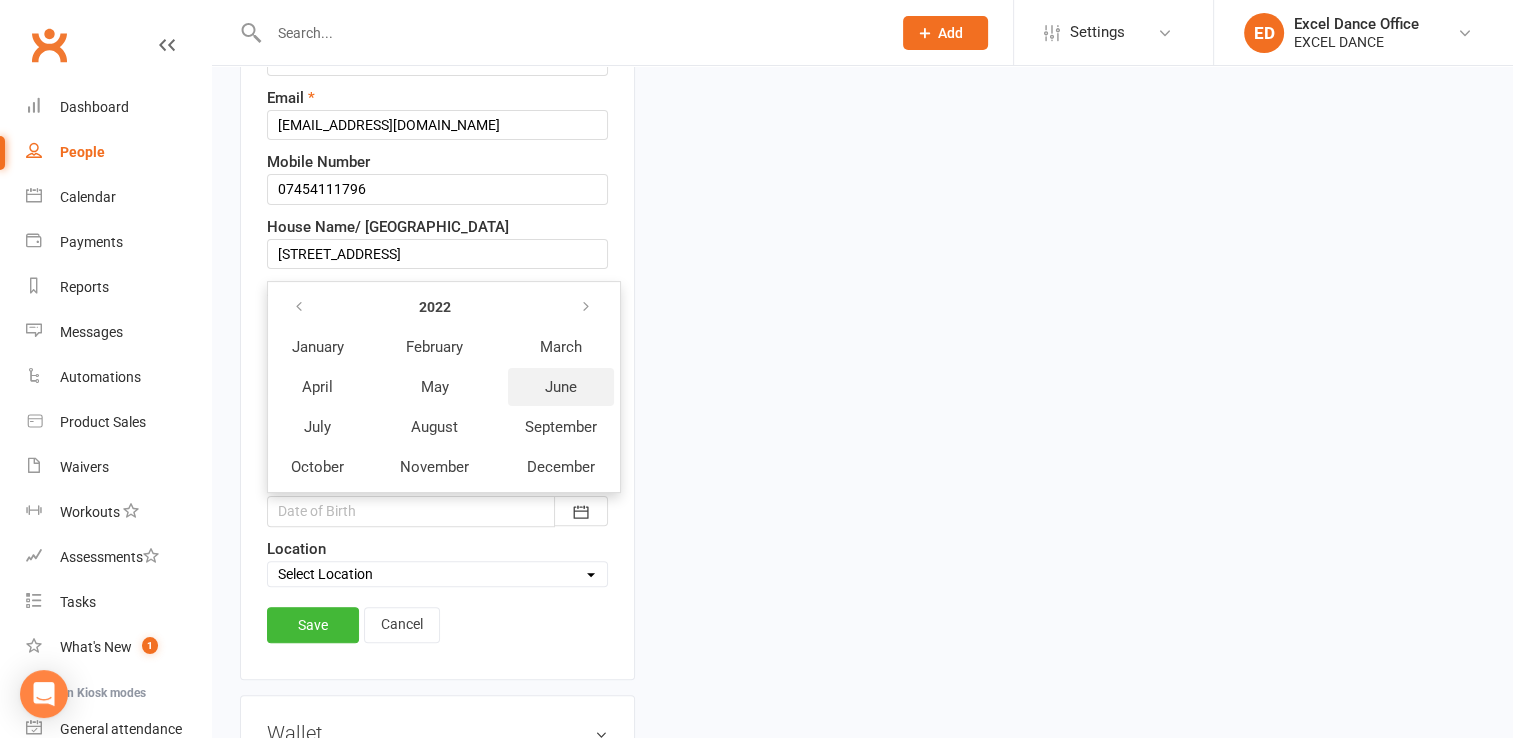 click on "June" at bounding box center (561, 387) 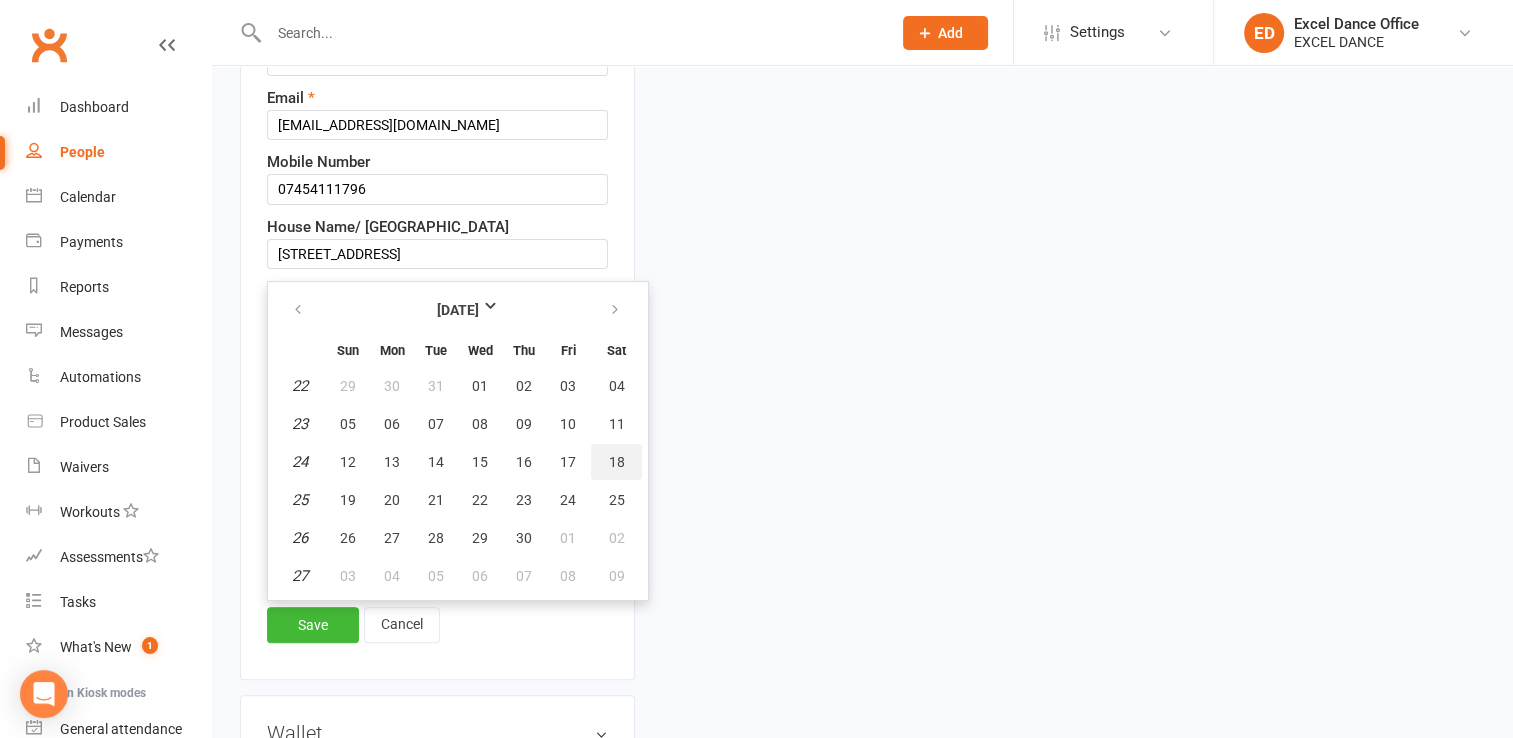 click on "18" at bounding box center [617, 462] 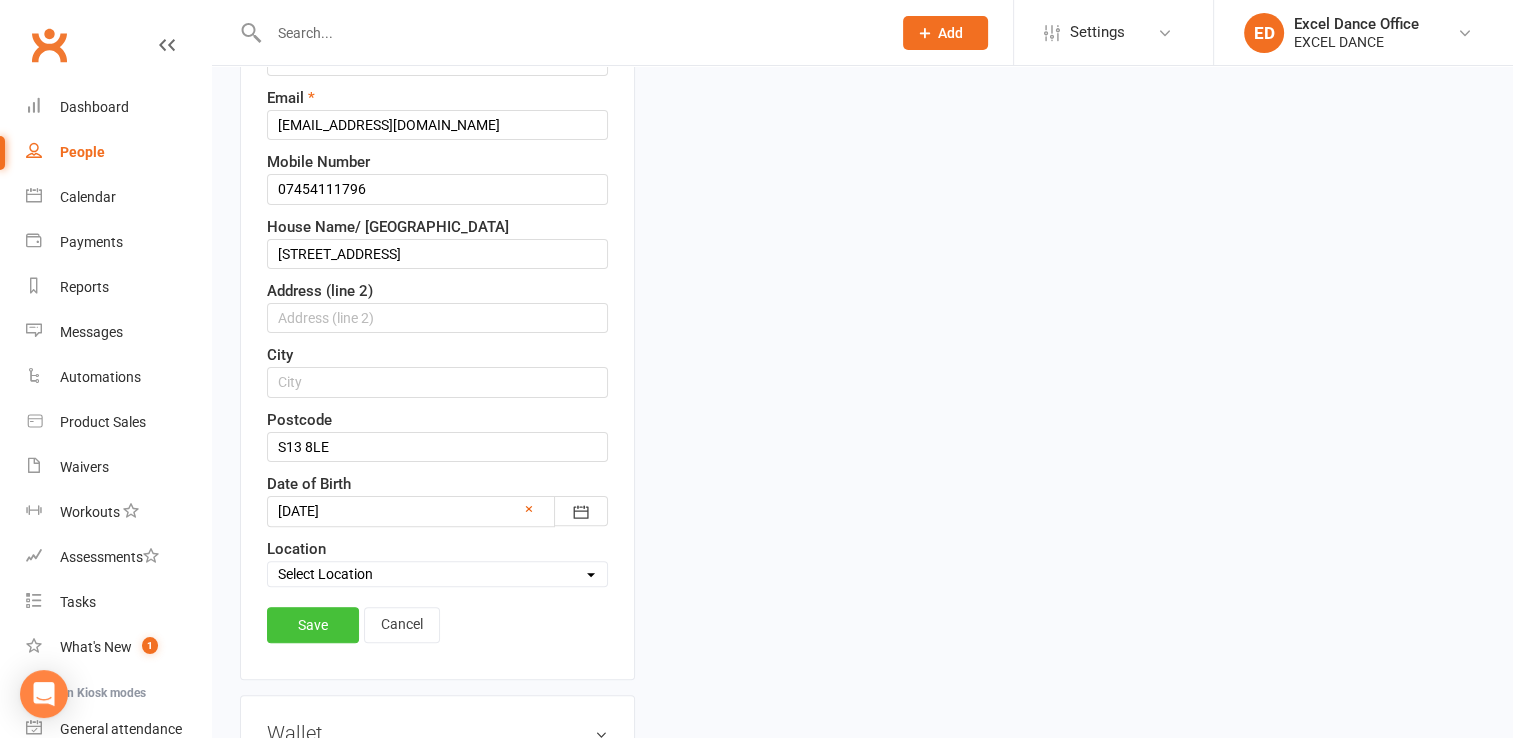 click on "Save" at bounding box center (313, 625) 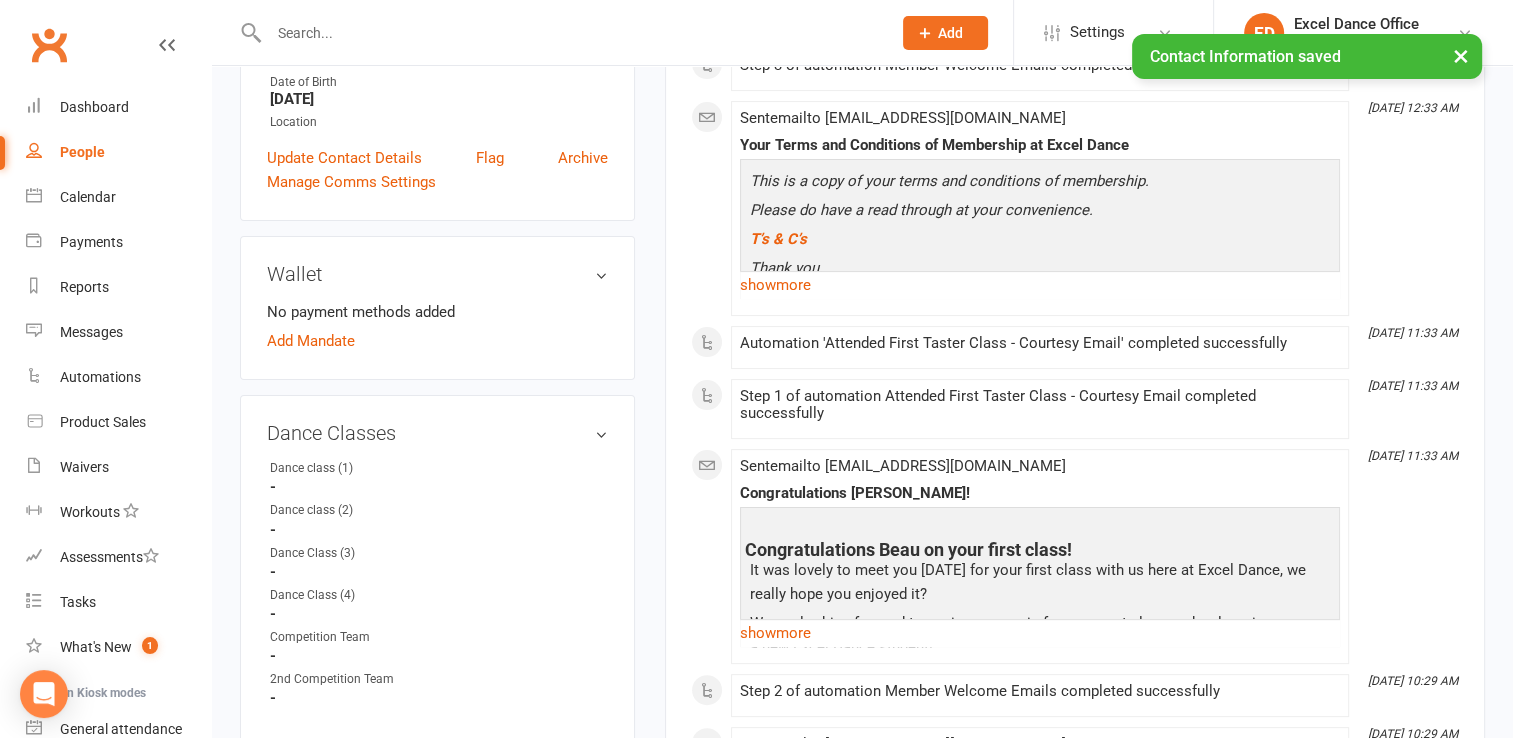 scroll, scrollTop: 0, scrollLeft: 0, axis: both 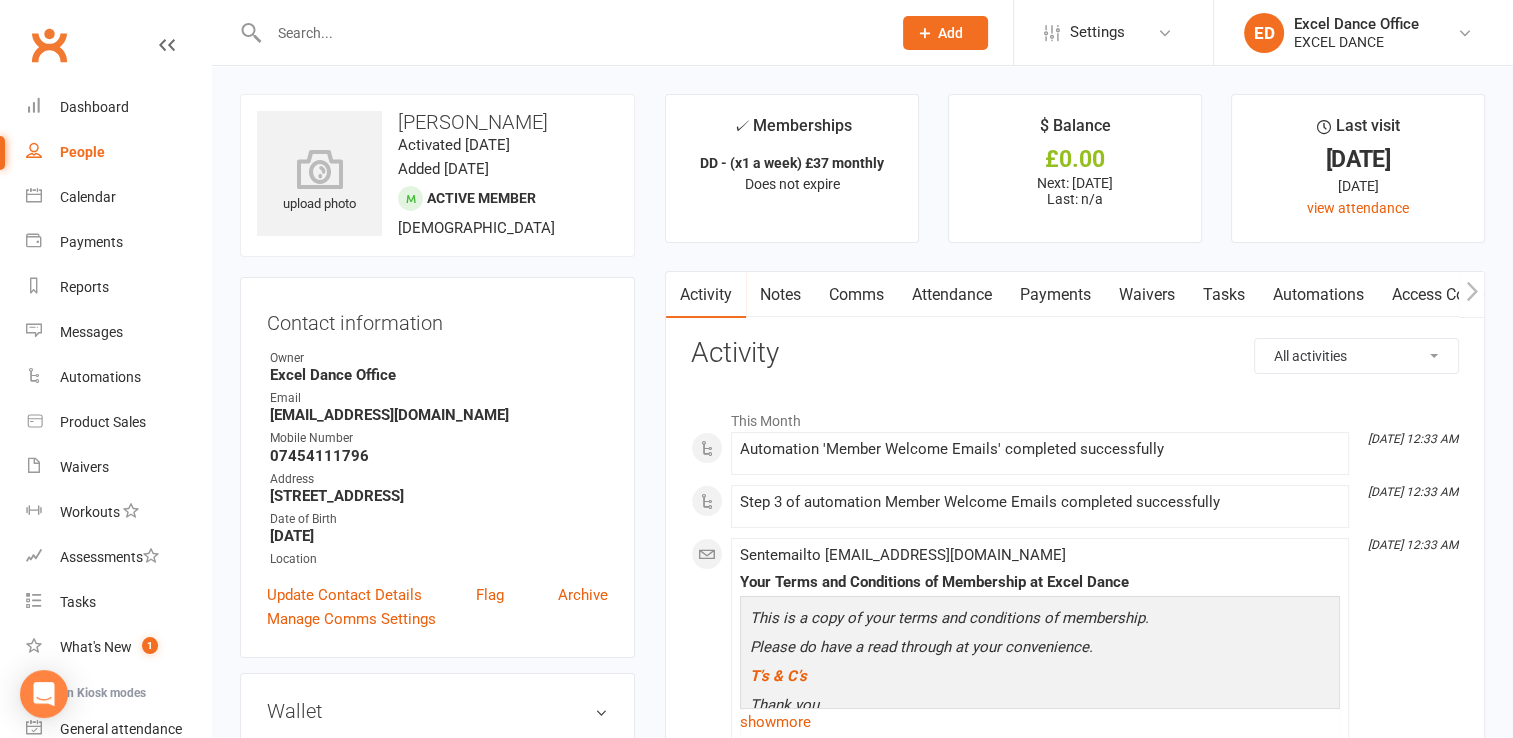 click at bounding box center (570, 33) 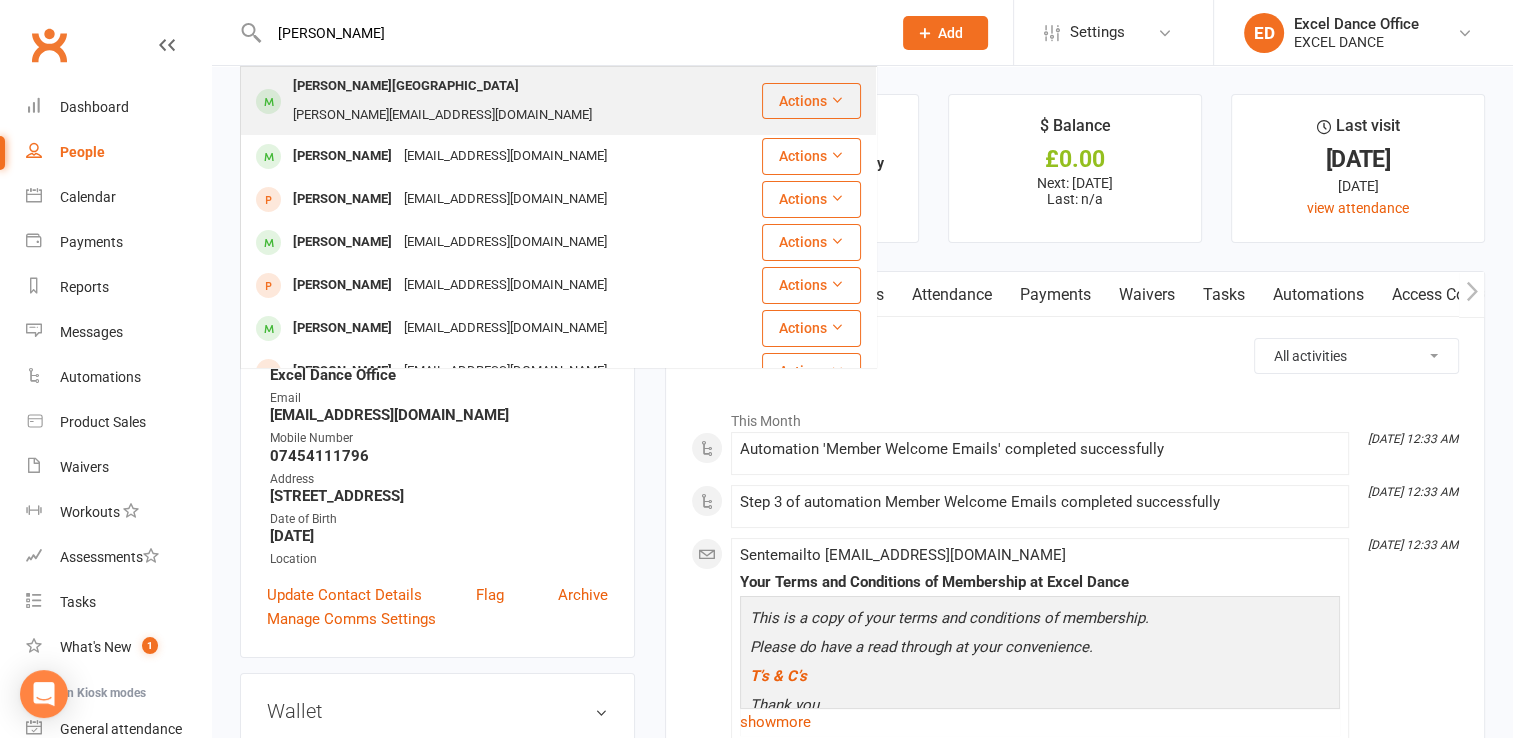 type on "[PERSON_NAME]" 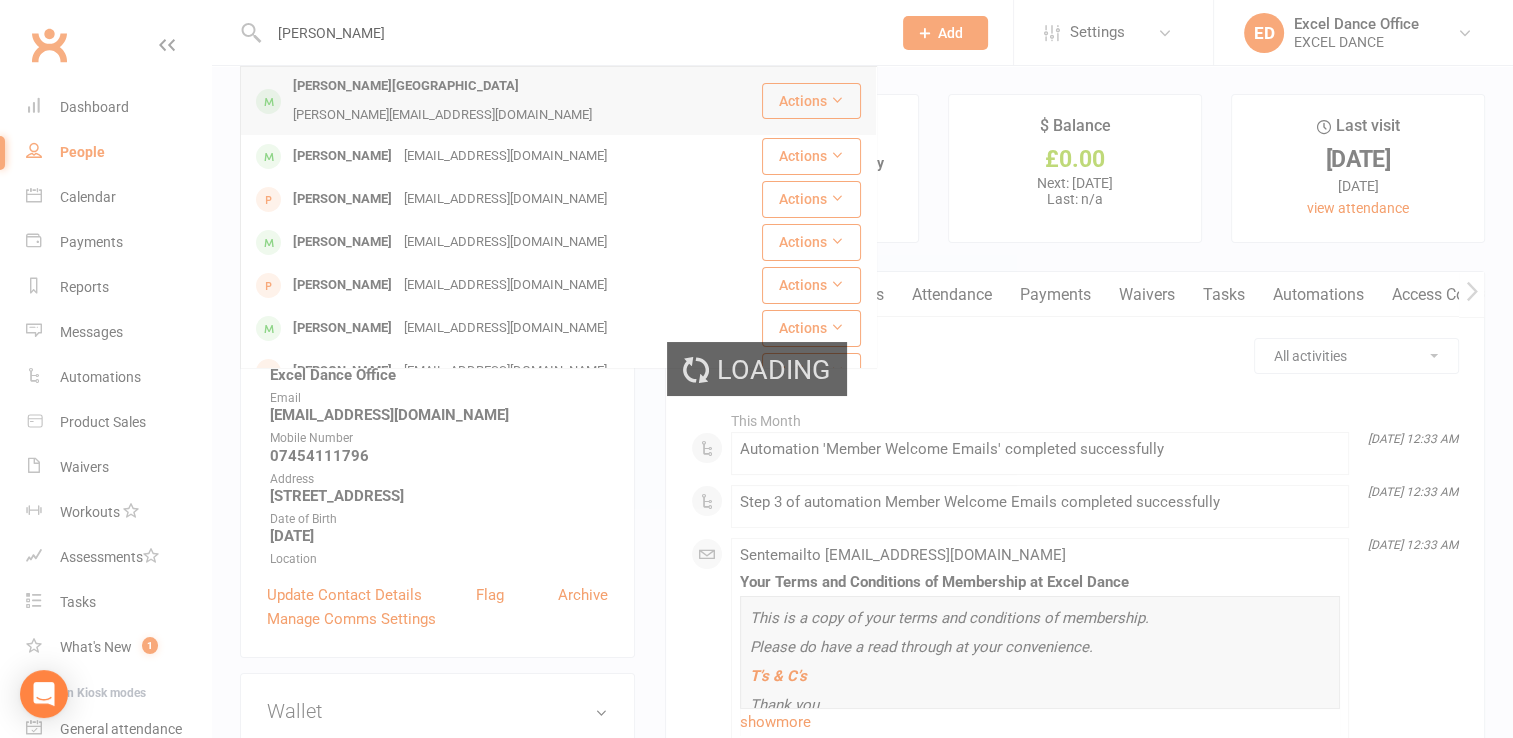 type 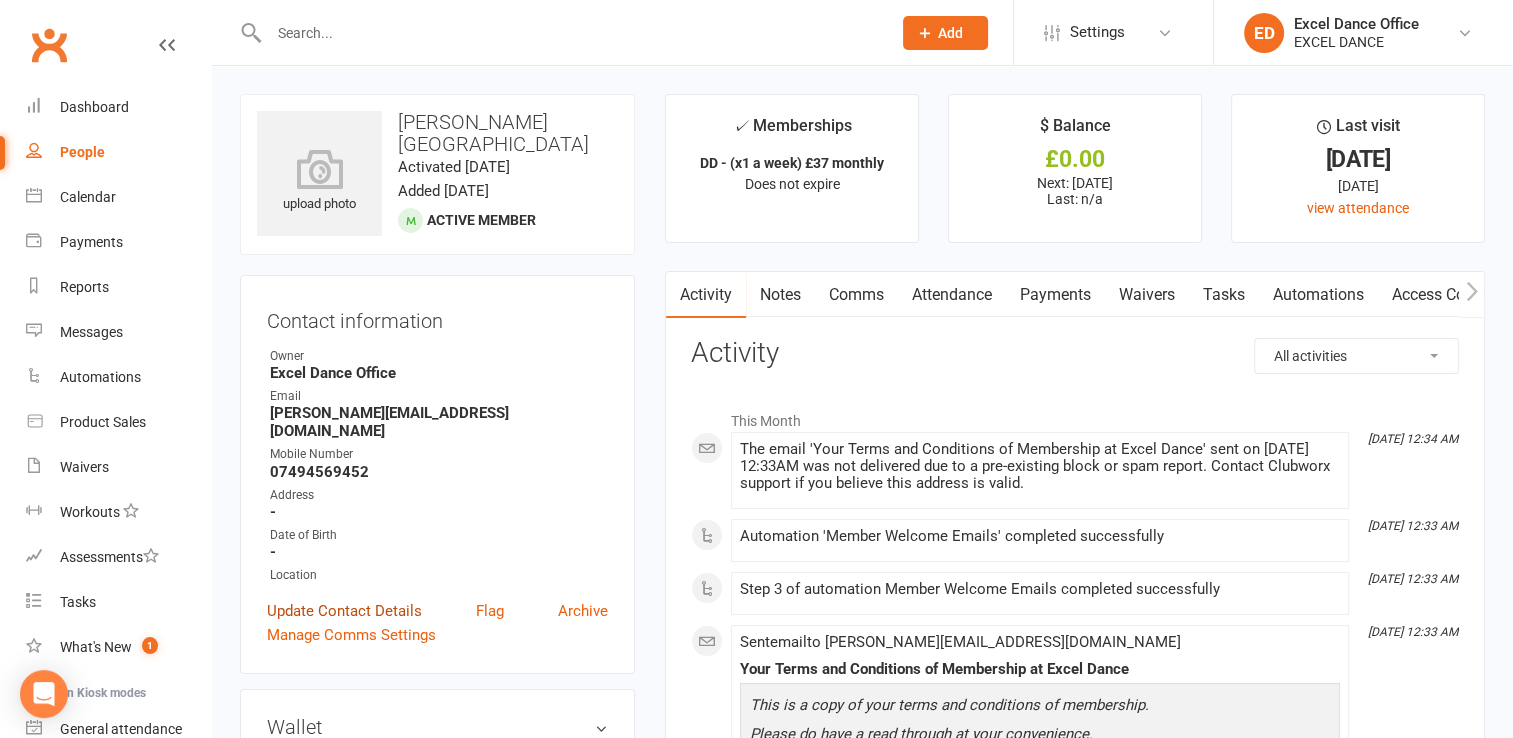click on "Update Contact Details" at bounding box center [344, 611] 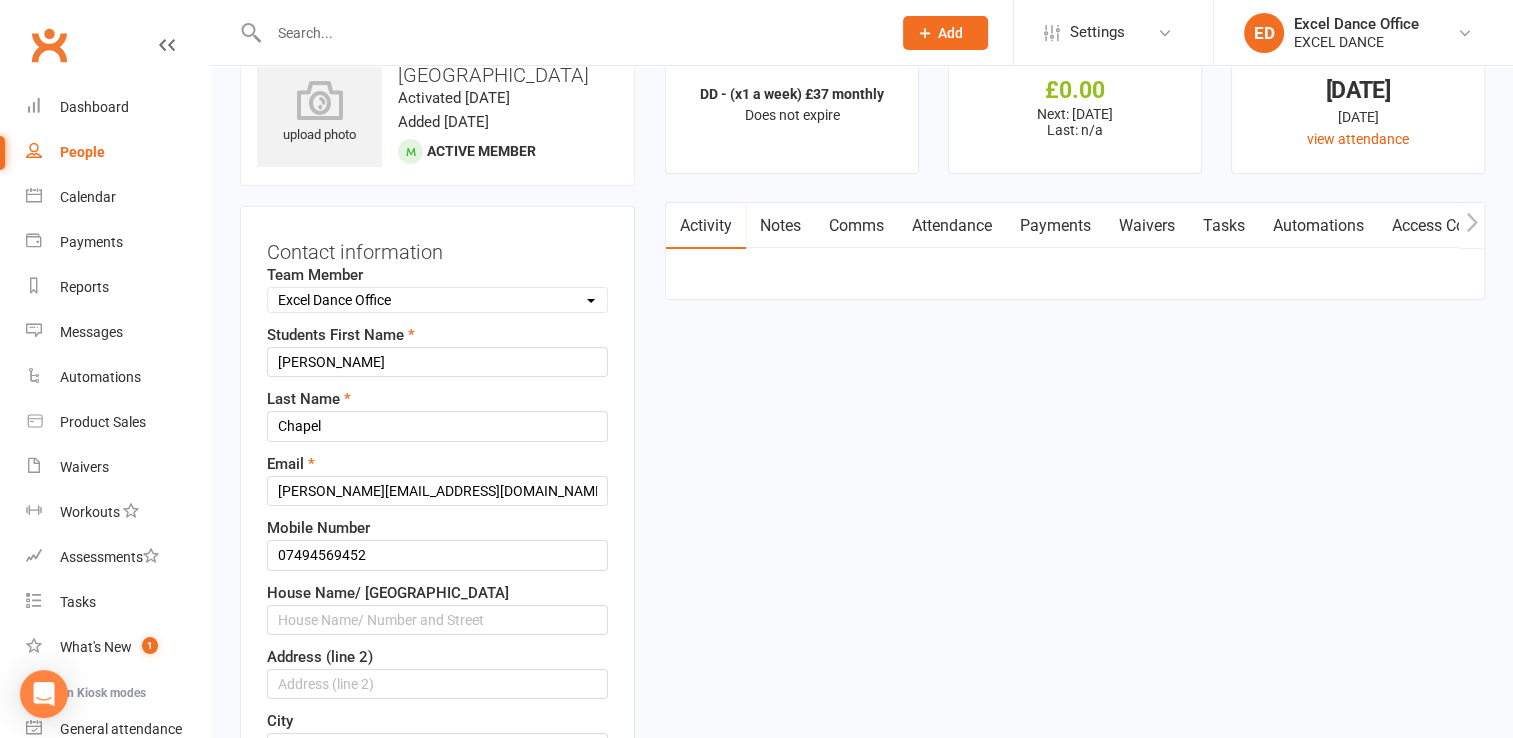 scroll, scrollTop: 94, scrollLeft: 0, axis: vertical 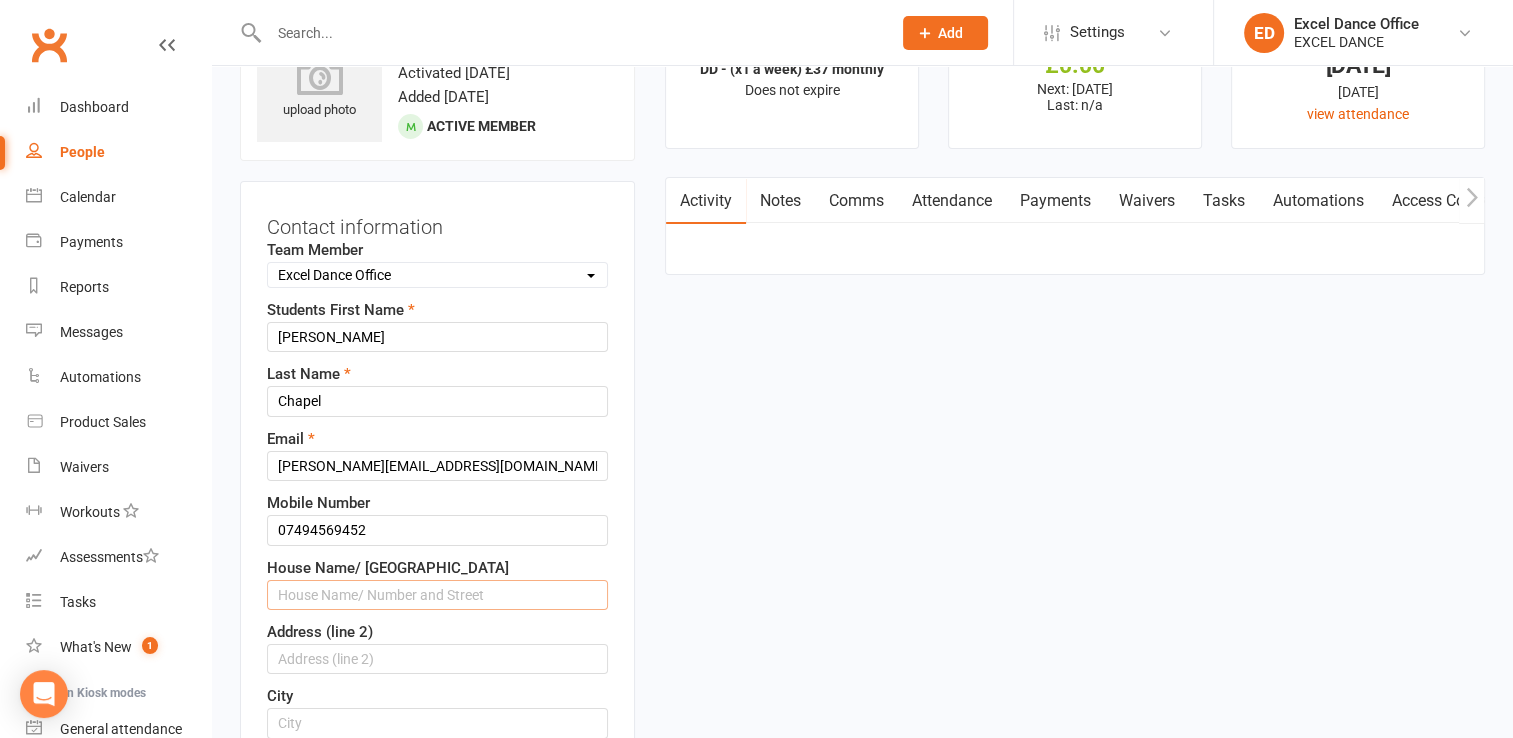 click at bounding box center (437, 595) 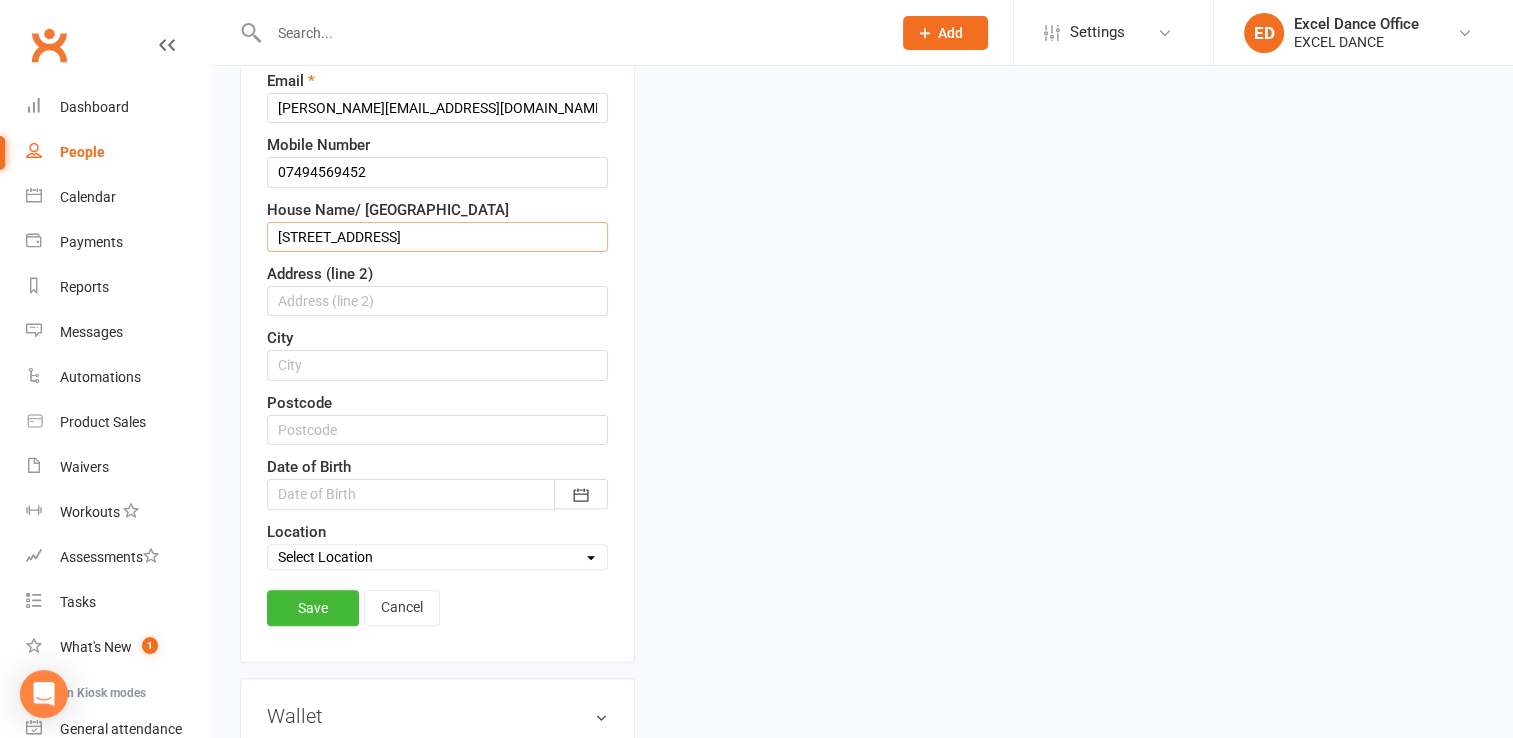 scroll, scrollTop: 466, scrollLeft: 0, axis: vertical 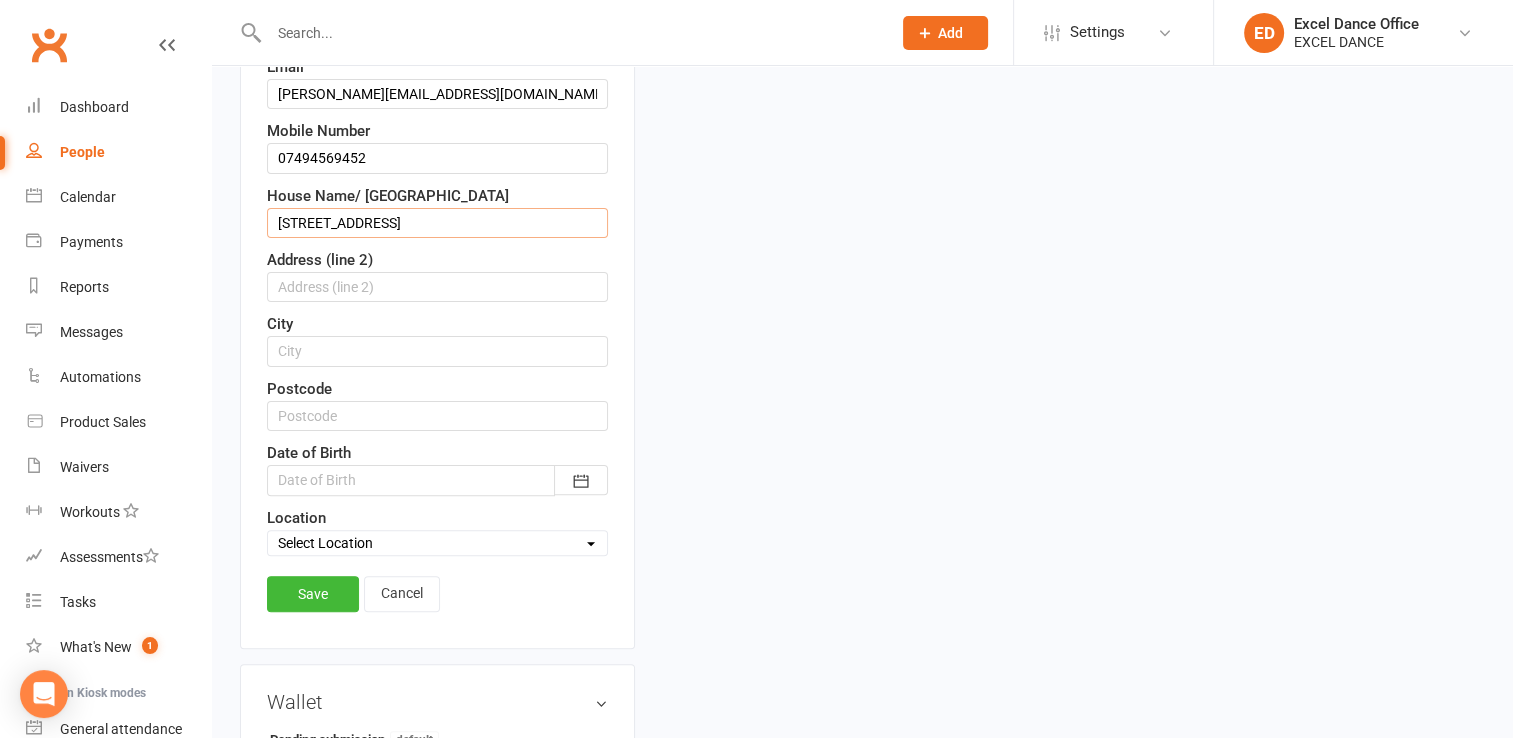 type on "[STREET_ADDRESS]" 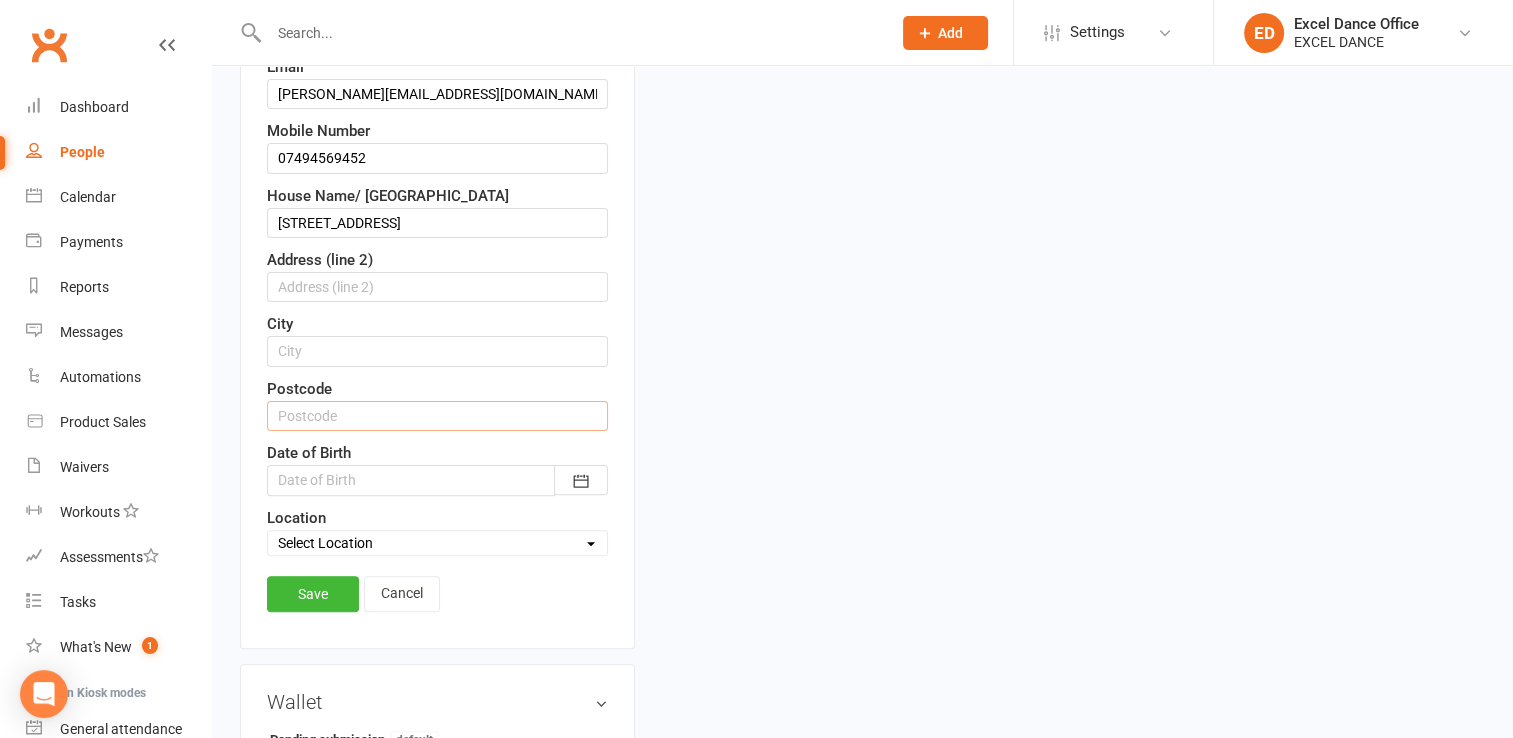 click at bounding box center (437, 416) 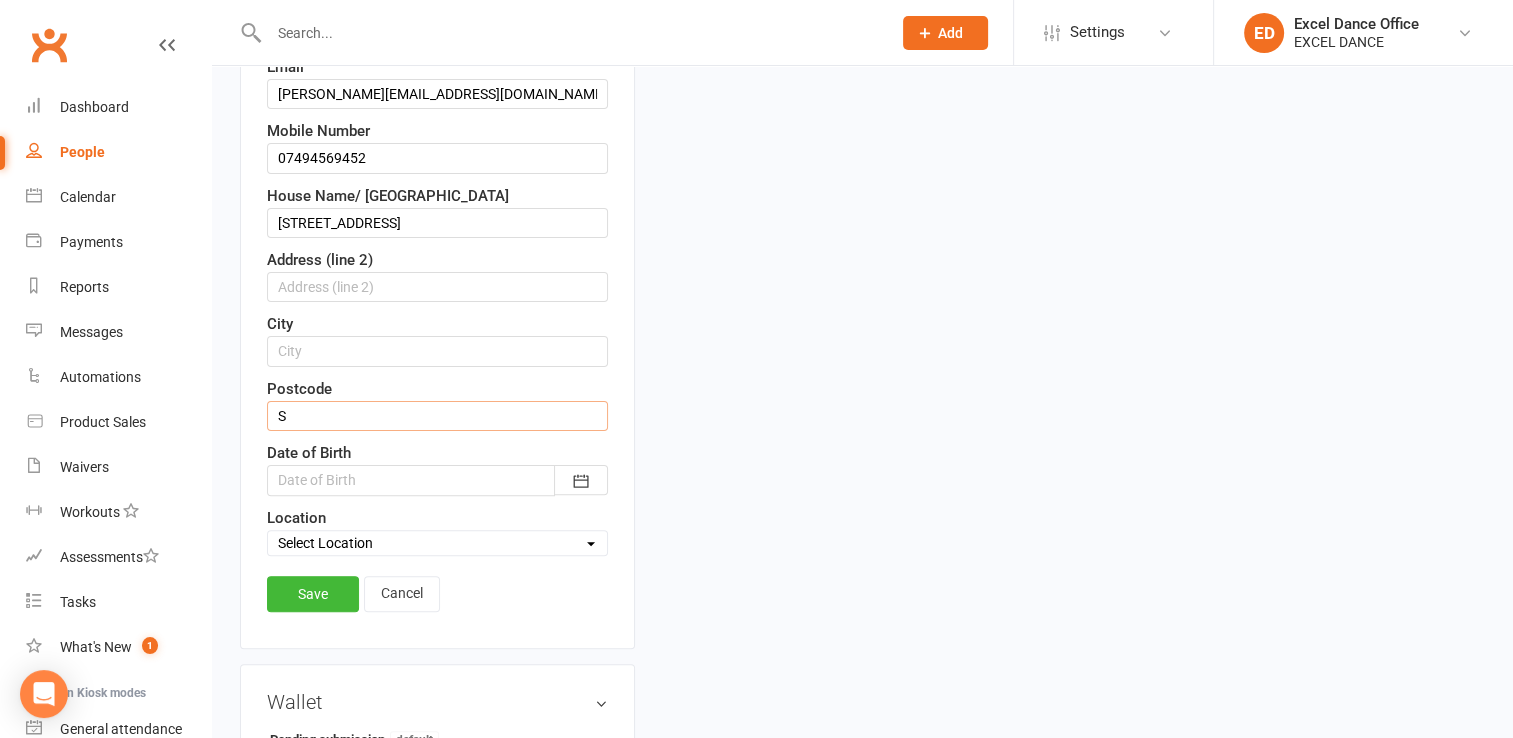 click on "S" at bounding box center (437, 416) 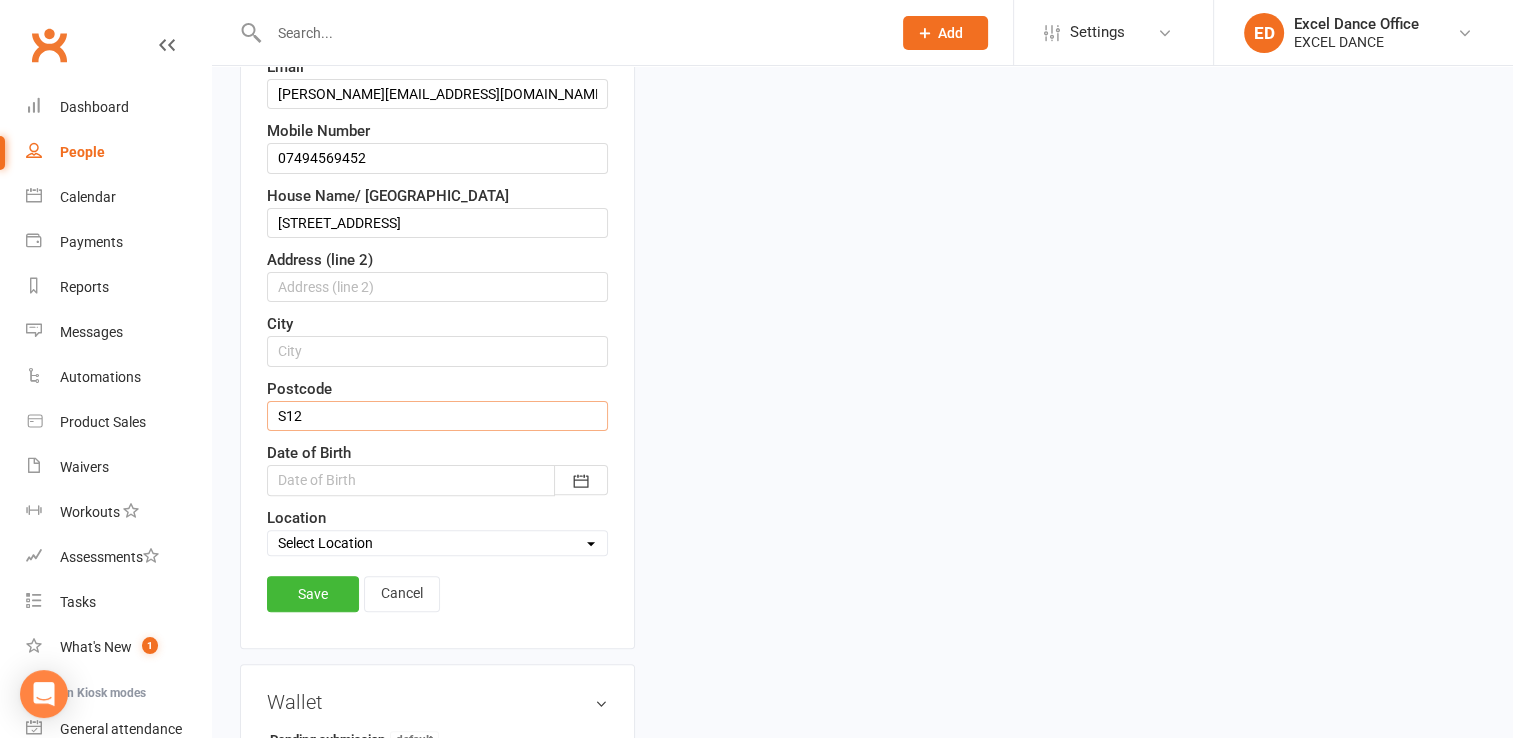 click on "S12" at bounding box center [437, 416] 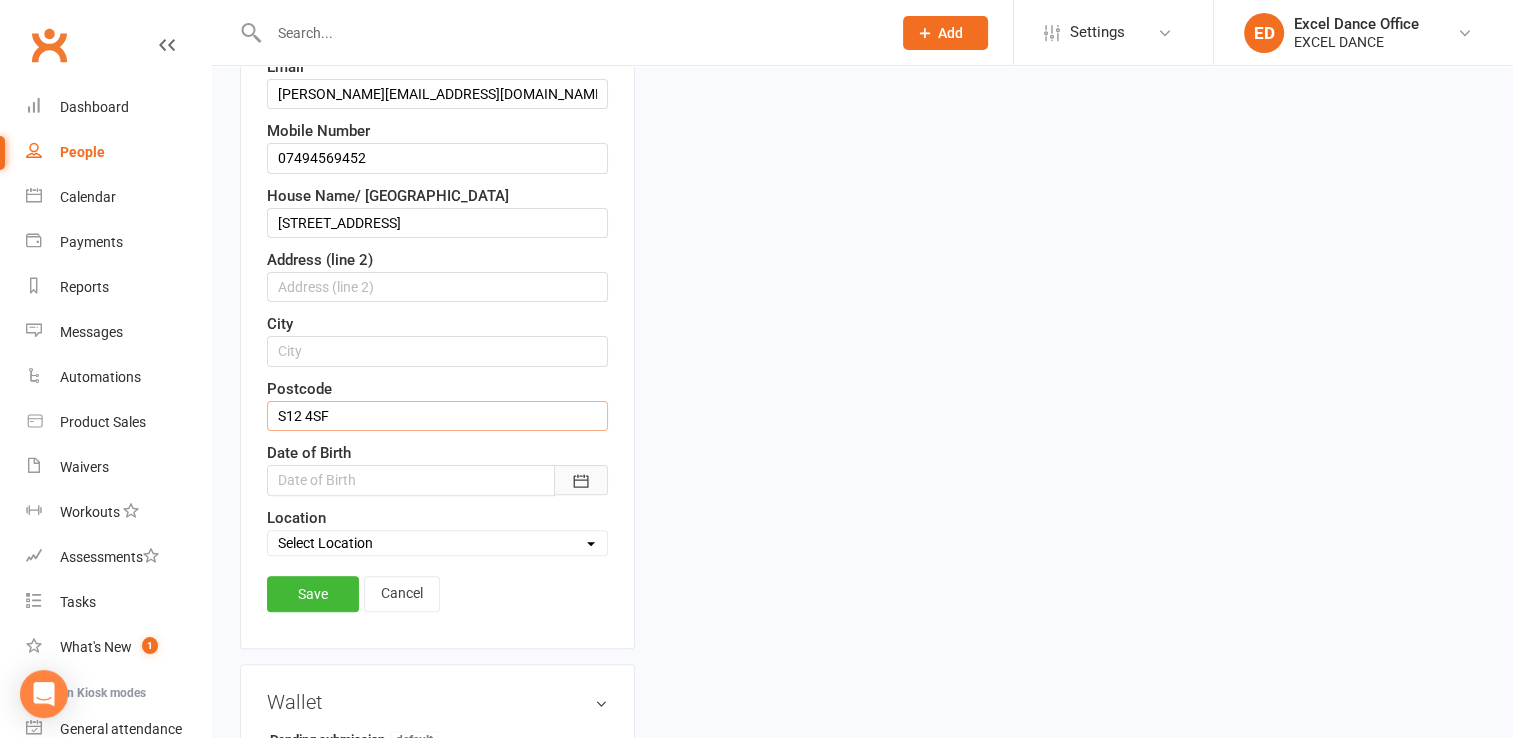 type on "S12 4SF" 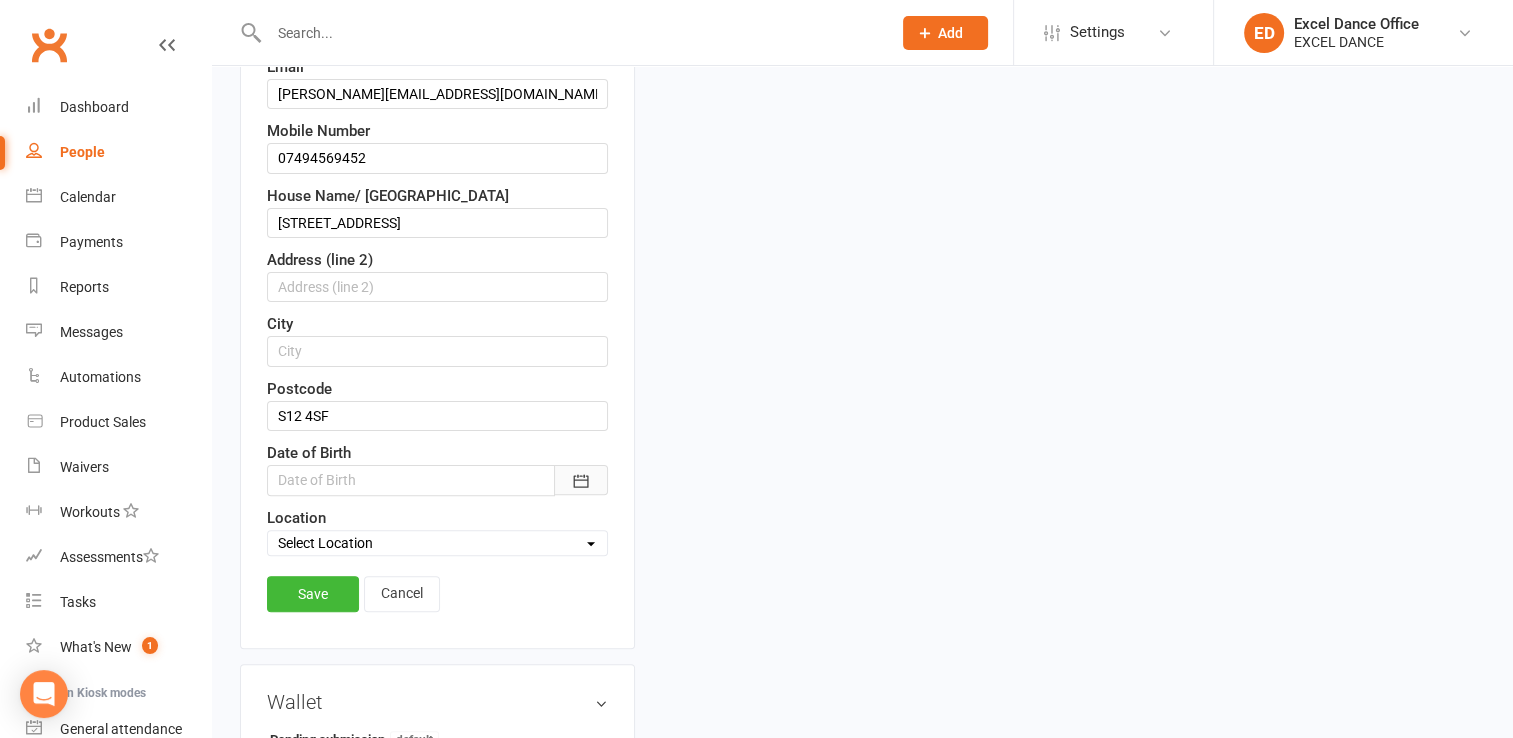 click 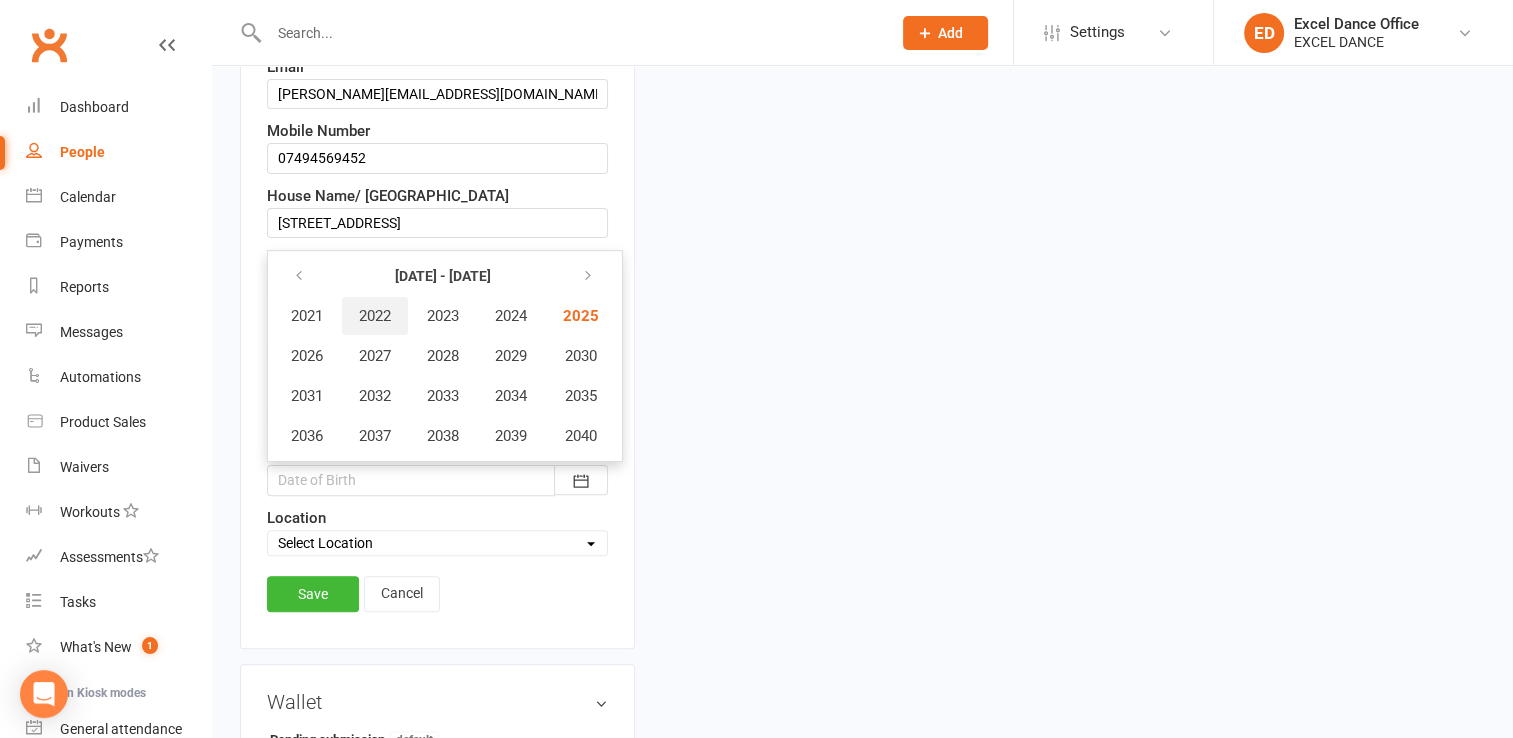 click on "2022" at bounding box center (375, 316) 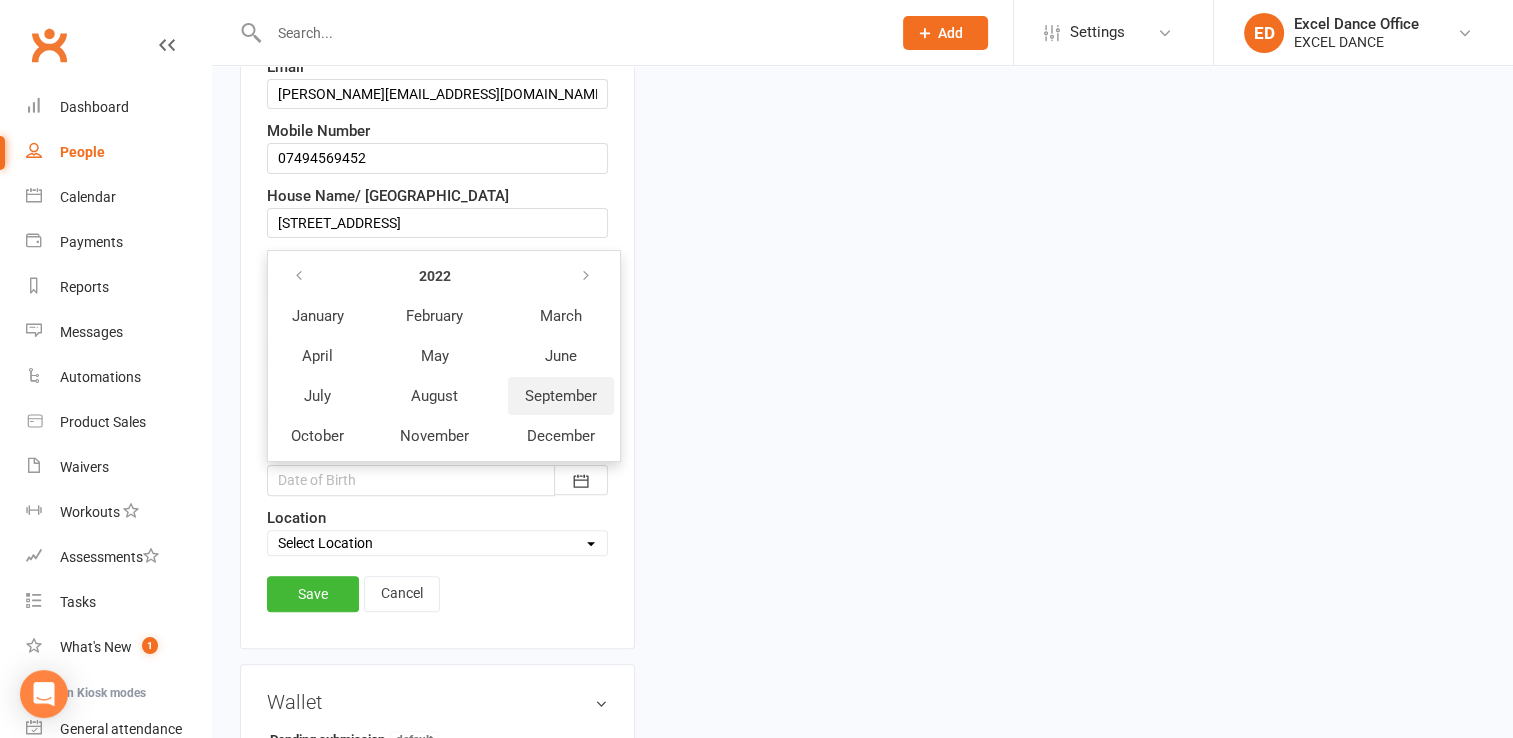 click on "September" at bounding box center (561, 396) 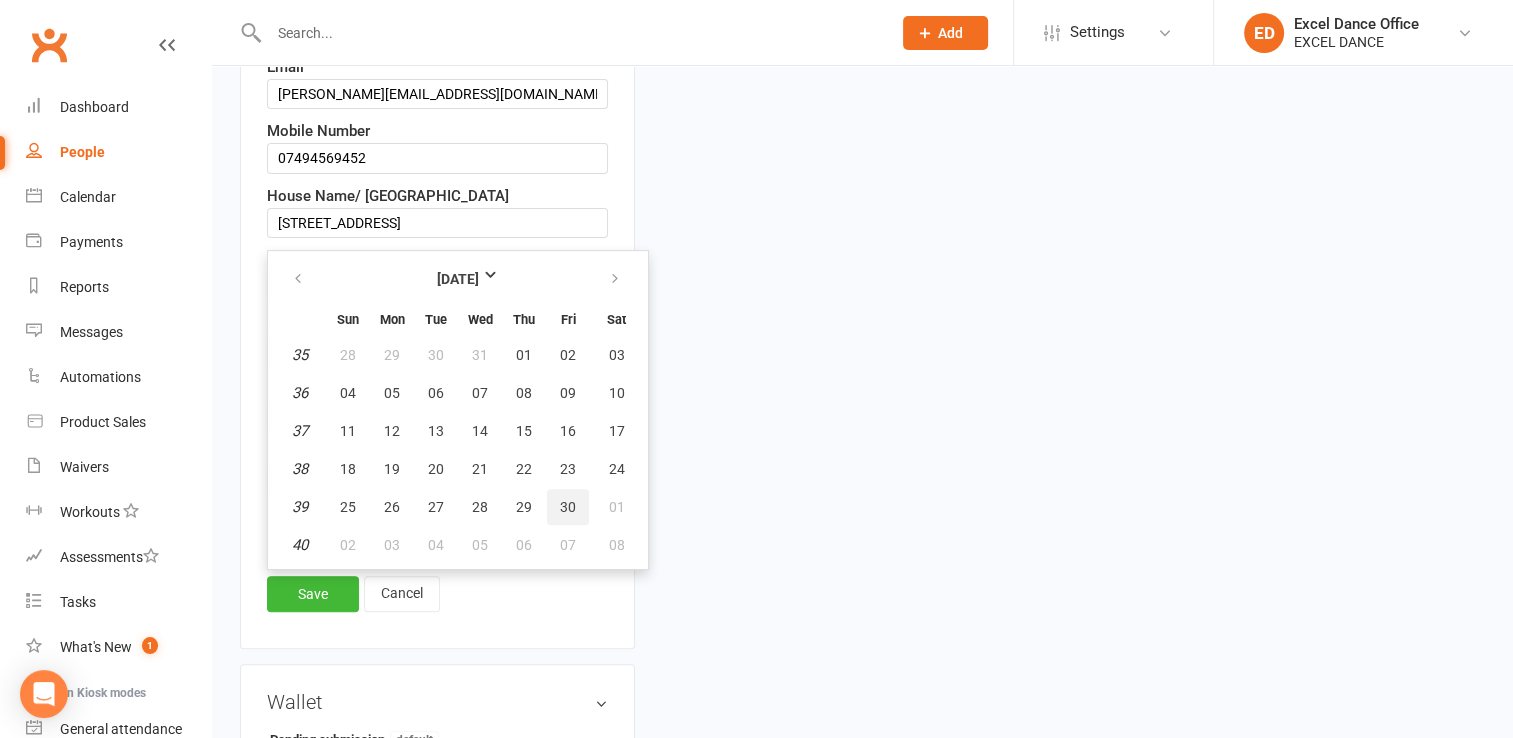 click on "30" at bounding box center (568, 507) 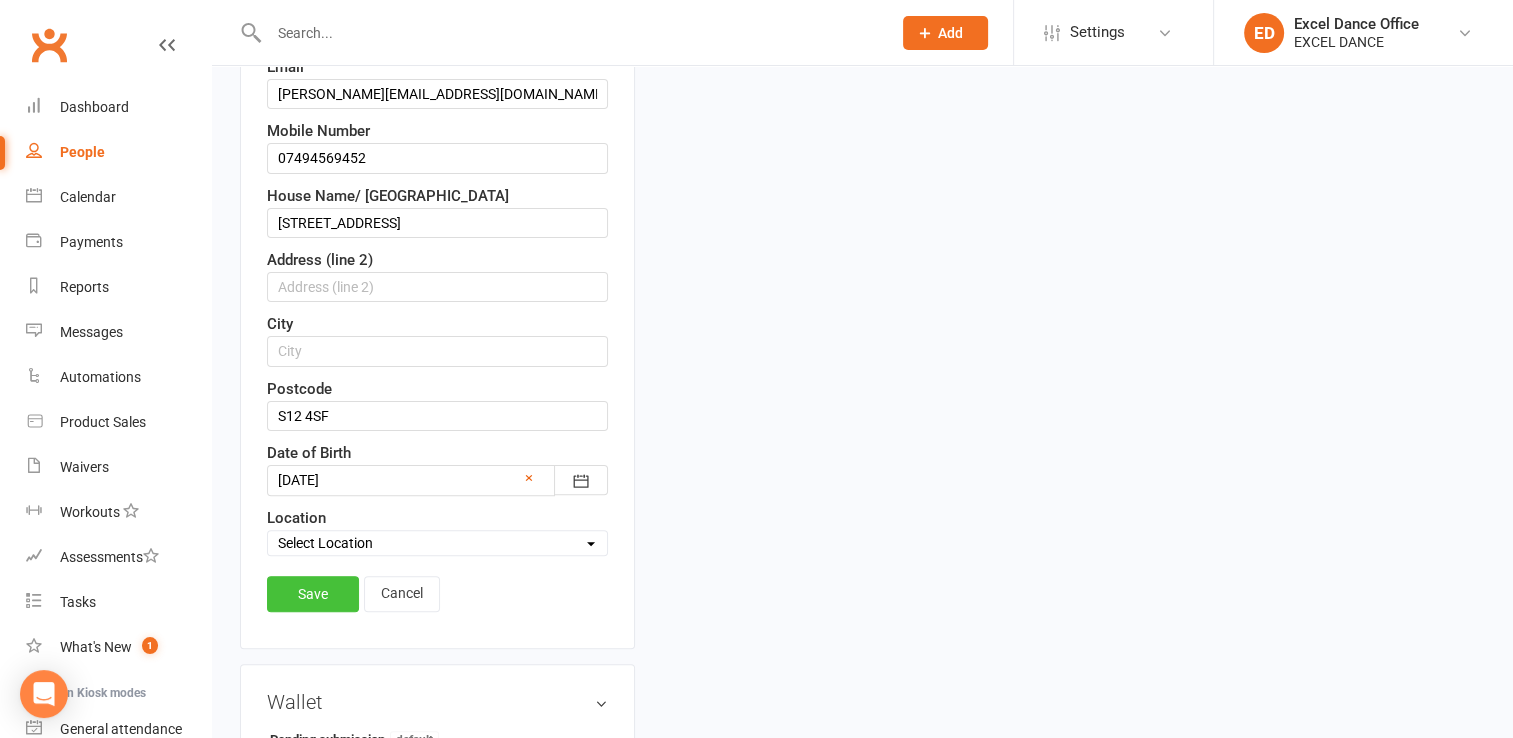 click on "Save" at bounding box center [313, 594] 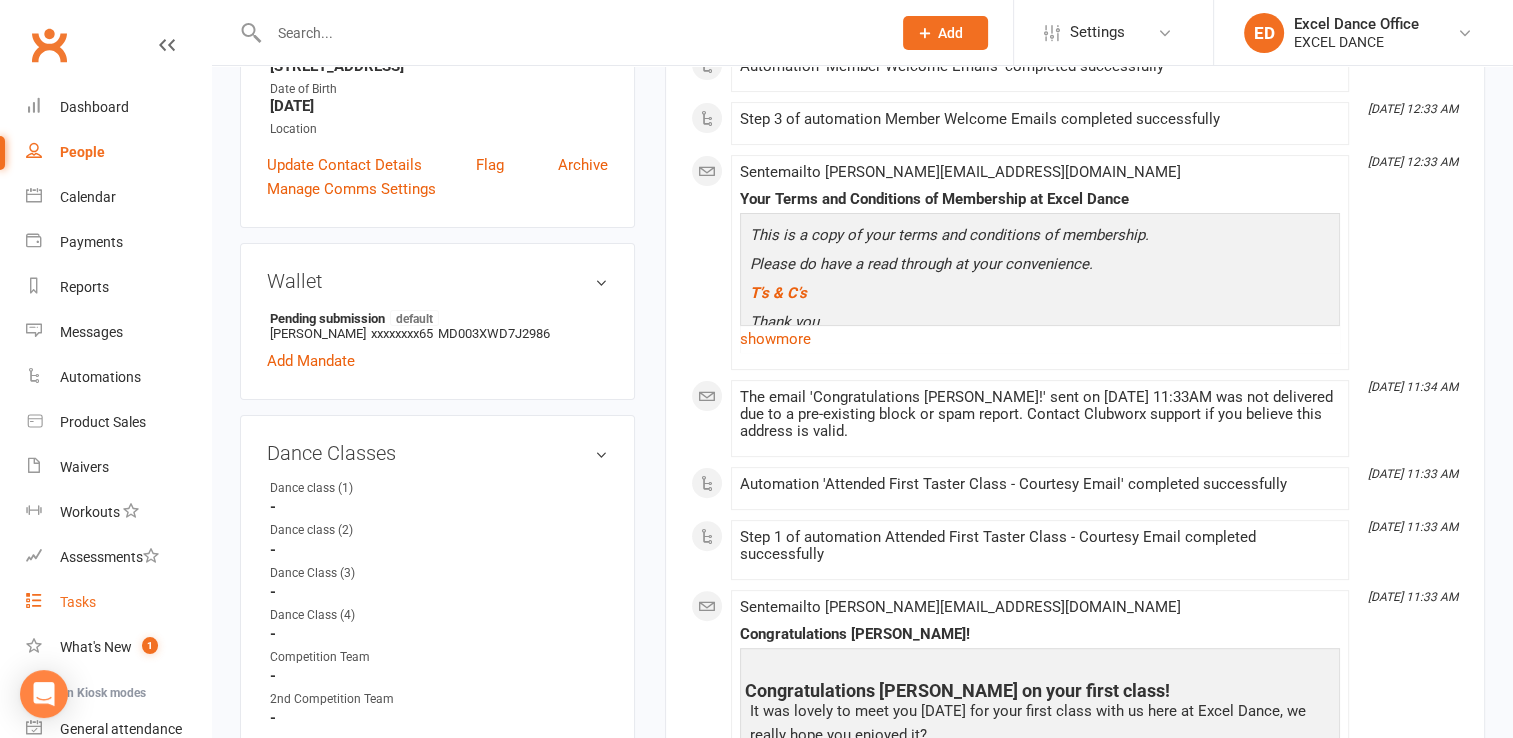 click on "Tasks" at bounding box center (118, 602) 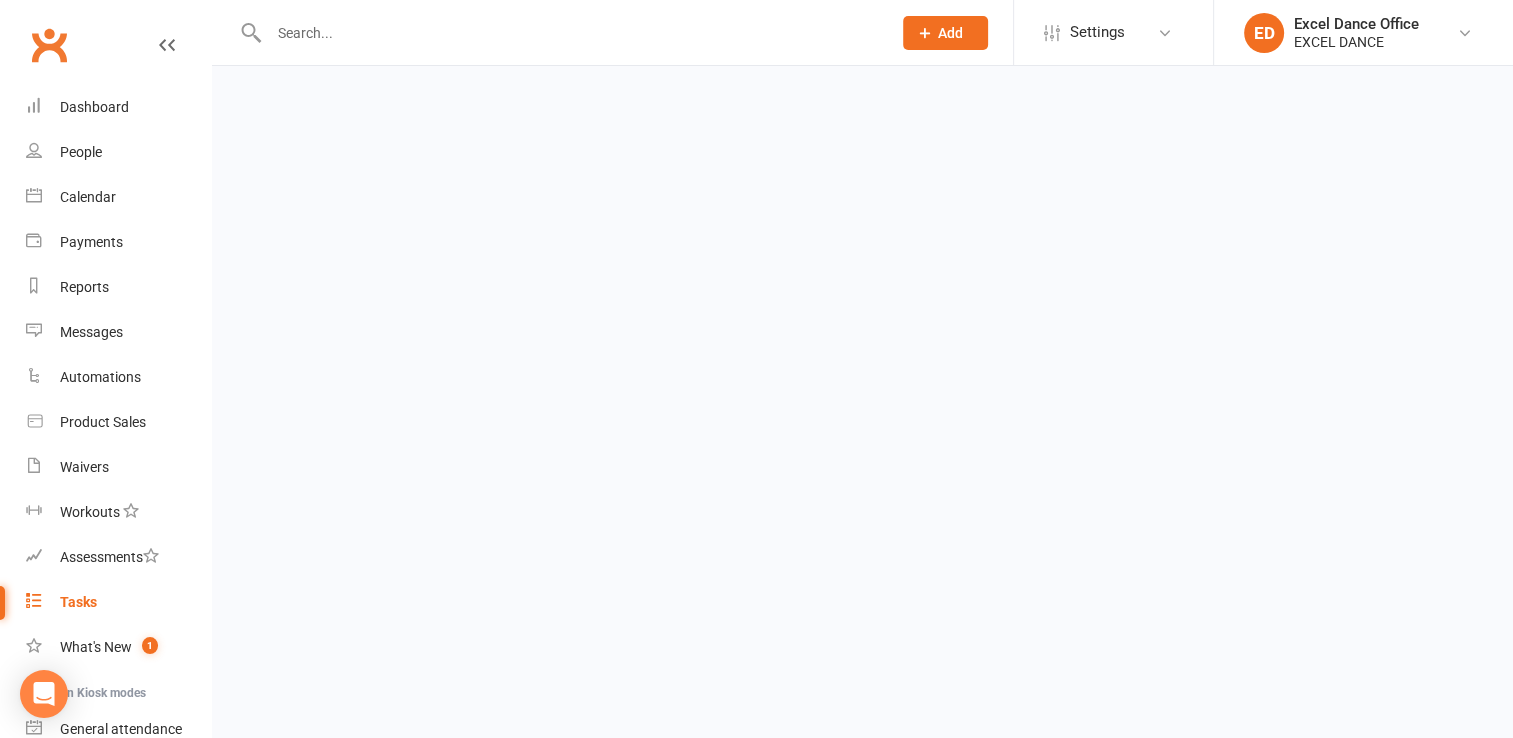scroll, scrollTop: 0, scrollLeft: 0, axis: both 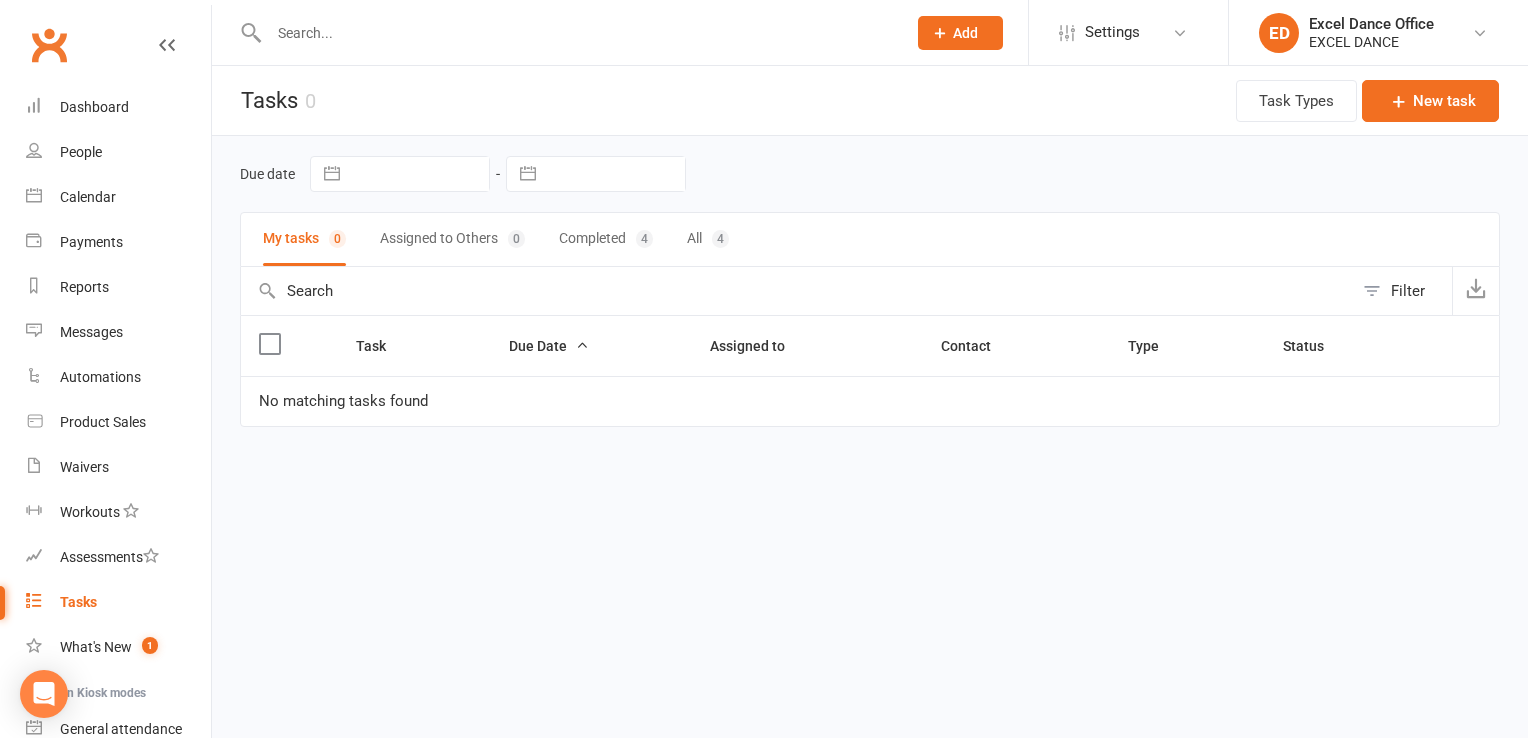 click on "Tasks" at bounding box center [118, 602] 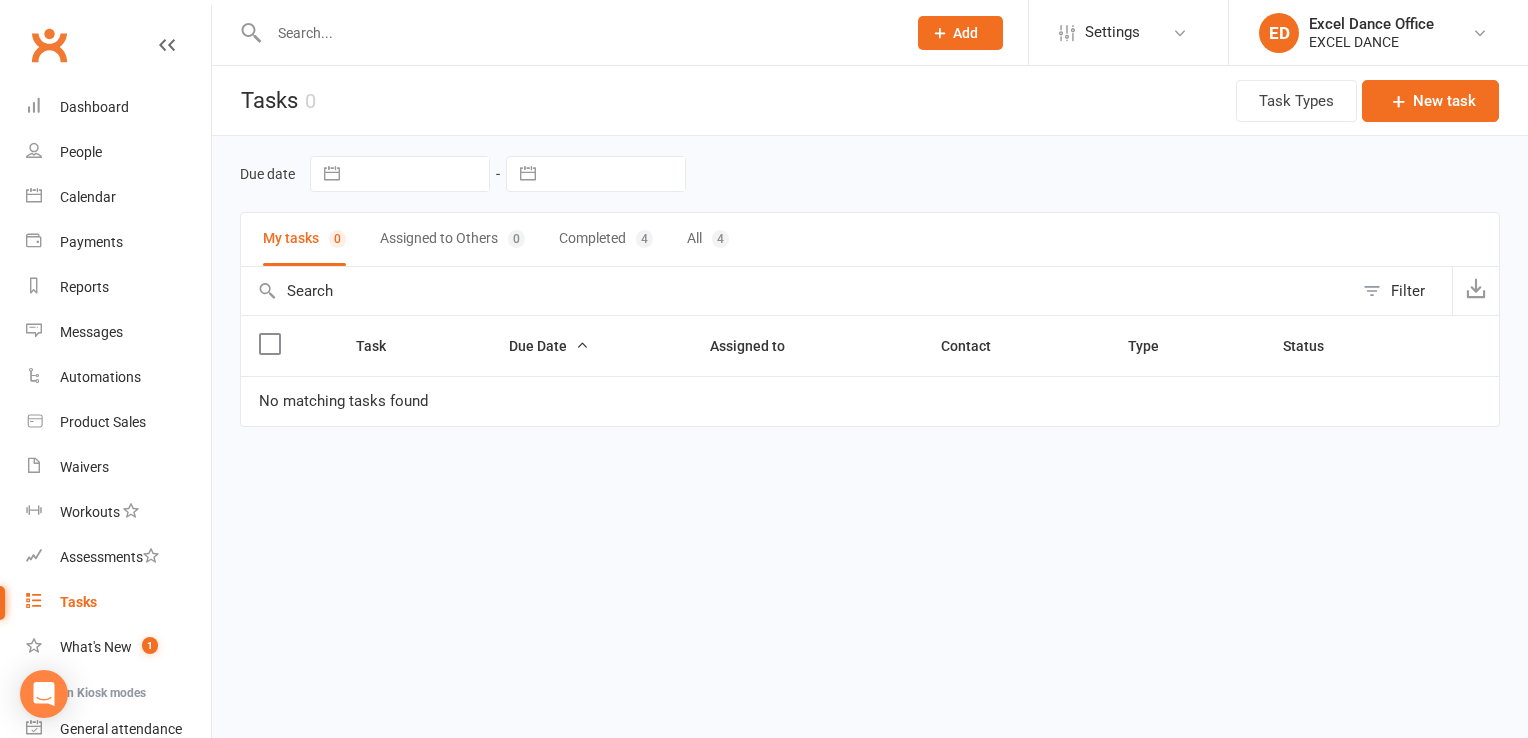 click on "Tasks" at bounding box center (118, 602) 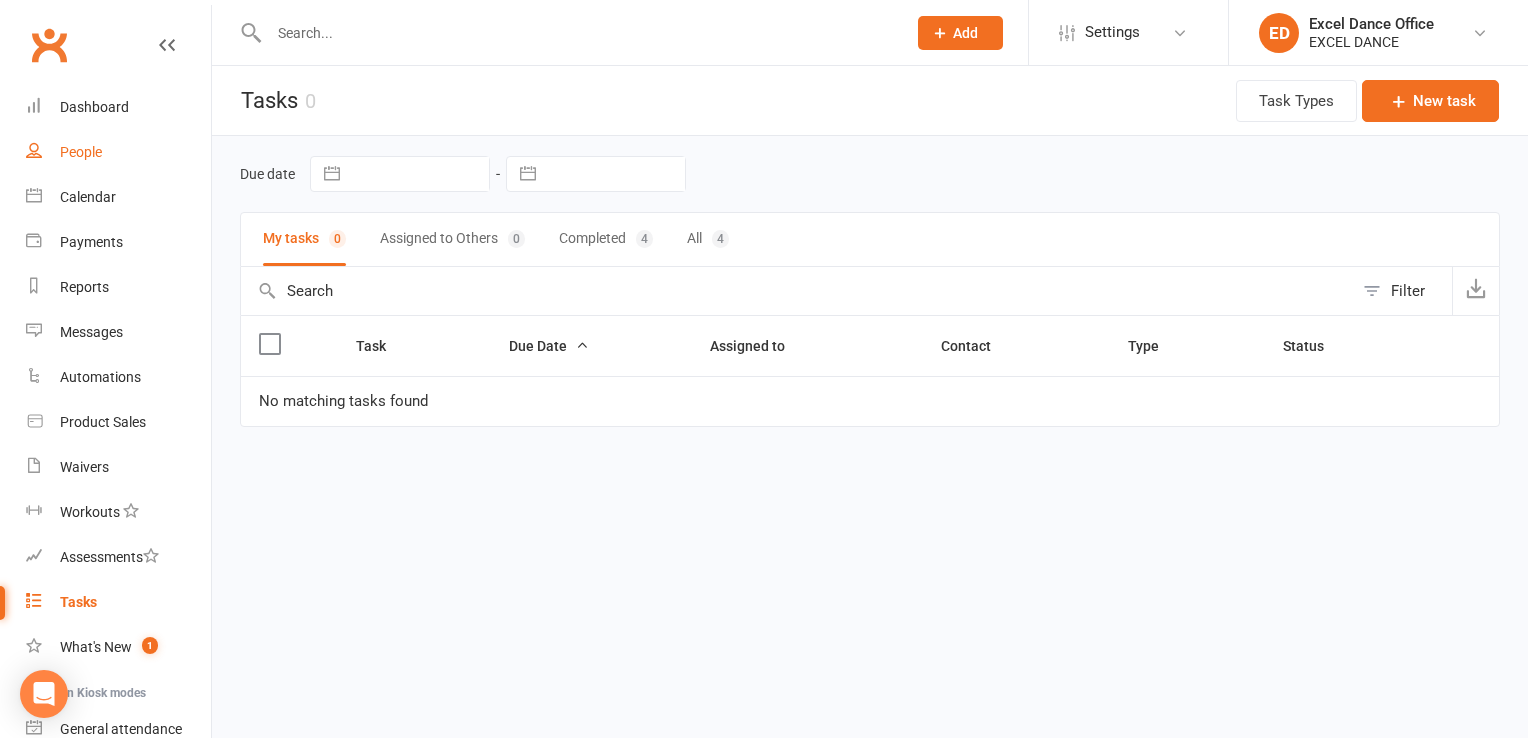 click on "People" at bounding box center [118, 152] 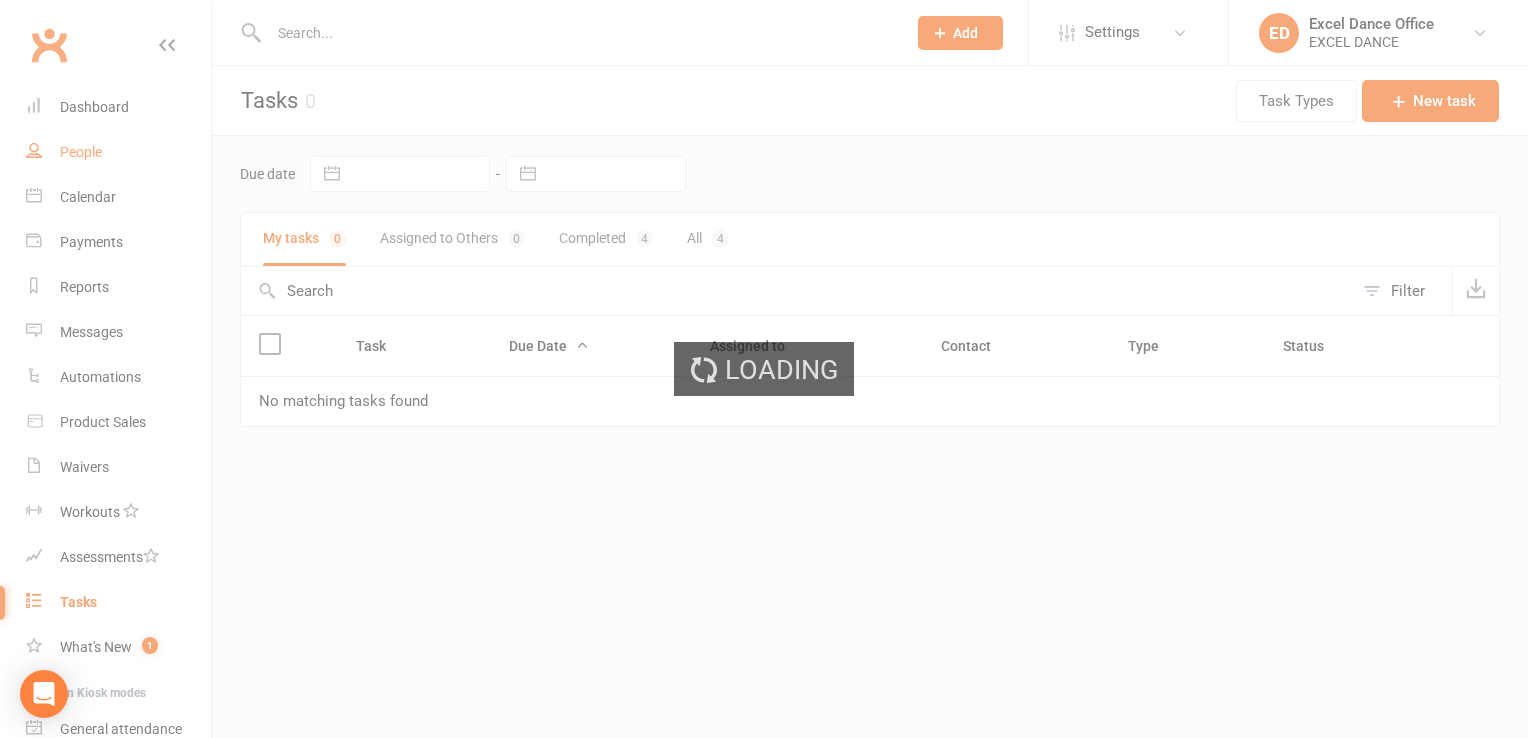 select on "100" 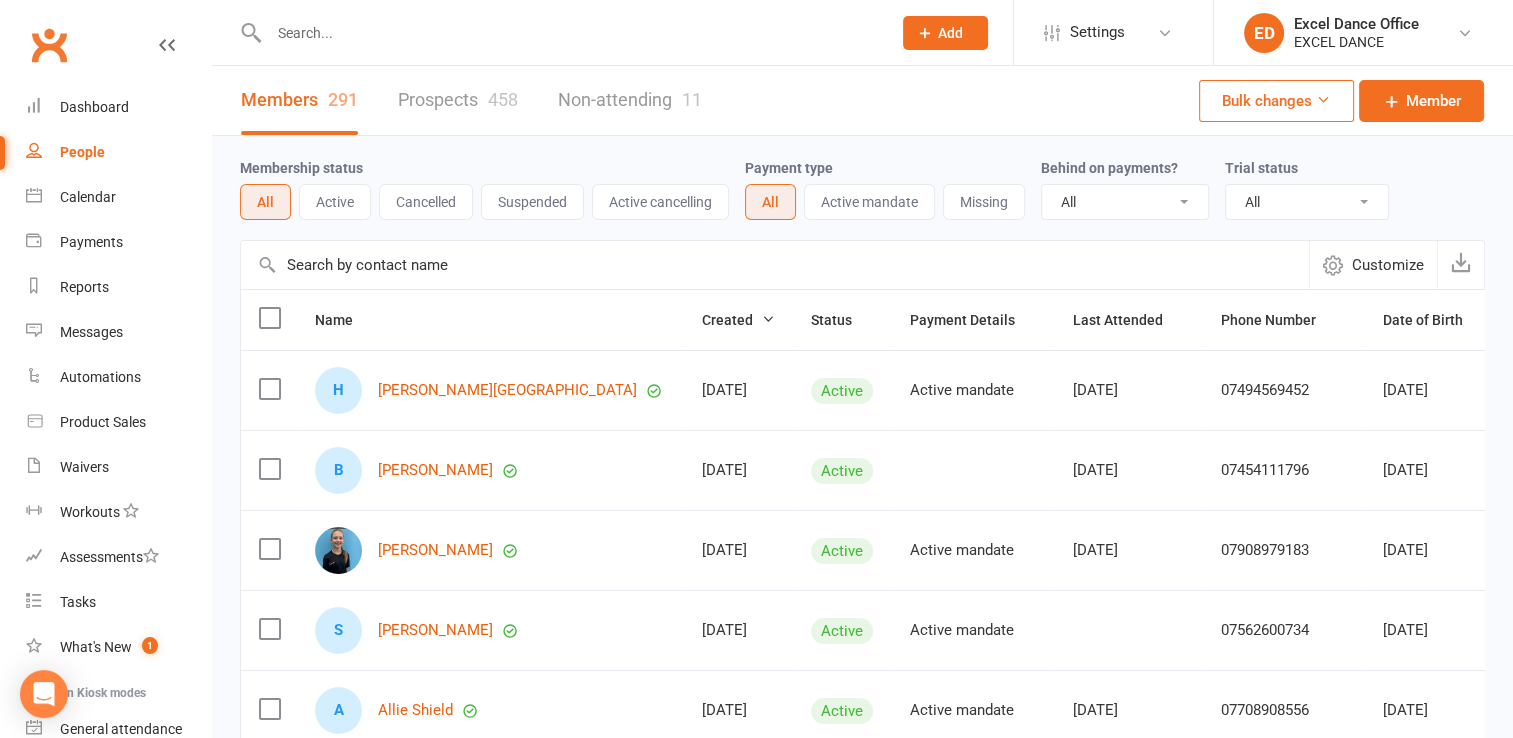 click at bounding box center [558, 32] 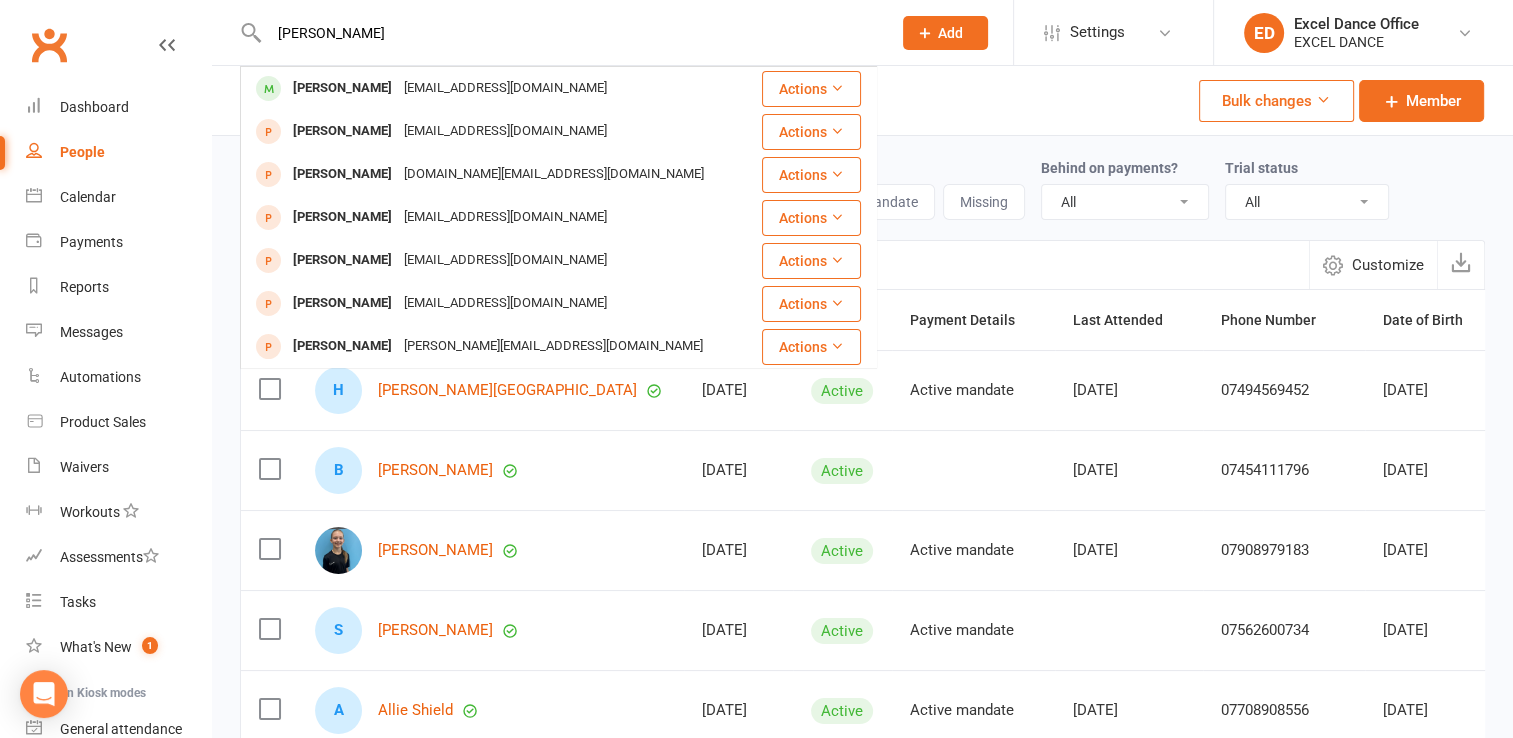 type on "[PERSON_NAME]" 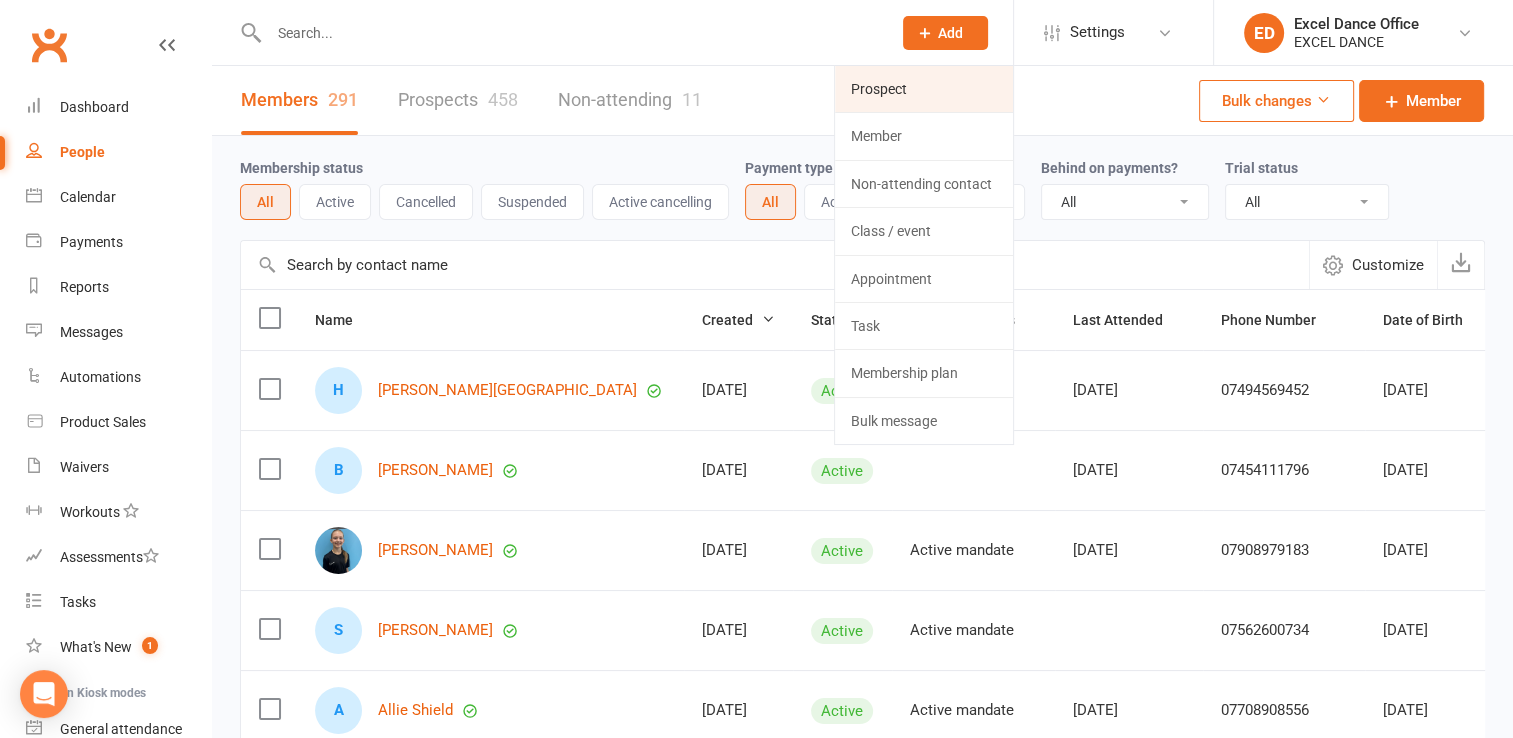 click on "Prospect" 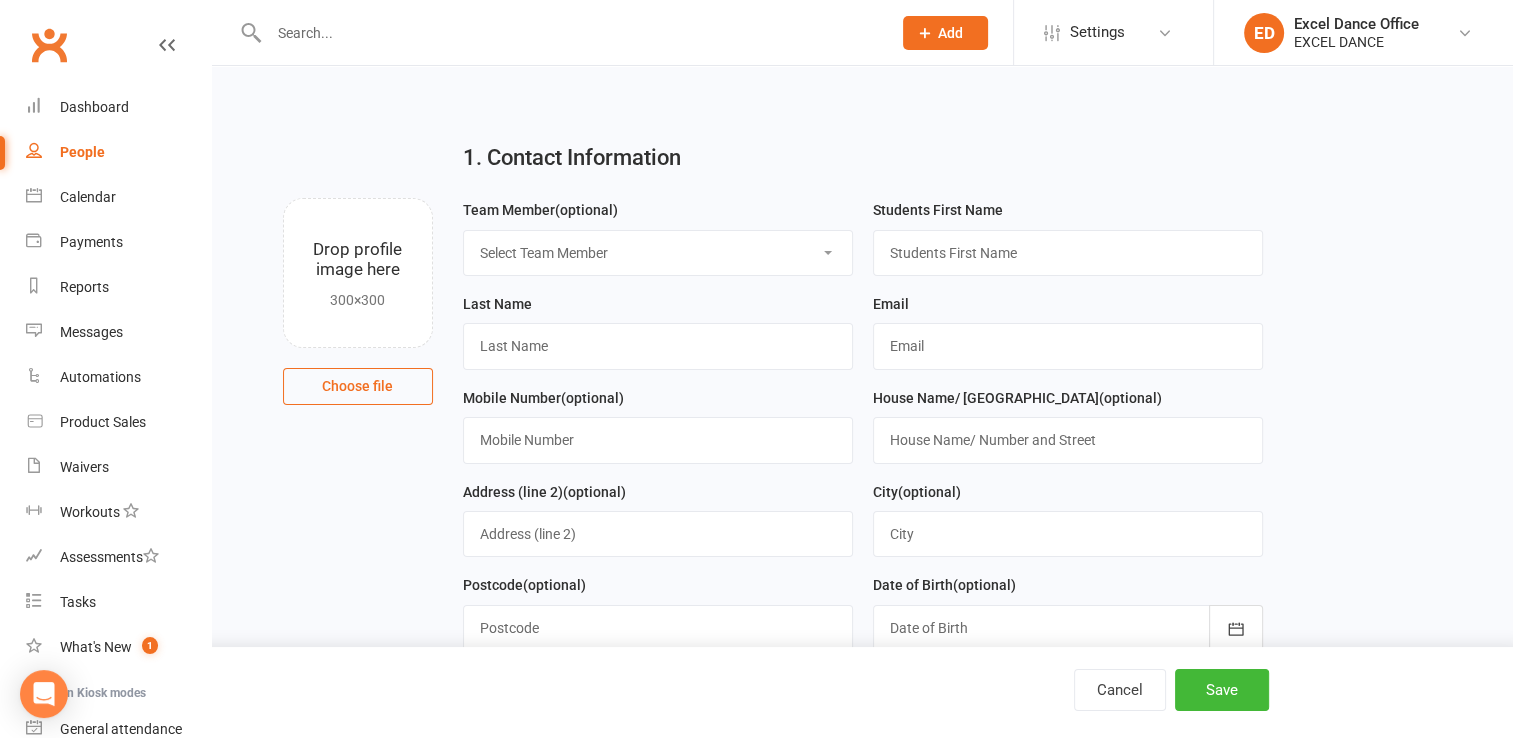 click on "Select Team Member Excel Dance Office [PERSON_NAME] Excel Dance [PERSON_NAME] [PERSON_NAME]" at bounding box center [658, 253] 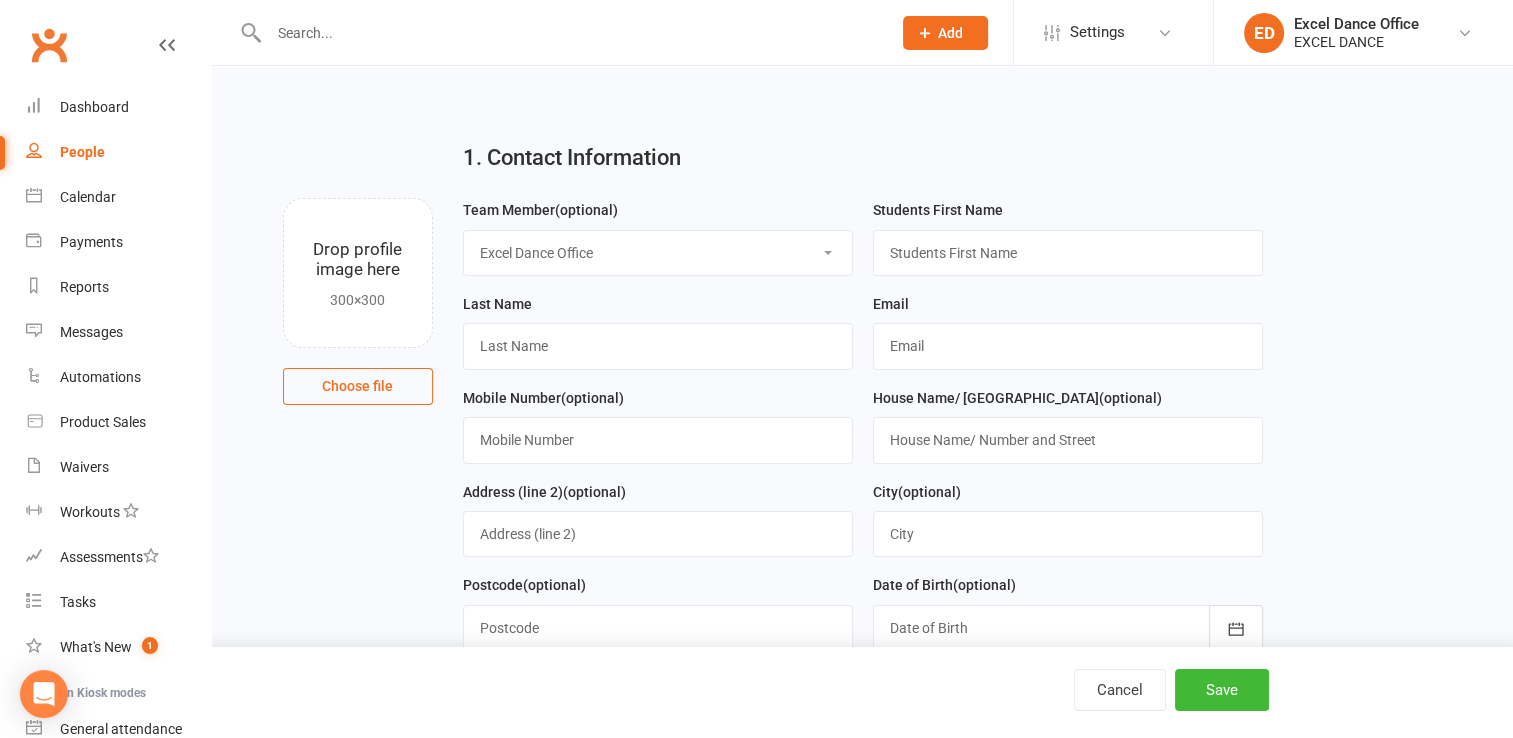 click on "Select Team Member Excel Dance Office [PERSON_NAME] Excel Dance [PERSON_NAME] [PERSON_NAME]" at bounding box center [658, 253] 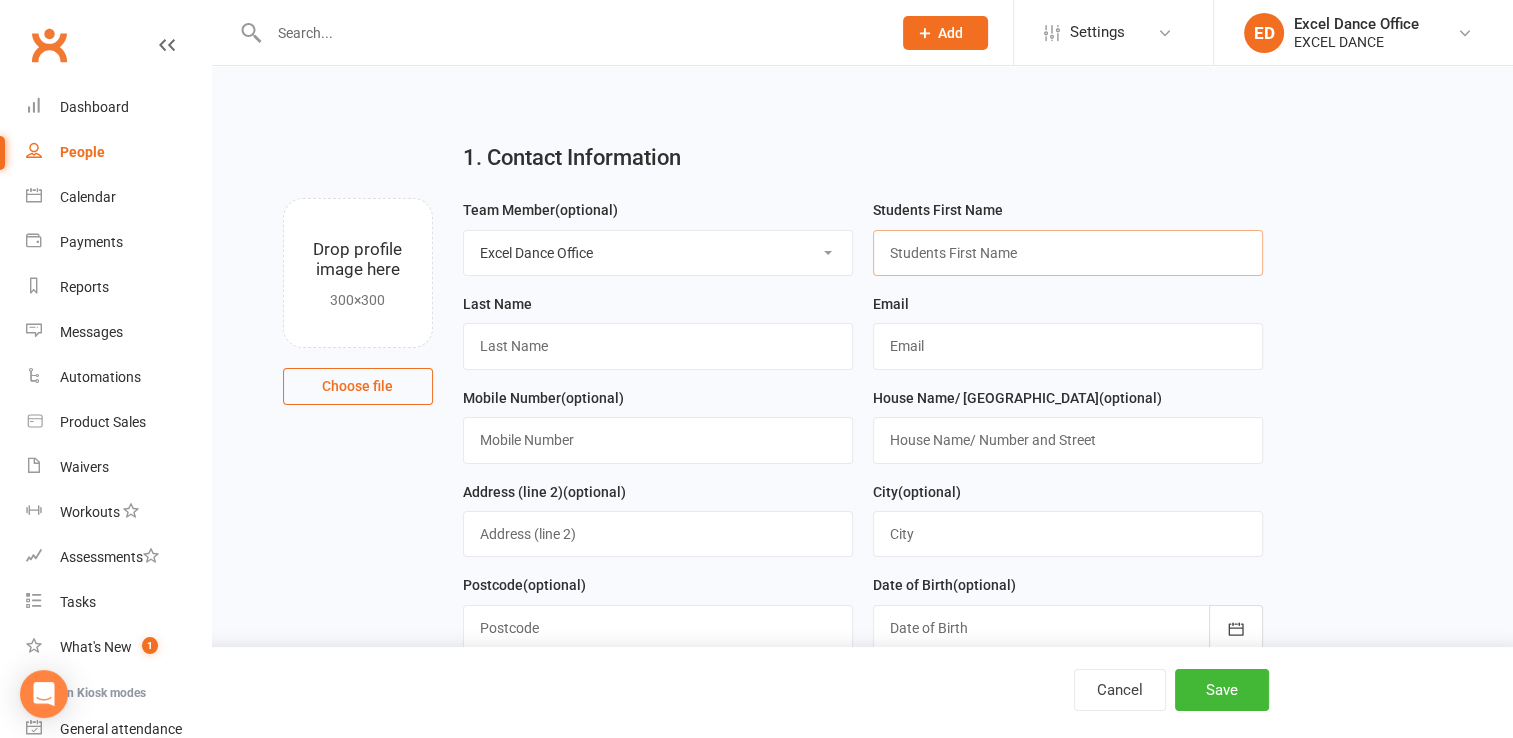 click at bounding box center [1068, 253] 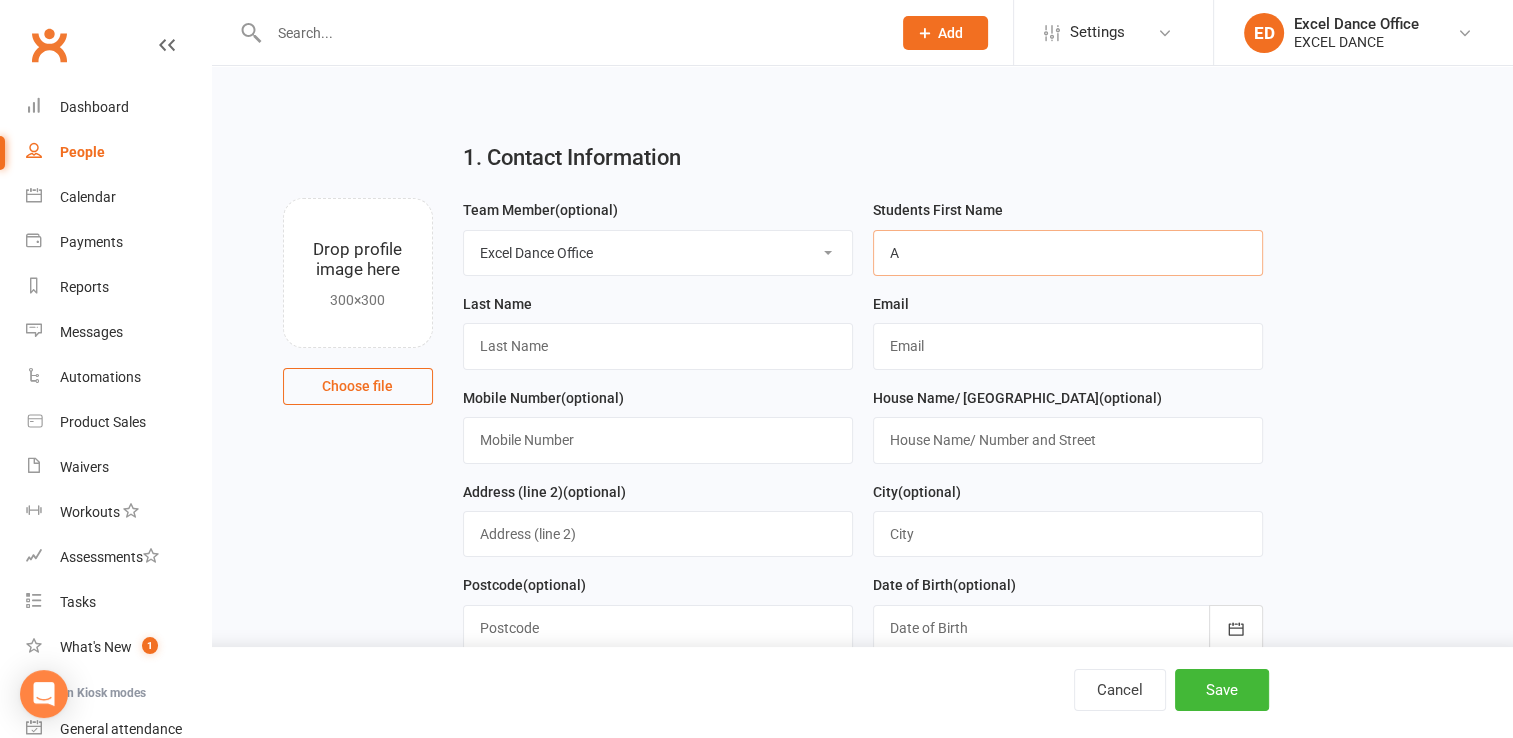 click on "A" at bounding box center [1068, 253] 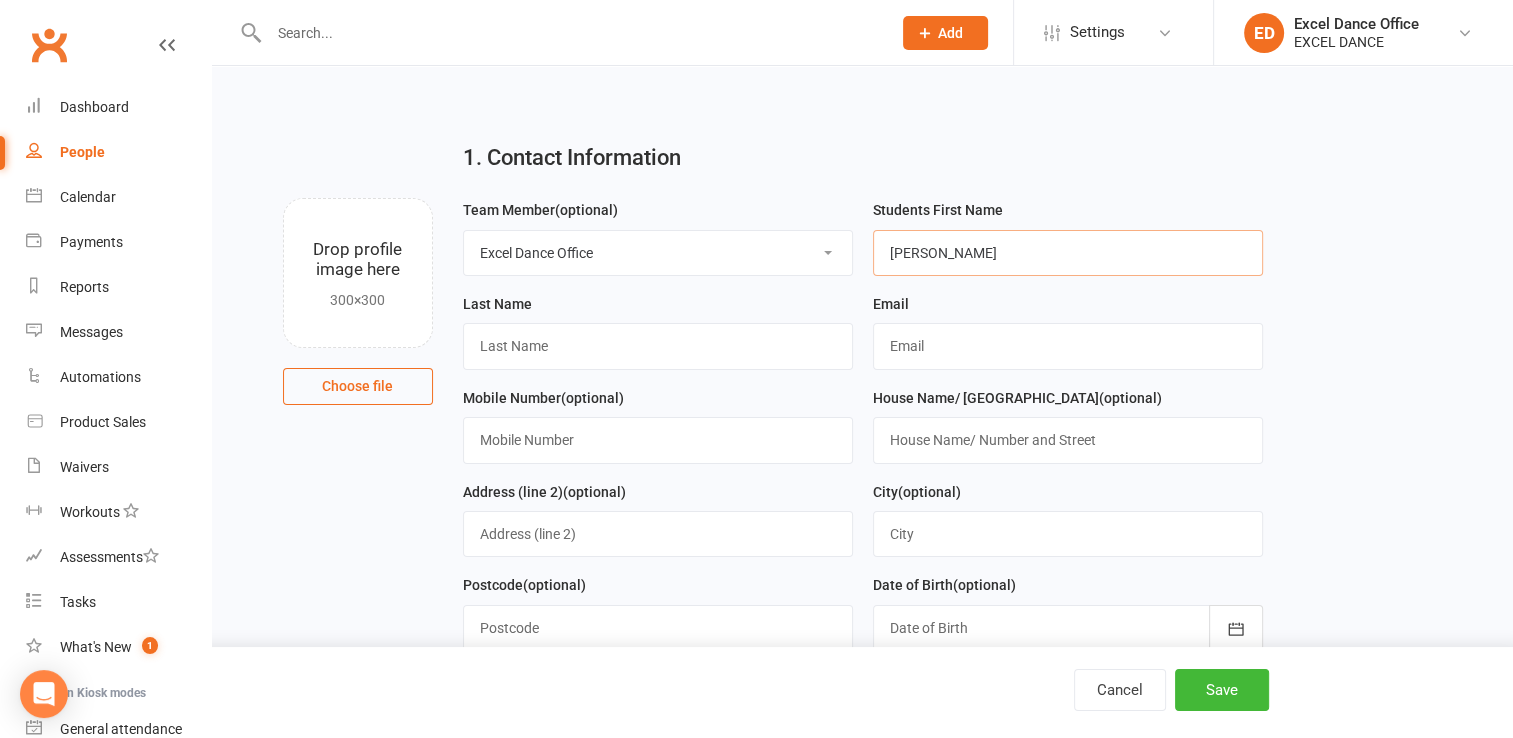 type on "[PERSON_NAME]" 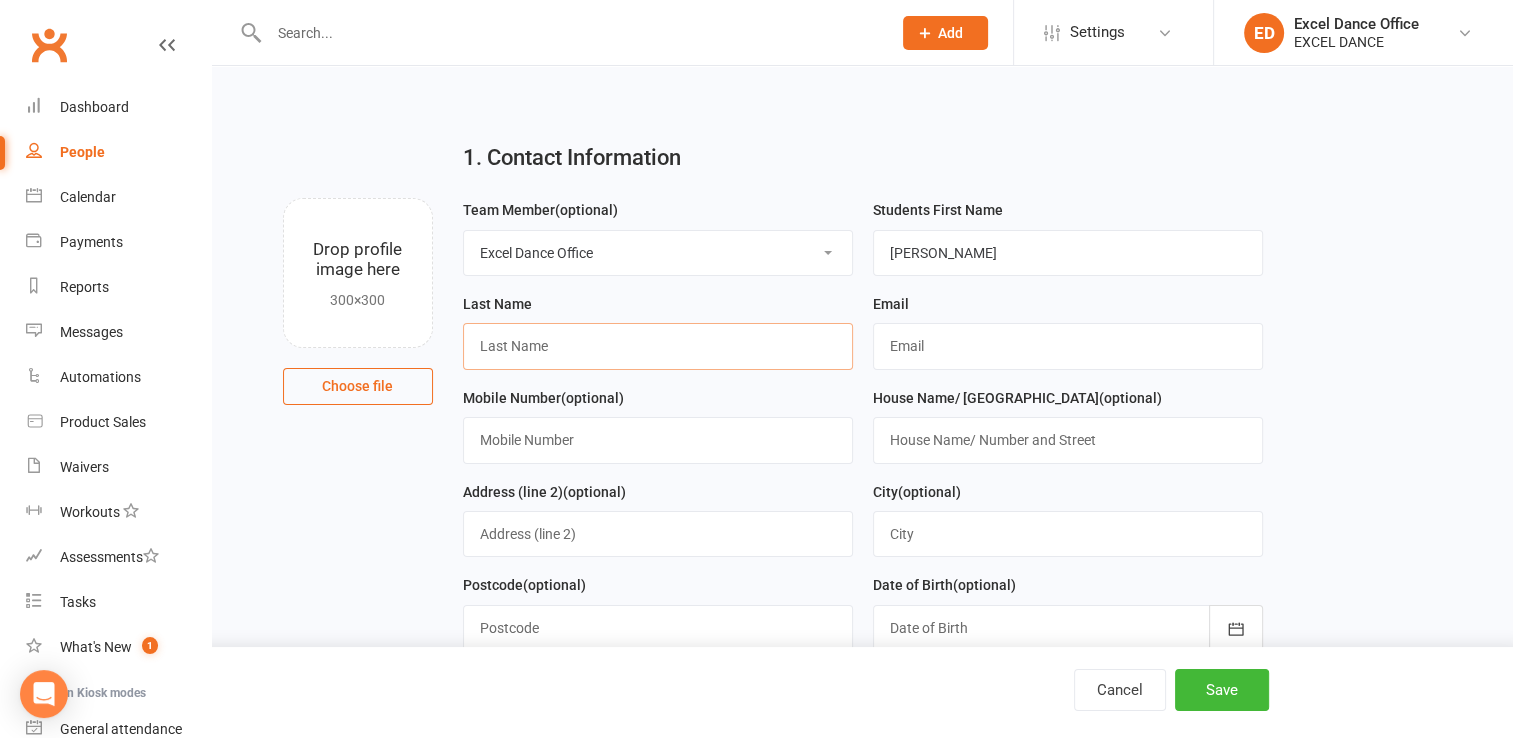 click at bounding box center [658, 346] 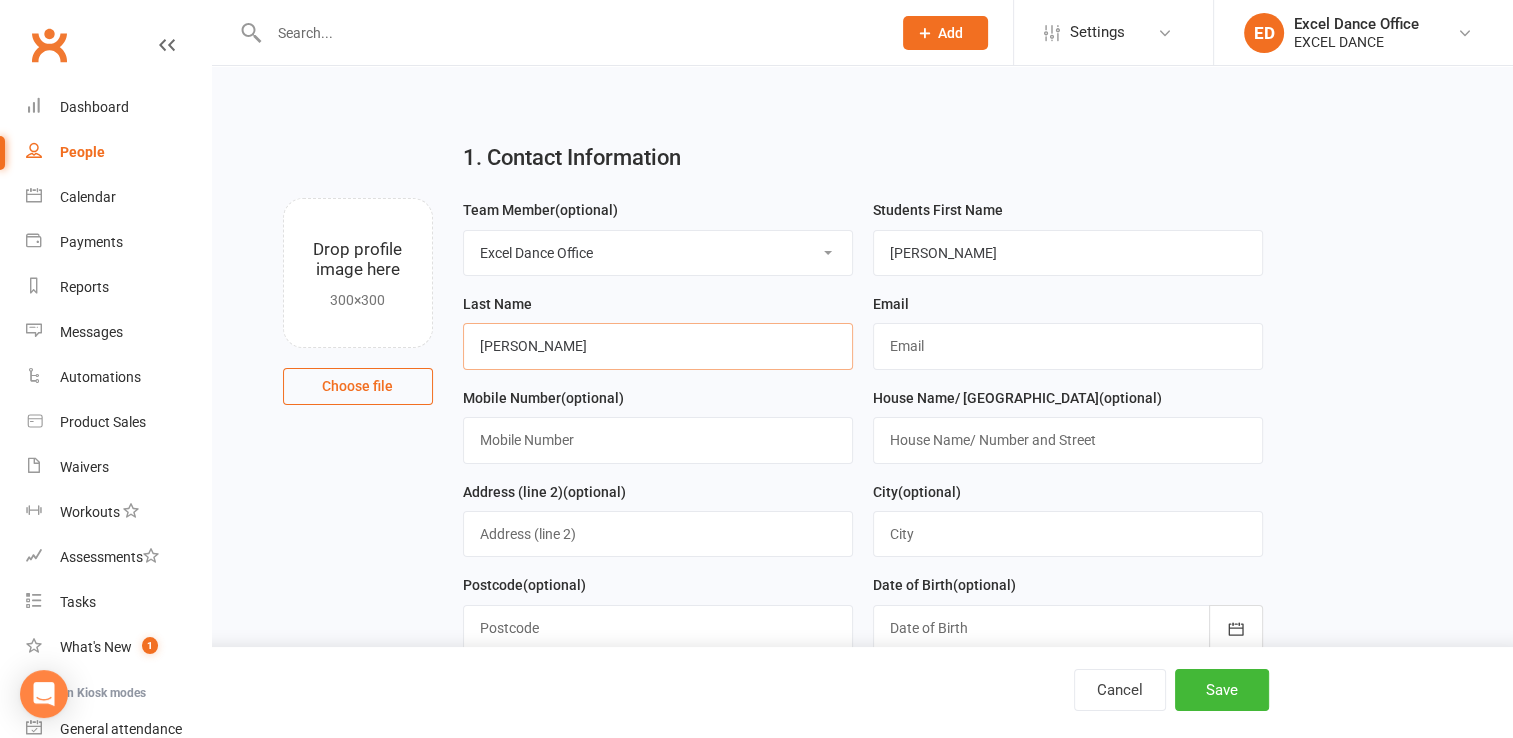 type on "[PERSON_NAME]" 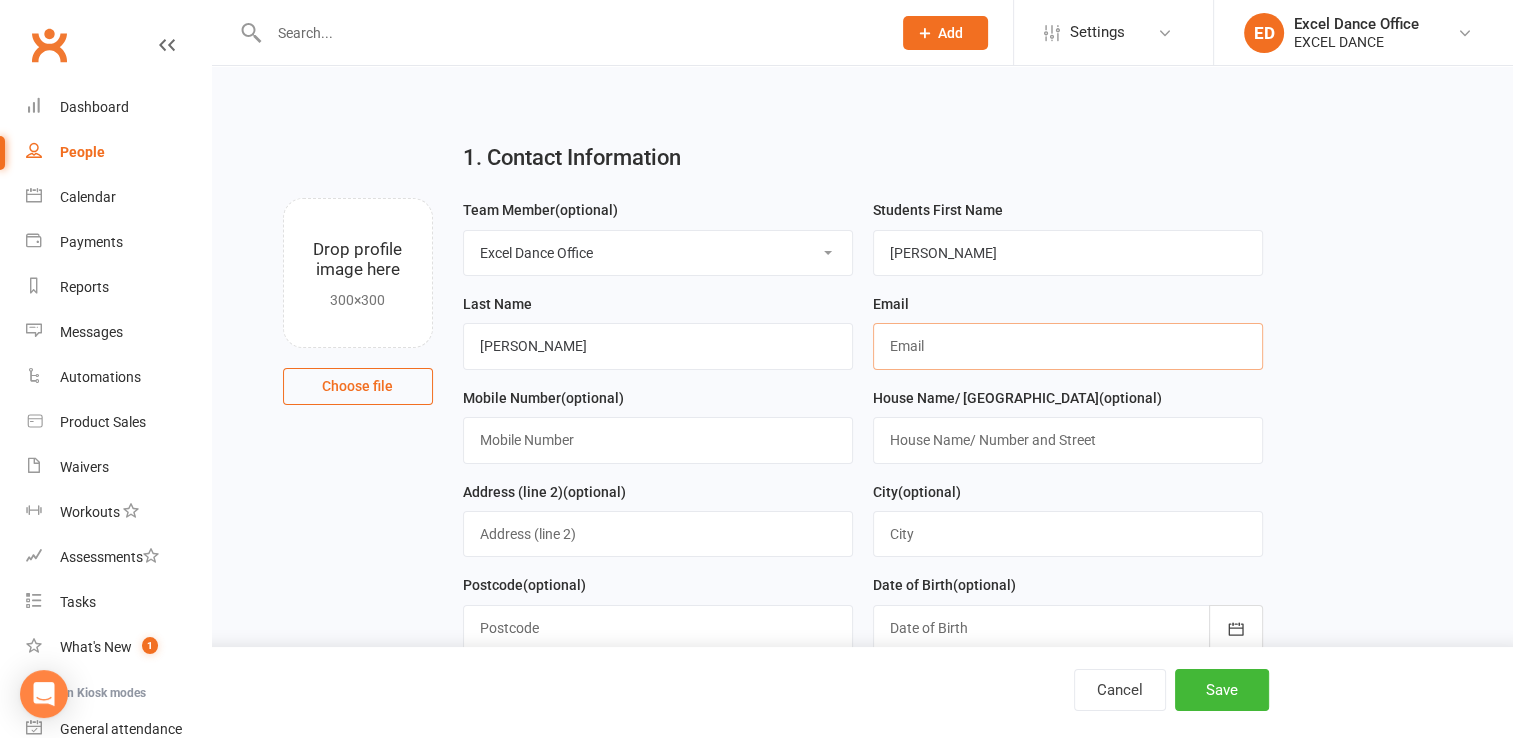click at bounding box center (1068, 346) 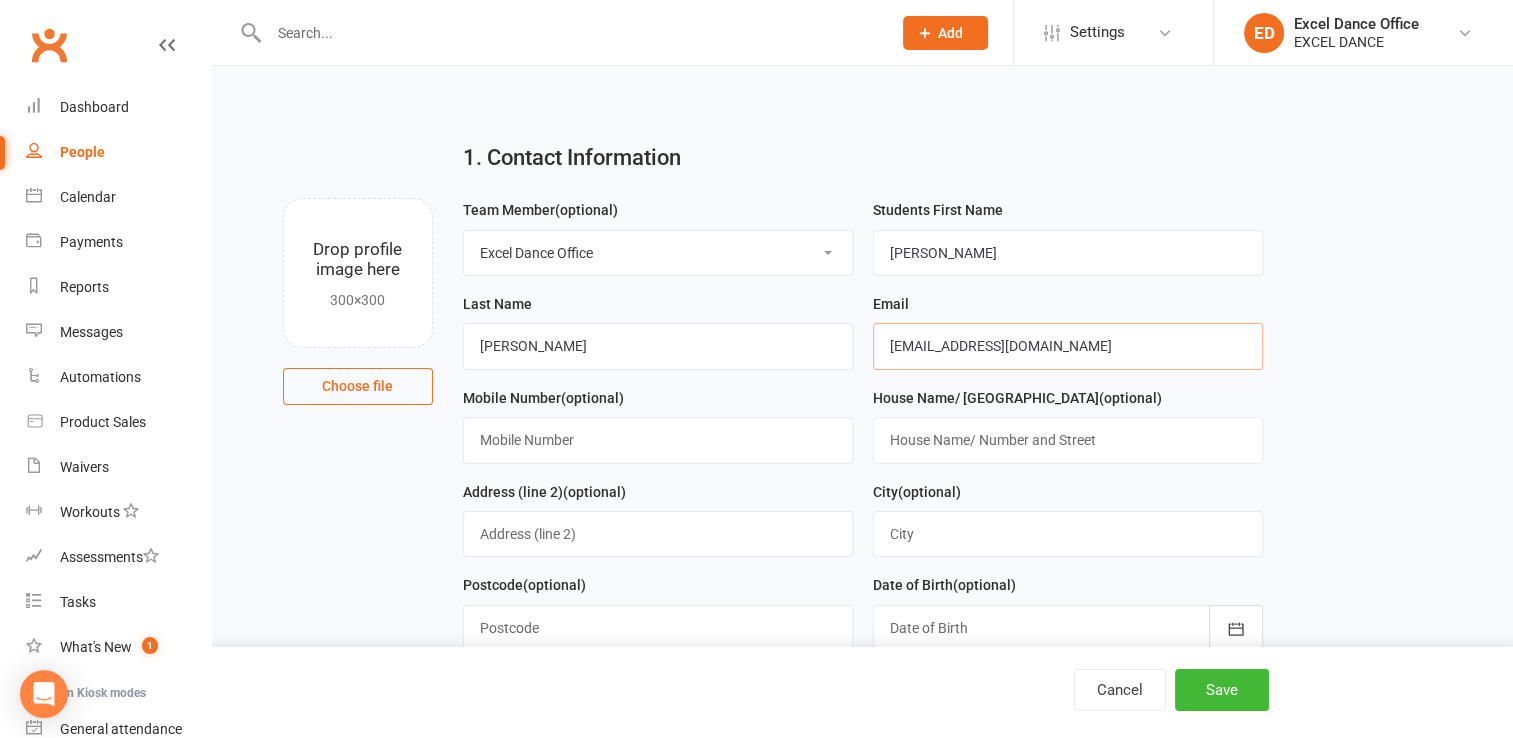 type on "[EMAIL_ADDRESS][DOMAIN_NAME]" 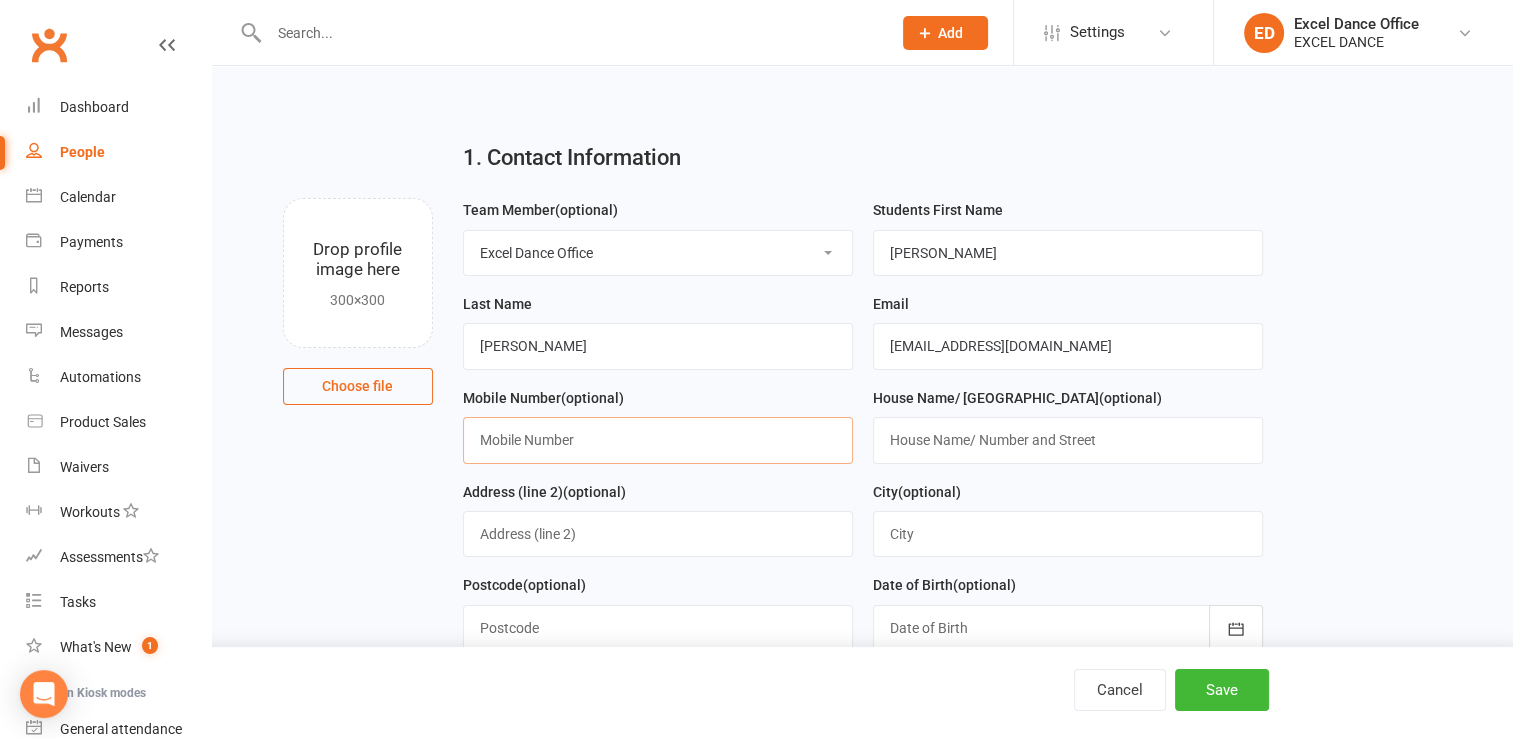 click at bounding box center [658, 440] 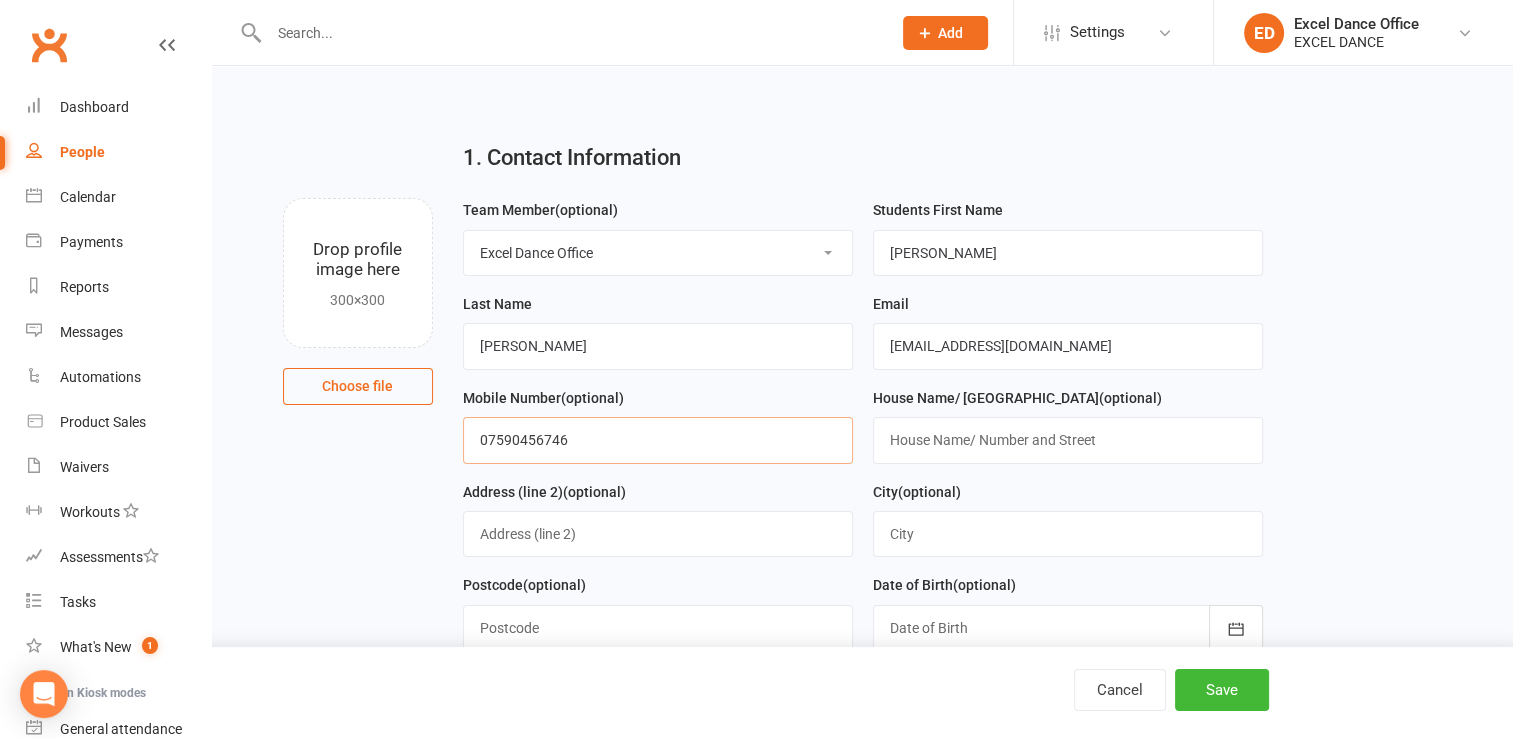 type on "07590456746" 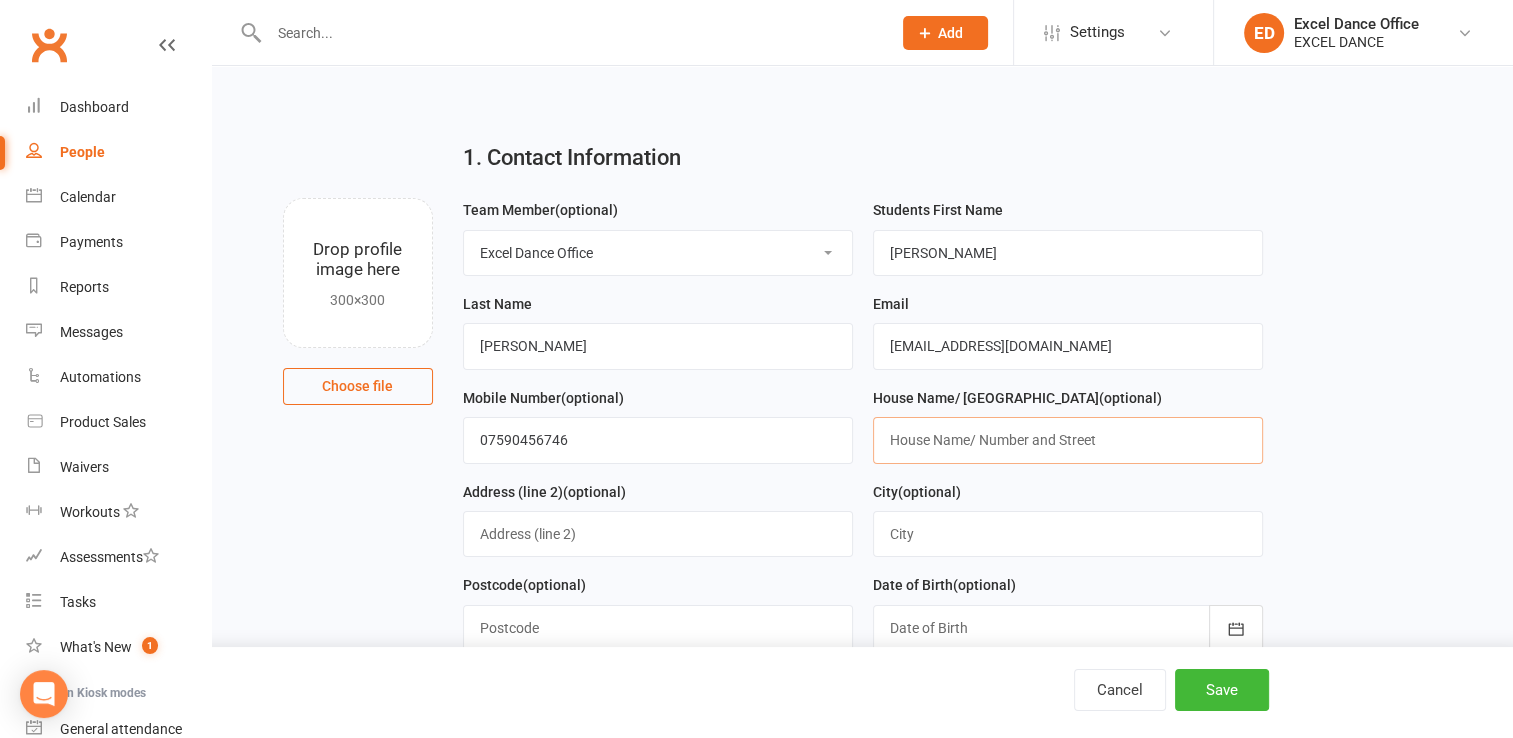 click at bounding box center [1068, 440] 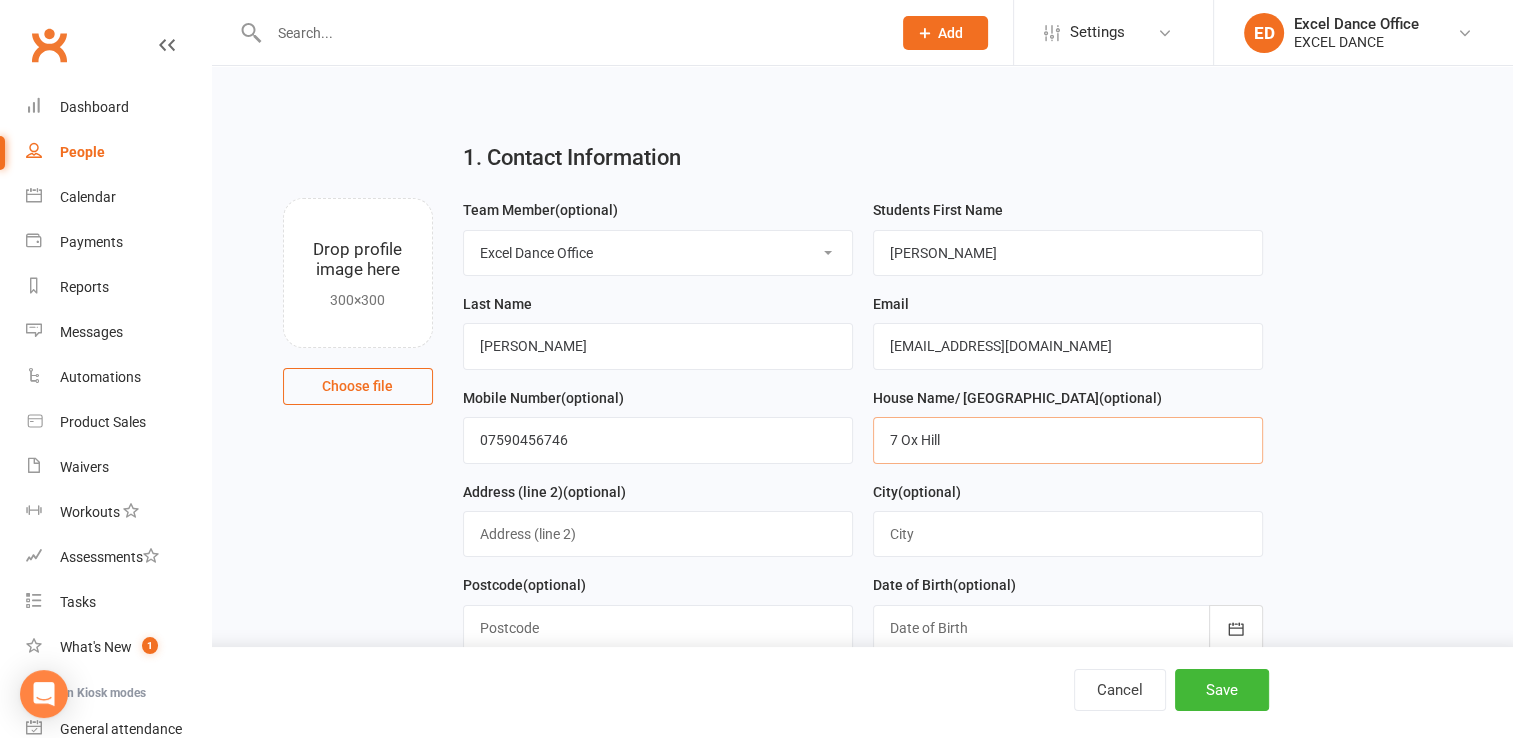 type on "7 Ox Hill" 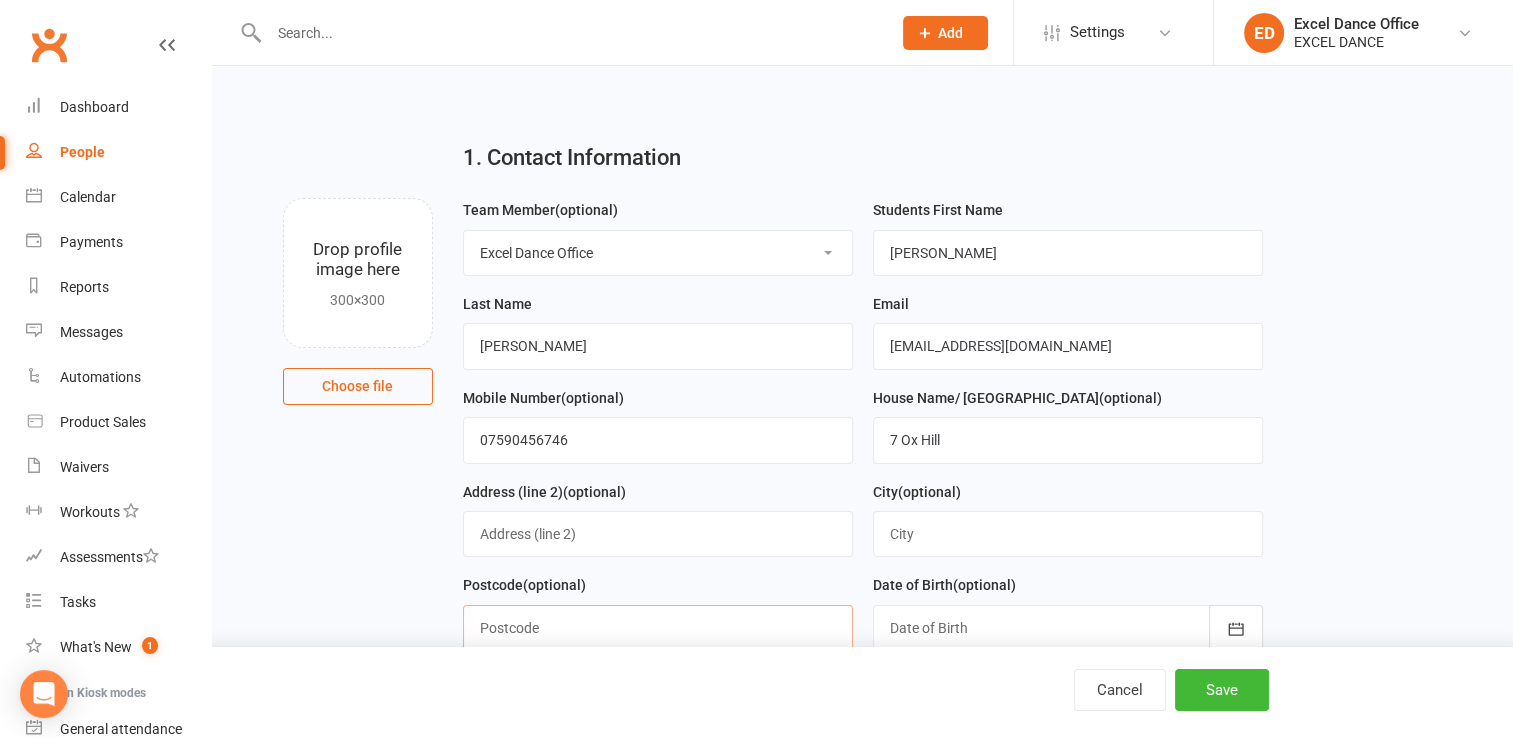 click at bounding box center [658, 628] 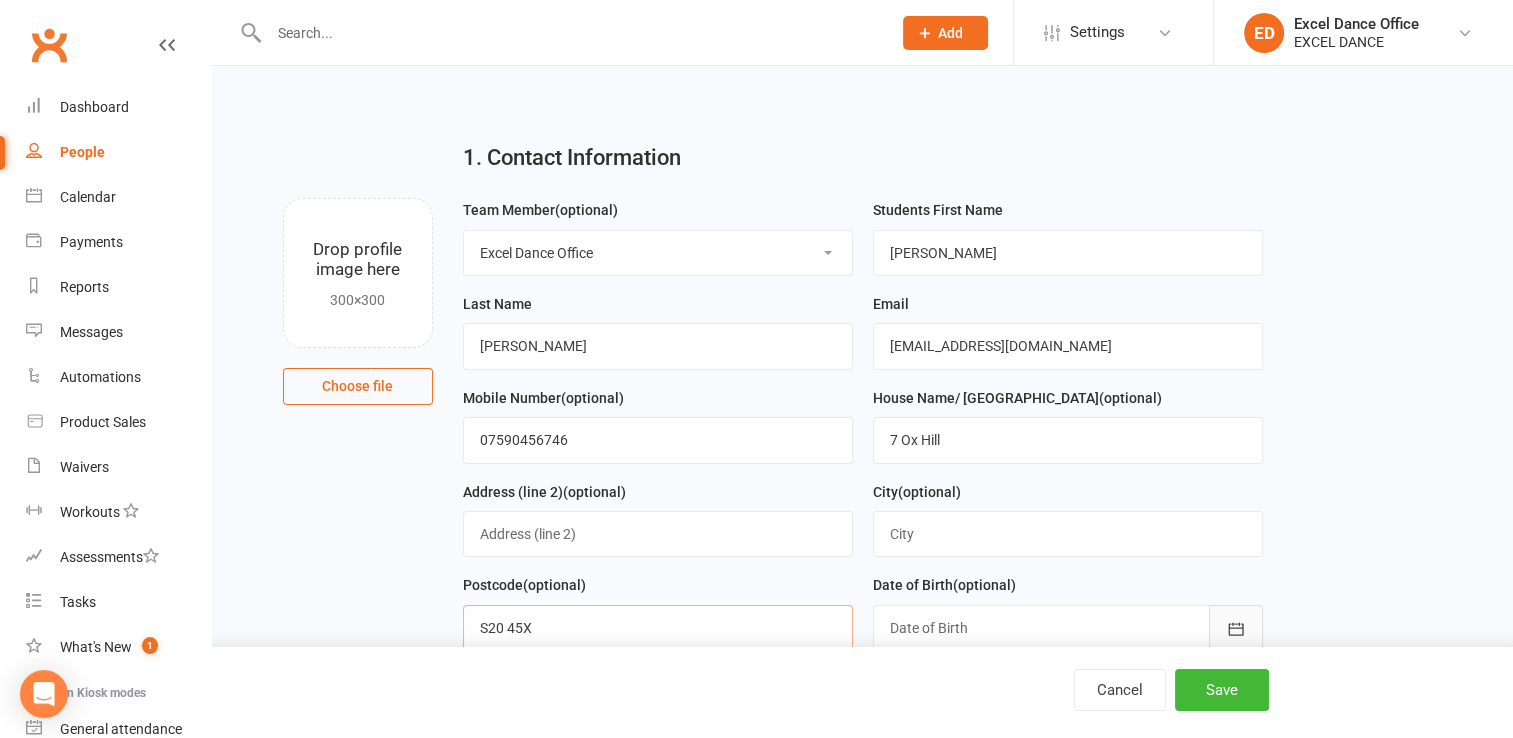 type on "S20 45X" 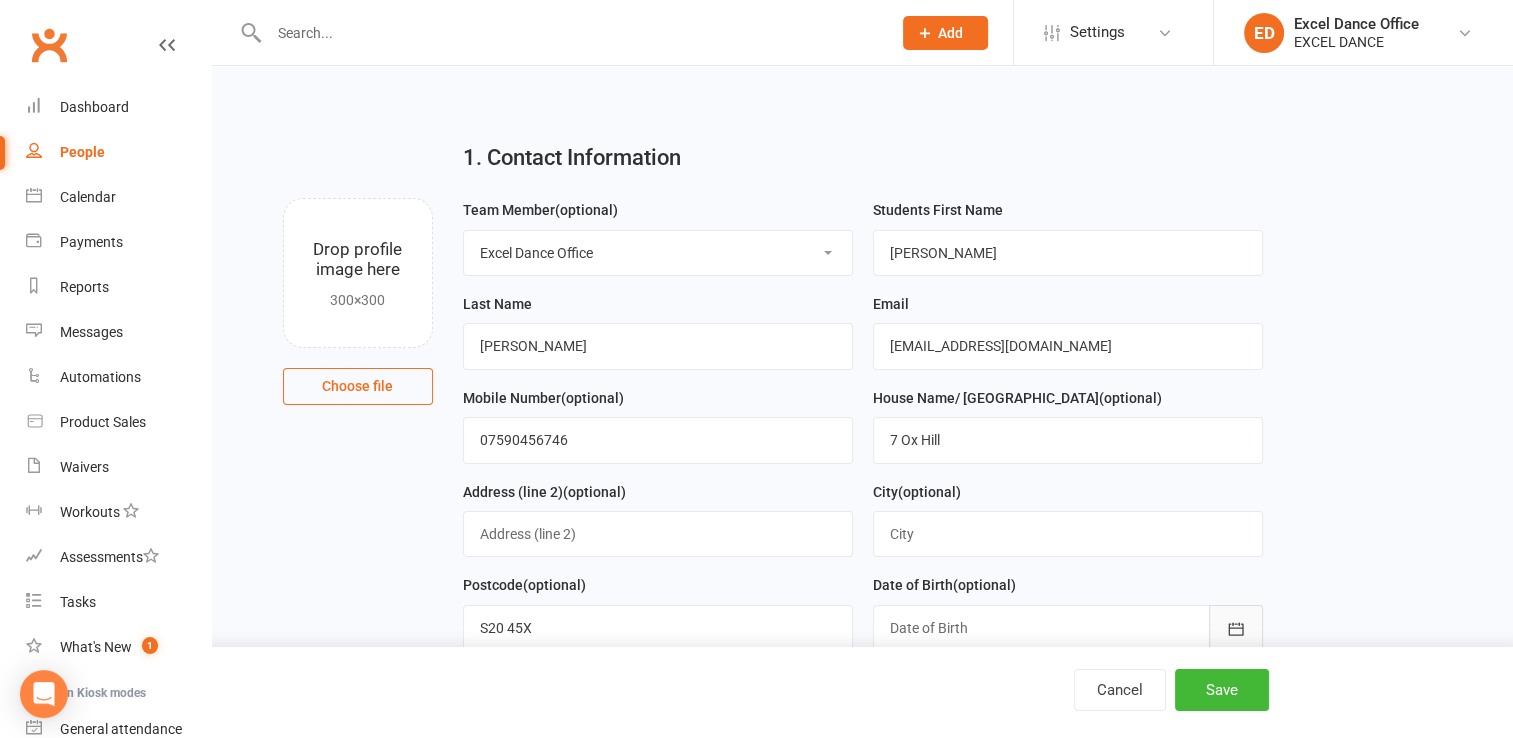 click at bounding box center [1236, 628] 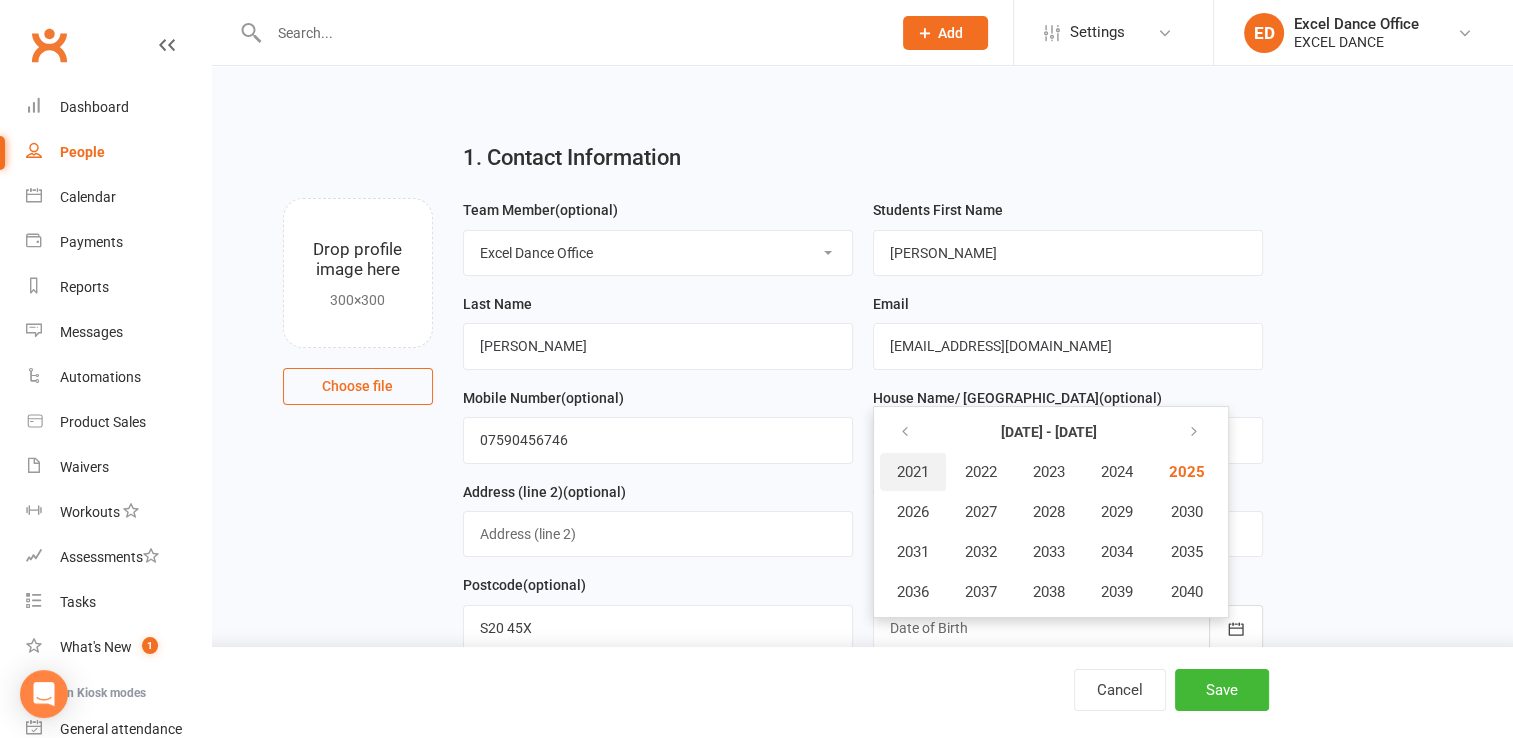 click on "2021" at bounding box center (913, 472) 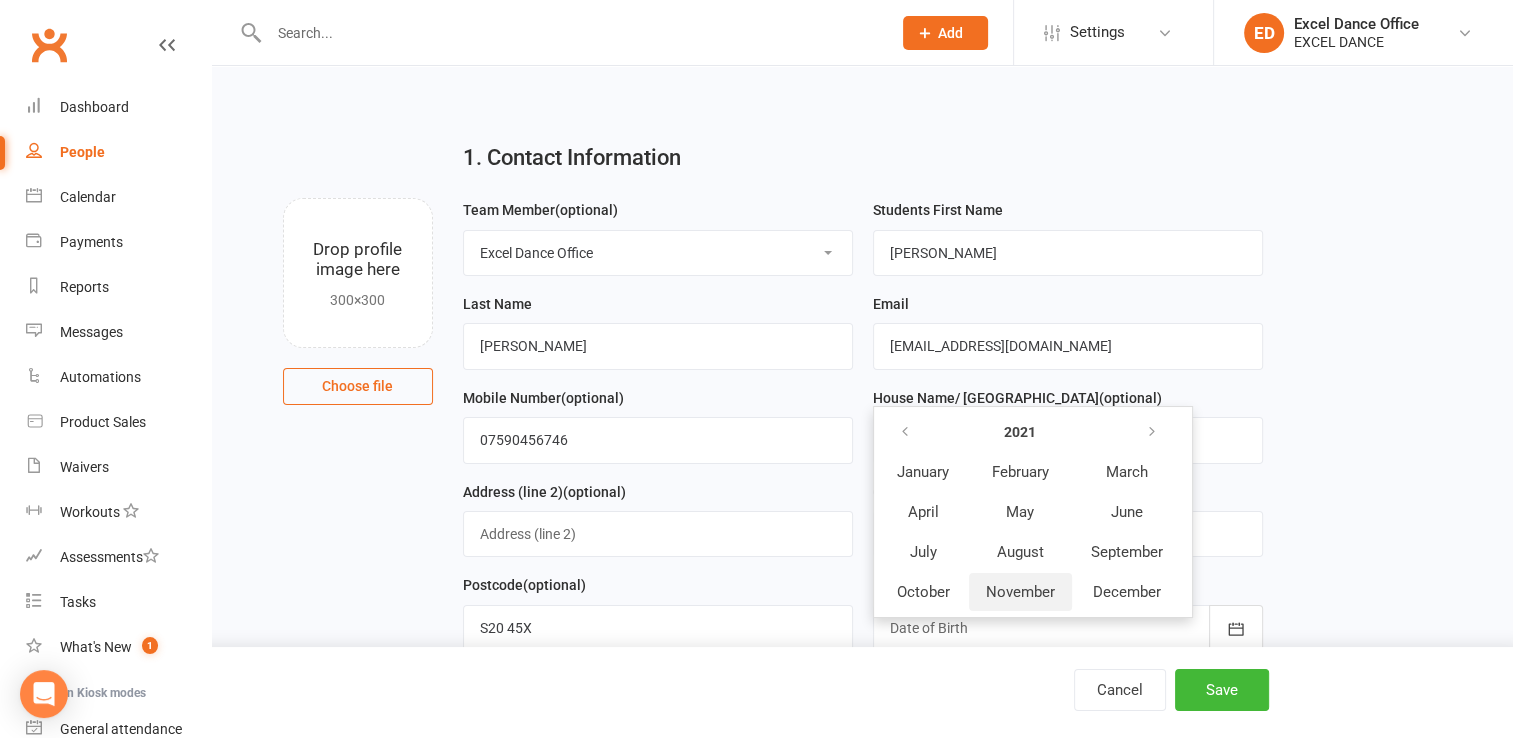 click on "November" at bounding box center [1020, 592] 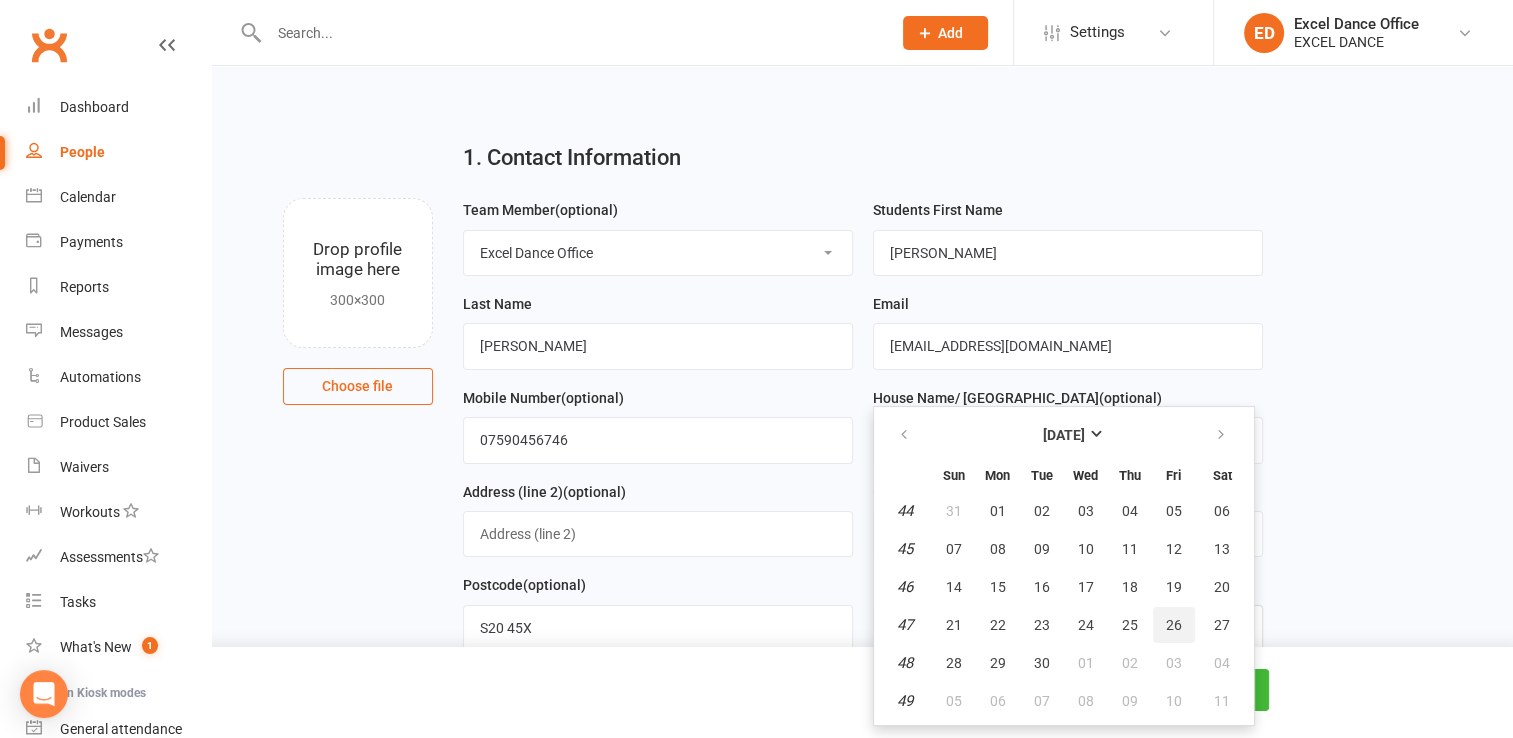 click on "26" at bounding box center (1174, 625) 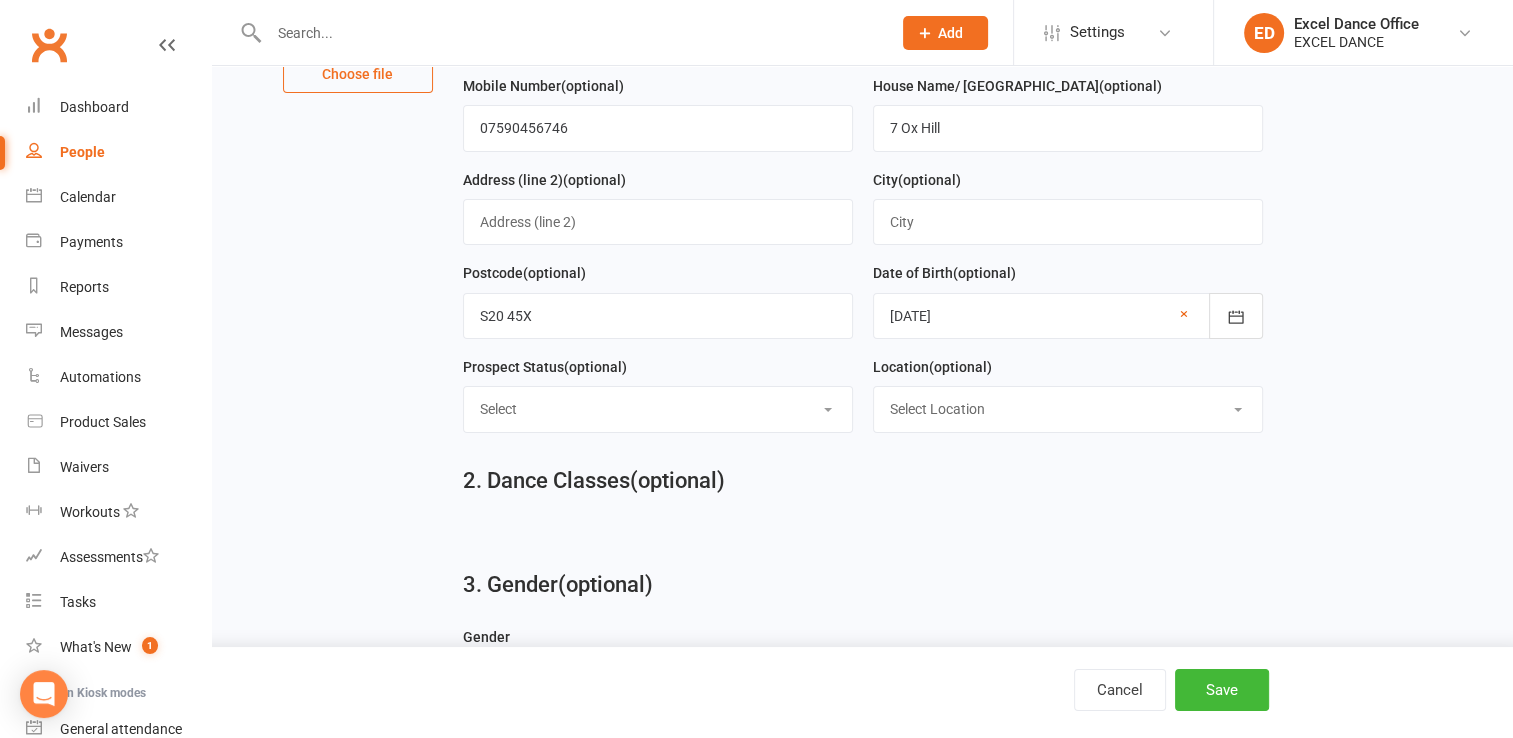 scroll, scrollTop: 319, scrollLeft: 0, axis: vertical 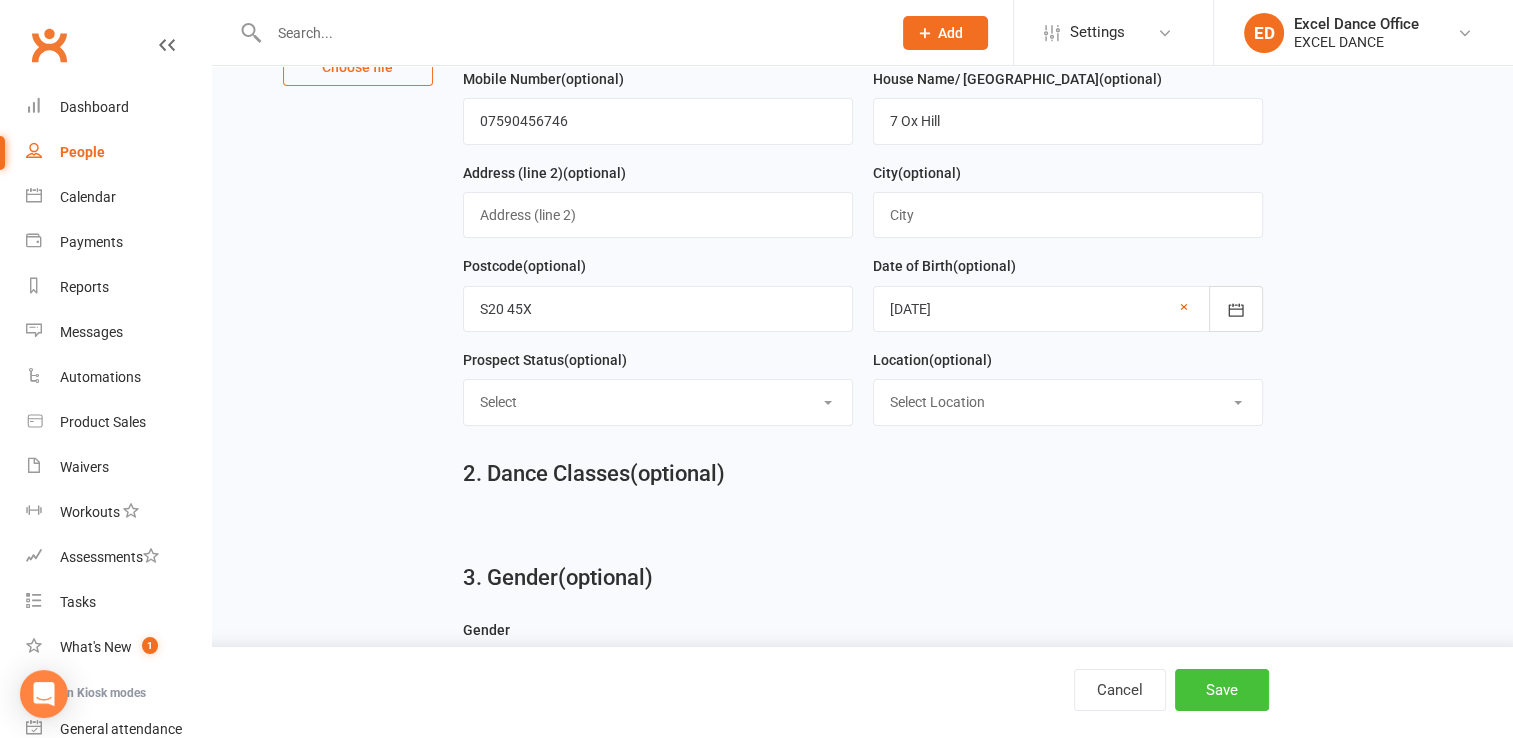 click on "Save" at bounding box center (1222, 690) 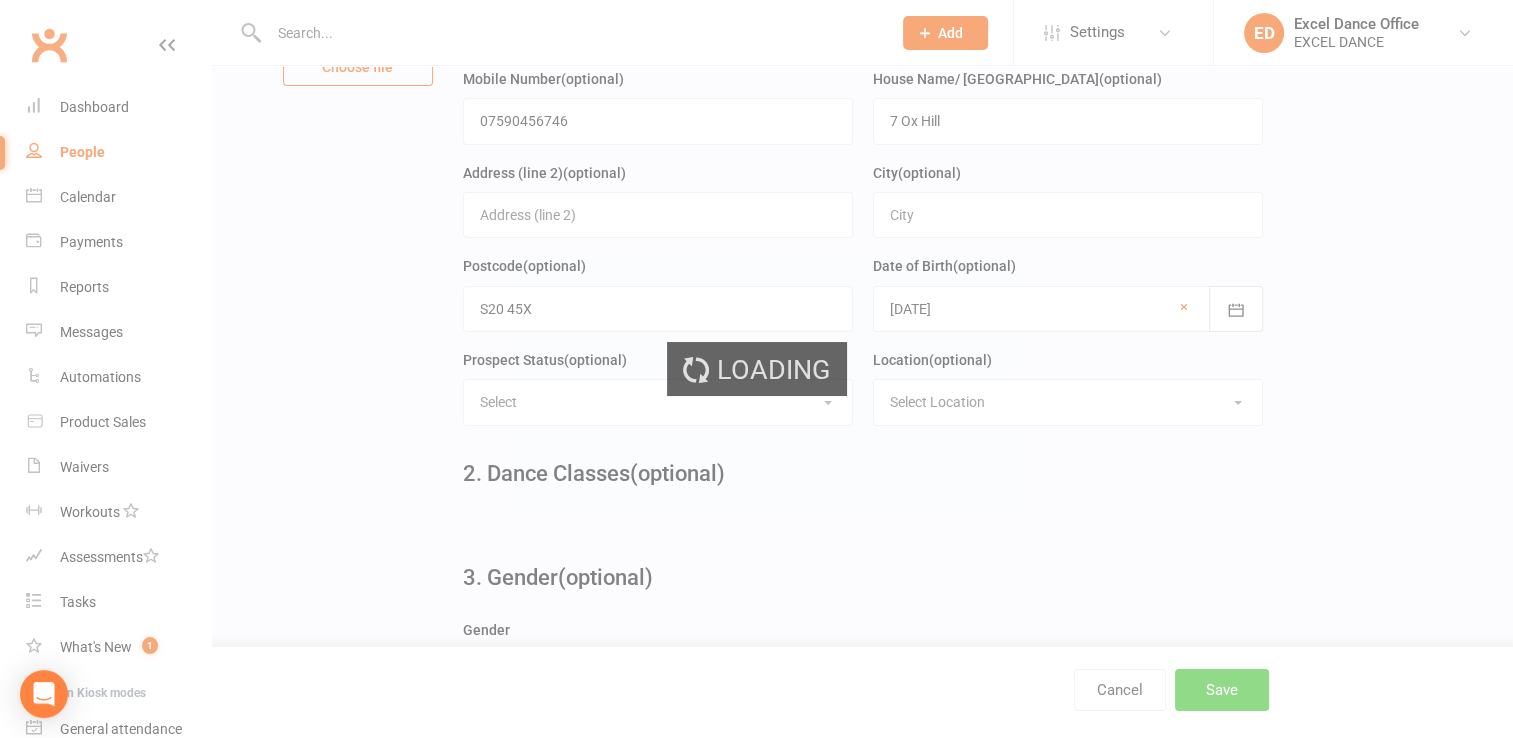 scroll, scrollTop: 0, scrollLeft: 0, axis: both 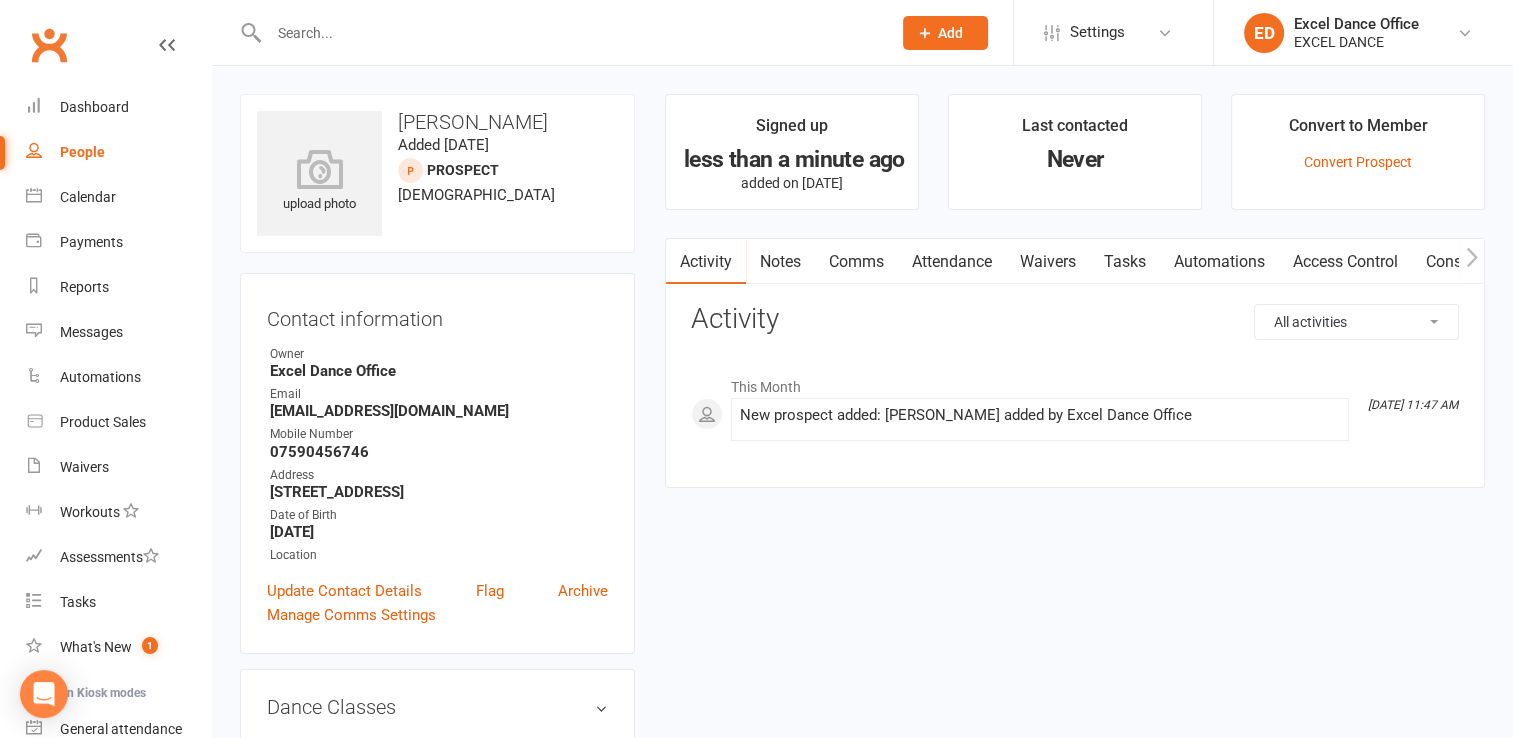 click at bounding box center [558, 32] 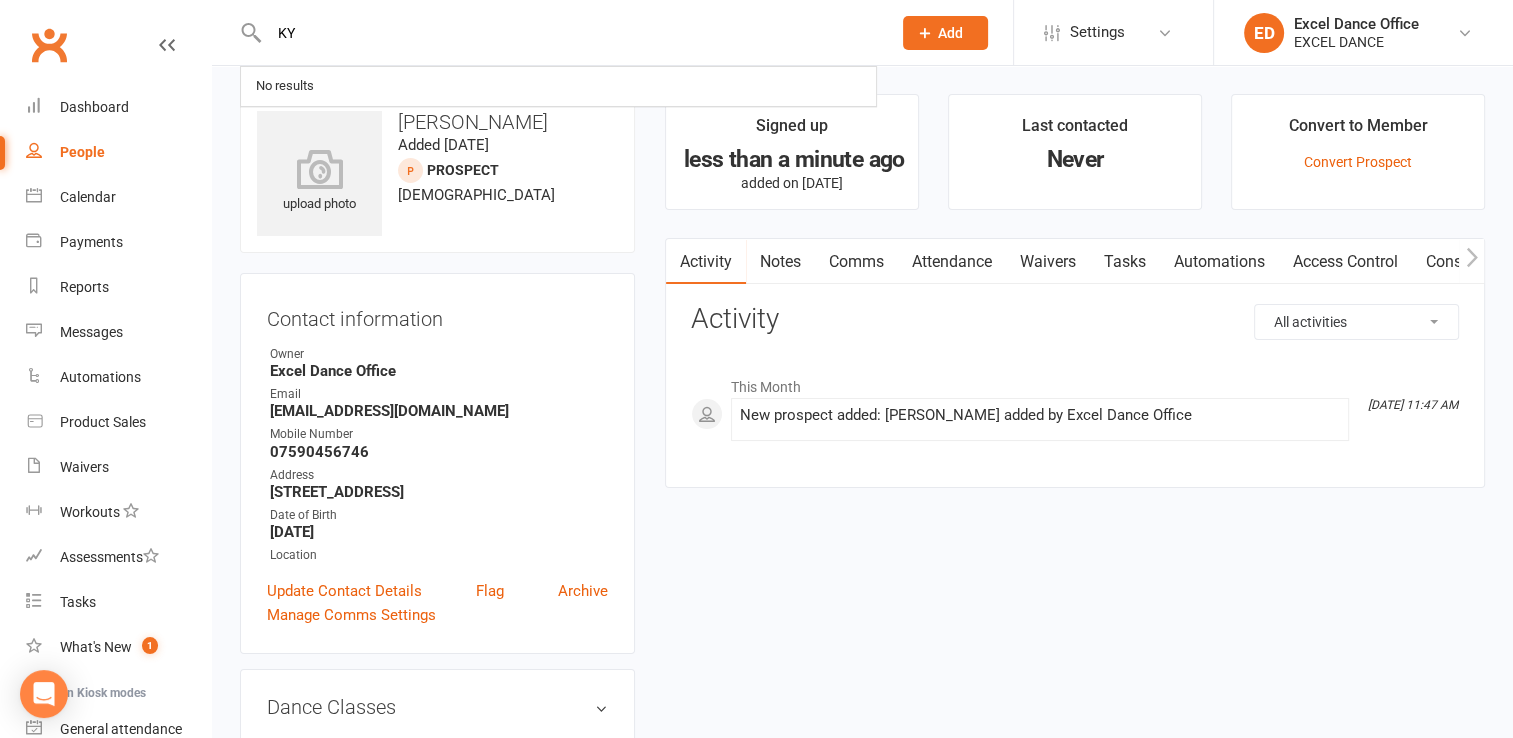 type on "K" 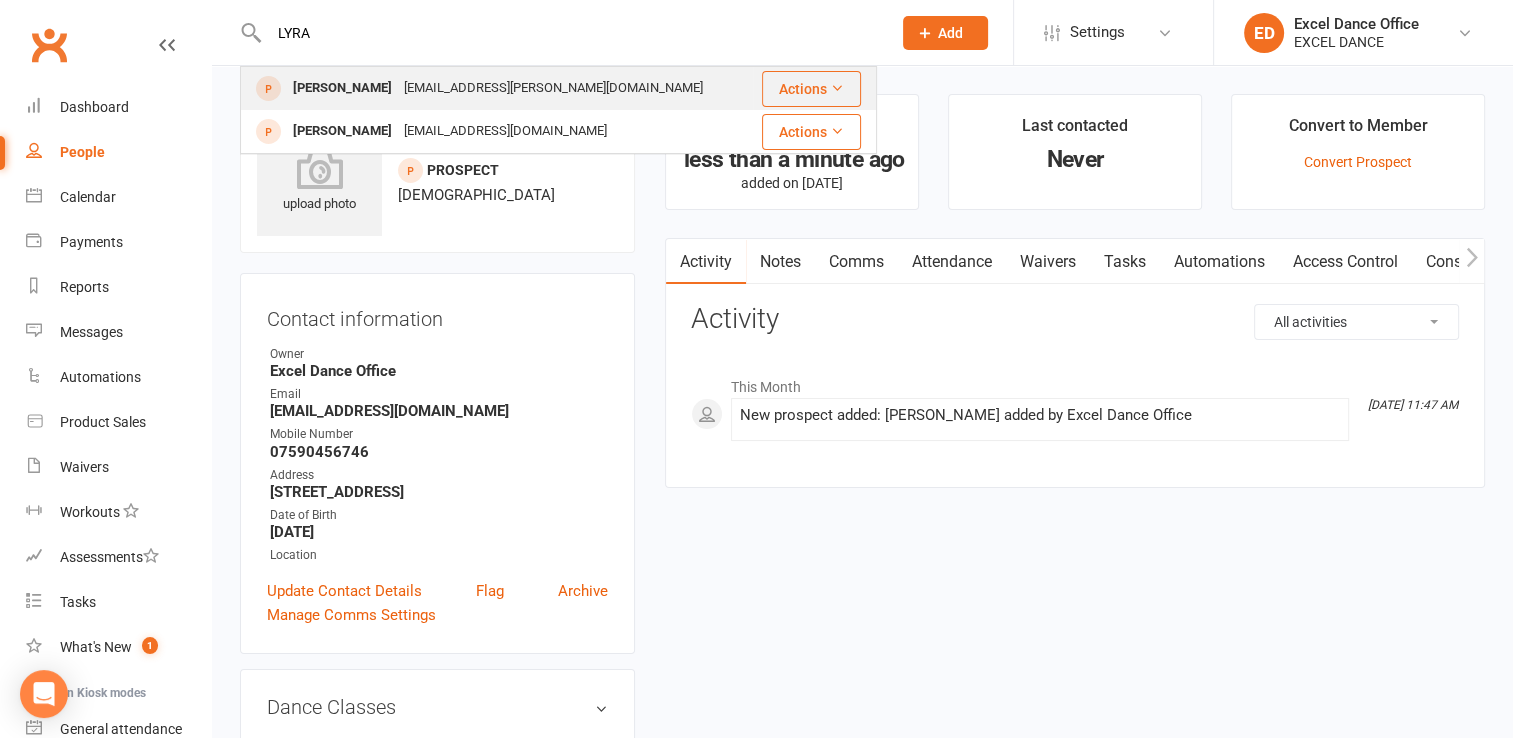 type on "LYRA" 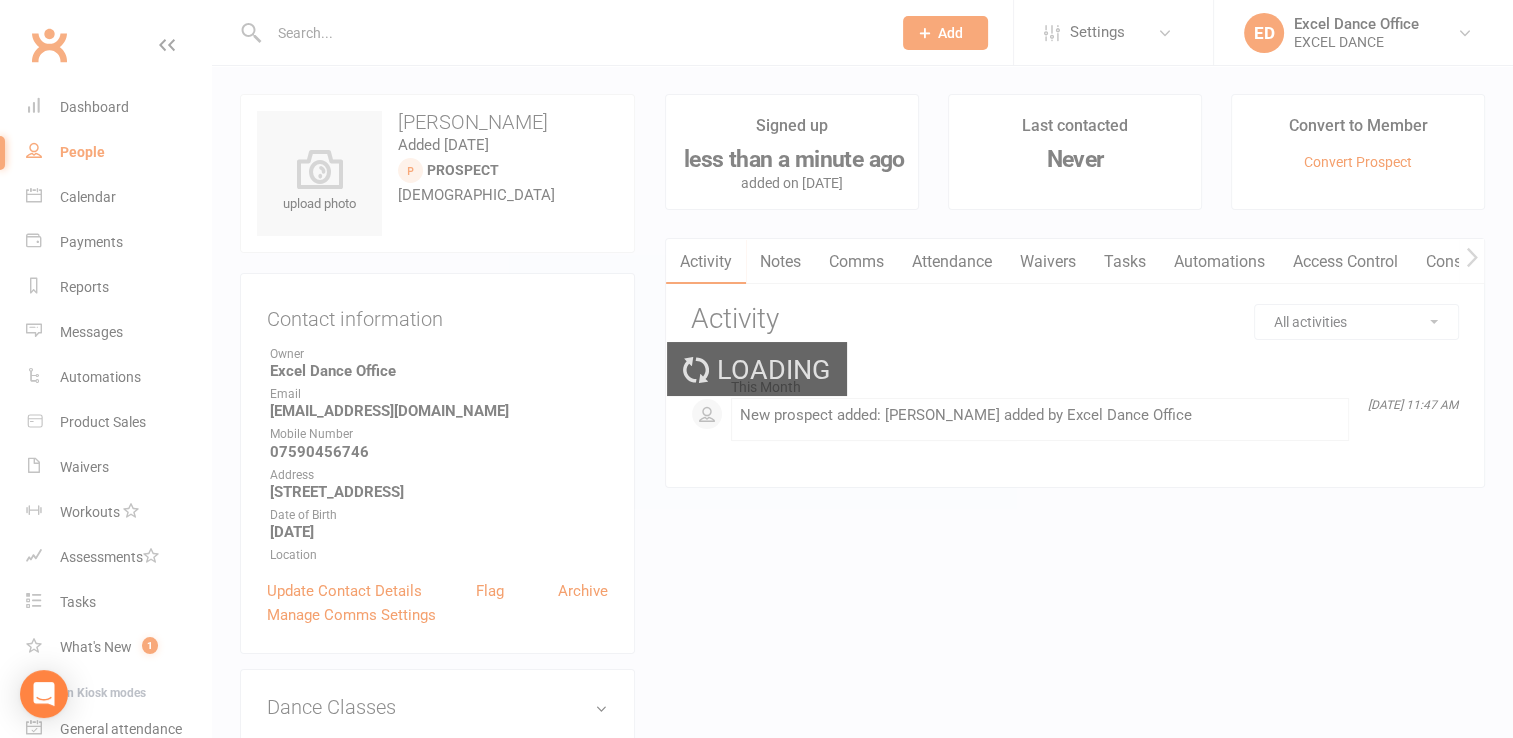 click on "Loading" at bounding box center [756, 369] 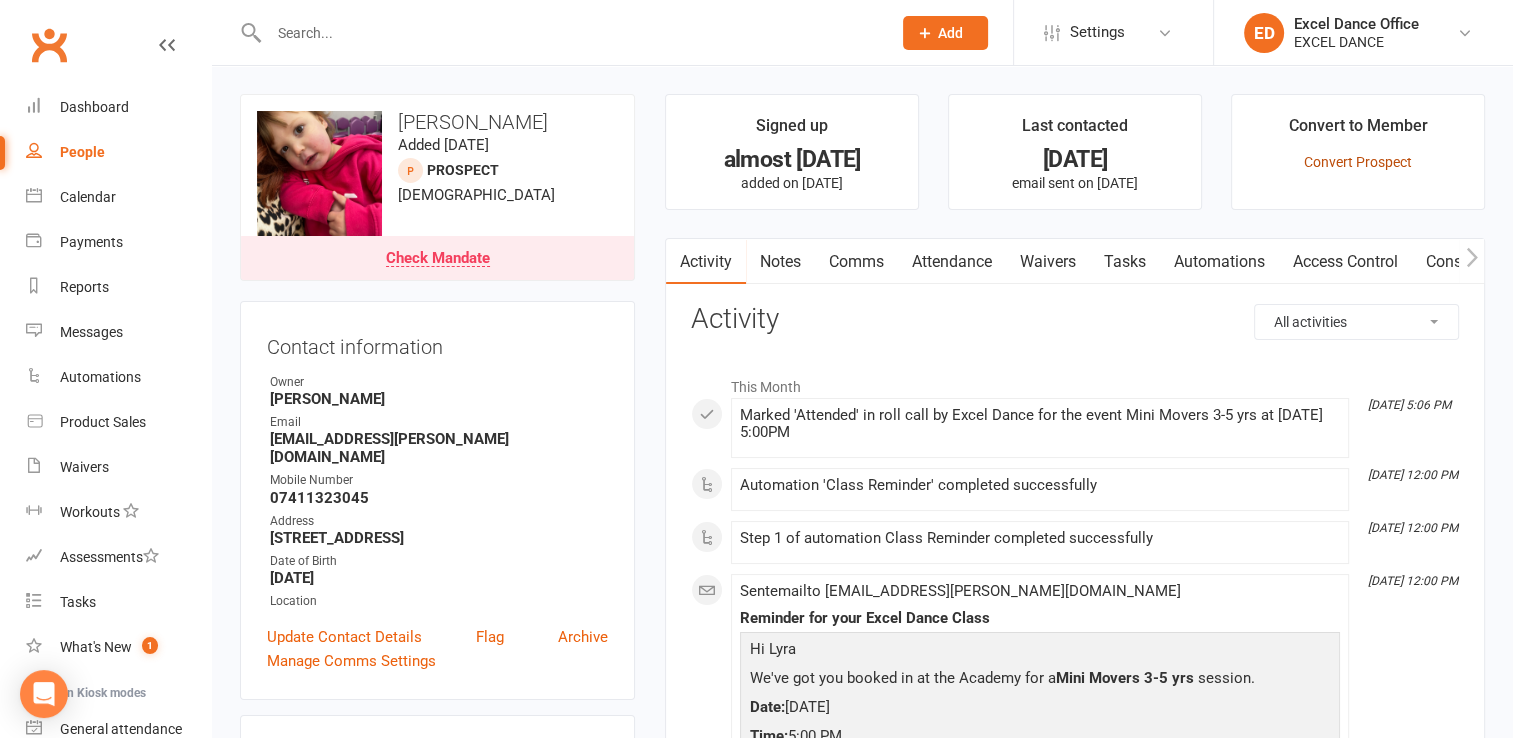 click on "Convert Prospect" at bounding box center [1358, 162] 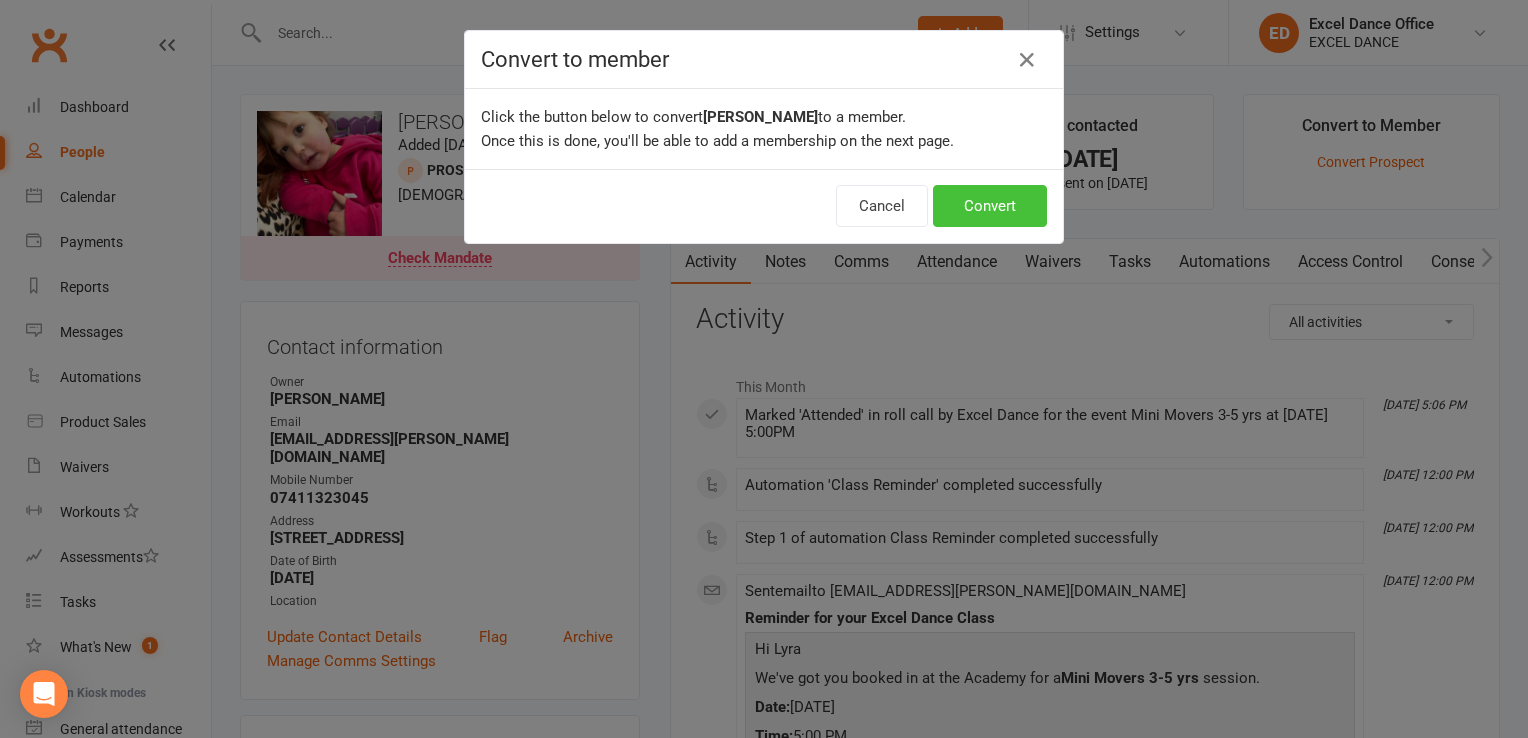 click on "Convert" at bounding box center (990, 206) 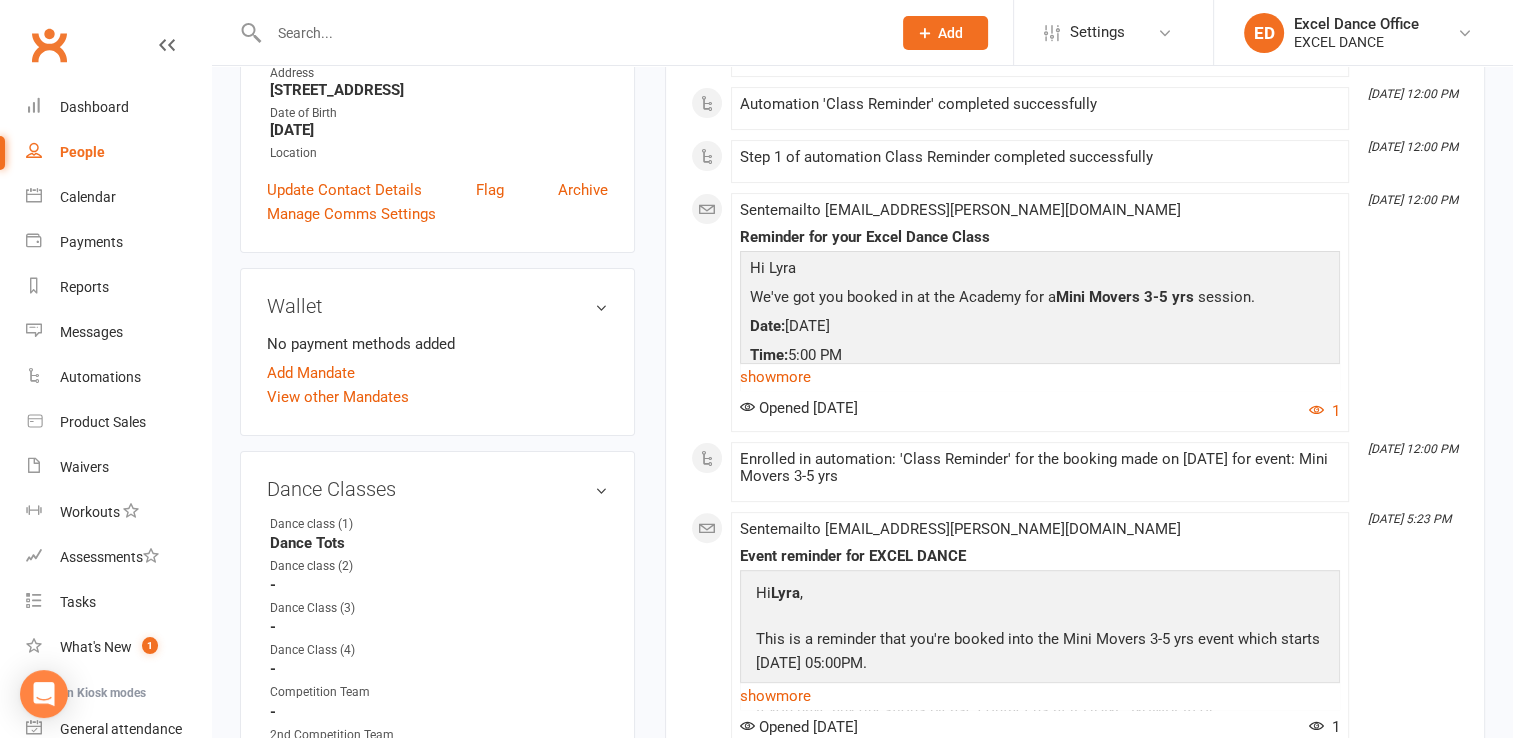 scroll, scrollTop: 471, scrollLeft: 0, axis: vertical 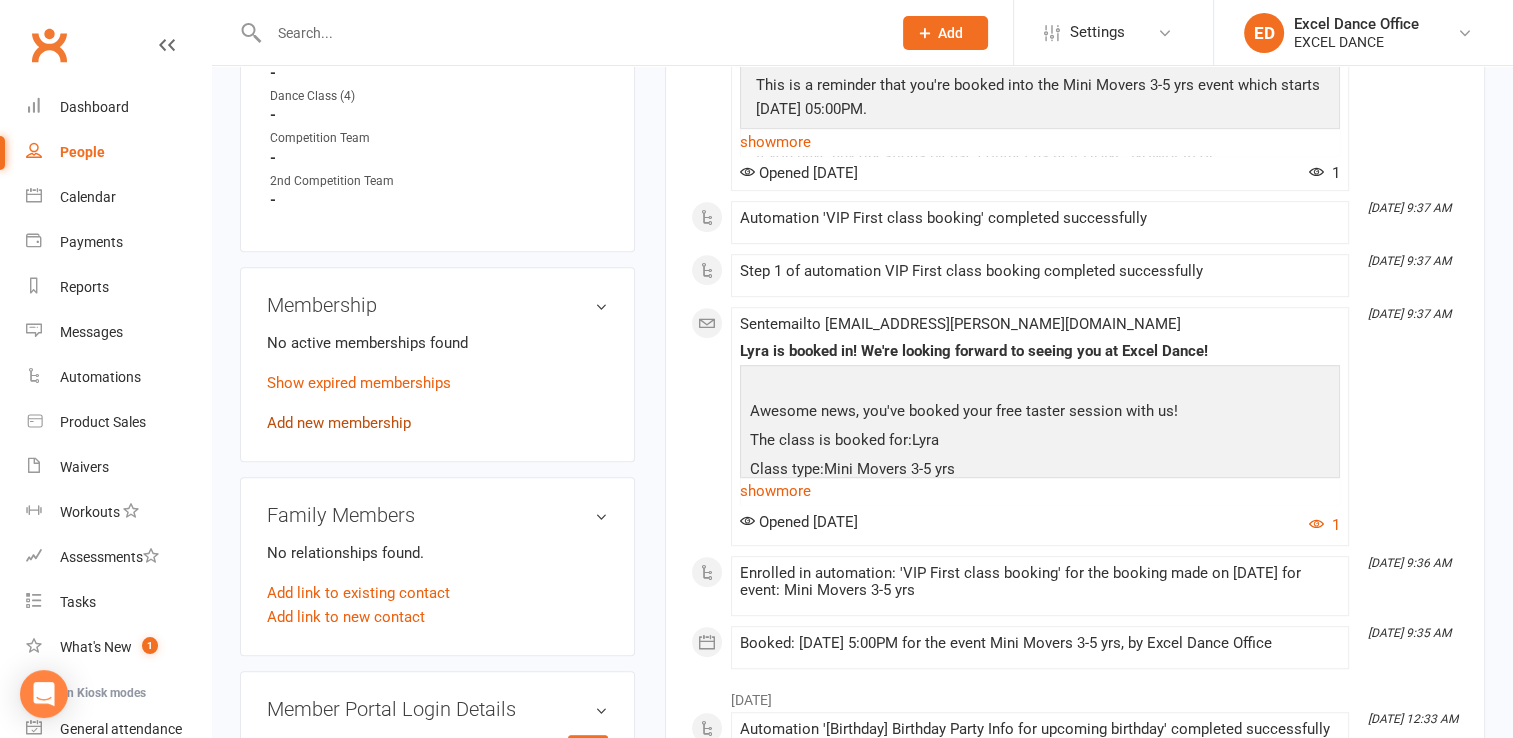 click on "Add new membership" at bounding box center [339, 423] 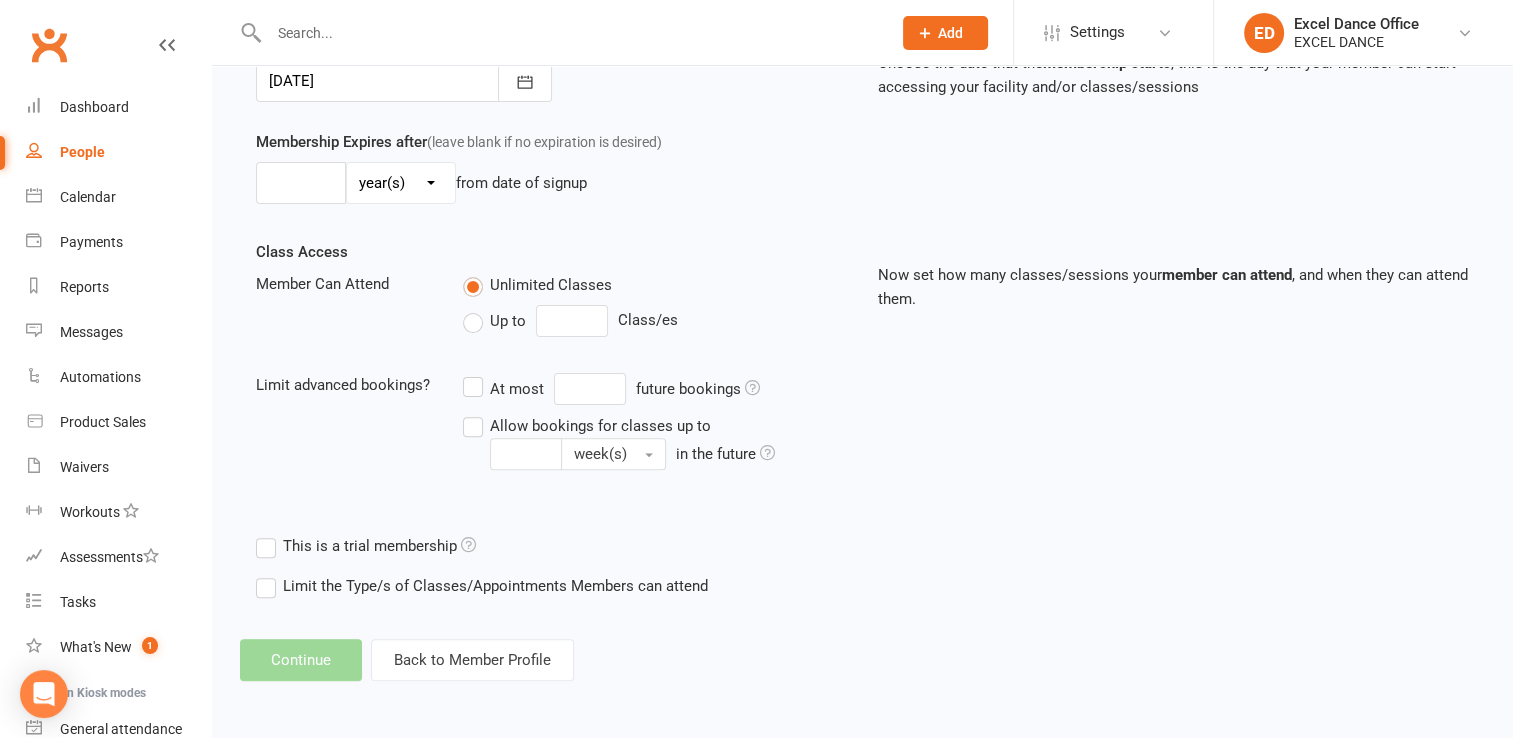 scroll, scrollTop: 0, scrollLeft: 0, axis: both 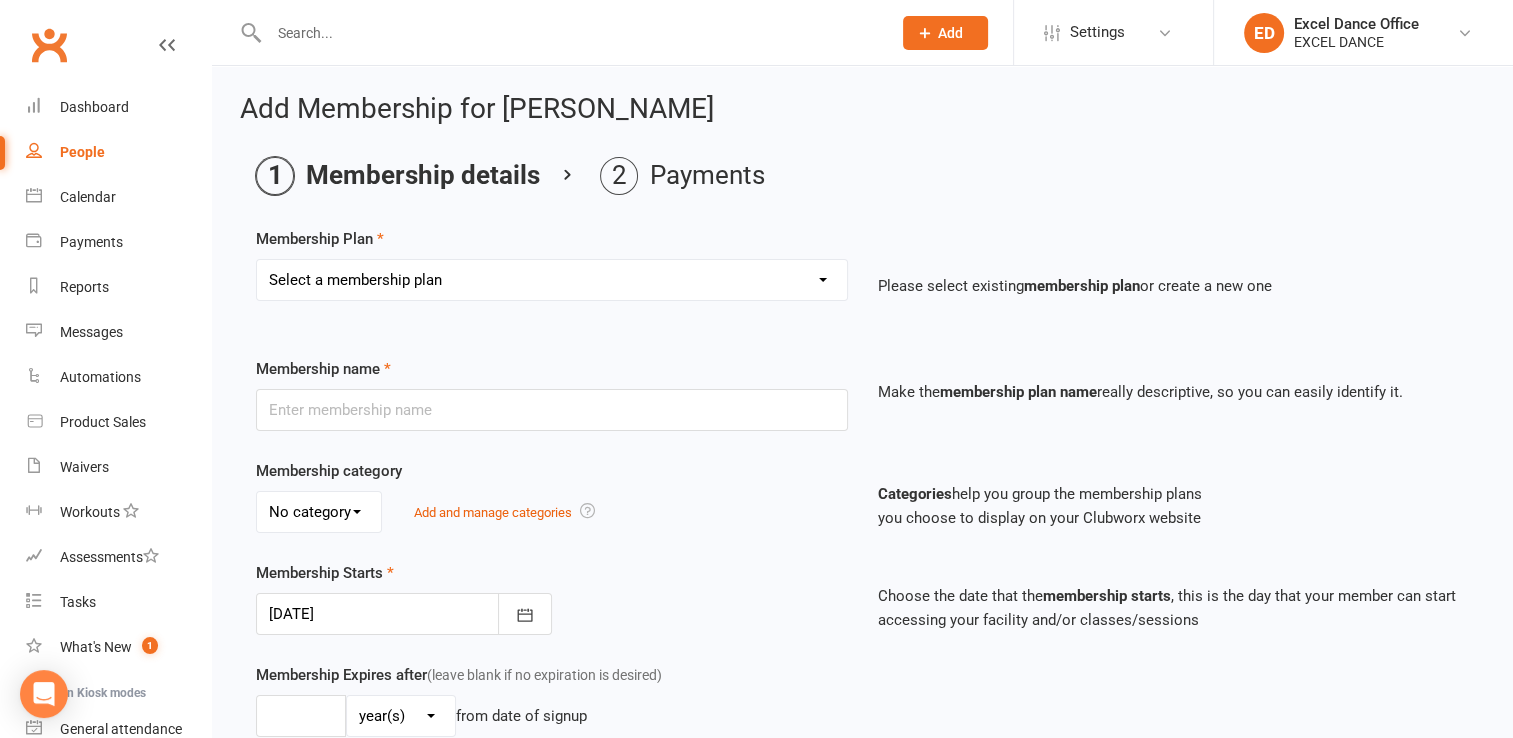 click on "Select a membership plan Create new Membership Plan DD - (Dance Tots) £32 monthly DD - (x1 a week) £37 monthly DD - (x2 a week) £57 monthly DD (x3 a week) £97 pr month Direct Debit - Adults x1 a week, £30 monthly Direct Debit - (x1 a week)£35 monthly Direct Debit - (x1 a week) £35 monthly Direct Debit (x1 a week) £35 pr month Direct Debit - (x2 a week)£55 monthly Direct Debit (x2 a week) £65 pr month Direct Debit (x3 a week) £95 pr month DD- (x2 a week) £67 per month DD - (unlimited) £84 monthly Excel Experience - 4 wks £35 (2 class pr/wk) Direct Debit - (Dance Tots Toddlers) £30 monthly Direct Debit - Family Membership (This member is x1 a week) Direct Debit - Family Membership (This member is x2 a week) Direct Debit - Family Membership (This member is unlimited) Direct Debit - Family Membership (This member is Dance Tots Toddlers) DD- (x3 a week) £84 monthly payment Direct Debit - (unlimited)£80 monthly PIF - 1 day per week (annual) PIF - 2 day per week (annual) PAYG Class agreement" at bounding box center (552, 280) 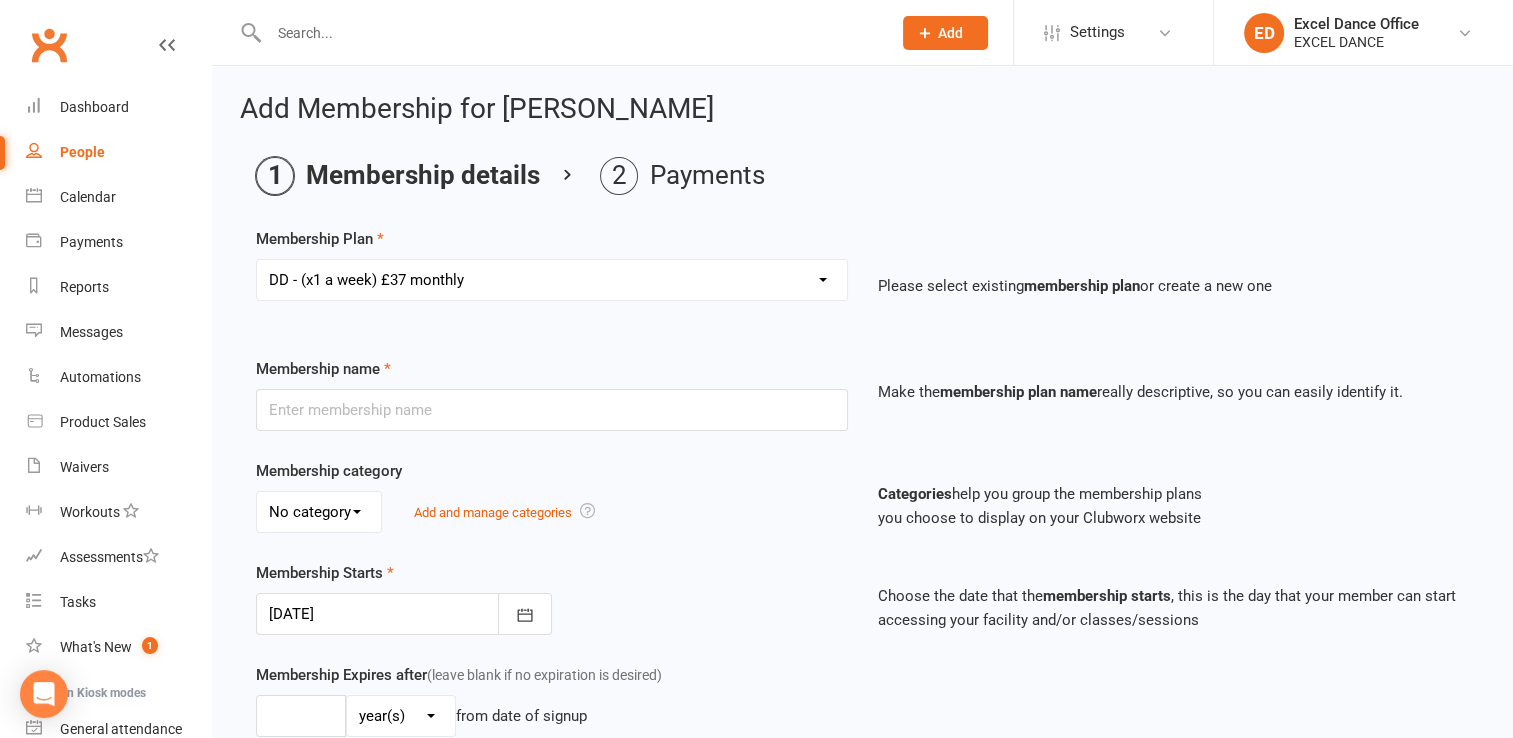 click on "Select a membership plan Create new Membership Plan DD - (Dance Tots) £32 monthly DD - (x1 a week) £37 monthly DD - (x2 a week) £57 monthly DD (x3 a week) £97 pr month Direct Debit - Adults x1 a week, £30 monthly Direct Debit - (x1 a week)£35 monthly Direct Debit - (x1 a week) £35 monthly Direct Debit (x1 a week) £35 pr month Direct Debit - (x2 a week)£55 monthly Direct Debit (x2 a week) £65 pr month Direct Debit (x3 a week) £95 pr month DD- (x2 a week) £67 per month DD - (unlimited) £84 monthly Excel Experience - 4 wks £35 (2 class pr/wk) Direct Debit - (Dance Tots Toddlers) £30 monthly Direct Debit - Family Membership (This member is x1 a week) Direct Debit - Family Membership (This member is x2 a week) Direct Debit - Family Membership (This member is unlimited) Direct Debit - Family Membership (This member is Dance Tots Toddlers) DD- (x3 a week) £84 monthly payment Direct Debit - (unlimited)£80 monthly PIF - 1 day per week (annual) PIF - 2 day per week (annual) PAYG Class agreement" at bounding box center (552, 280) 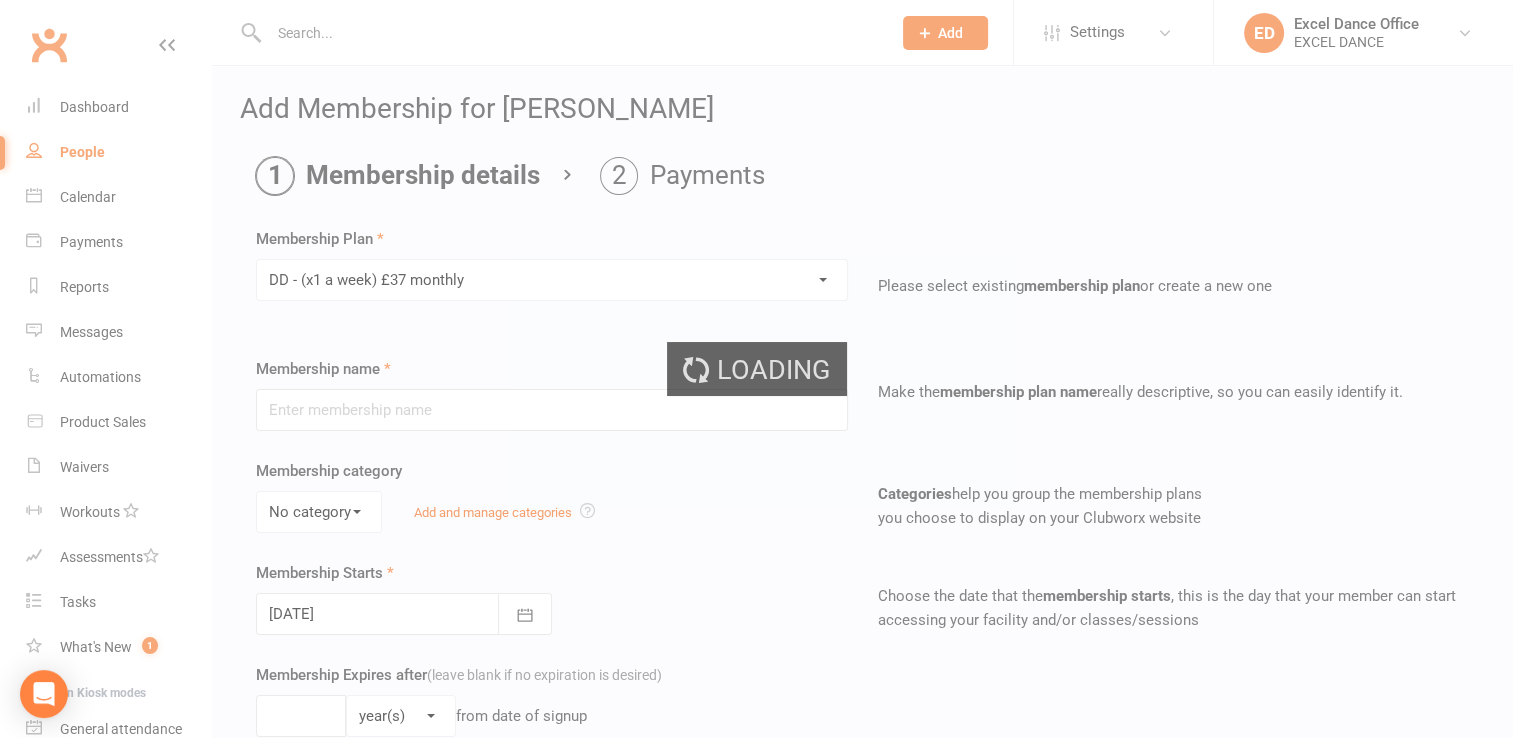 type on "DD - (x1 a week) £37 monthly" 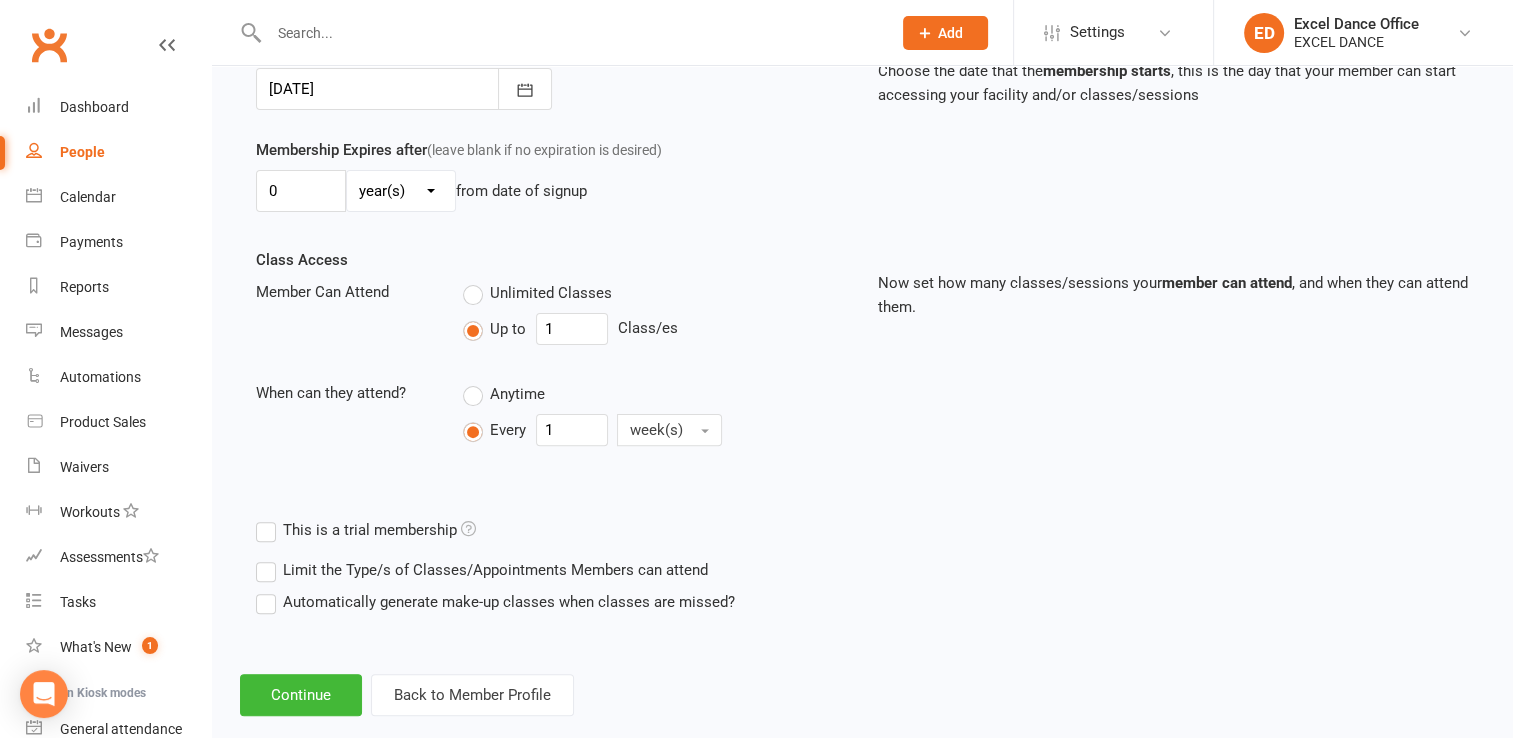 scroll, scrollTop: 556, scrollLeft: 0, axis: vertical 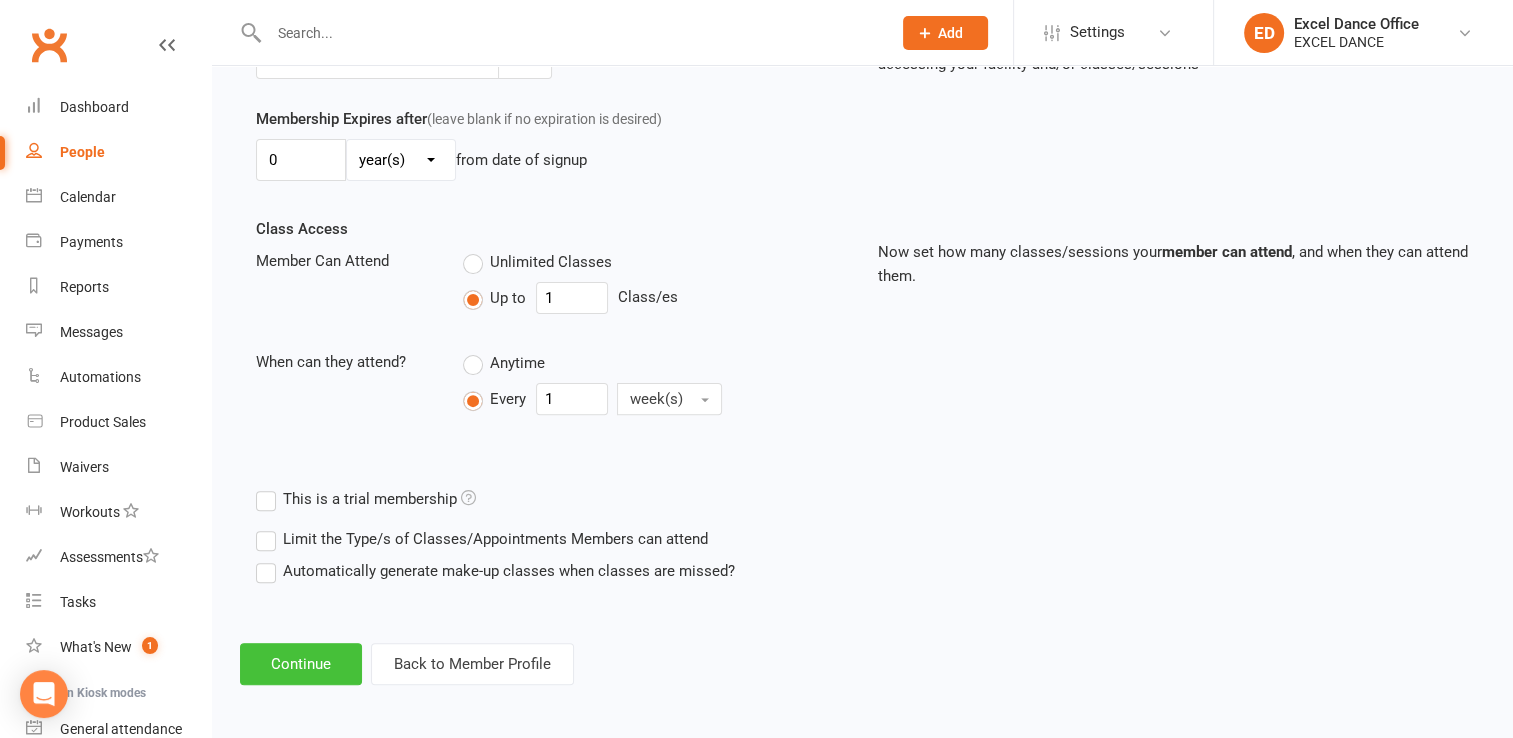 click on "Continue" at bounding box center [301, 664] 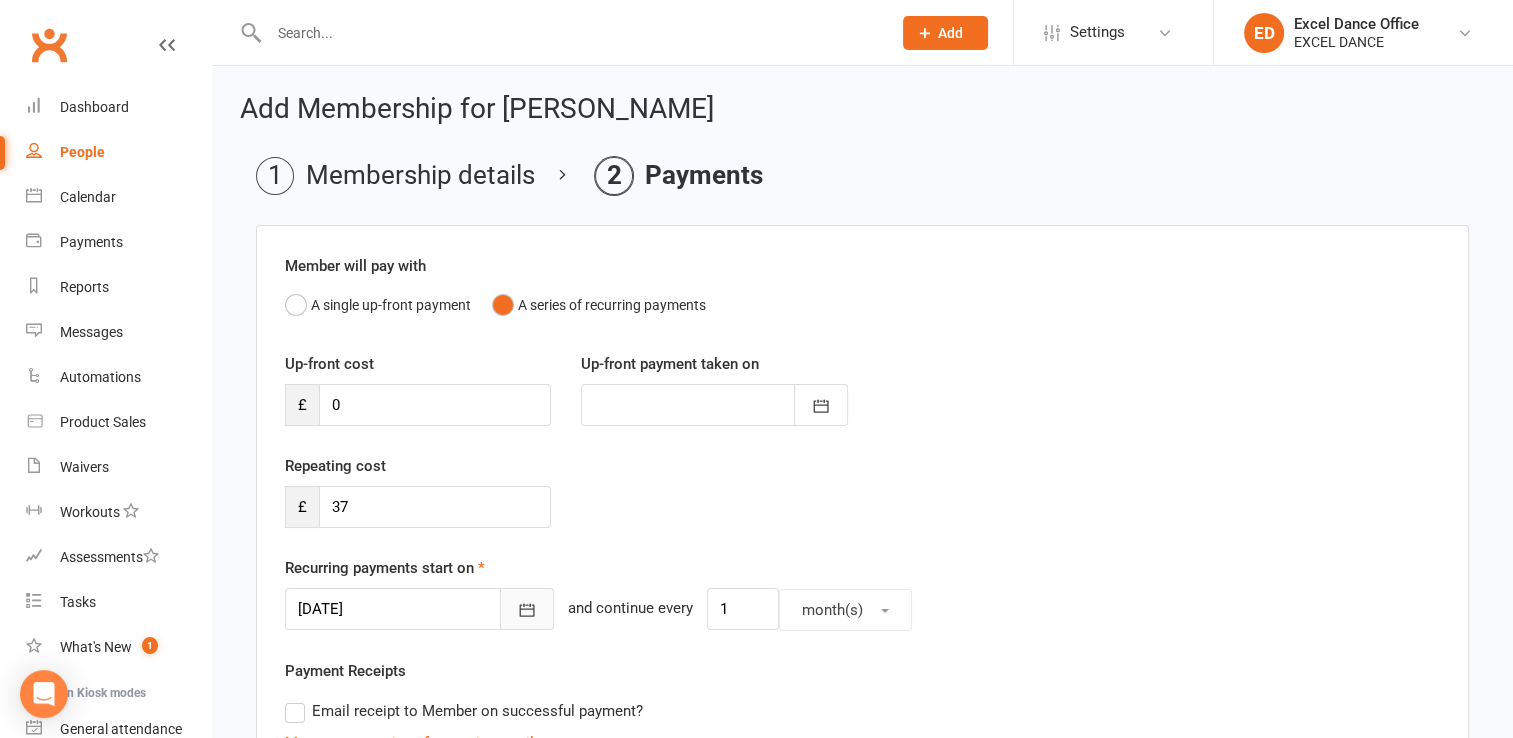 click at bounding box center [527, 609] 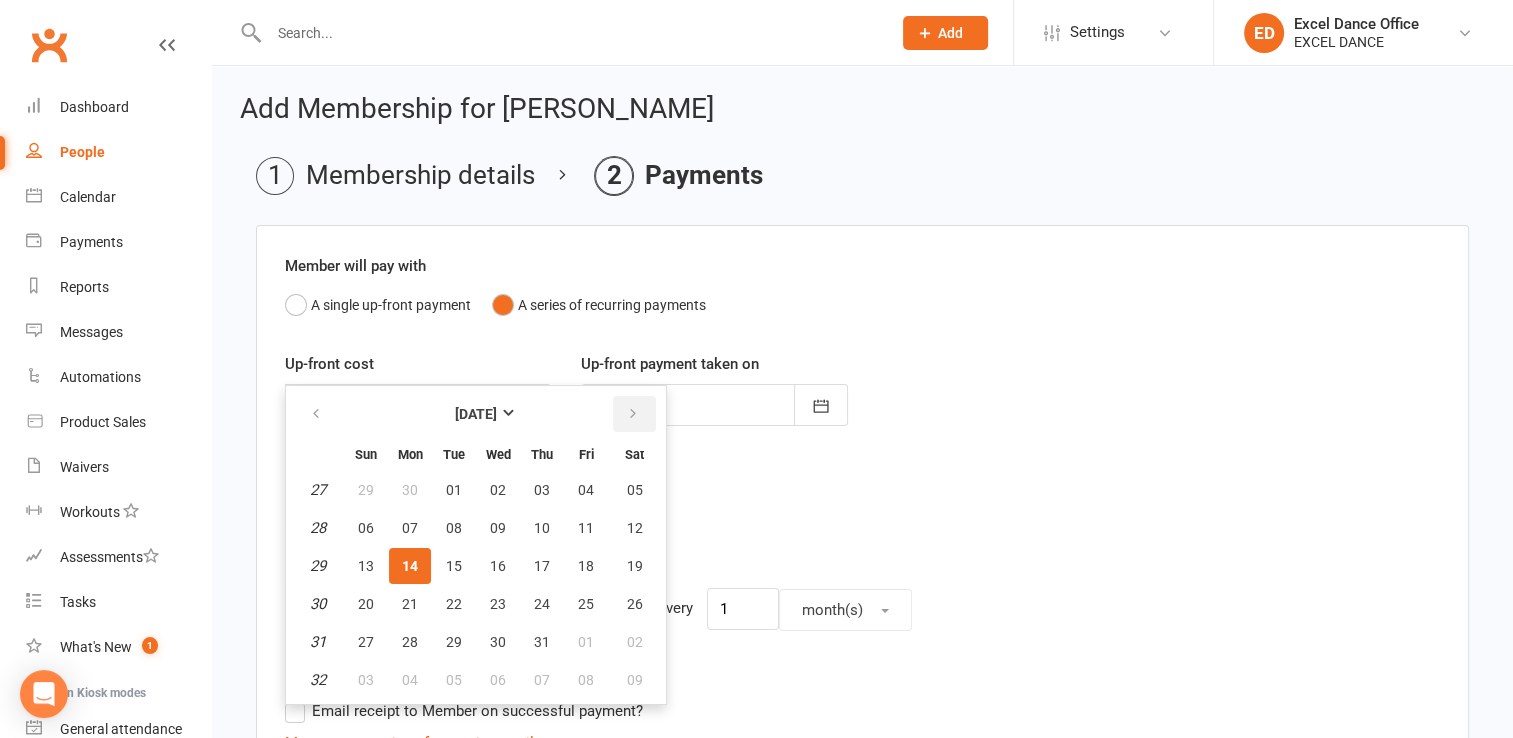 click at bounding box center [634, 414] 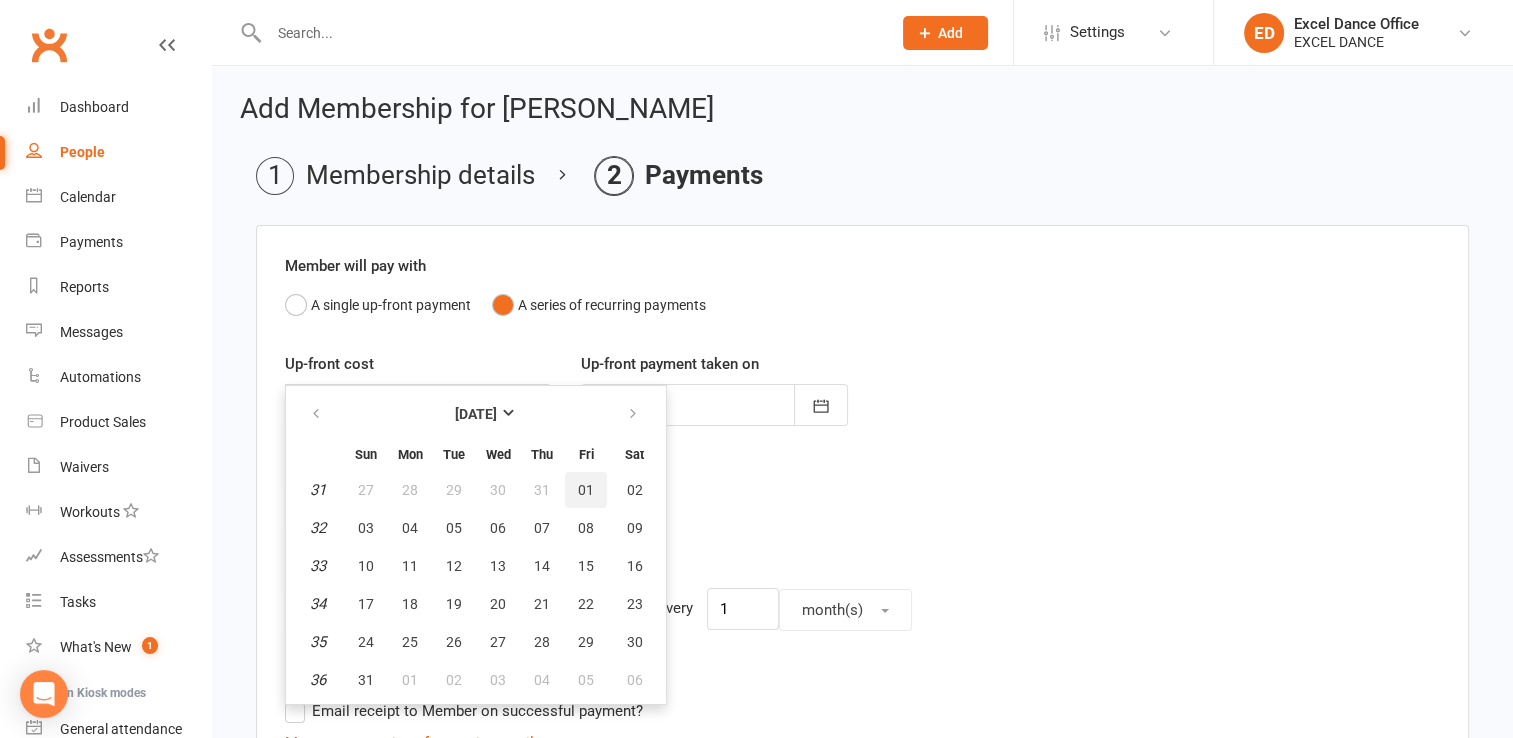 click on "01" at bounding box center (586, 490) 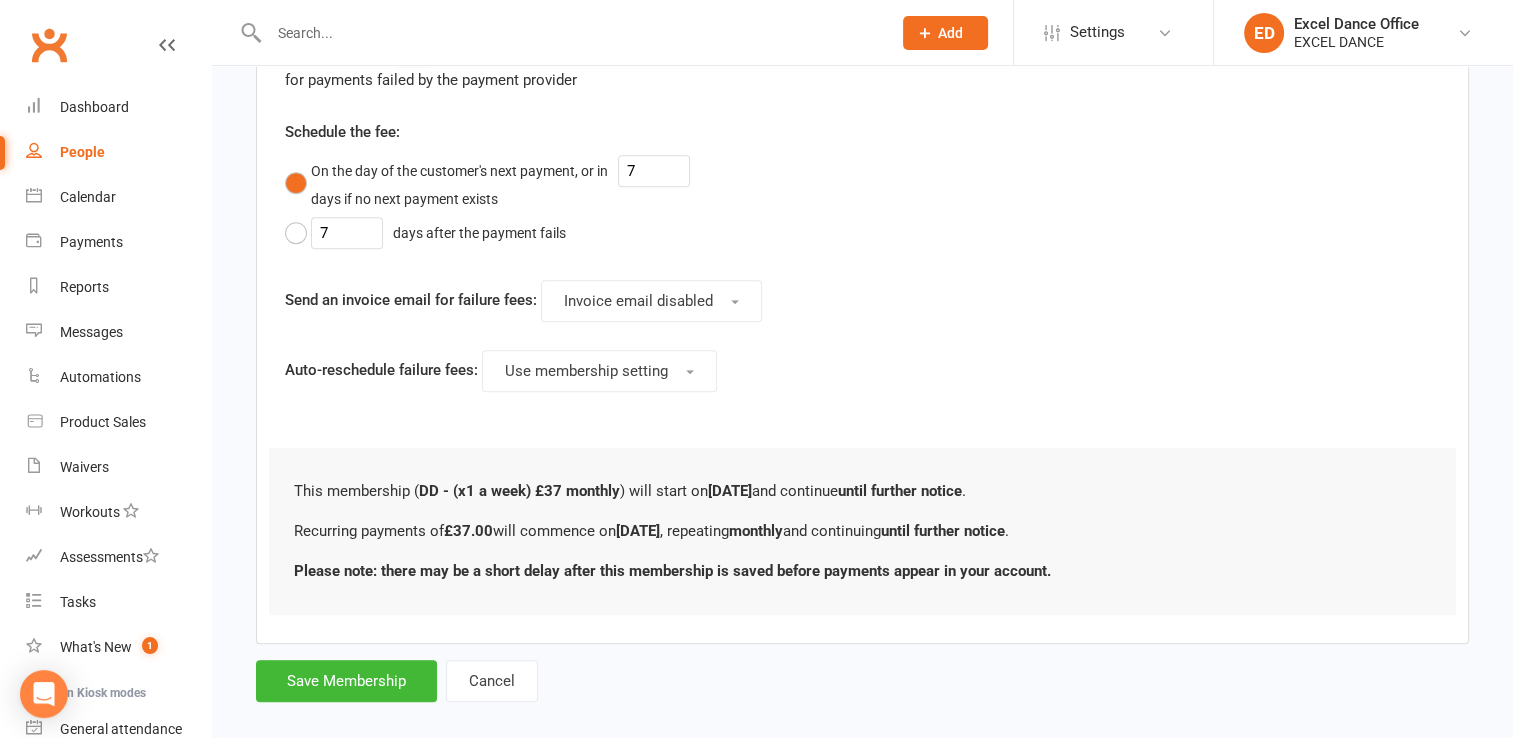 scroll, scrollTop: 1024, scrollLeft: 0, axis: vertical 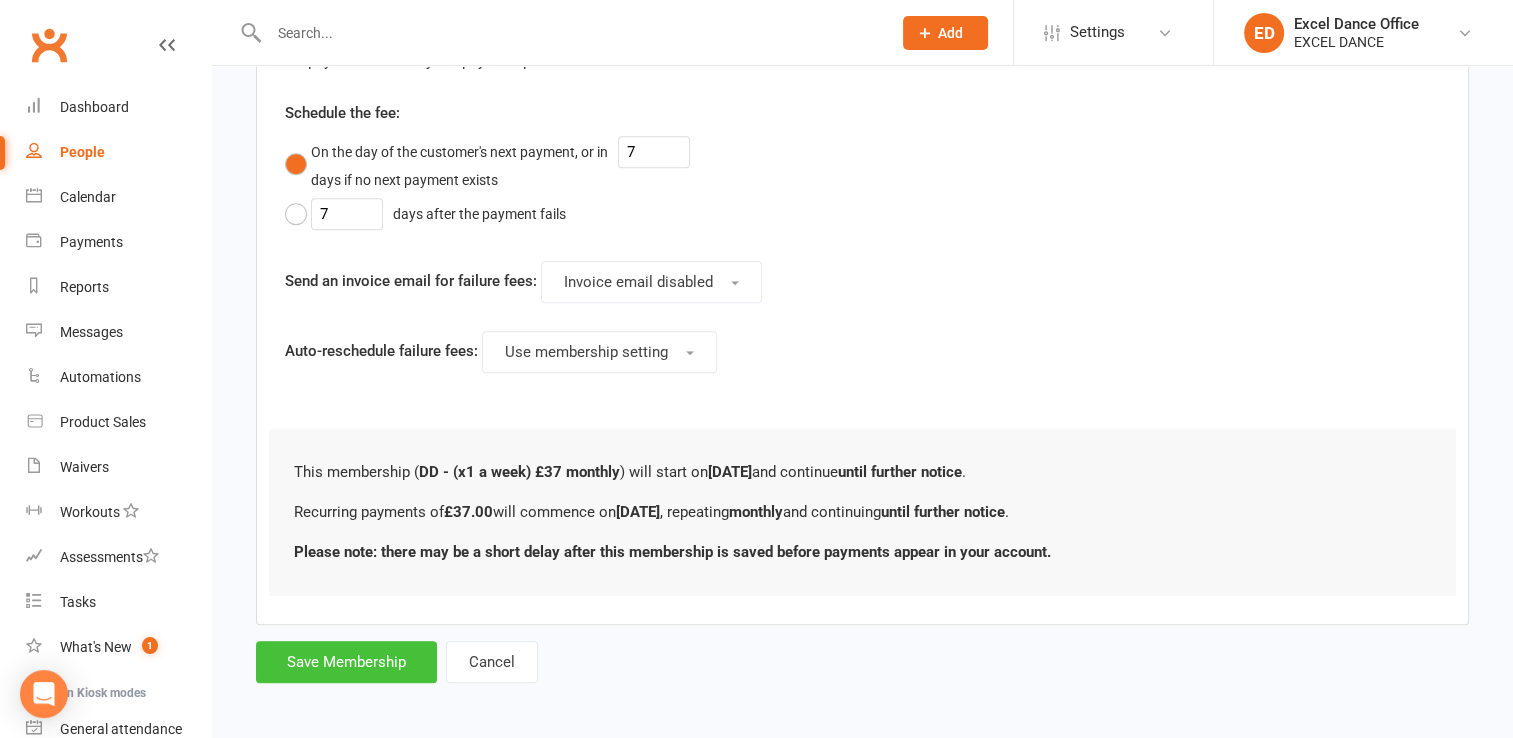 click on "Save Membership" at bounding box center [346, 662] 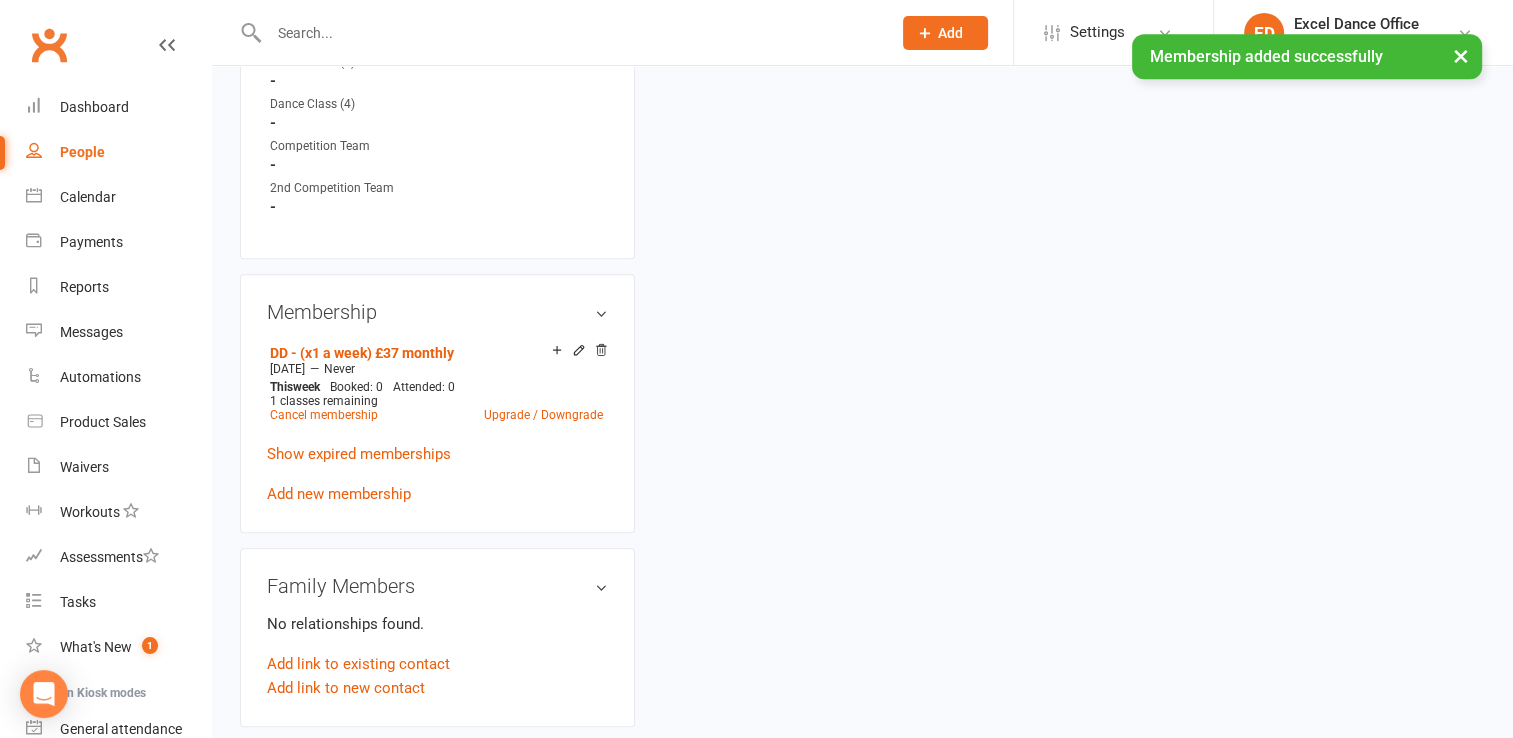 scroll, scrollTop: 0, scrollLeft: 0, axis: both 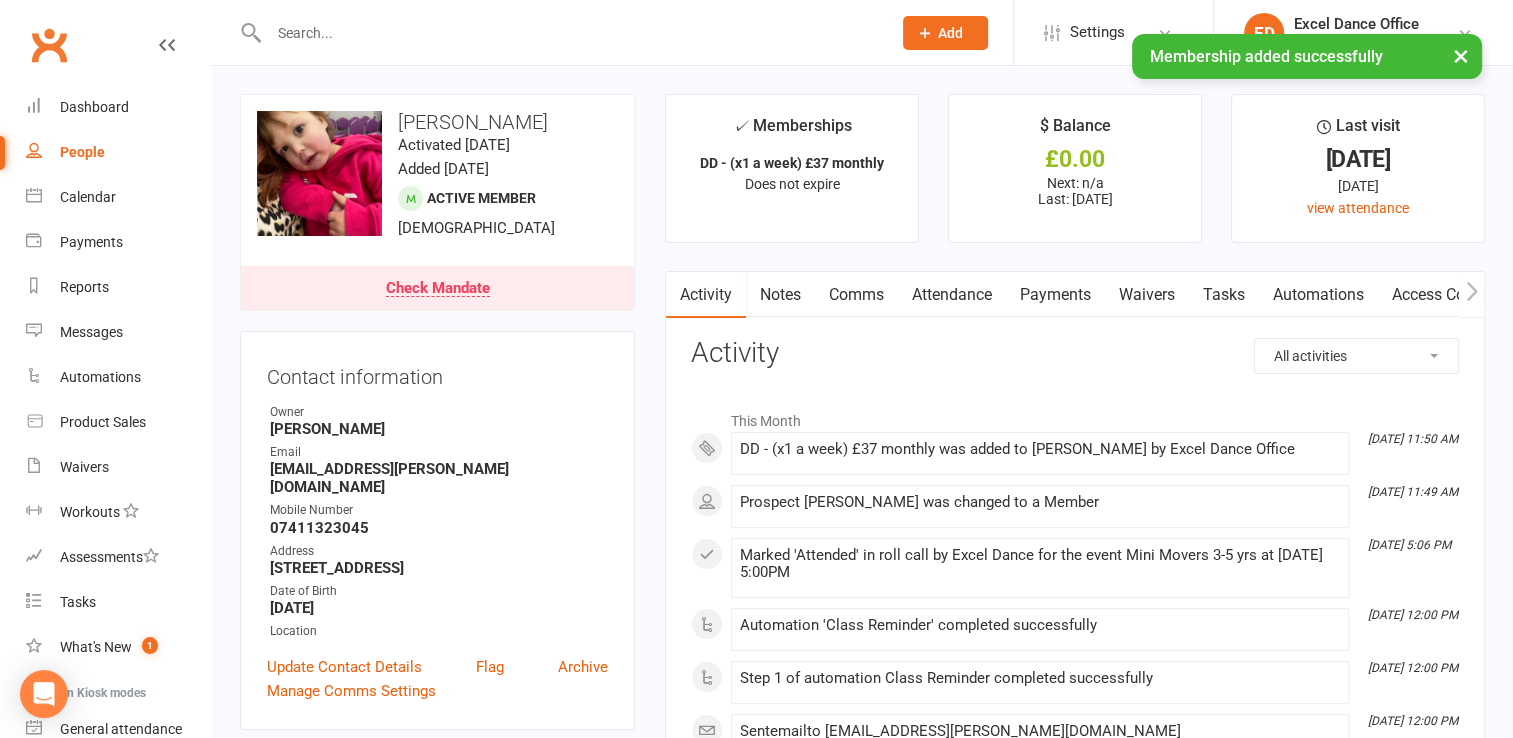 click on "Payments" at bounding box center [1055, 295] 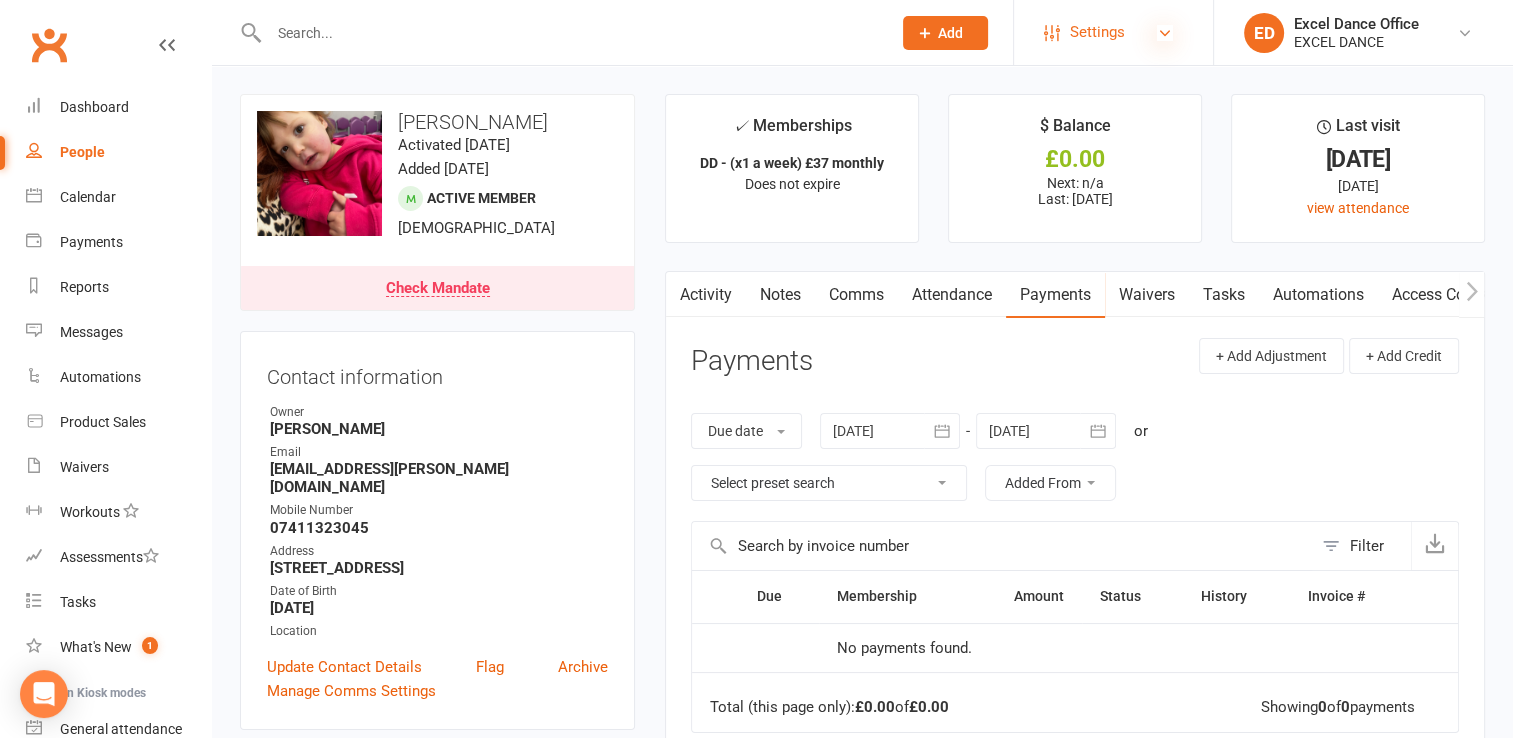 click at bounding box center [1165, 33] 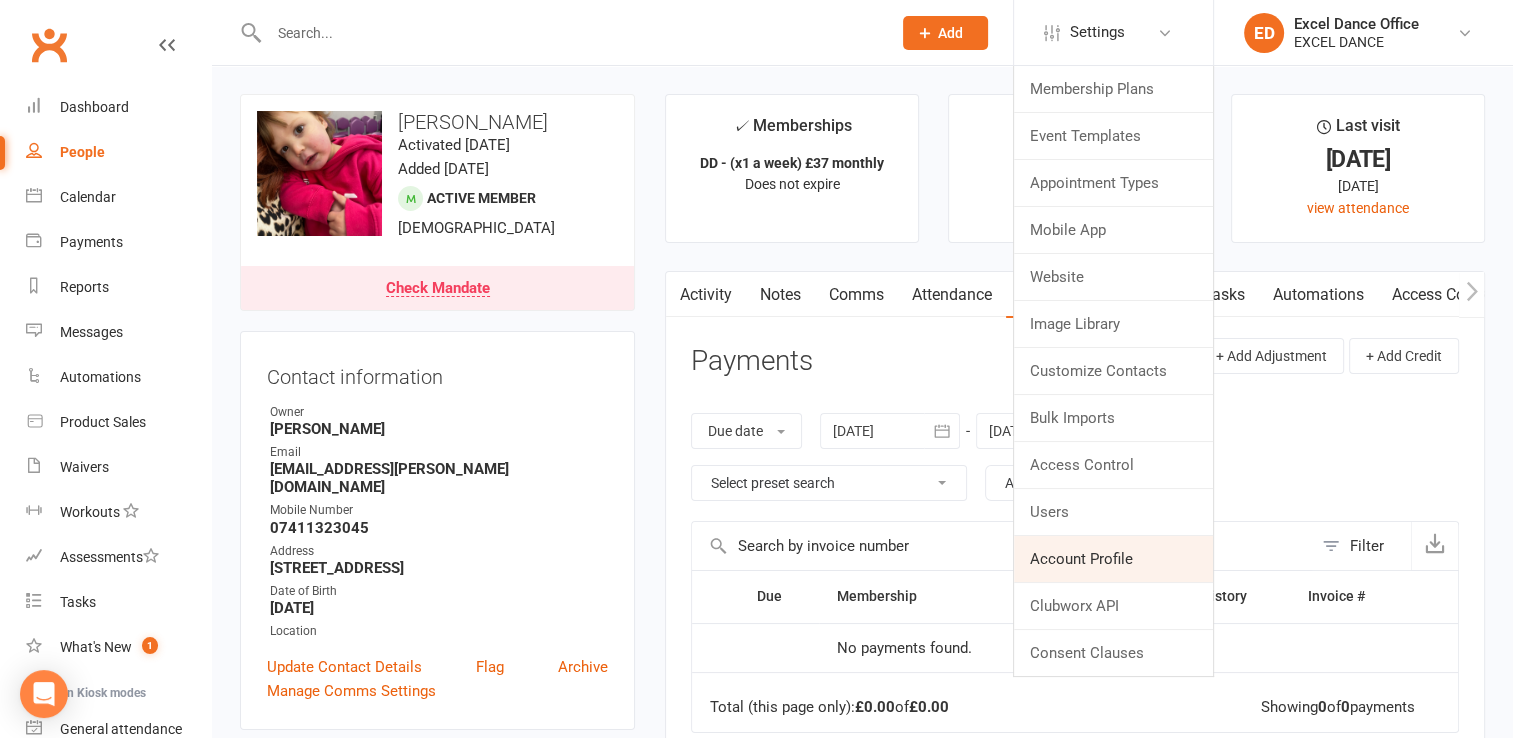 click on "Account Profile" at bounding box center [1113, 559] 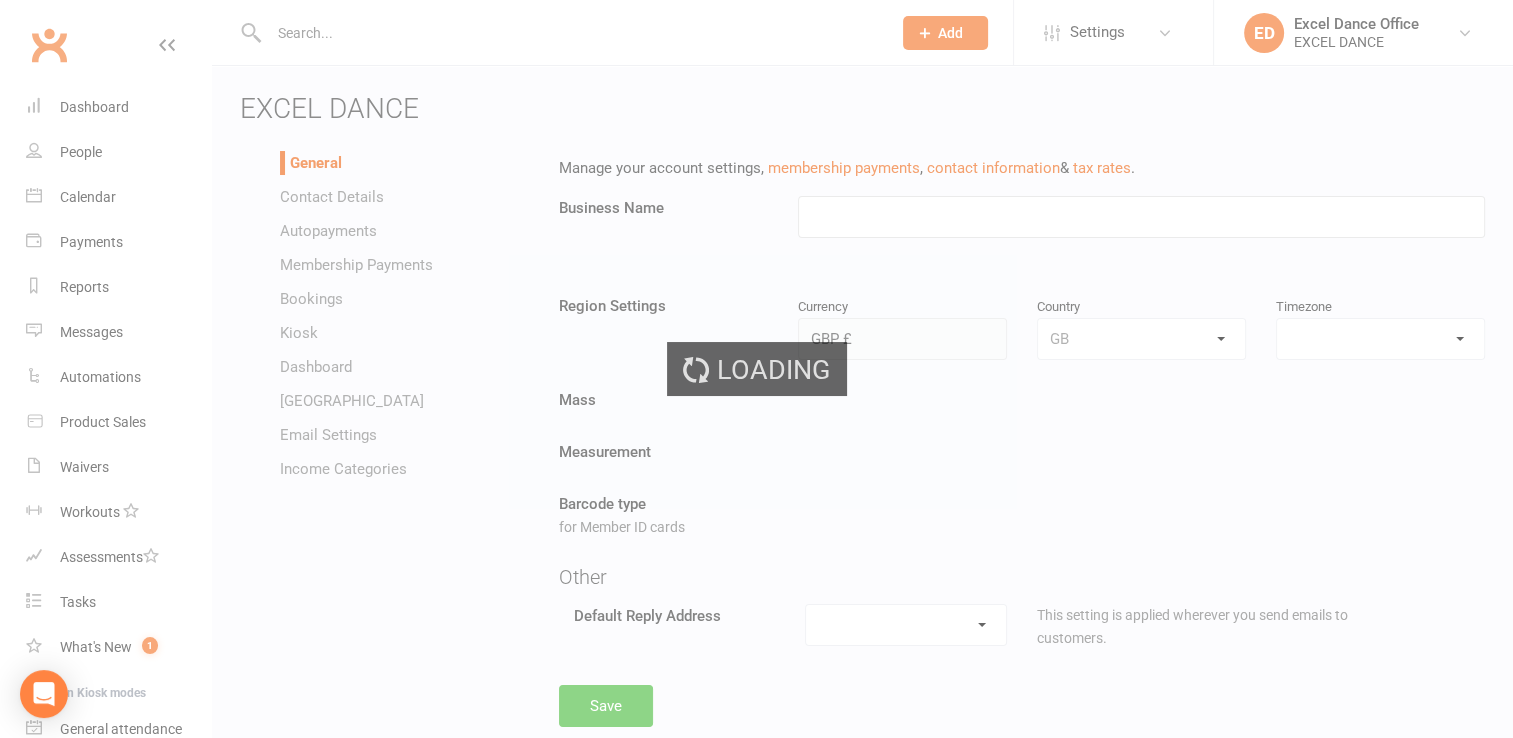 type on "EXCEL DANCE" 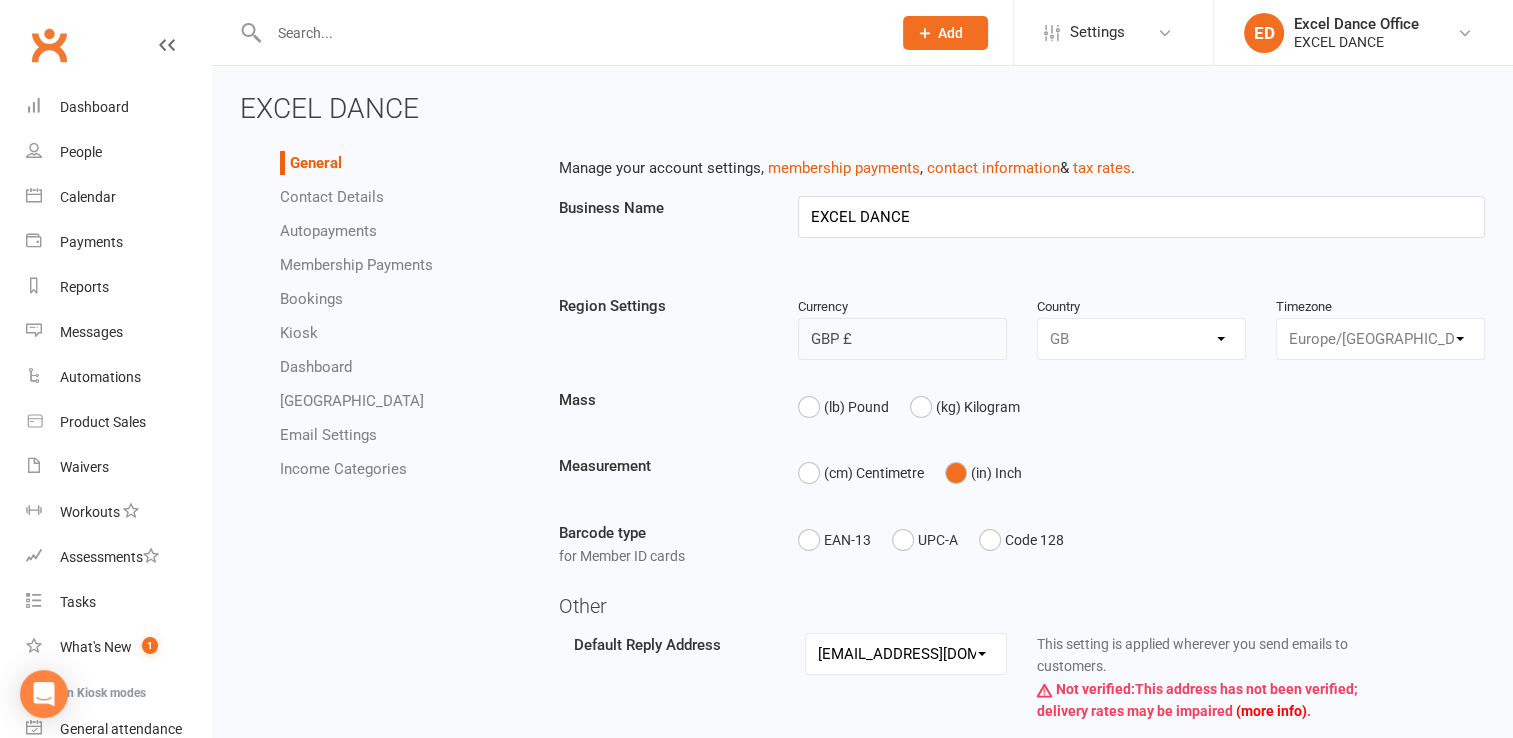 click on "Autopayments" at bounding box center (328, 231) 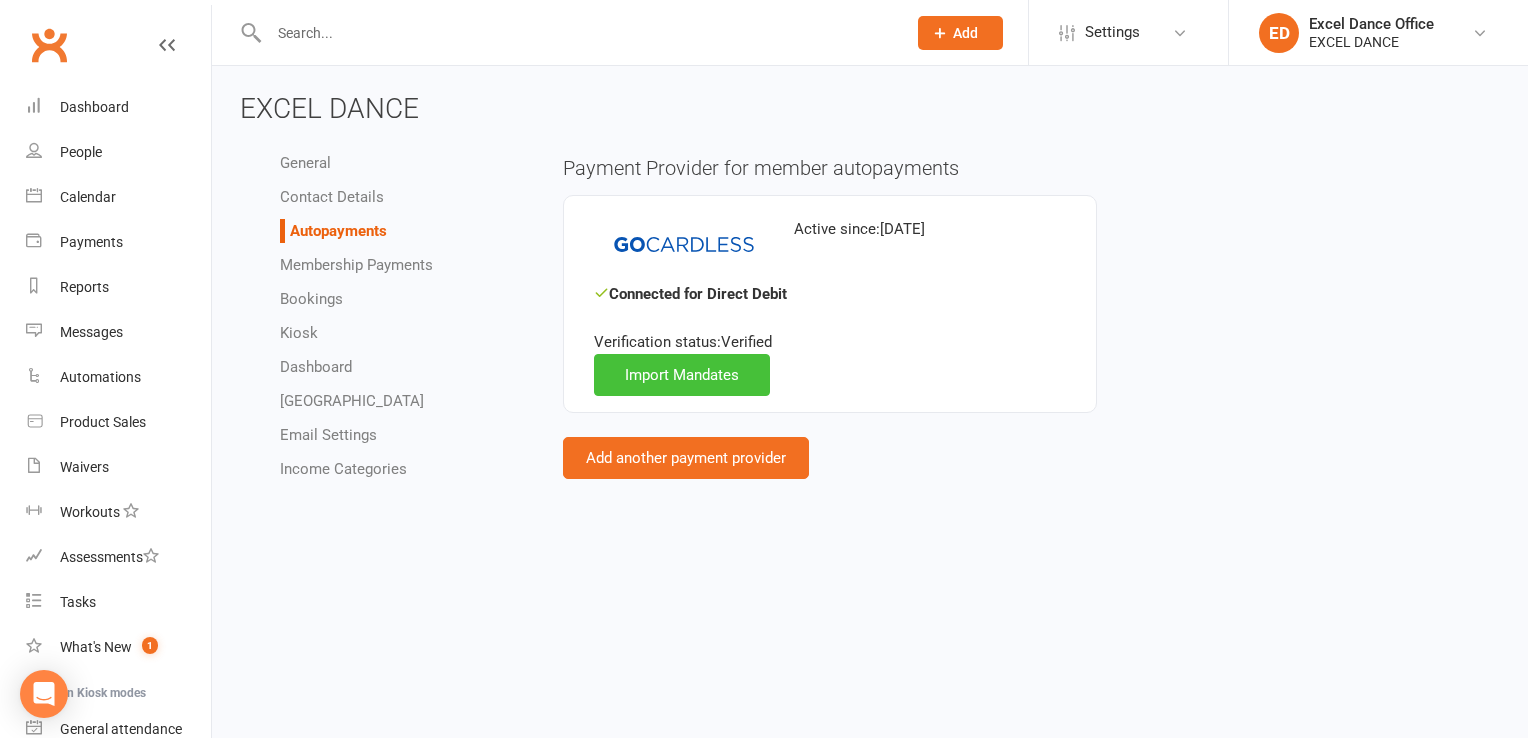 click on "Import Mandates" at bounding box center [682, 375] 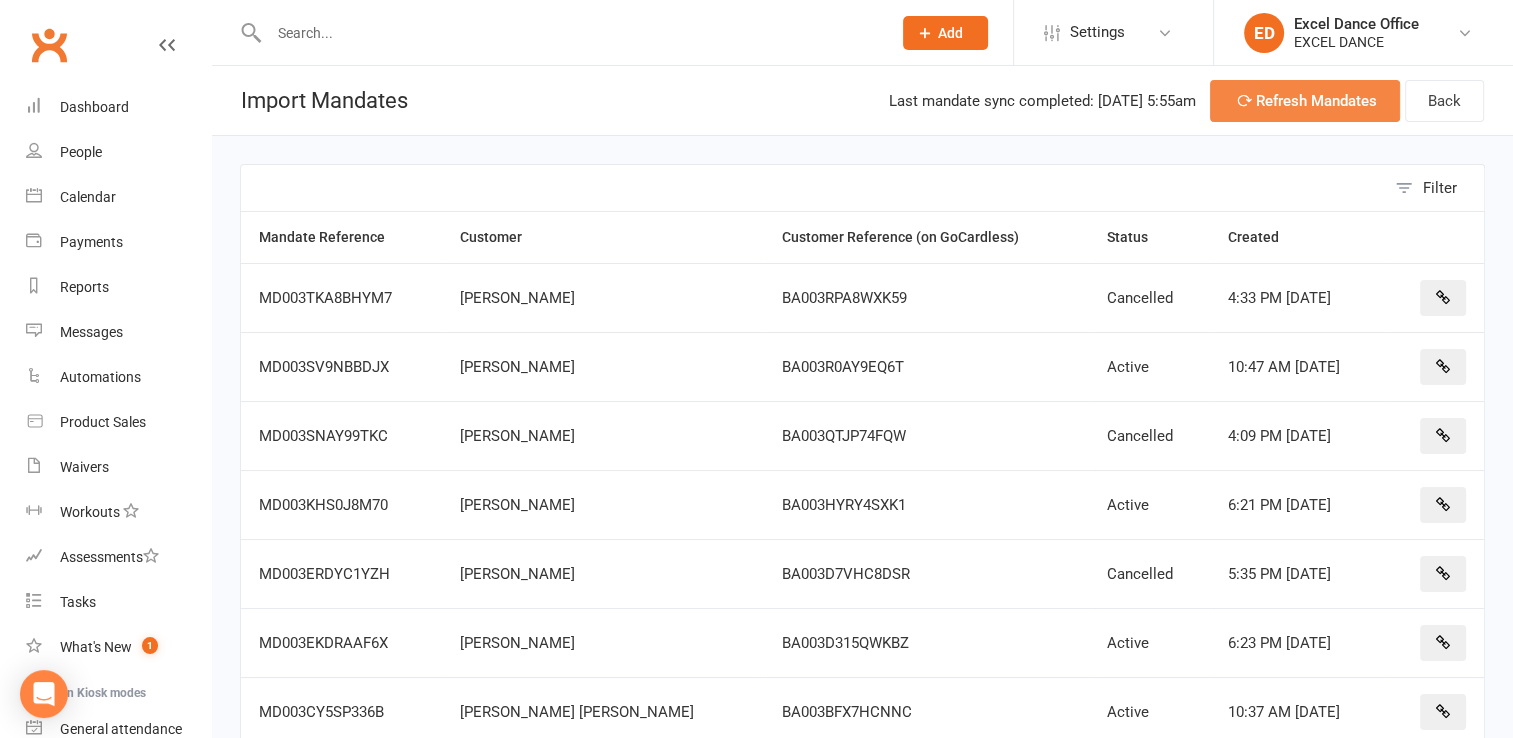click on "Refresh Mandates" at bounding box center [1305, 101] 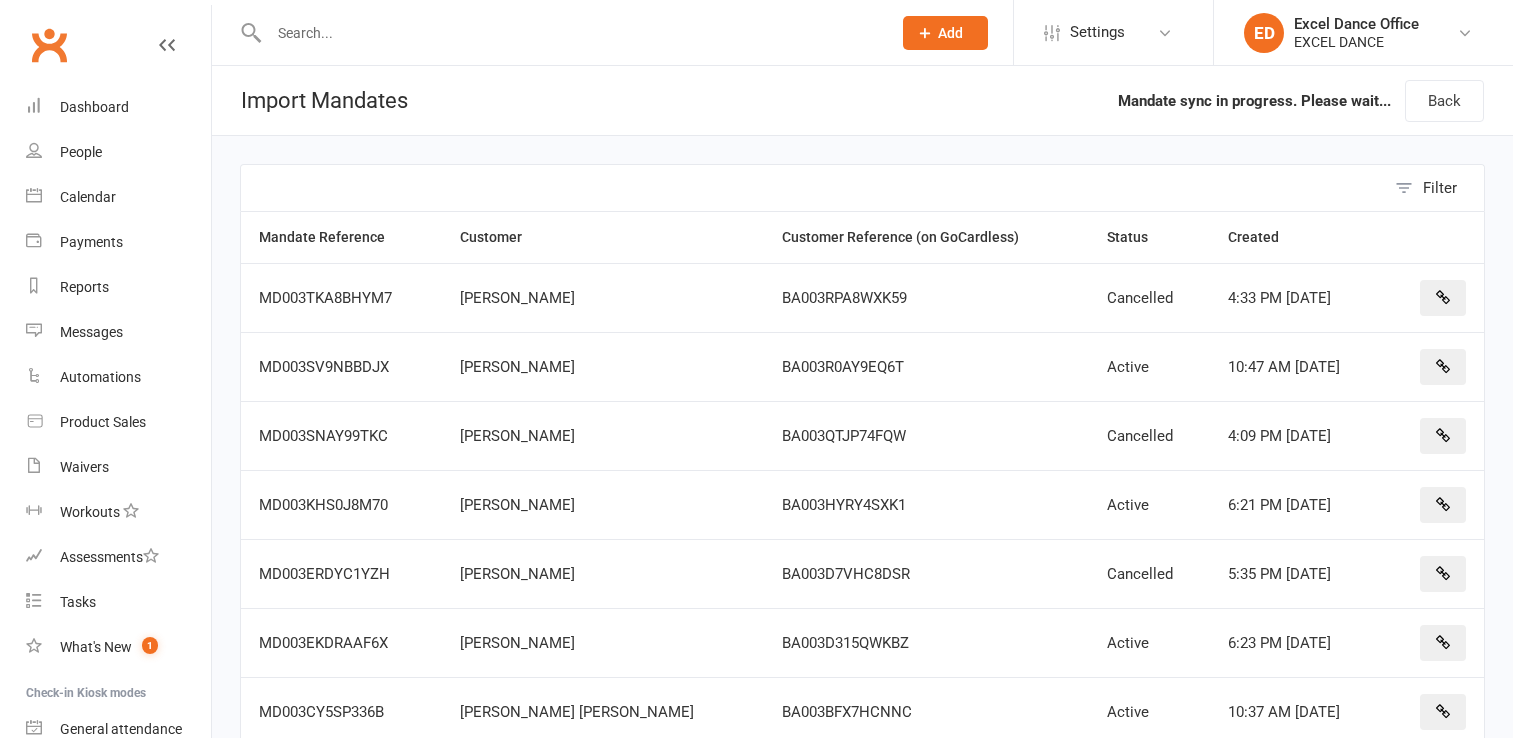 scroll, scrollTop: 0, scrollLeft: 0, axis: both 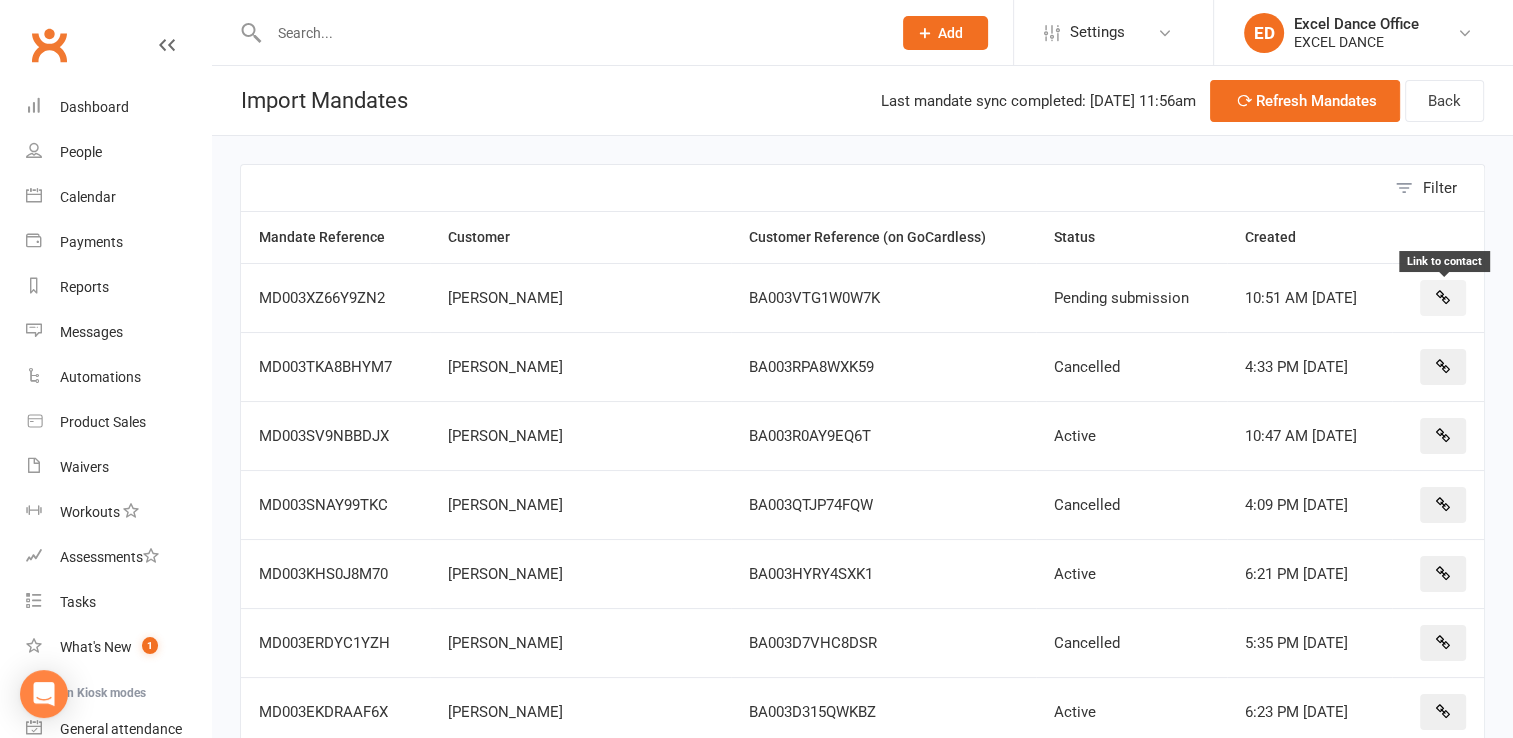 click at bounding box center [1443, 298] 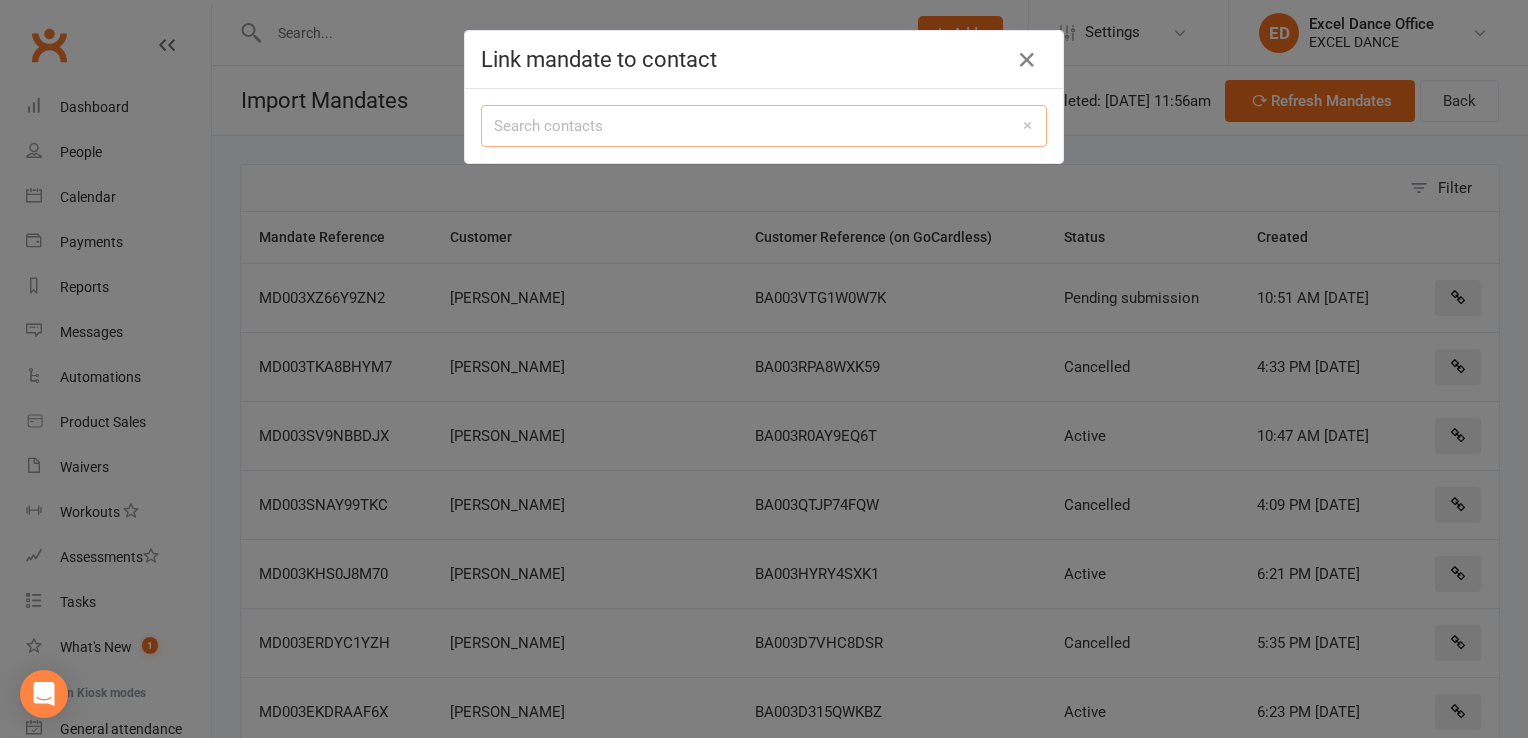 click at bounding box center (764, 126) 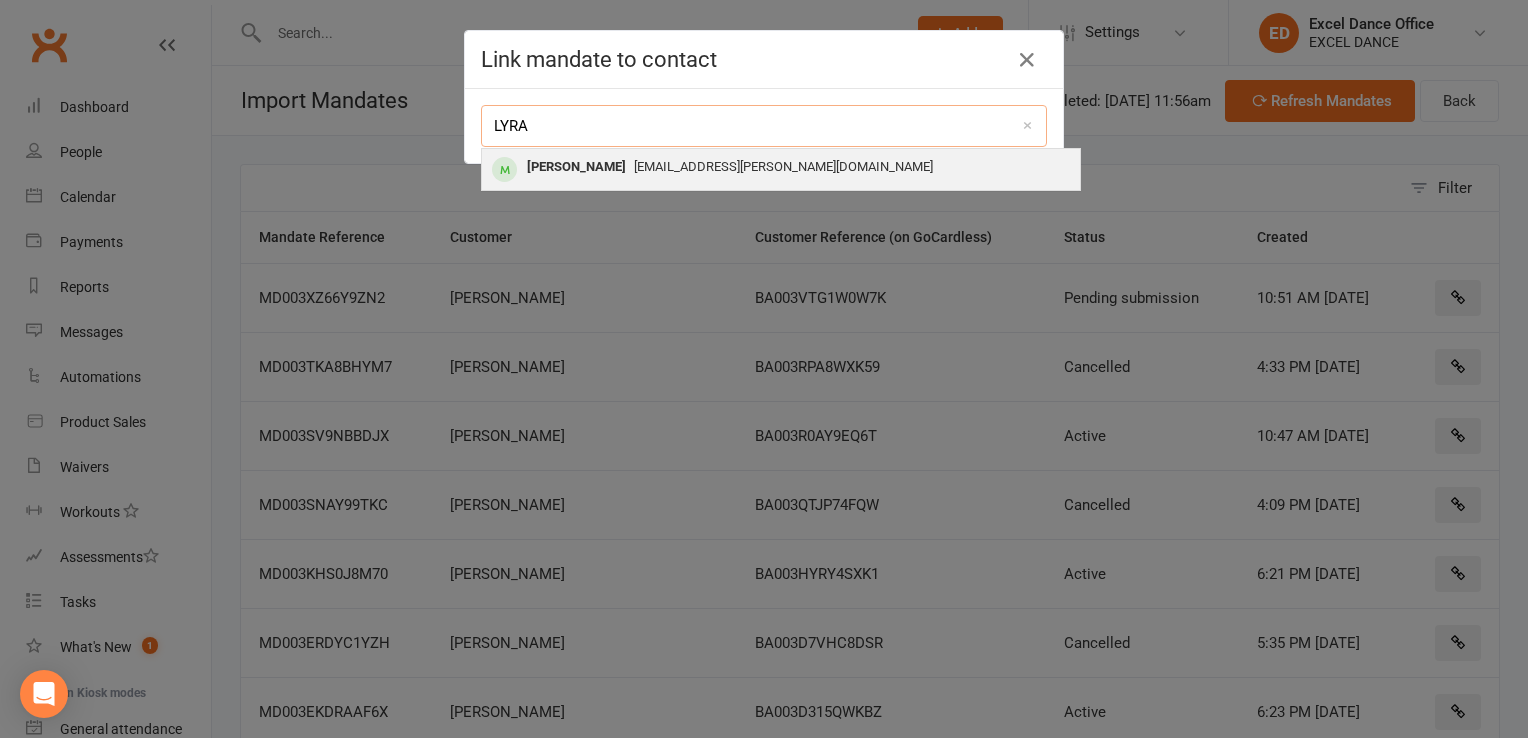 type on "LYRA" 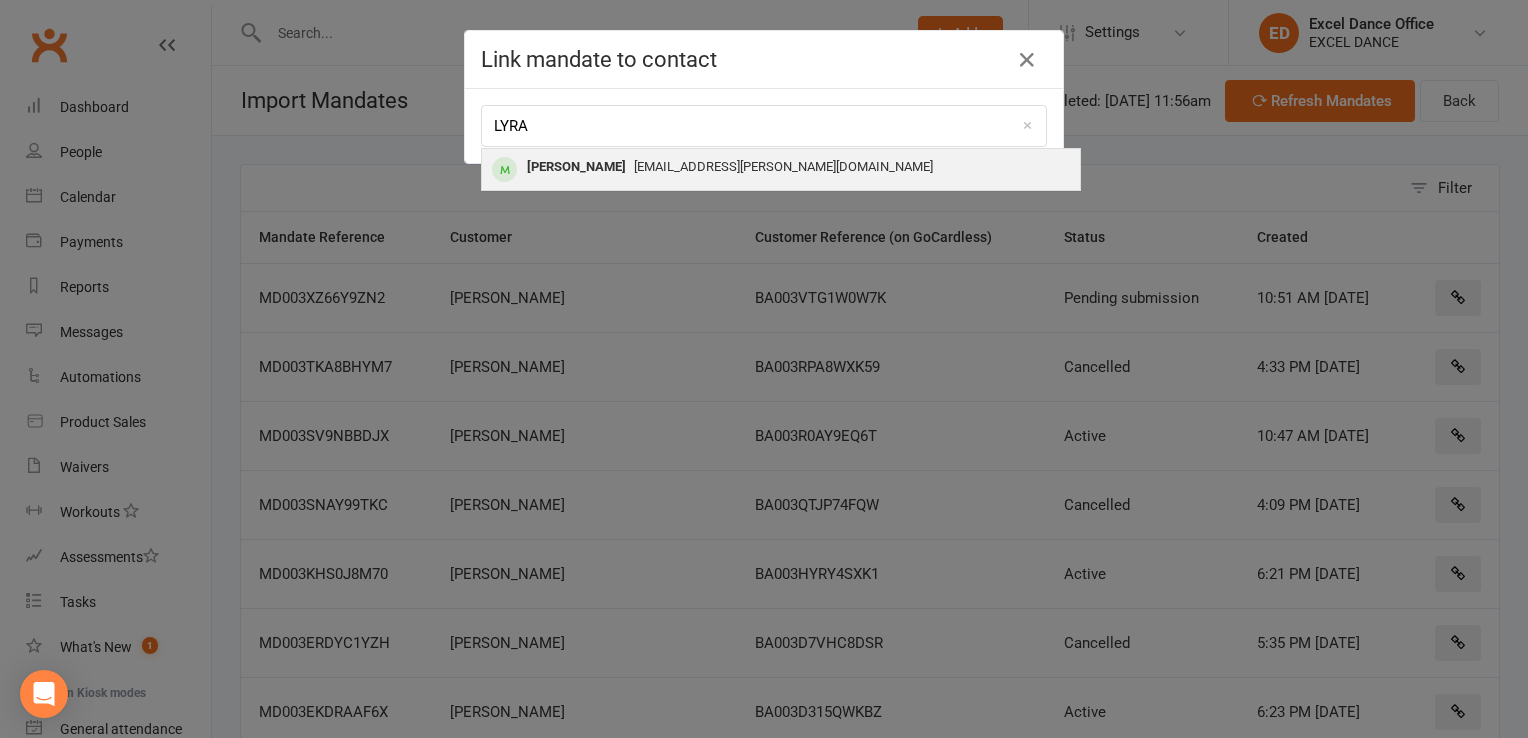 click on "Lyra Blakemore francesca.blakemore@outlook.com" at bounding box center (781, 169) 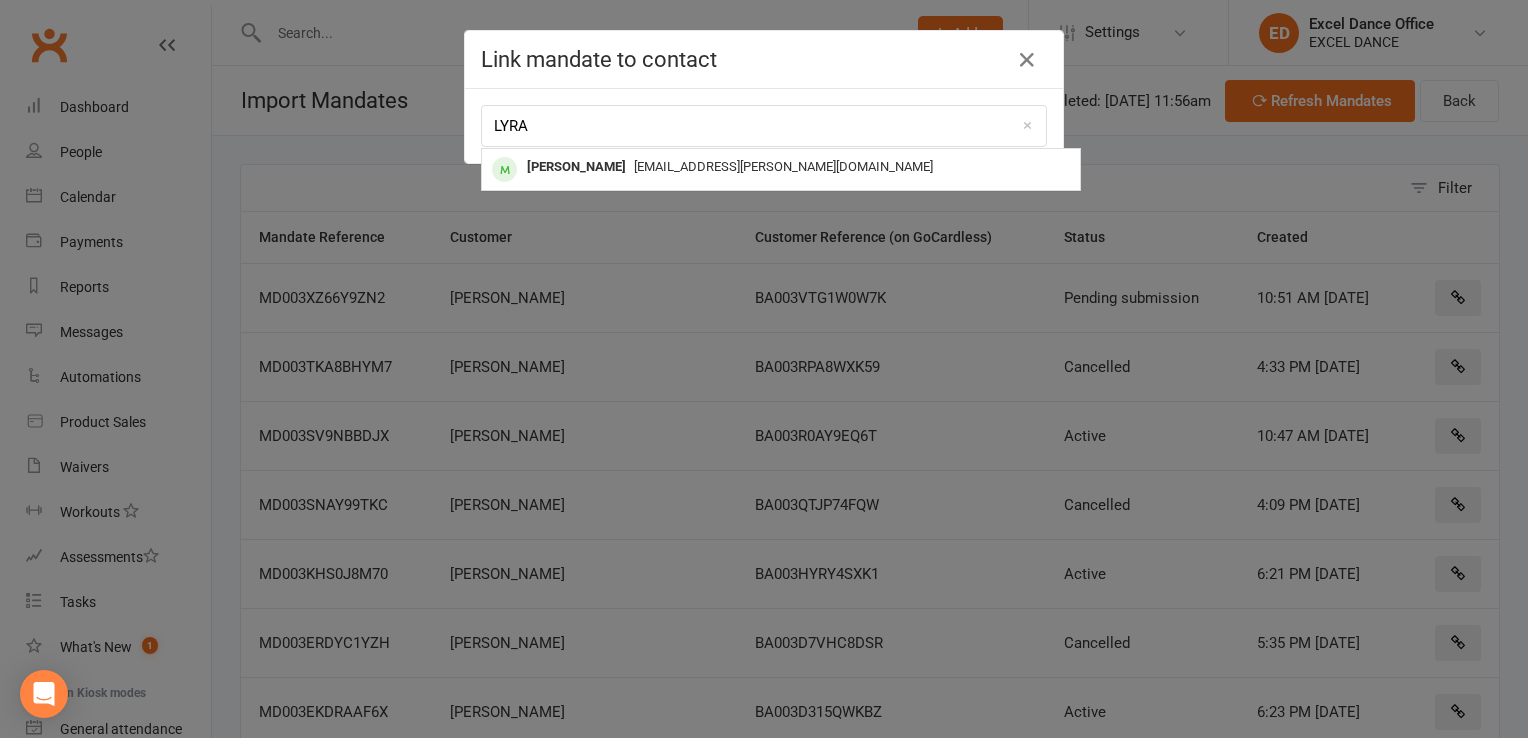 type 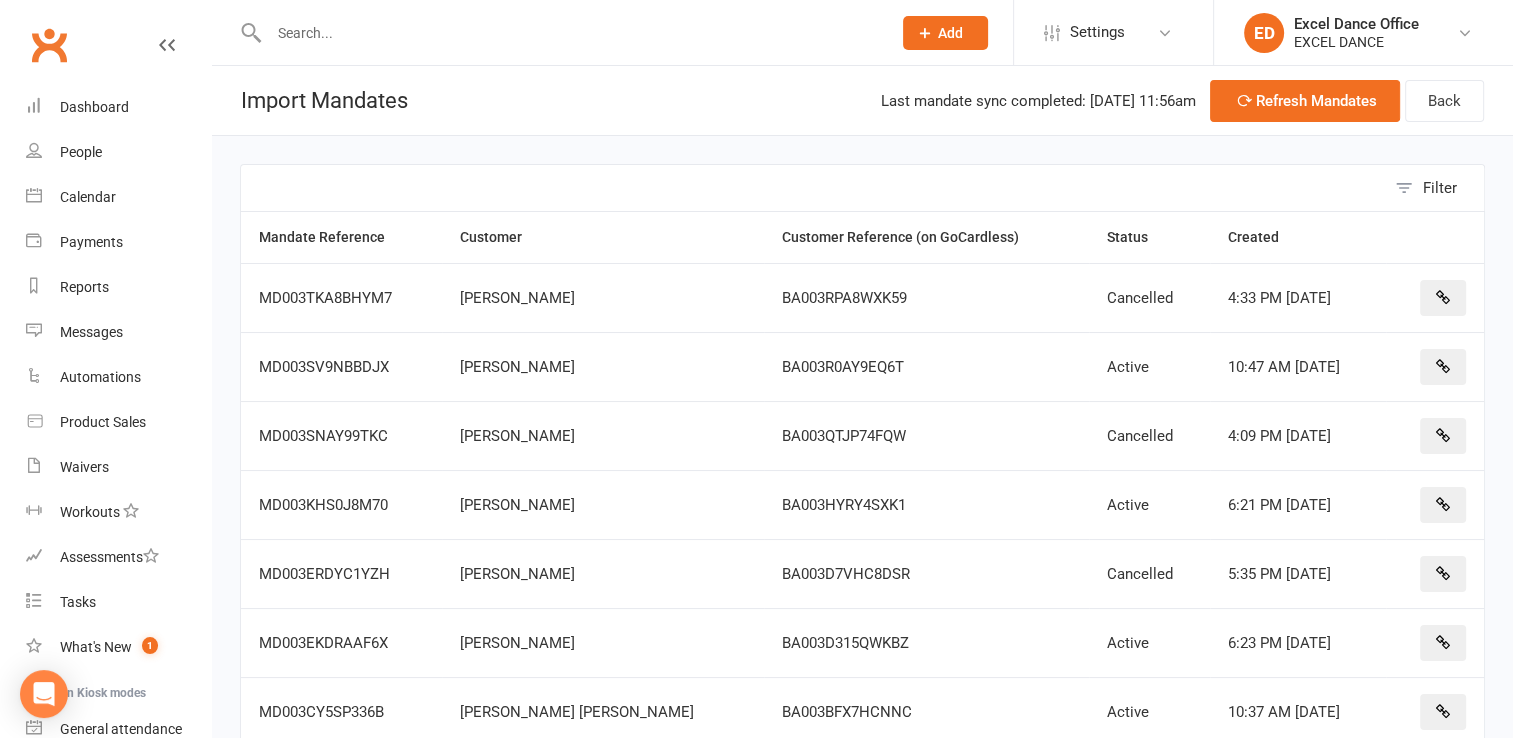 click at bounding box center [570, 33] 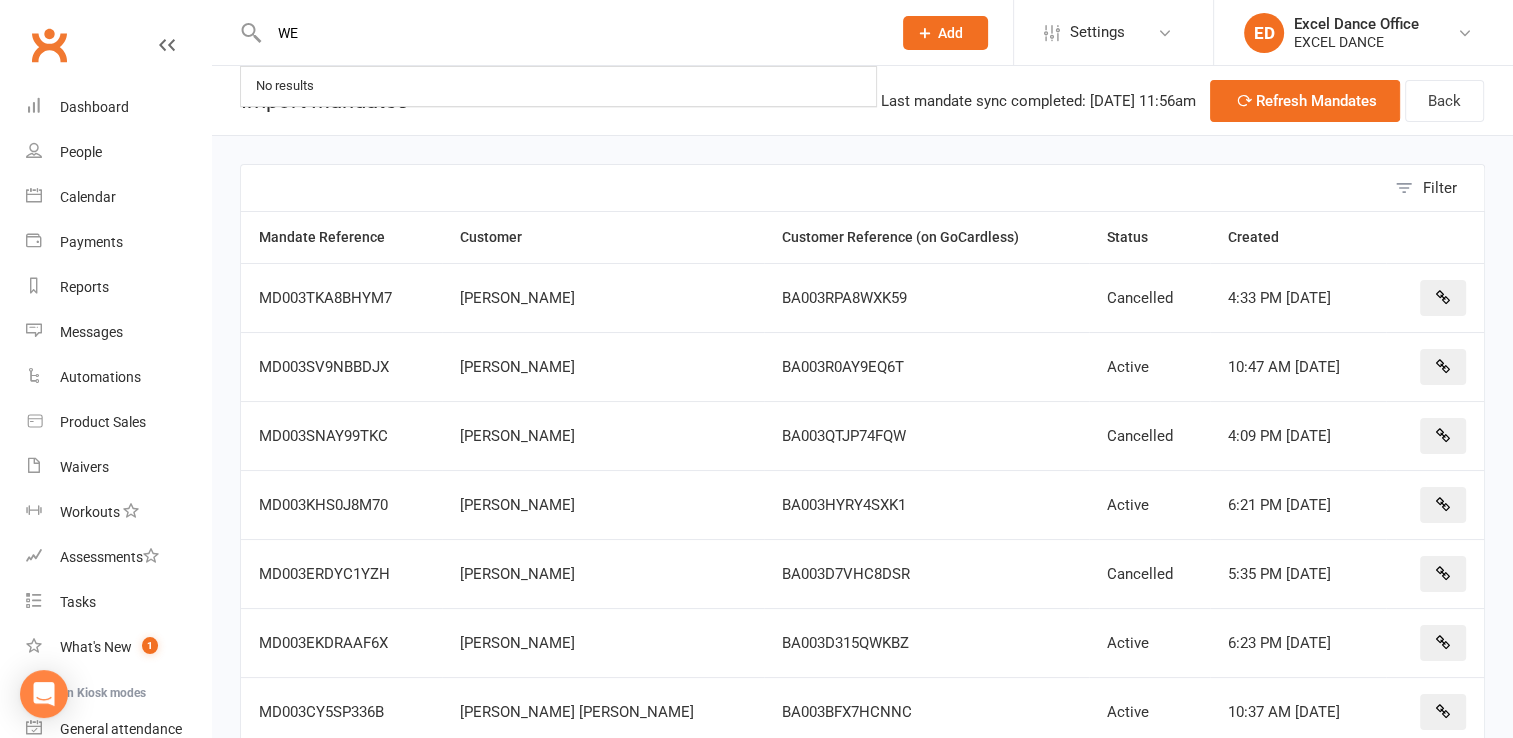 type on "W" 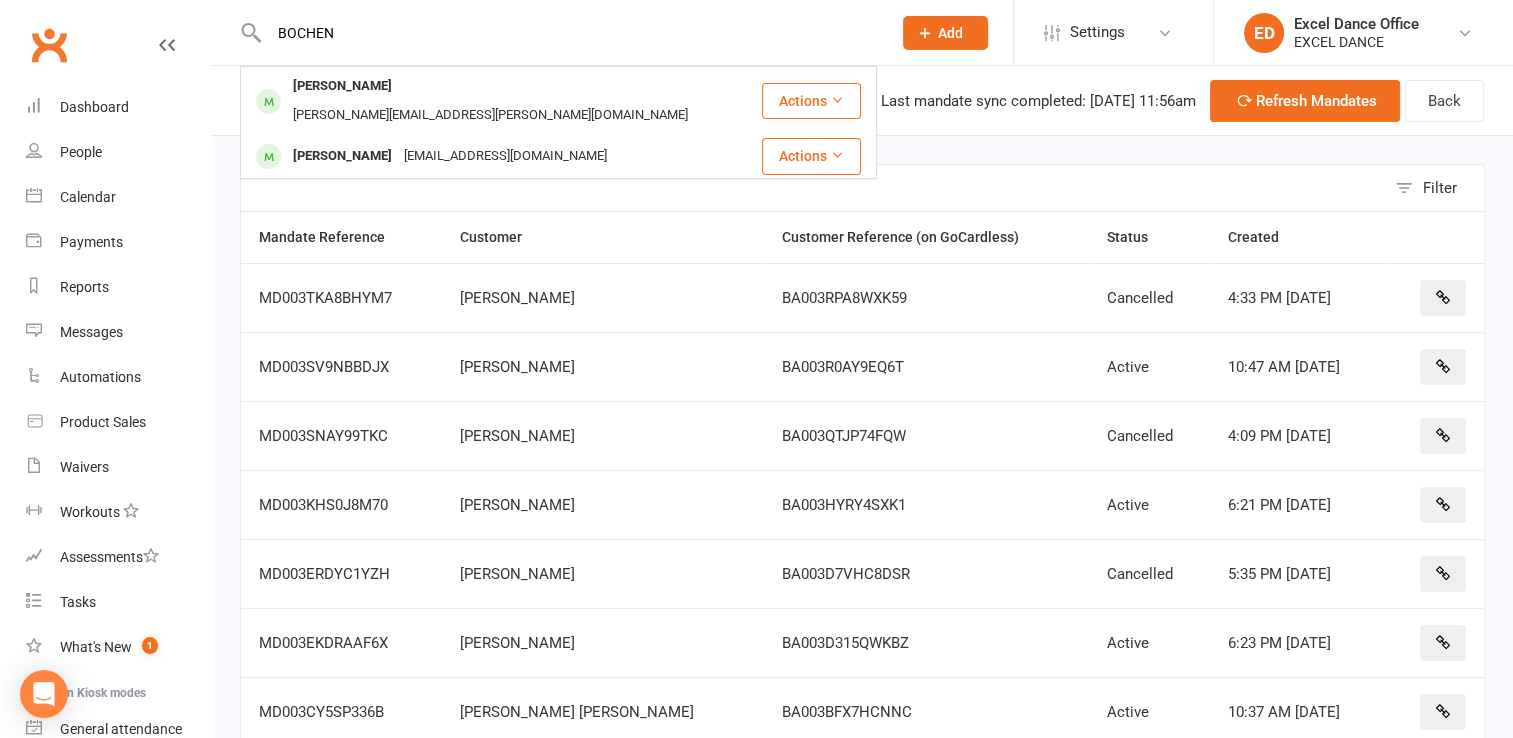 type on "BOCHEN" 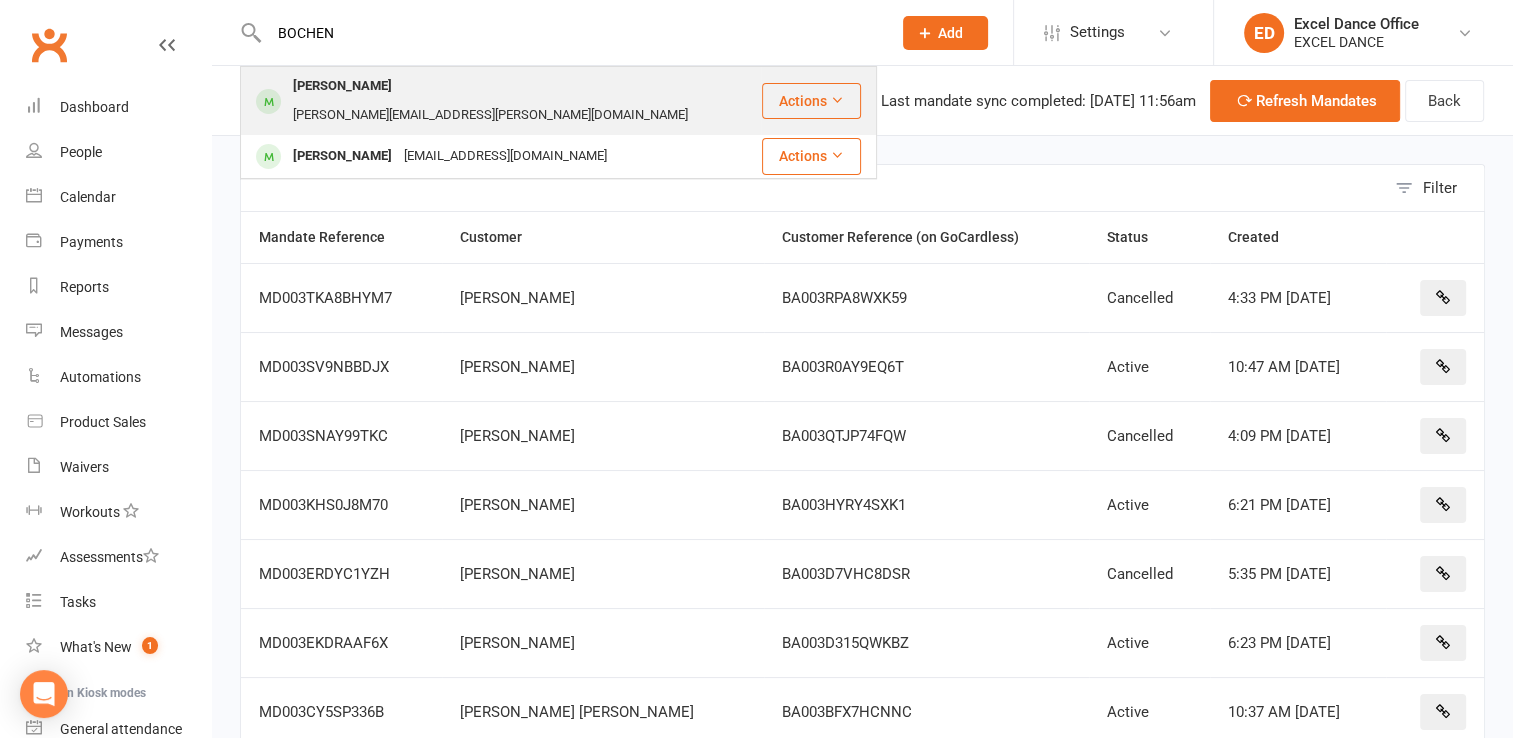click on "[PERSON_NAME]" at bounding box center [342, 86] 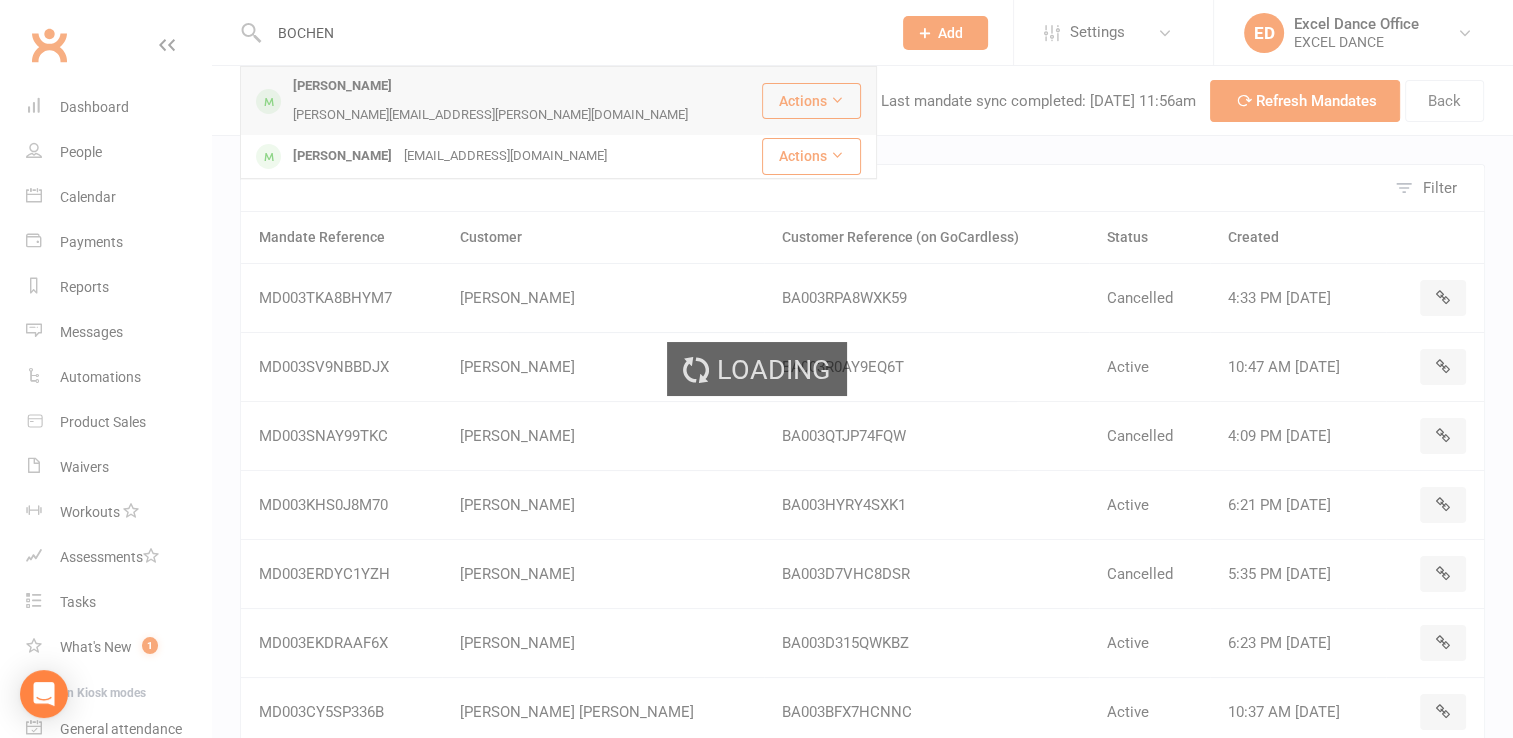 type 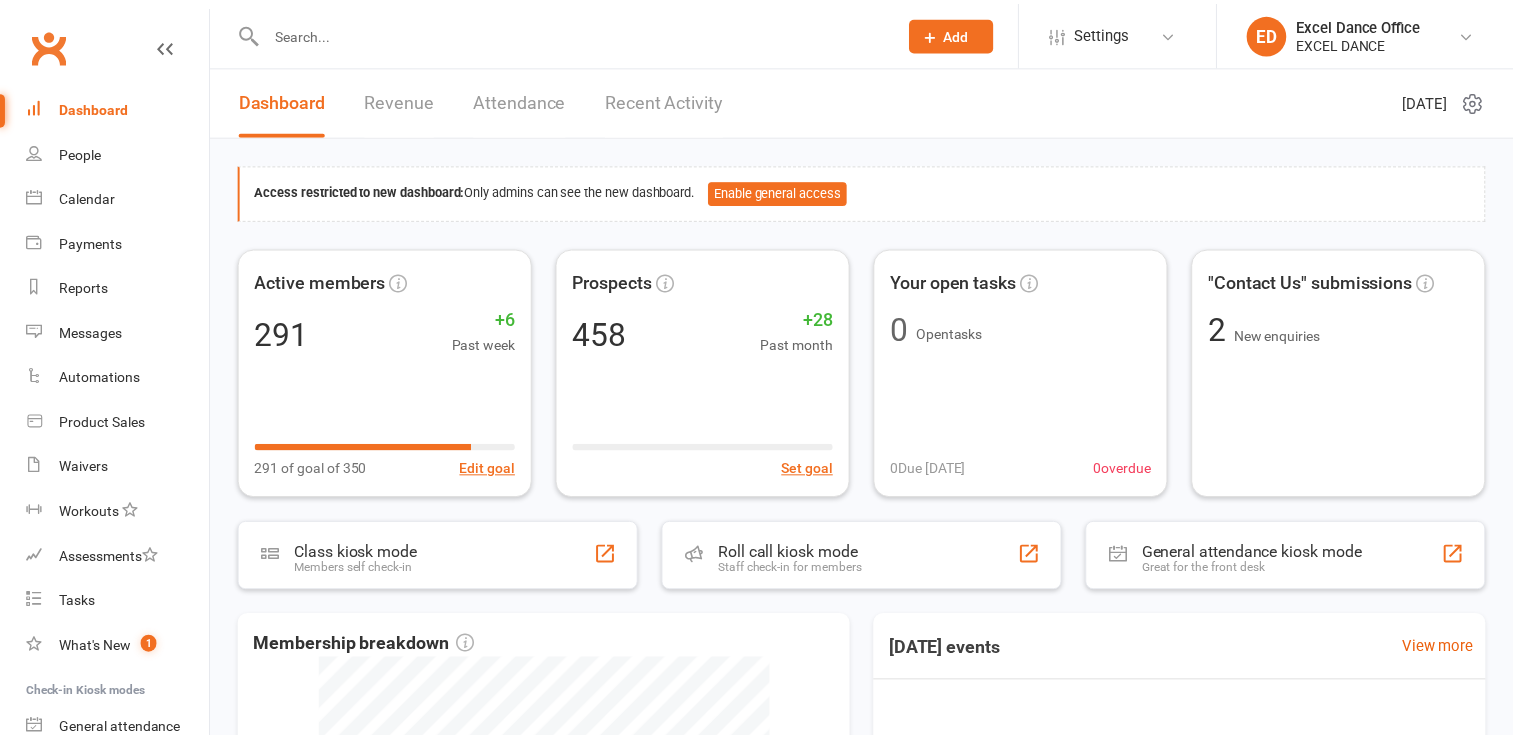 scroll, scrollTop: 0, scrollLeft: 0, axis: both 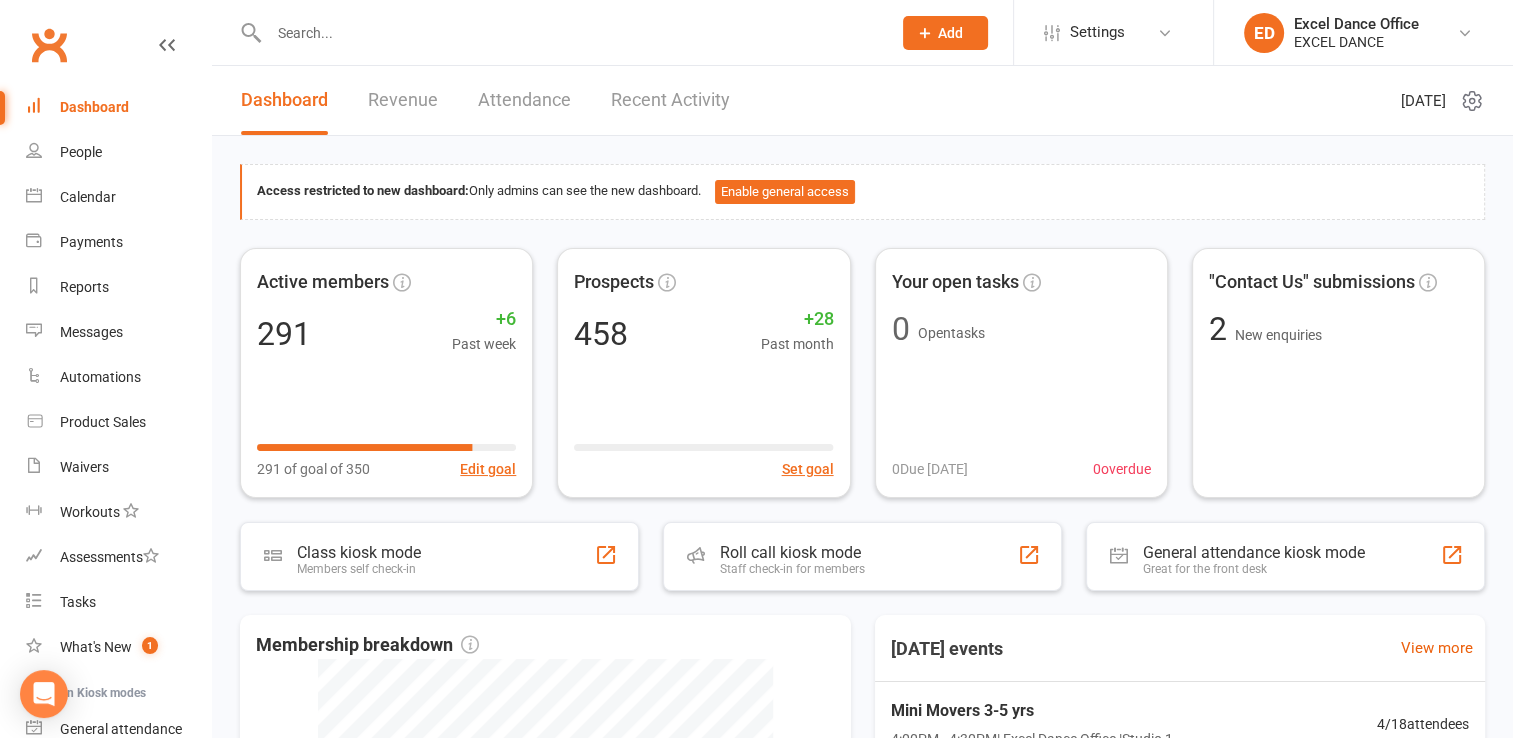drag, startPoint x: 352, startPoint y: 41, endPoint x: 360, endPoint y: 48, distance: 10.630146 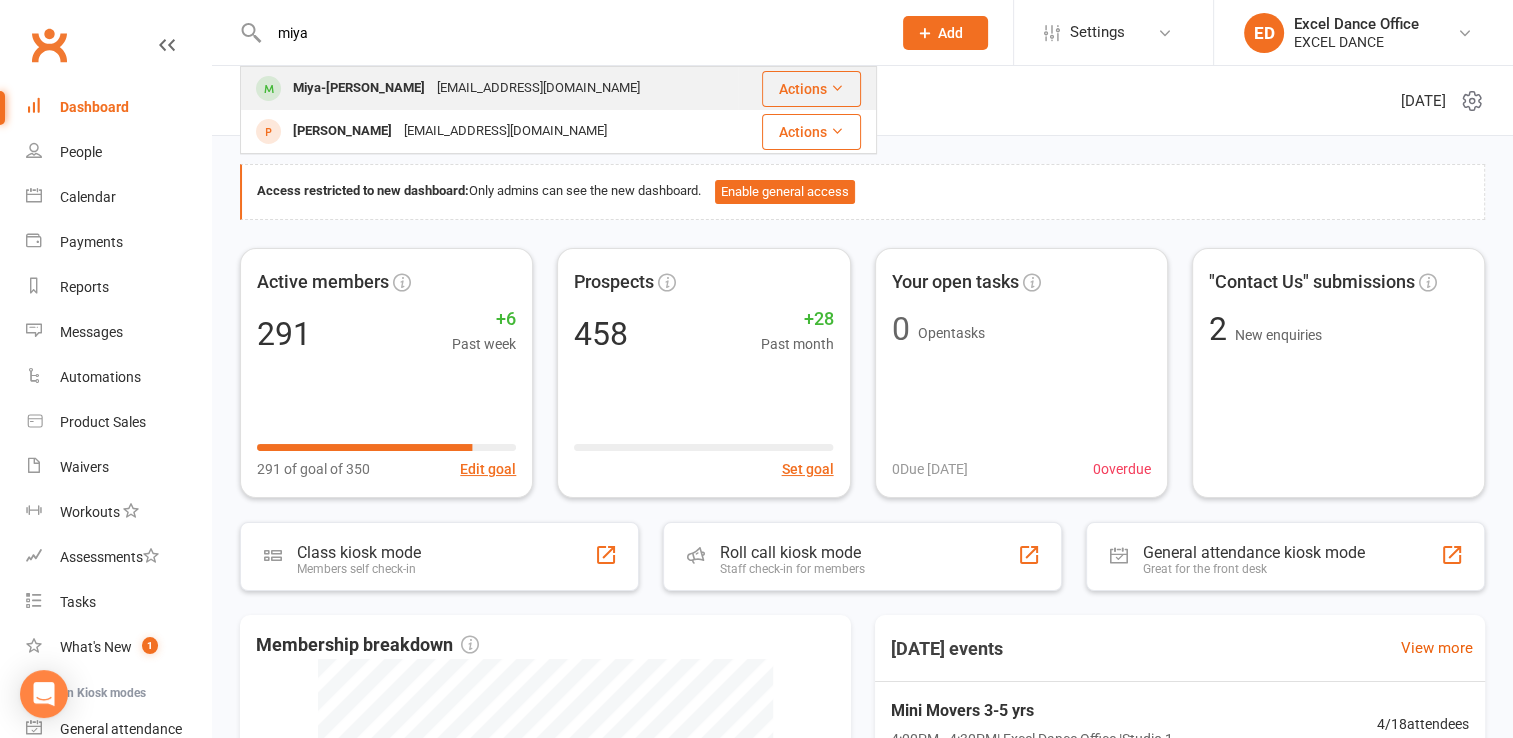 type on "miya" 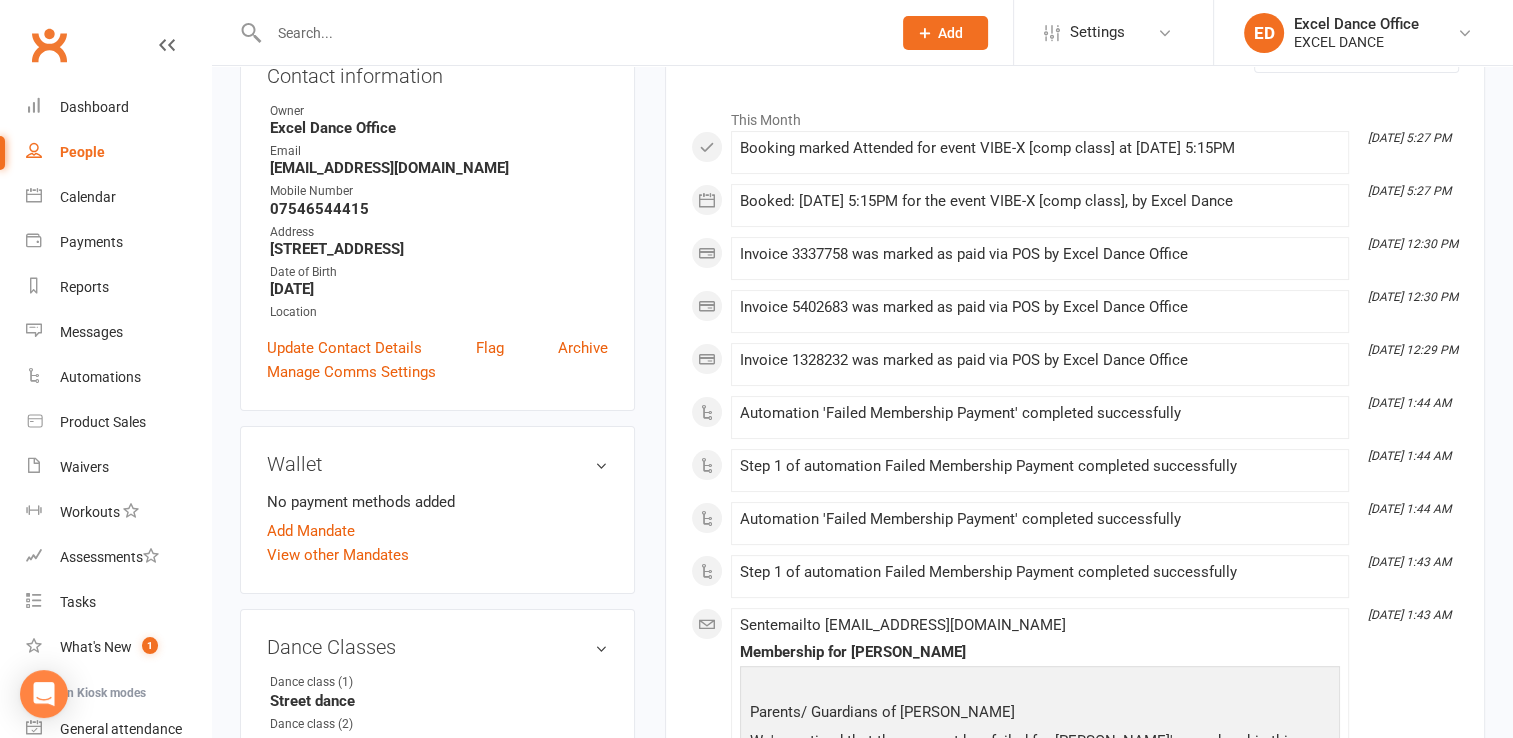 scroll, scrollTop: 0, scrollLeft: 0, axis: both 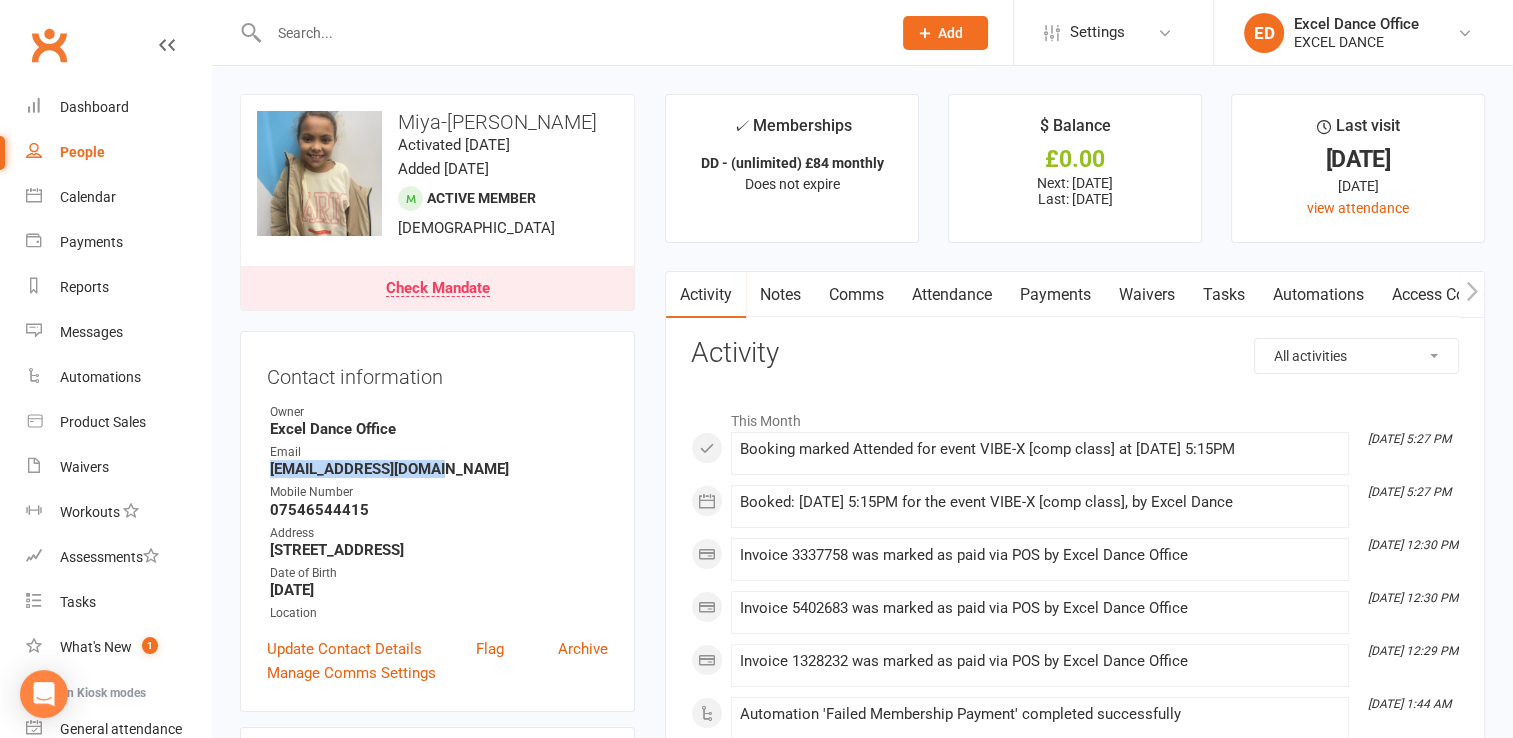 drag, startPoint x: 456, startPoint y: 474, endPoint x: 268, endPoint y: 475, distance: 188.00266 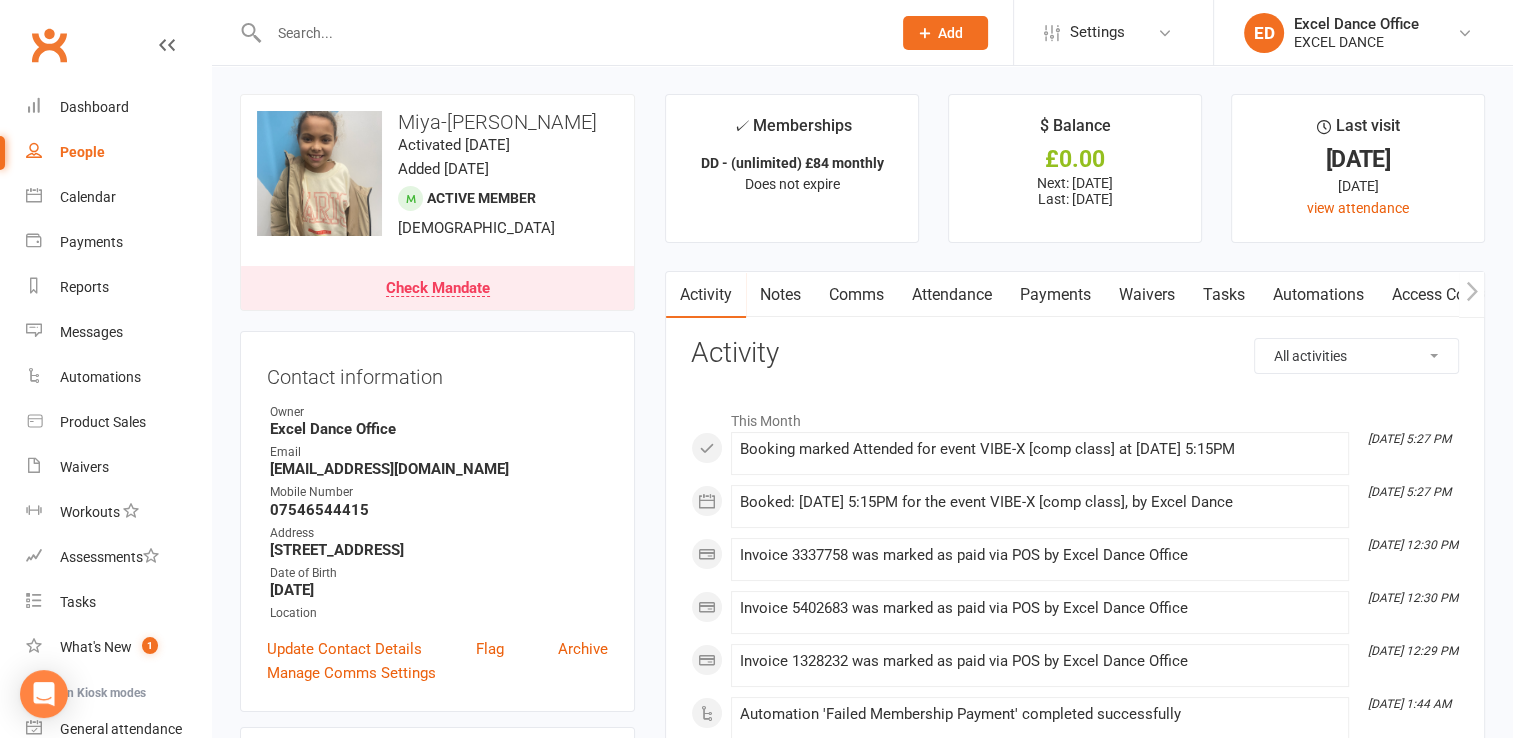 click at bounding box center [570, 33] 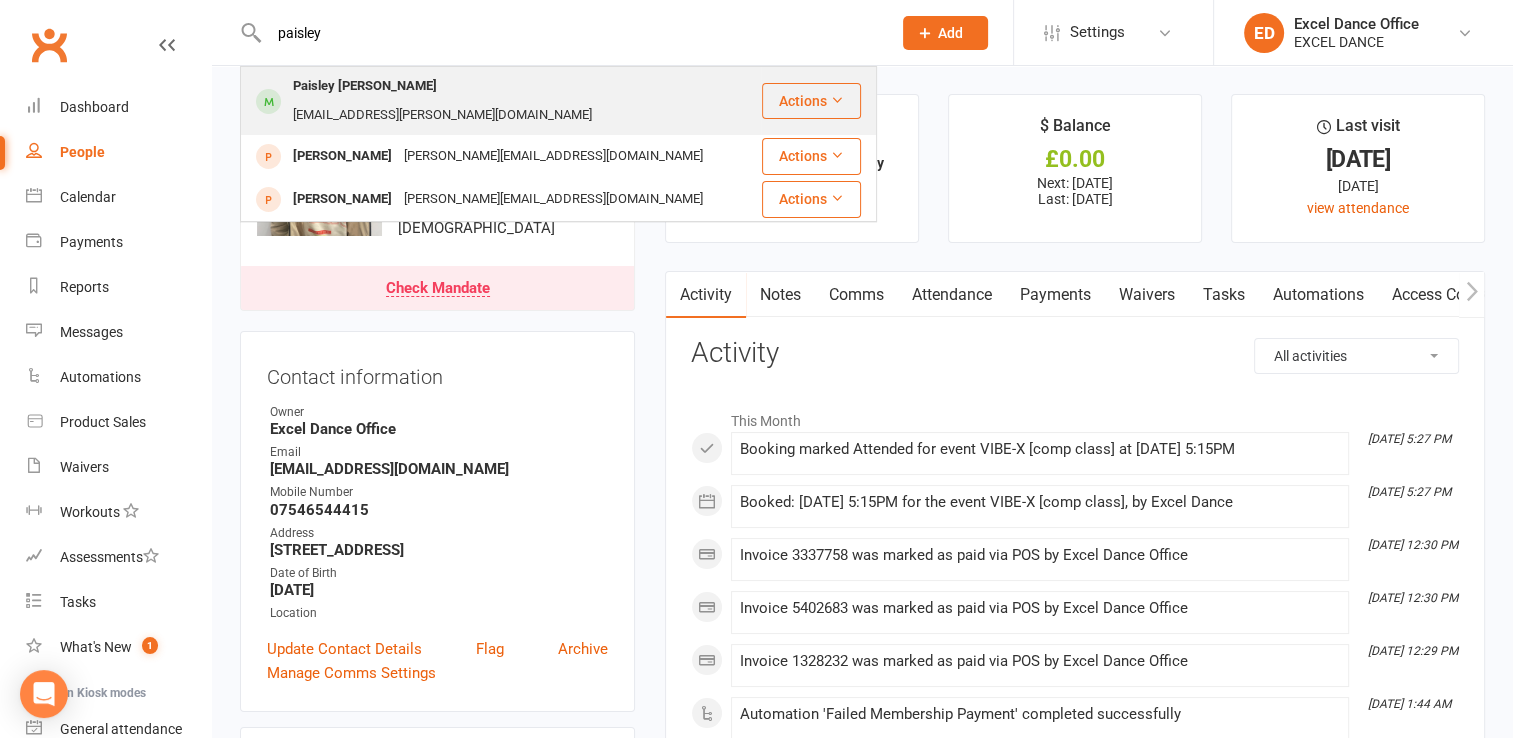 type on "paisley" 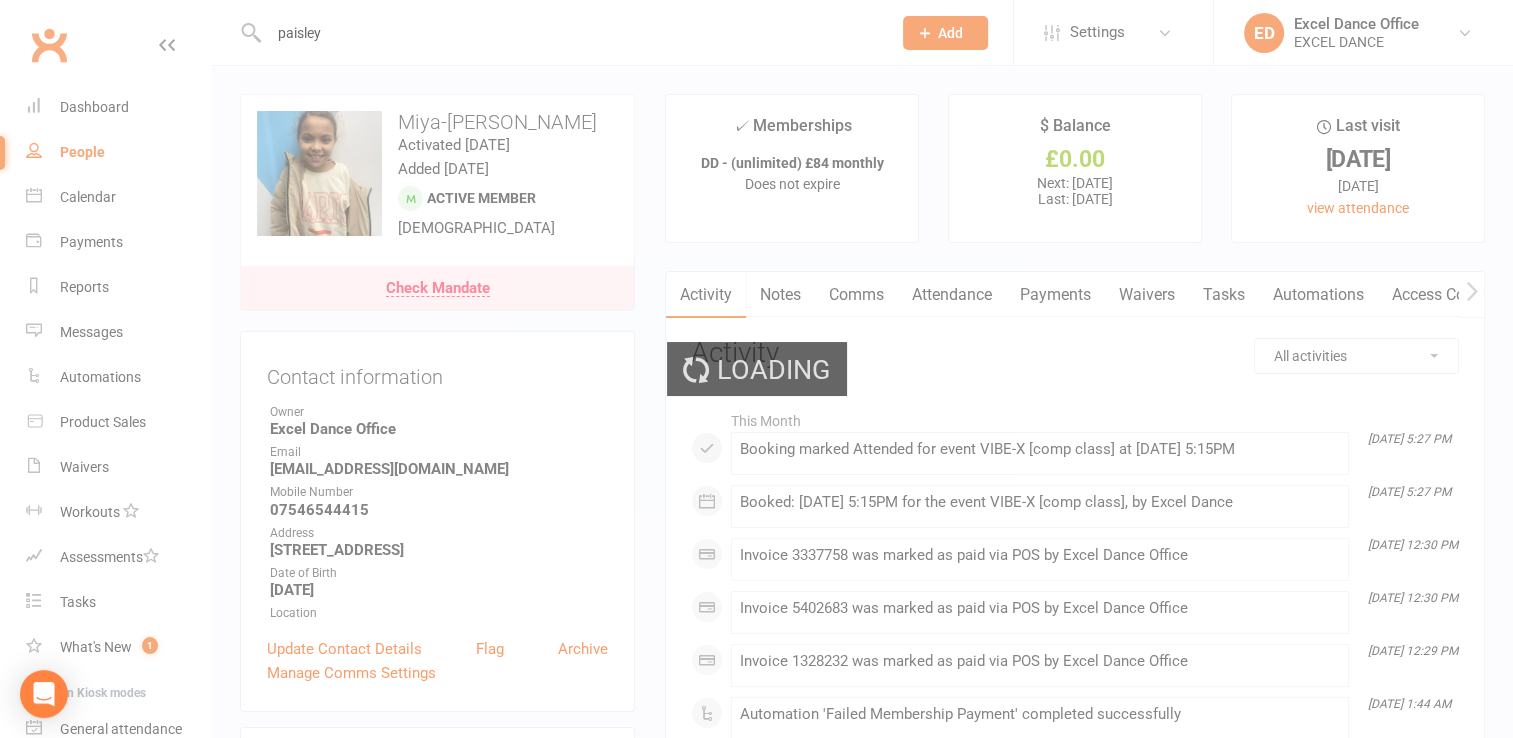 type 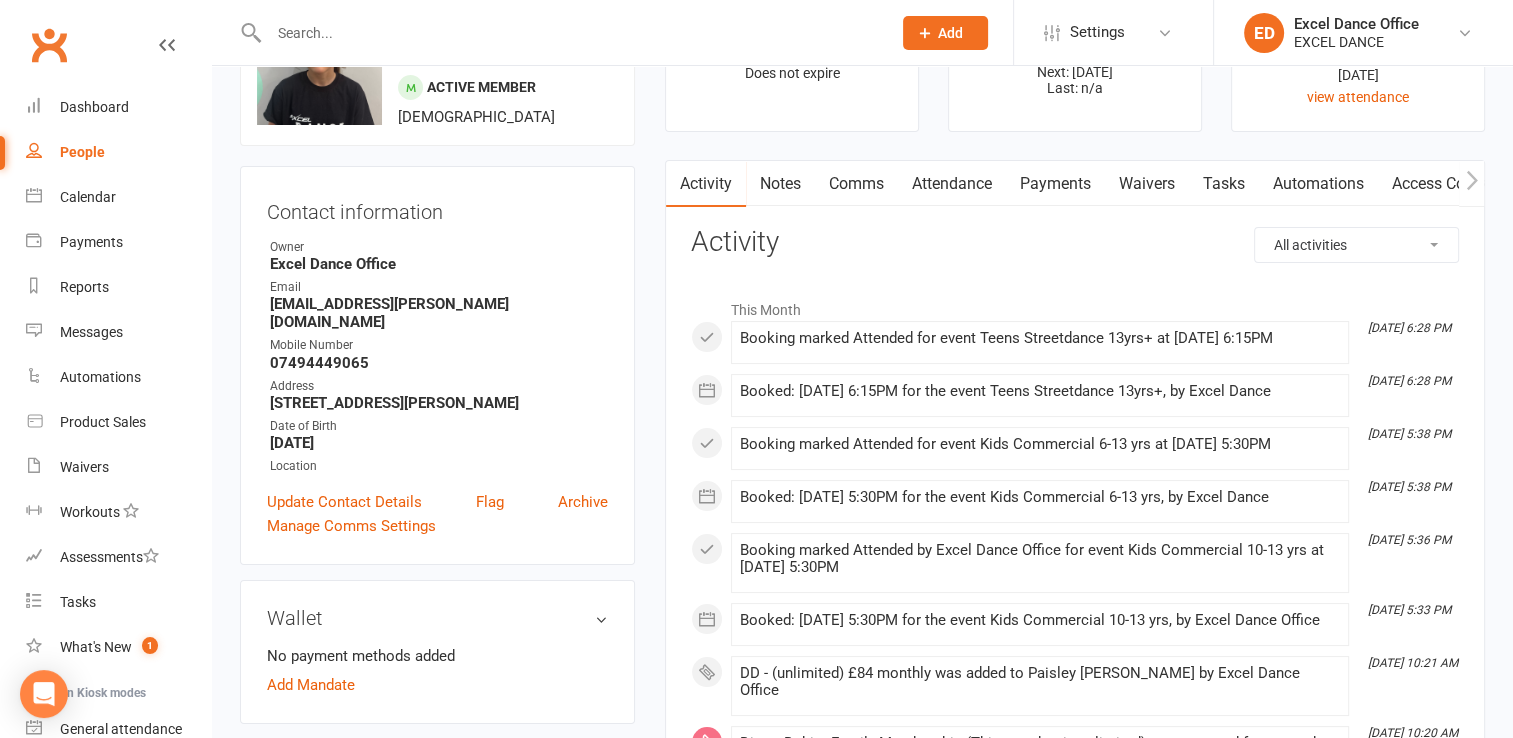 scroll, scrollTop: 118, scrollLeft: 0, axis: vertical 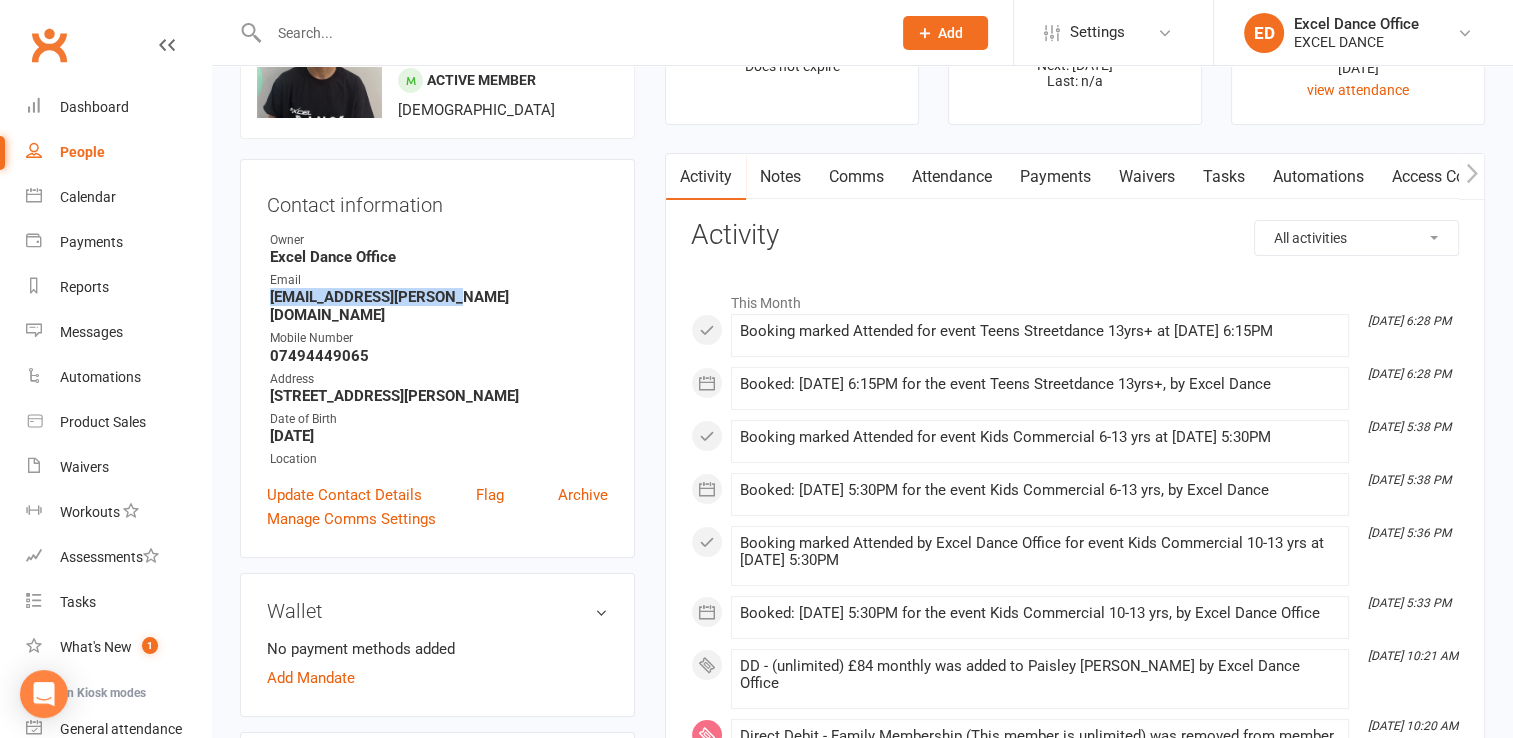 drag, startPoint x: 446, startPoint y: 297, endPoint x: 271, endPoint y: 294, distance: 175.02571 